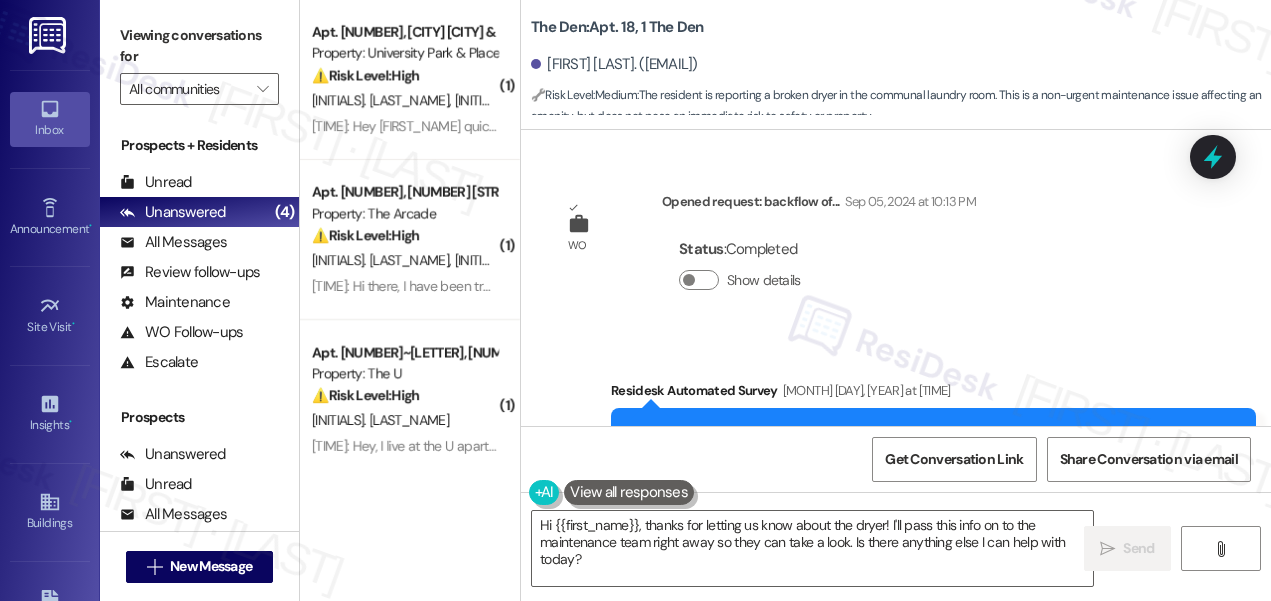 scroll, scrollTop: 0, scrollLeft: 0, axis: both 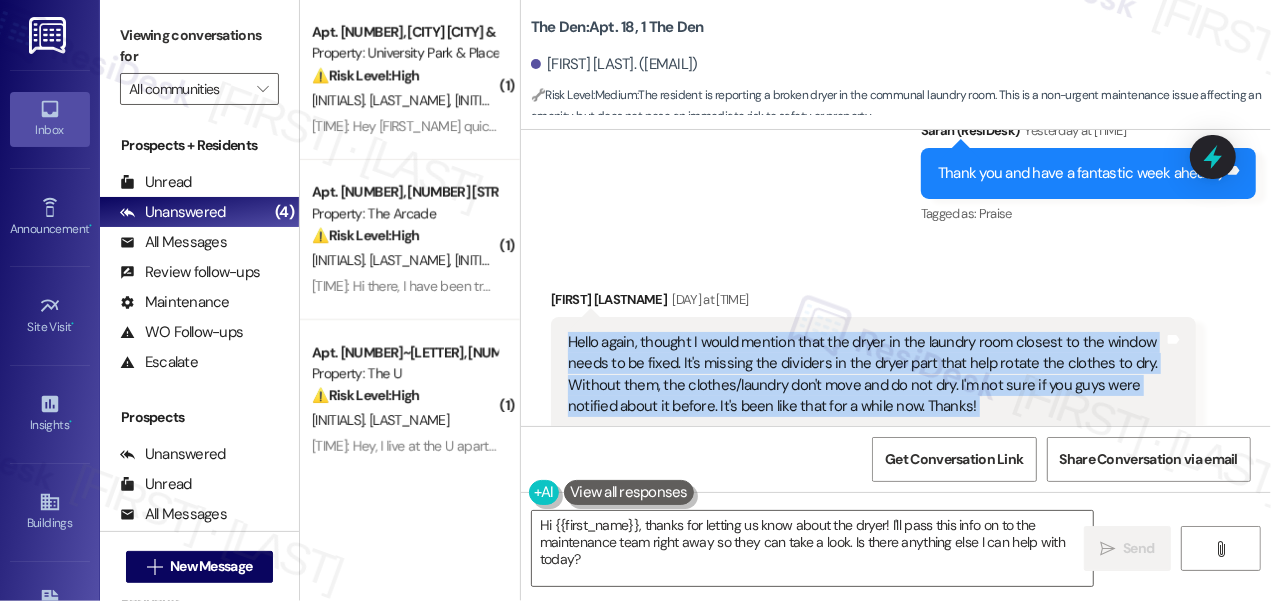 click on "Hello again, thought I would mention that the dryer in the laundry room closest to the window needs to be fixed. It's missing the dividers in the dryer part that help rotate the clothes to dry. Without them, the clothes/laundry don't move and do not dry. I'm not sure if you guys were notified about it before. It's been like that for a while now. Thanks!" at bounding box center [866, 375] 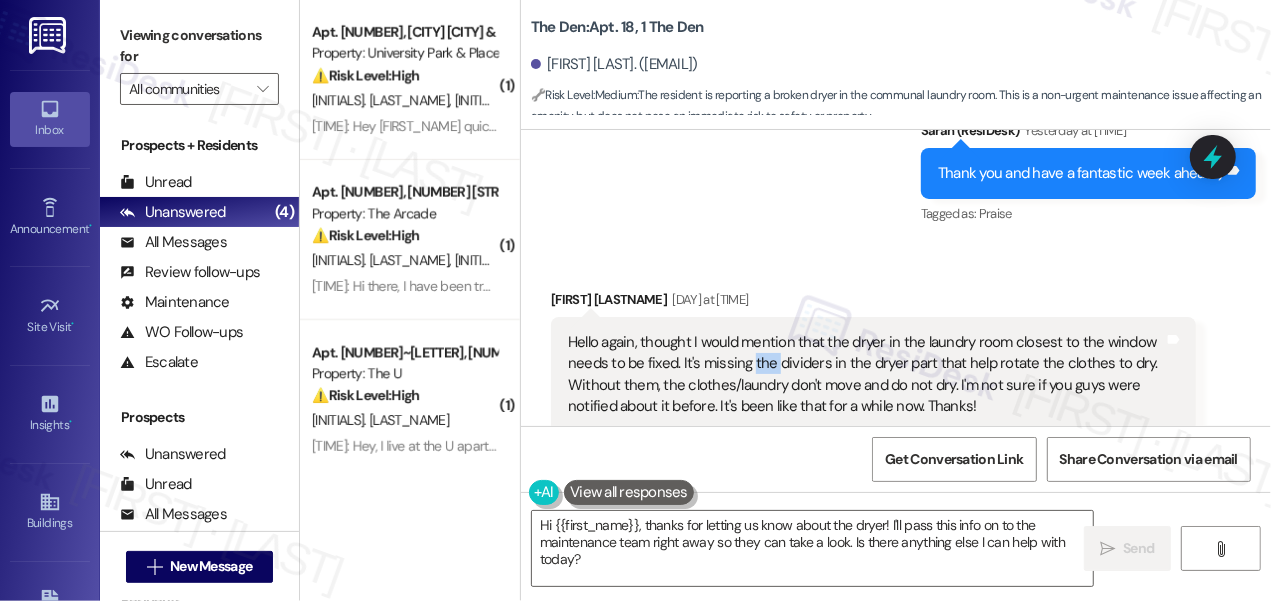 click on "Hello again, thought I would mention that the dryer in the laundry room closest to the window needs to be fixed. It's missing the dividers in the dryer part that help rotate the clothes to dry. Without them, the clothes/laundry don't move and do not dry. I'm not sure if you guys were notified about it before. It's been like that for a while now. Thanks!" at bounding box center [866, 375] 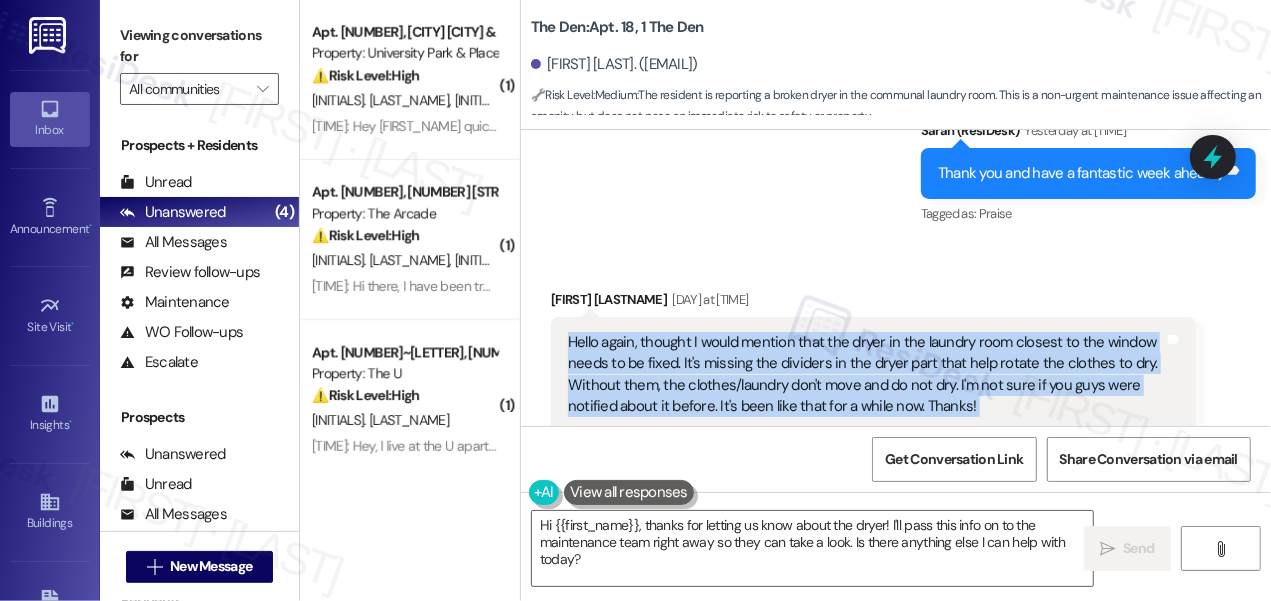 click on "Hello again, thought I would mention that the dryer in the laundry room closest to the window needs to be fixed. It's missing the dividers in the dryer part that help rotate the clothes to dry. Without them, the clothes/laundry don't move and do not dry. I'm not sure if you guys were notified about it before. It's been like that for a while now. Thanks!" at bounding box center (866, 375) 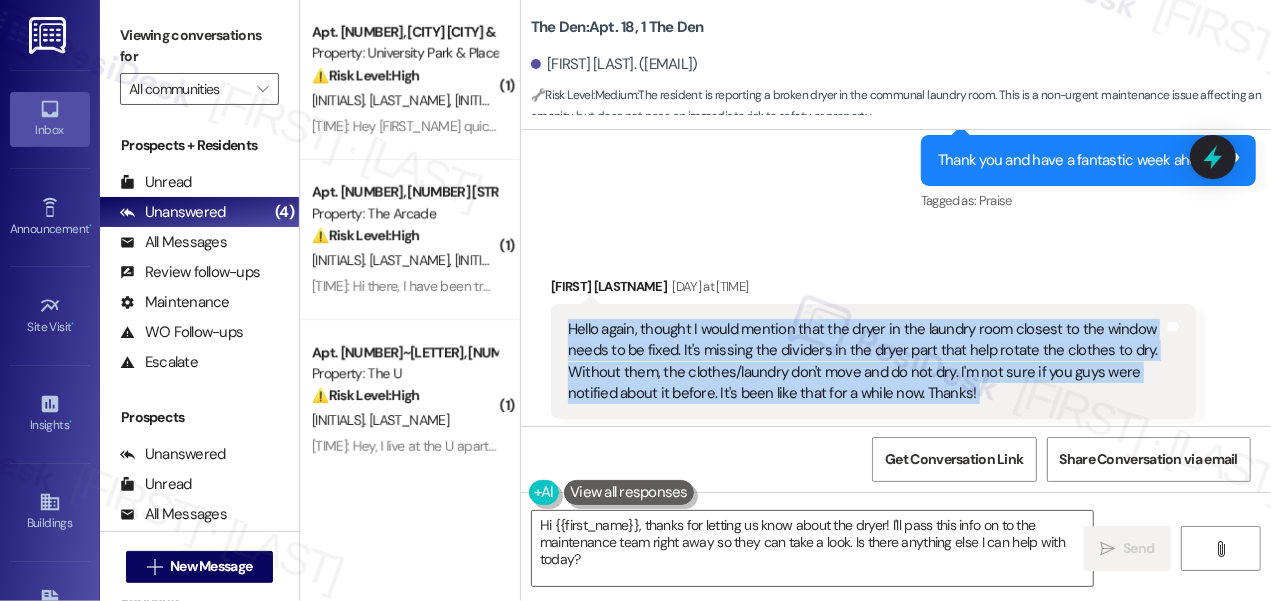 scroll, scrollTop: 4633, scrollLeft: 0, axis: vertical 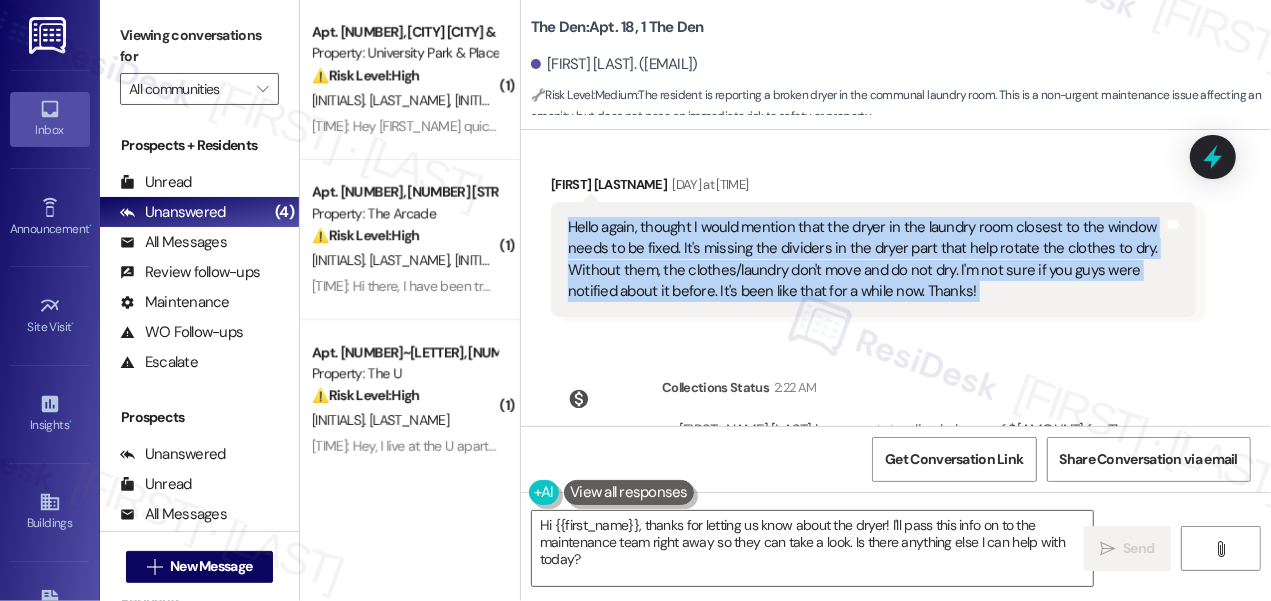 click on "Hello again, thought I would mention that the dryer in the laundry room closest to the window needs to be fixed. It's missing the dividers in the dryer part that help rotate the clothes to dry. Without them, the clothes/laundry don't move and do not dry. I'm not sure if you guys were notified about it before. It's been like that for a while now. Thanks!" at bounding box center (866, 260) 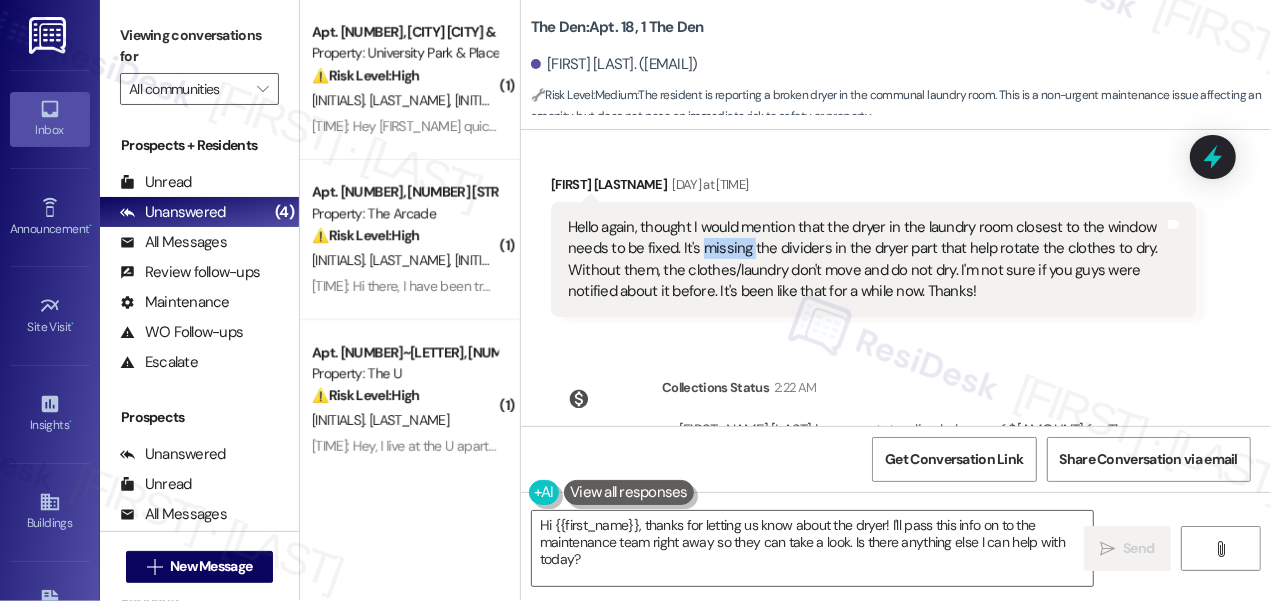 click on "Hello again, thought I would mention that the dryer in the laundry room closest to the window needs to be fixed. It's missing the dividers in the dryer part that help rotate the clothes to dry. Without them, the clothes/laundry don't move and do not dry. I'm not sure if you guys were notified about it before. It's been like that for a while now. Thanks!" at bounding box center (866, 260) 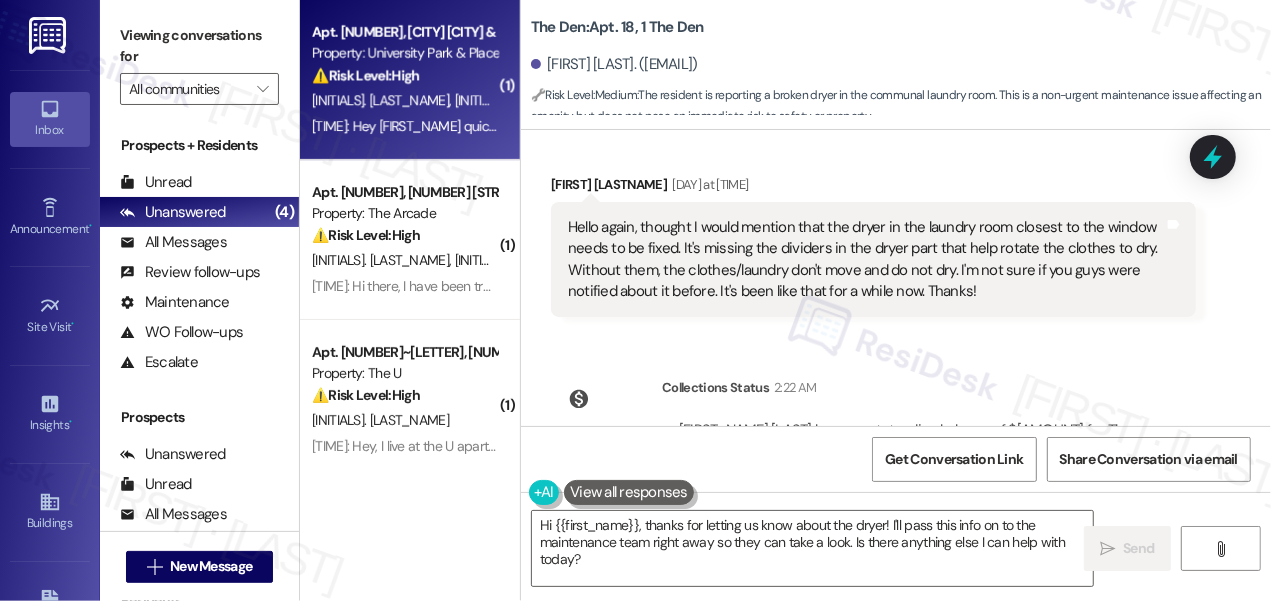 click on "Apt. [NUMBER], [STREET] [STREET] Property: University Park & Place ⚠️  Risk Level:  High The resident is inquiring about a $200 rent concession that was not applied to their August rent. This is a financial concern that needs to be addressed promptly to avoid potential late fees or misunderstandings. [FIRST] [LAST] [FIRST] [LAST] [TIME]: Hey Sarah quick question on that 200$ concession on rent we got for re-signing. I noticed it wasn't applied to what was charged on 1st August 2025 so when will it be applied? [TIME]: Hey Sarah quick question on that 200$ concession on rent we got for re-signing. I noticed it wasn't applied to what was charged on 1st August 2025 so when will it be applied?" at bounding box center [410, 80] 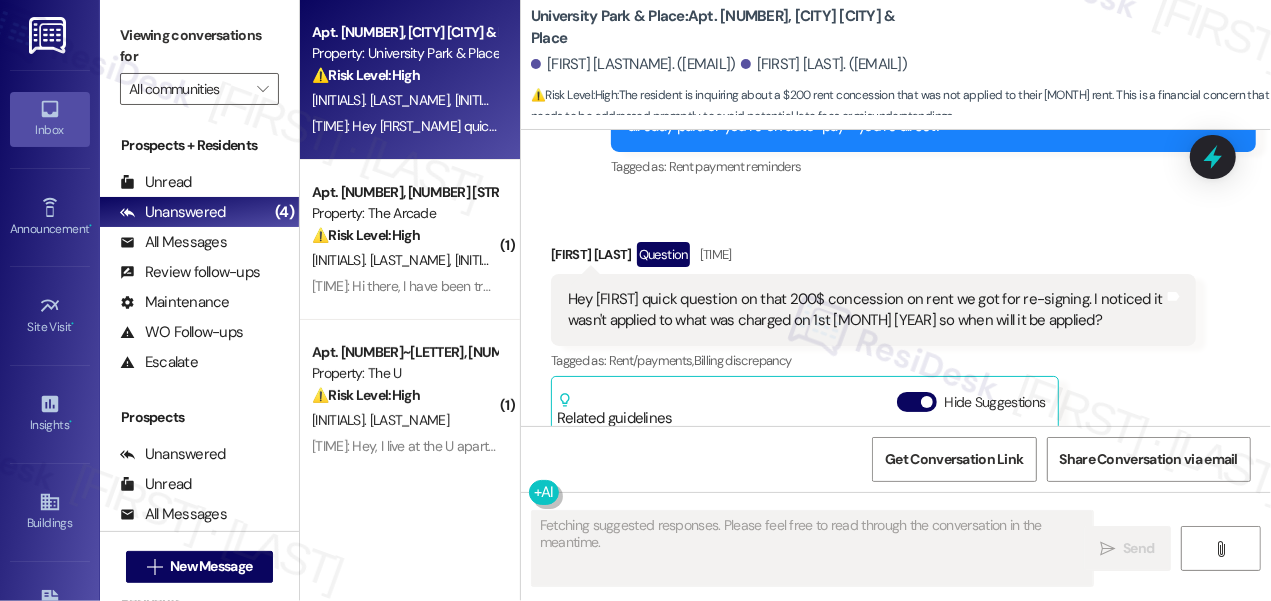 scroll, scrollTop: 8200, scrollLeft: 0, axis: vertical 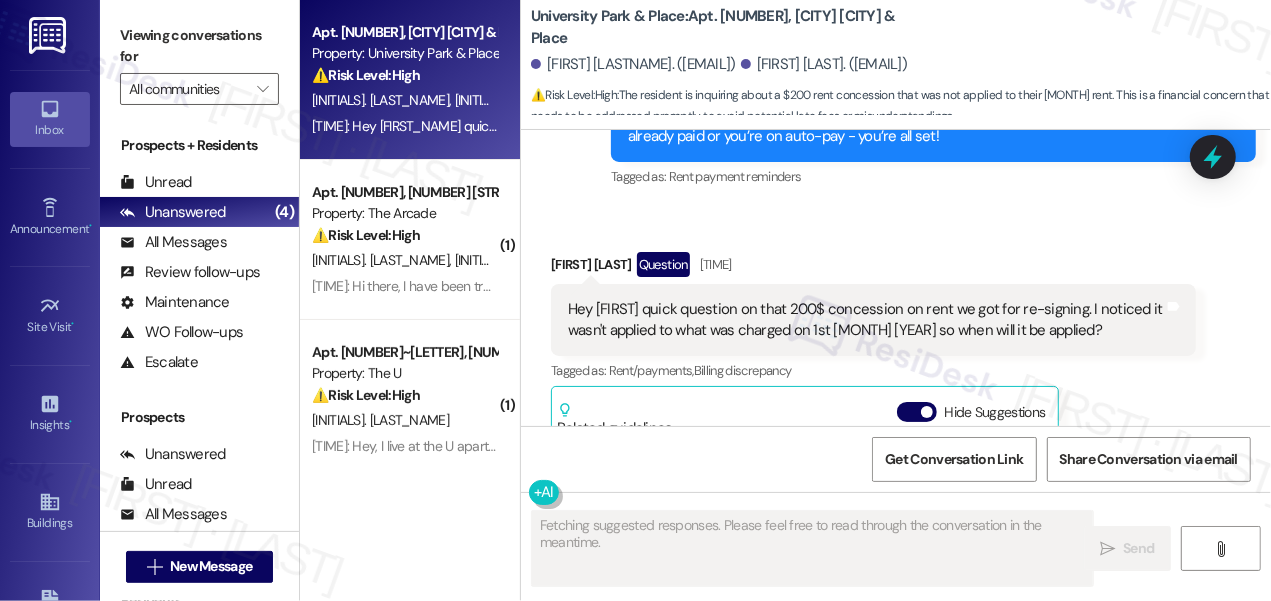 click on "Hey [FIRST] quick question on that 200$ concession on rent we got for re-signing. I noticed it wasn't applied to what was charged on 1st [MONTH] [YEAR] so when will it be applied?" at bounding box center [866, 320] 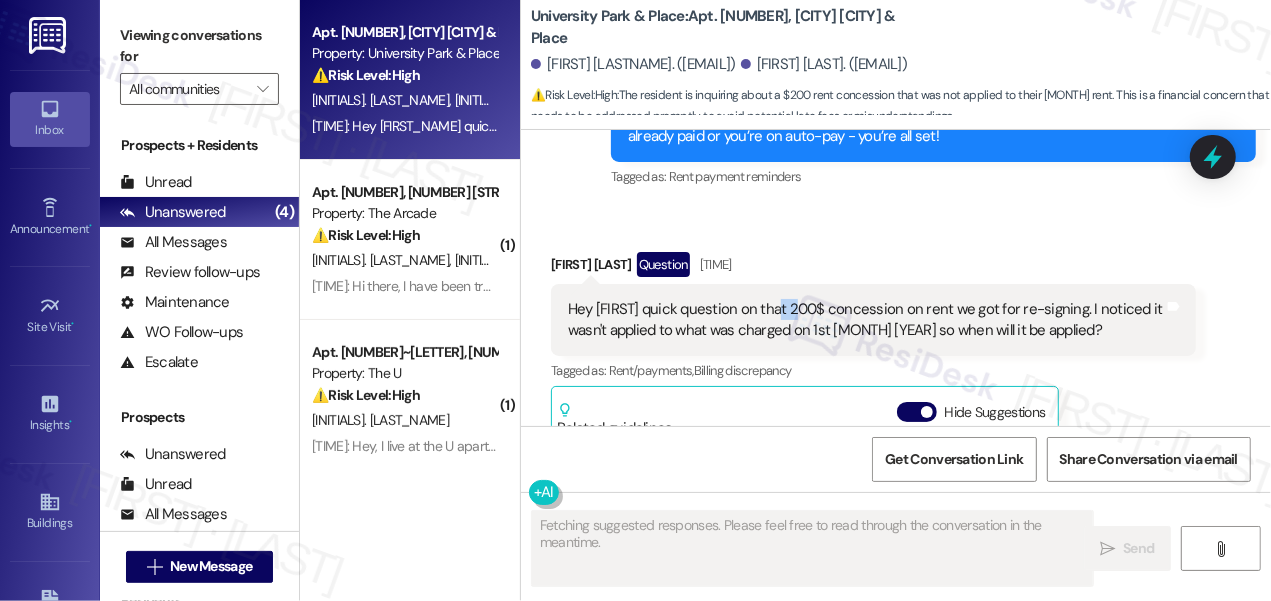 click on "Hey [FIRST] quick question on that 200$ concession on rent we got for re-signing. I noticed it wasn't applied to what was charged on 1st [MONTH] [YEAR] so when will it be applied?" at bounding box center (866, 320) 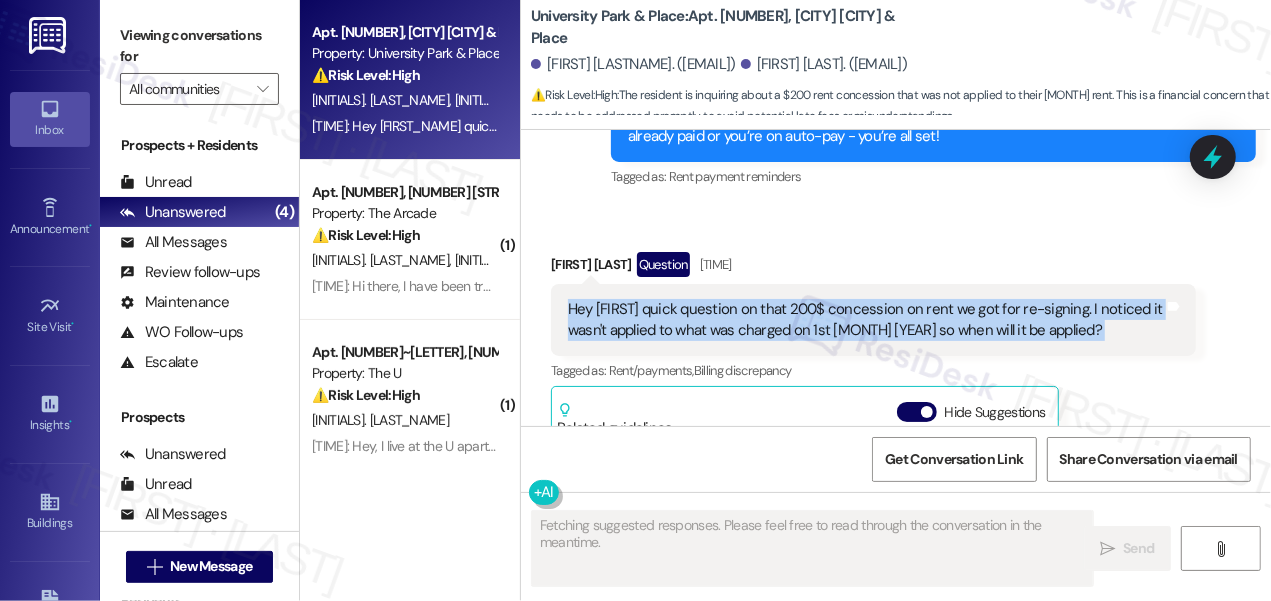 click on "Hey [FIRST] quick question on that 200$ concession on rent we got for re-signing. I noticed it wasn't applied to what was charged on 1st [MONTH] [YEAR] so when will it be applied?" at bounding box center (866, 320) 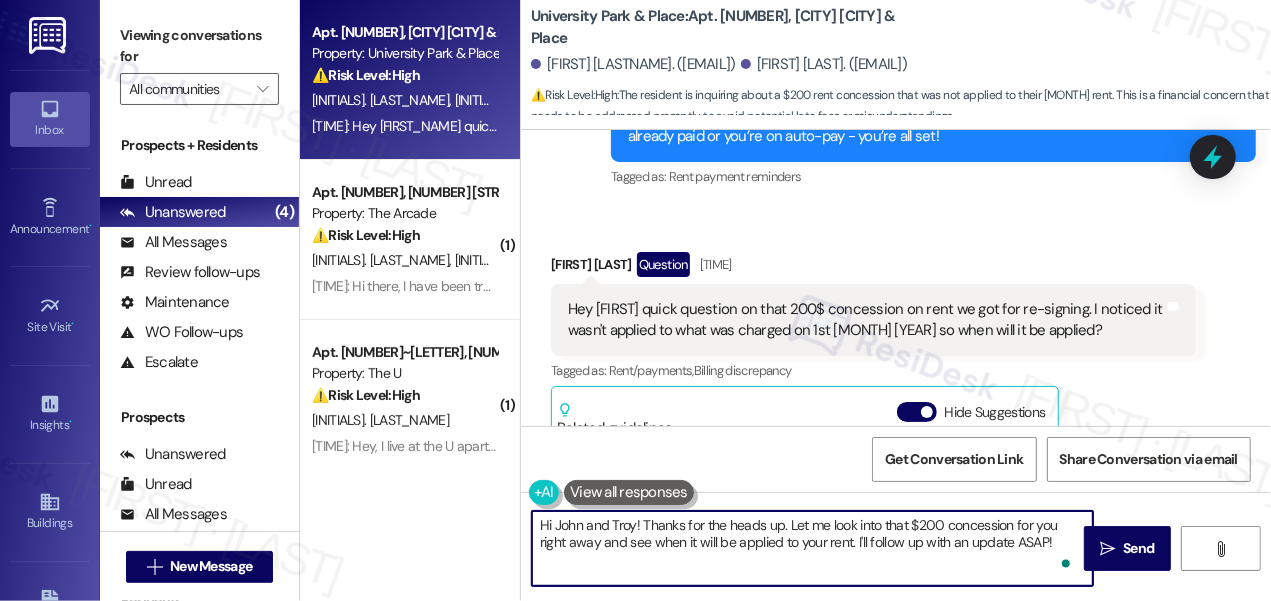 drag, startPoint x: 636, startPoint y: 524, endPoint x: 584, endPoint y: 526, distance: 52.03845 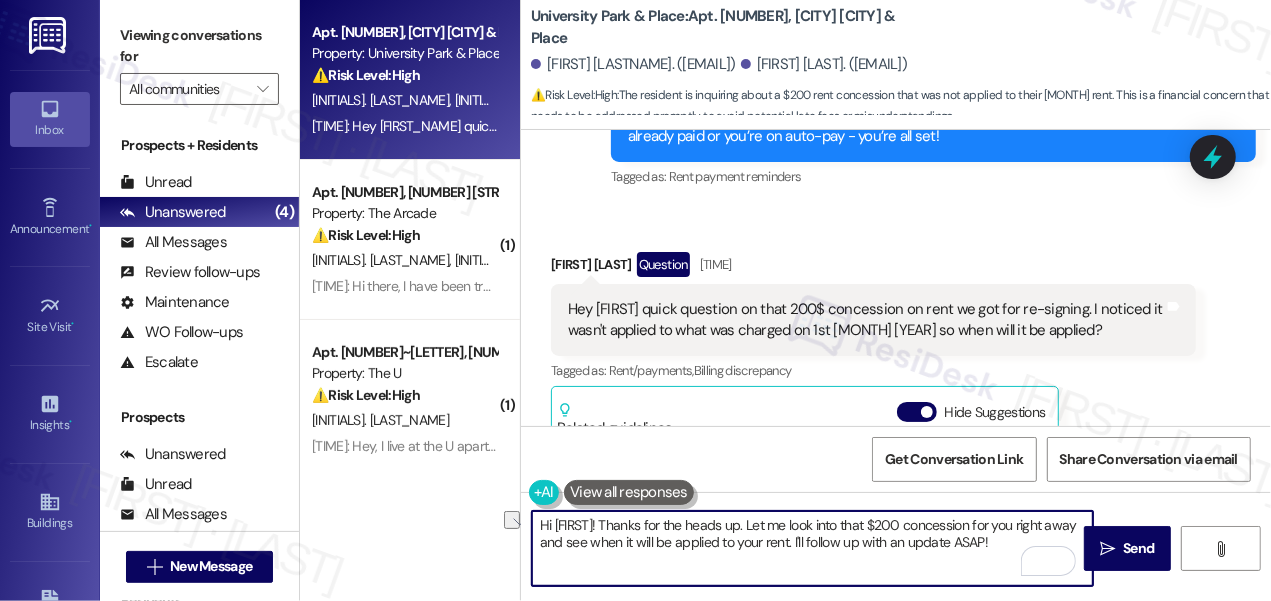 drag, startPoint x: 846, startPoint y: 523, endPoint x: 777, endPoint y: 523, distance: 69 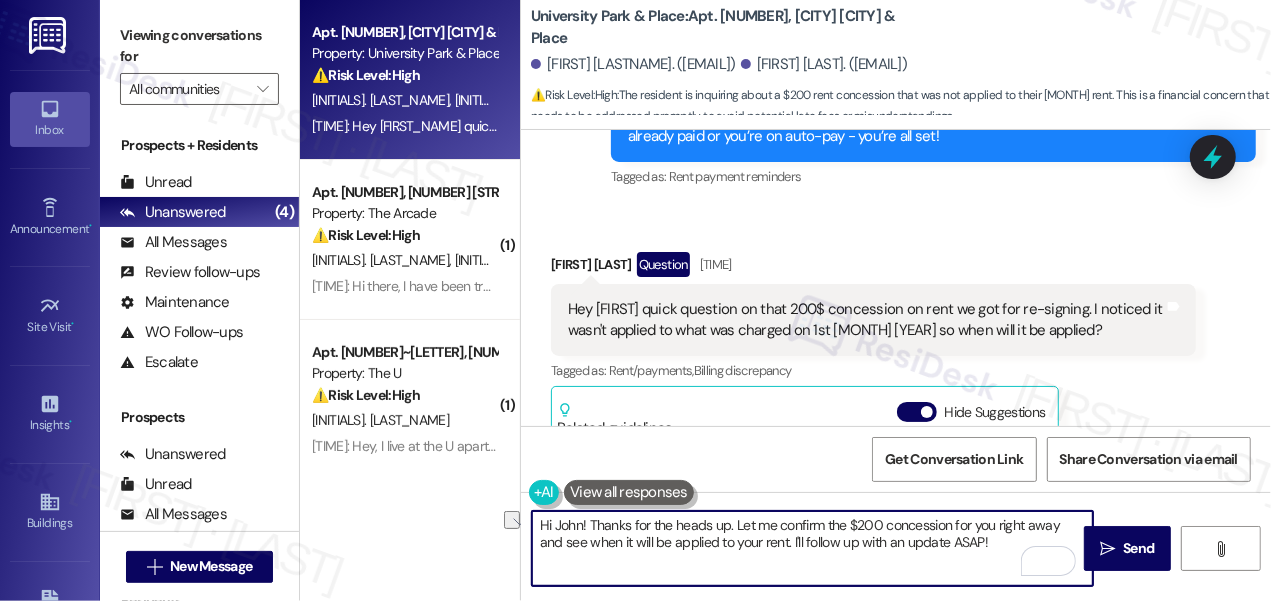 drag, startPoint x: 953, startPoint y: 527, endPoint x: 1053, endPoint y: 508, distance: 101.788994 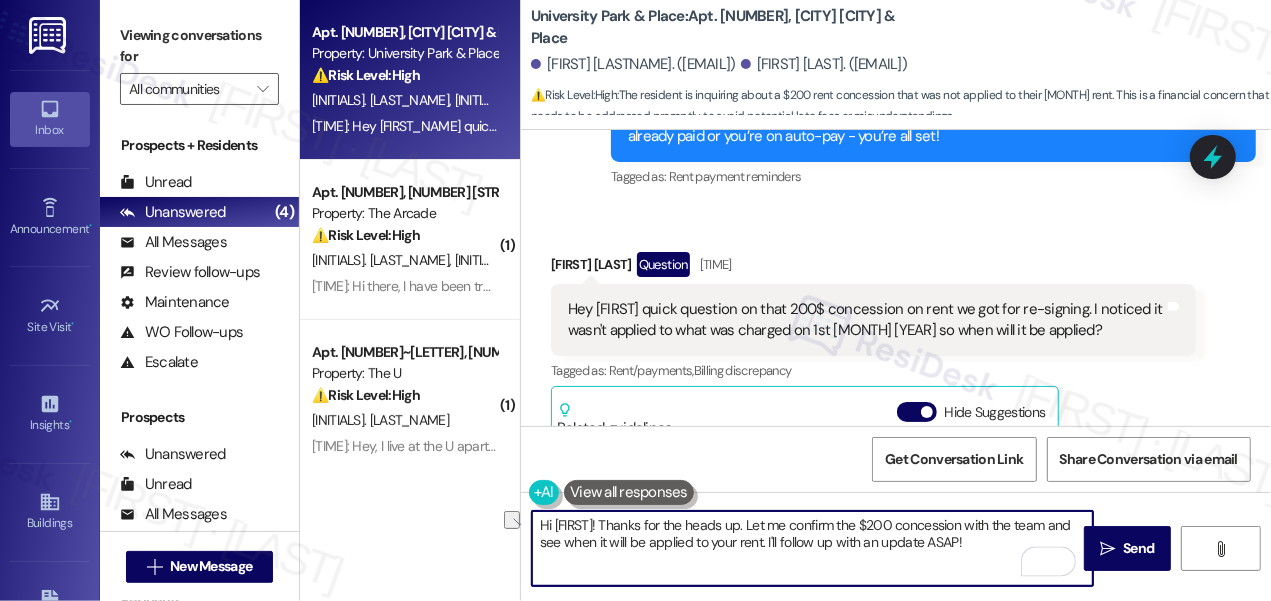 drag, startPoint x: 970, startPoint y: 539, endPoint x: 837, endPoint y: 546, distance: 133.18408 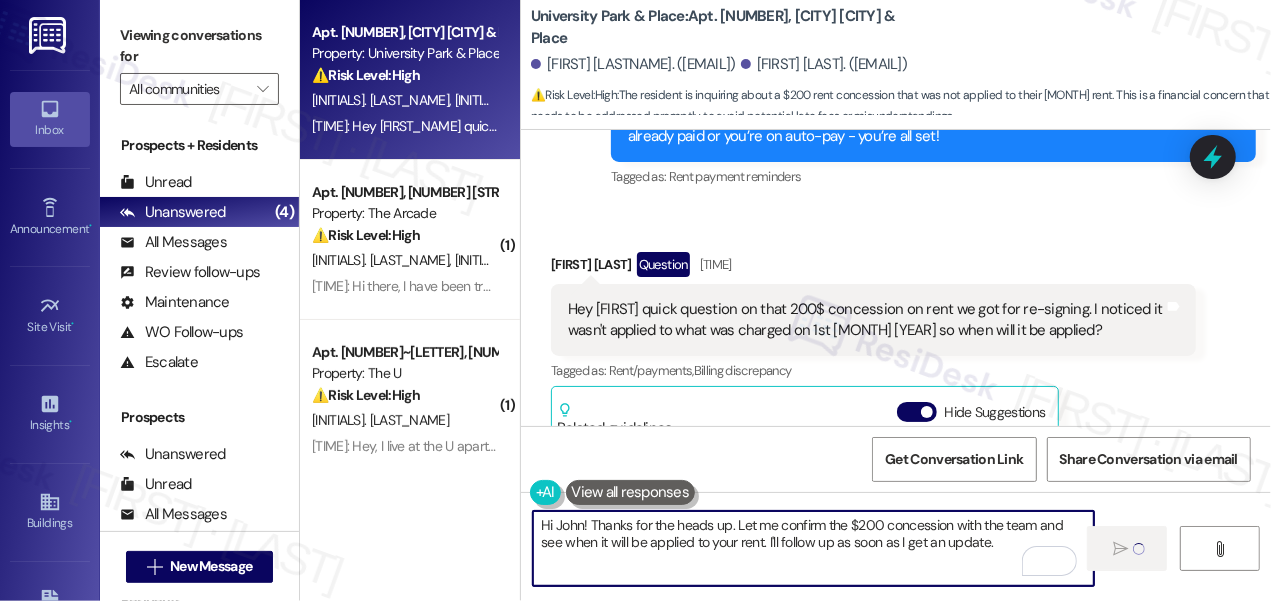 type on "Hi John! Thanks for the heads up. Let me confirm the $200 concession with the team and see when it will be applied to your rent. I'll follow up as soon as I get an update." 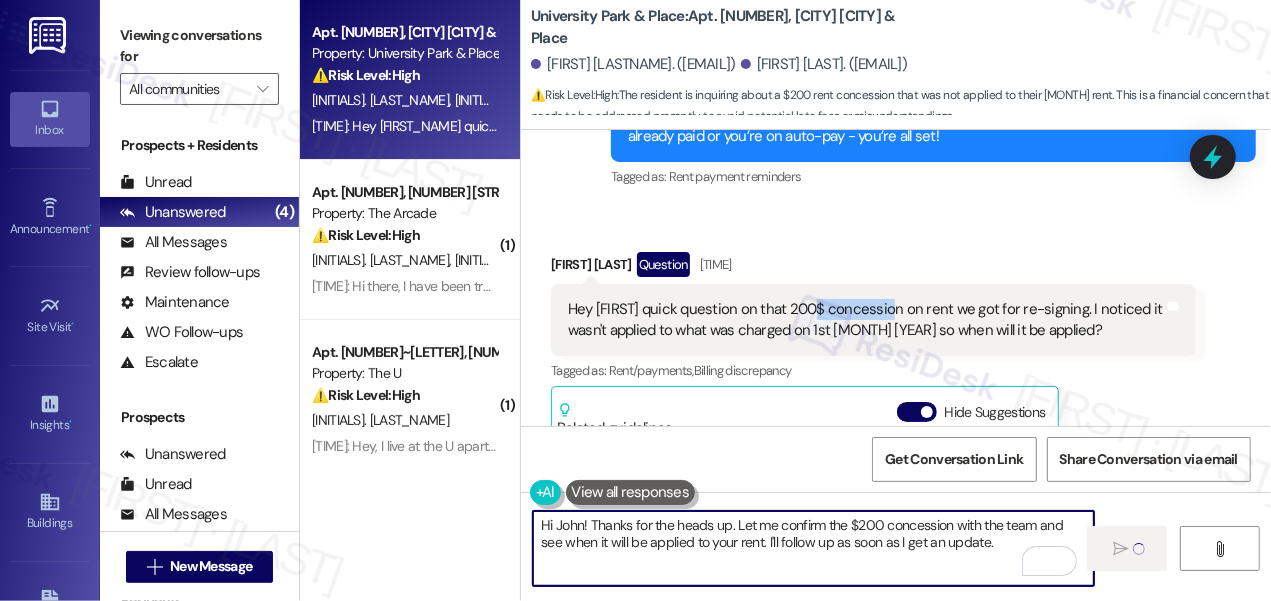 click on "Hey Sarah quick question on that 200$ concession on rent we got for re-signing. I noticed it wasn't applied to what was charged on 1st August 2025 so when will it be applied?" at bounding box center [866, 320] 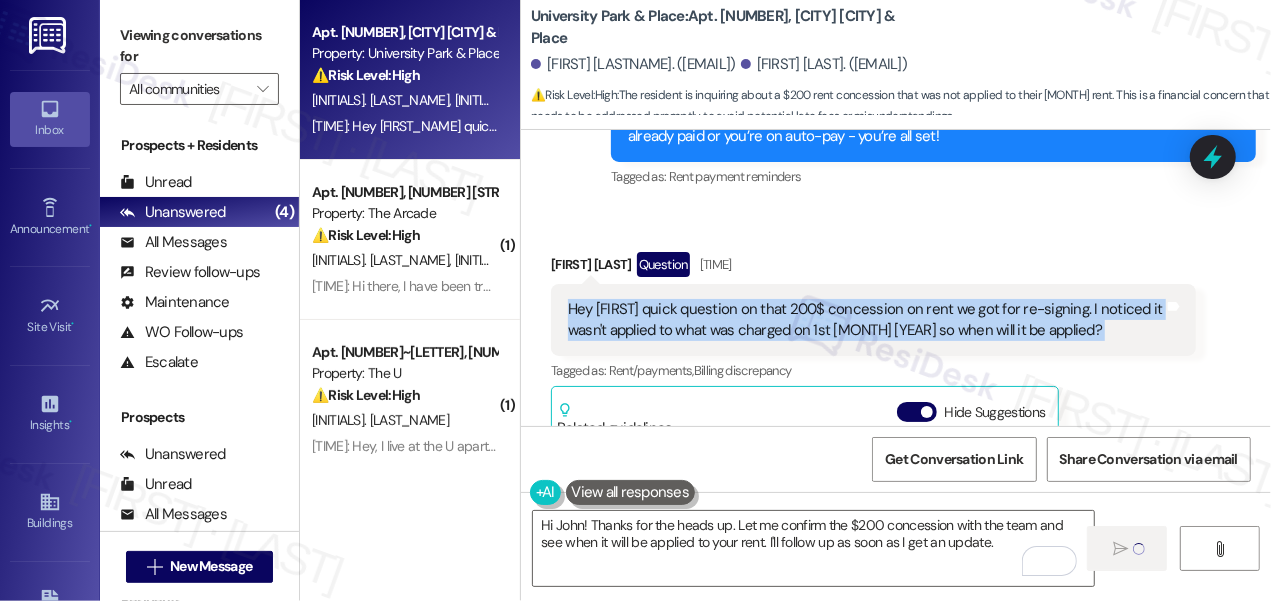 click on "Hey Sarah quick question on that 200$ concession on rent we got for re-signing. I noticed it wasn't applied to what was charged on 1st August 2025 so when will it be applied?" at bounding box center (866, 320) 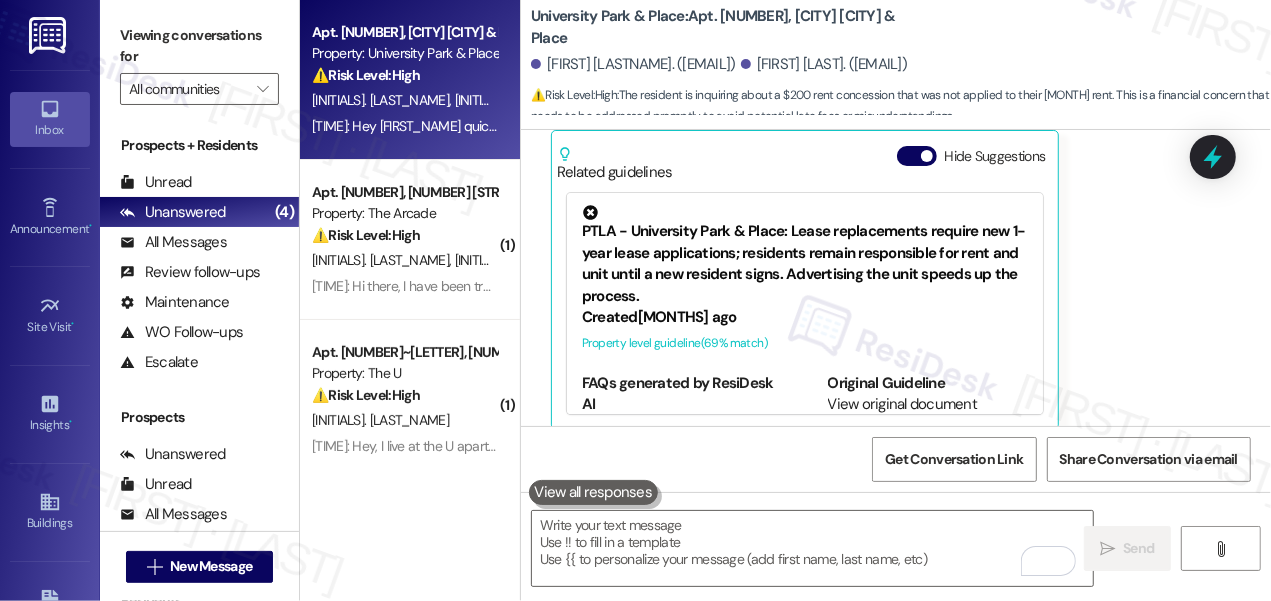 scroll, scrollTop: 8472, scrollLeft: 0, axis: vertical 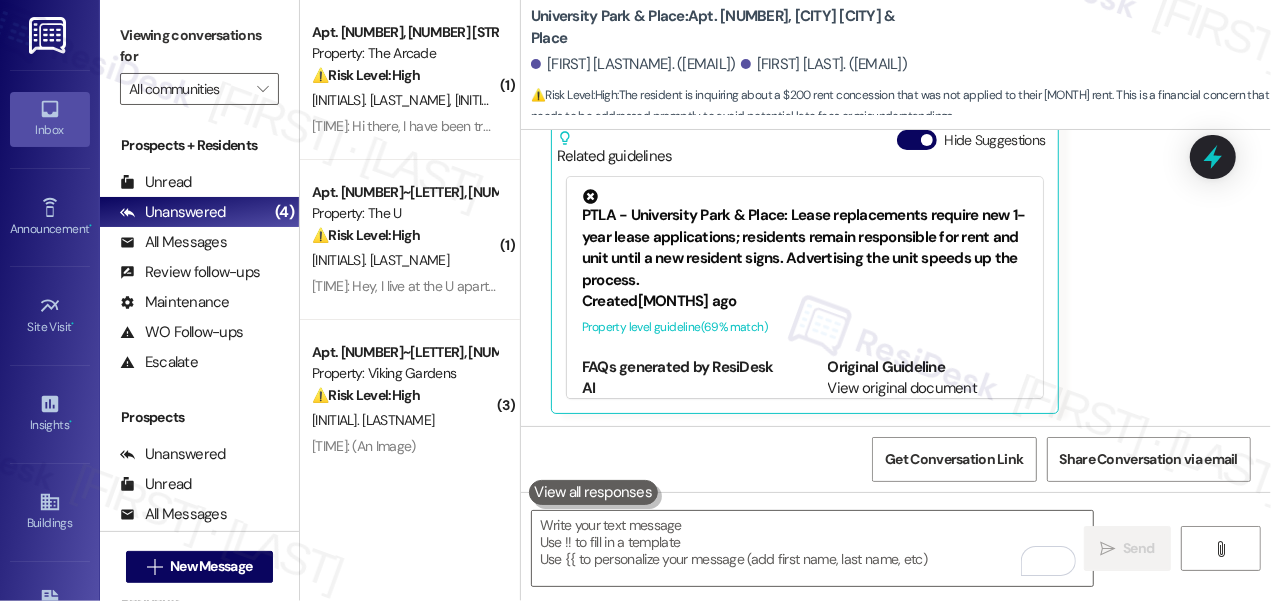 click on "Viewing conversations for" at bounding box center [199, 46] 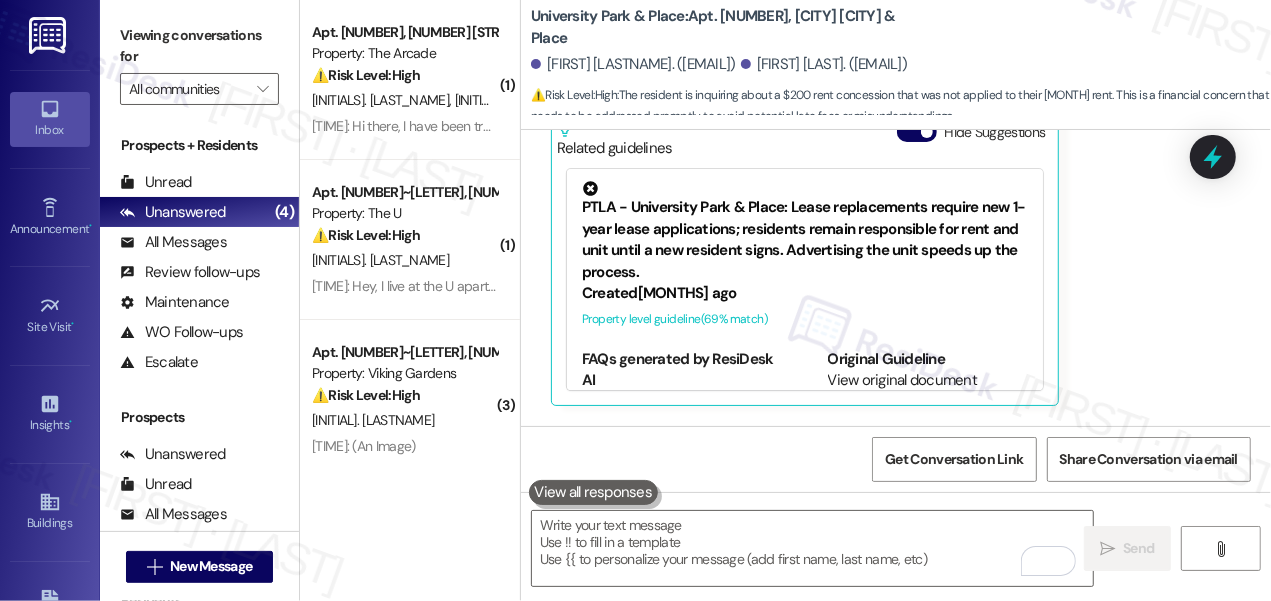 scroll, scrollTop: 8633, scrollLeft: 0, axis: vertical 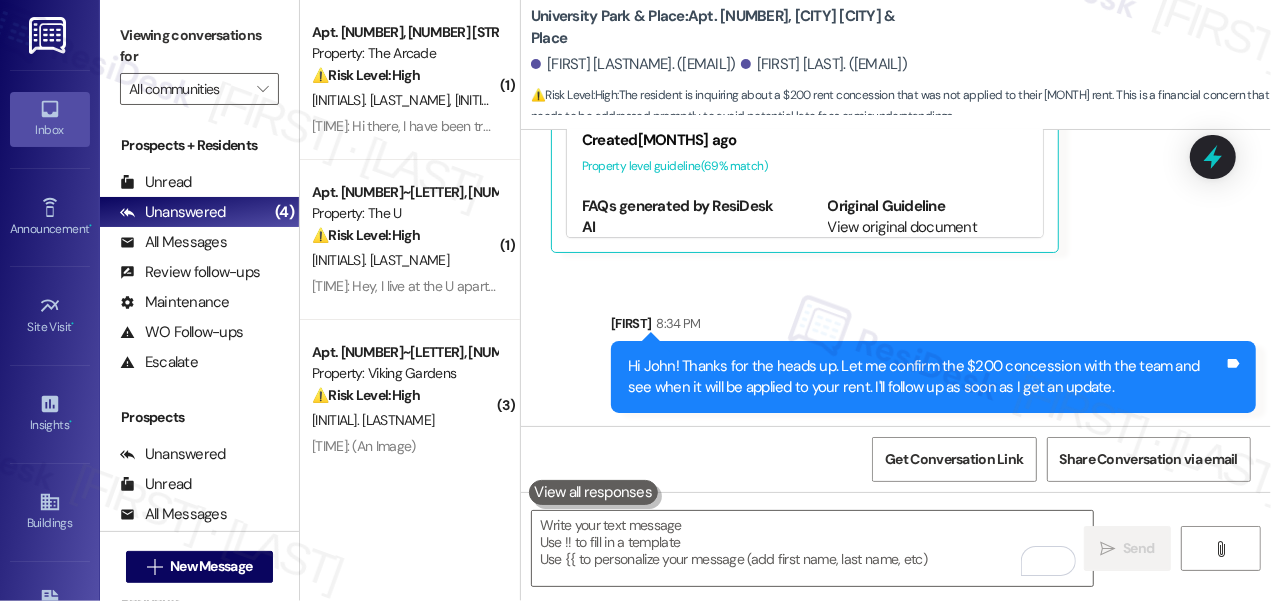 click on "Viewing conversations for" at bounding box center [199, 46] 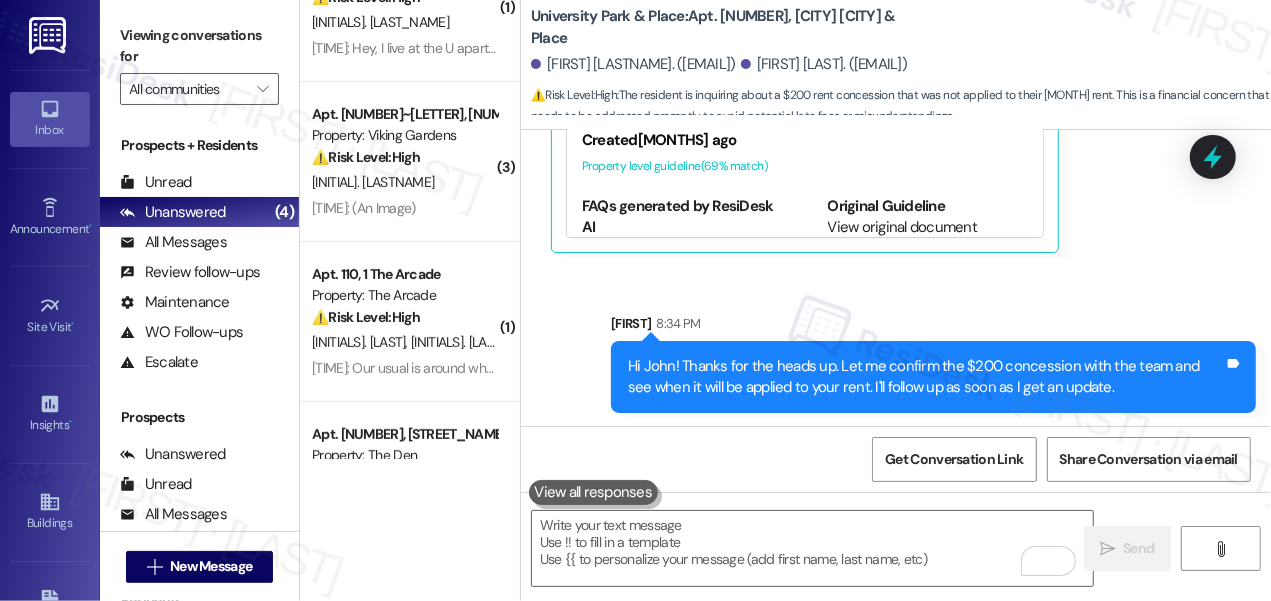 scroll, scrollTop: 0, scrollLeft: 0, axis: both 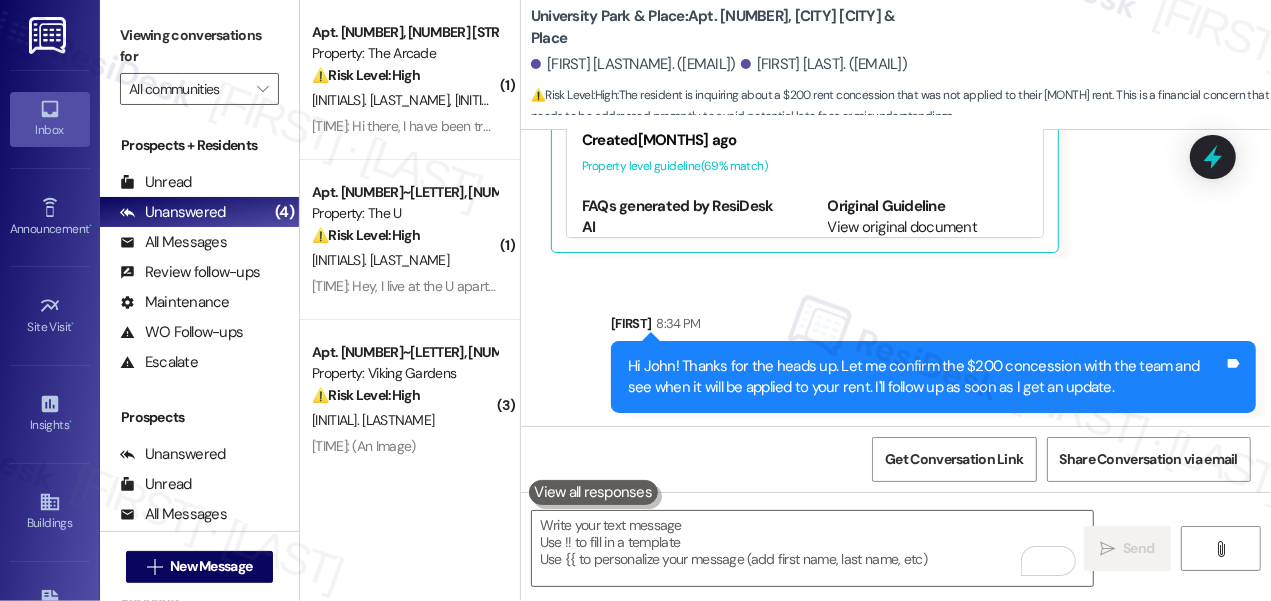 click on "Viewing conversations for" at bounding box center (199, 46) 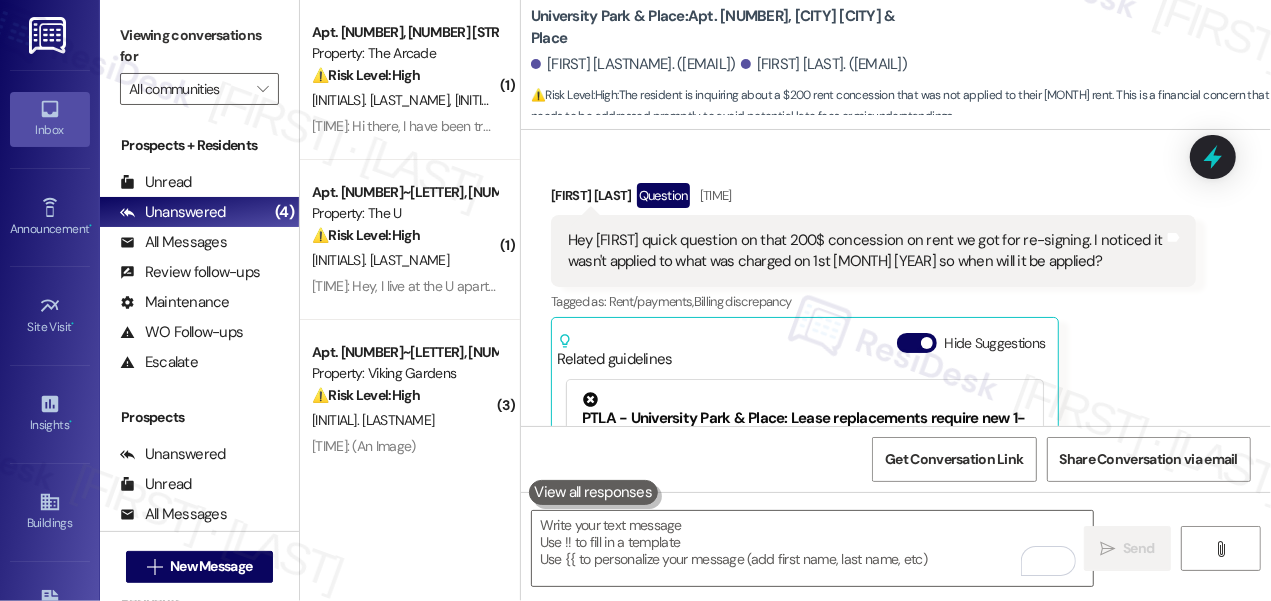 click on "Hey Sarah quick question on that 200$ concession on rent we got for re-signing. I noticed it wasn't applied to what was charged on 1st August 2025 so when will it be applied? Tags and notes" at bounding box center [873, 251] 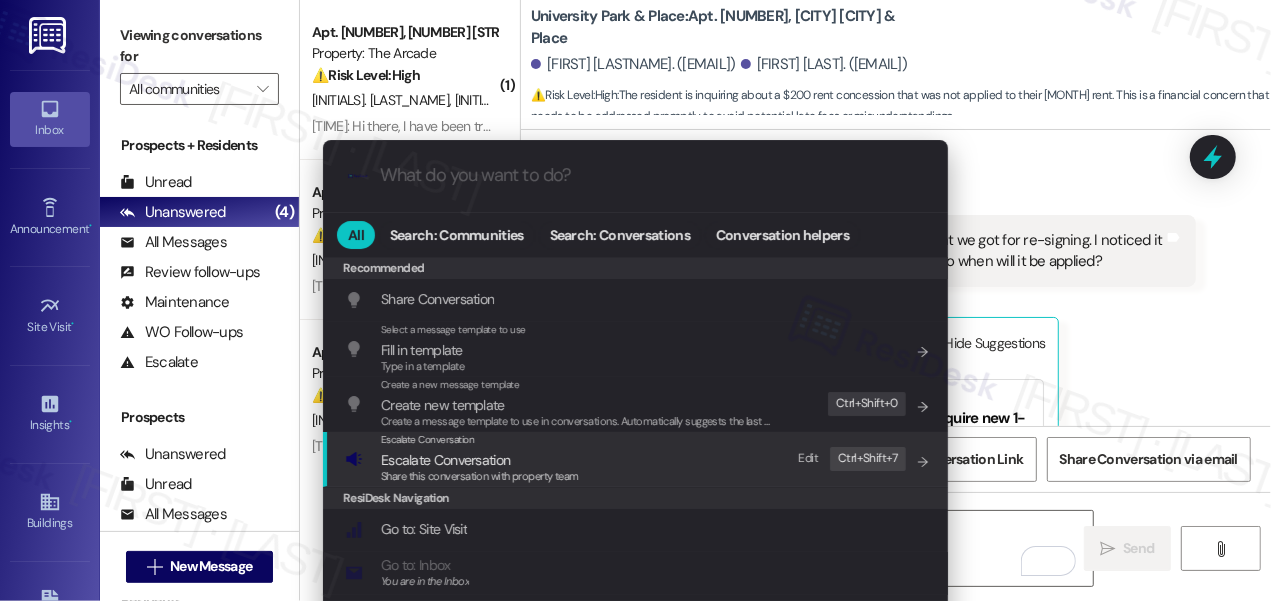 click on "Escalate Conversation Escalate Conversation Share this conversation with property team Edit Ctrl+ Shift+ 7" at bounding box center [637, 459] 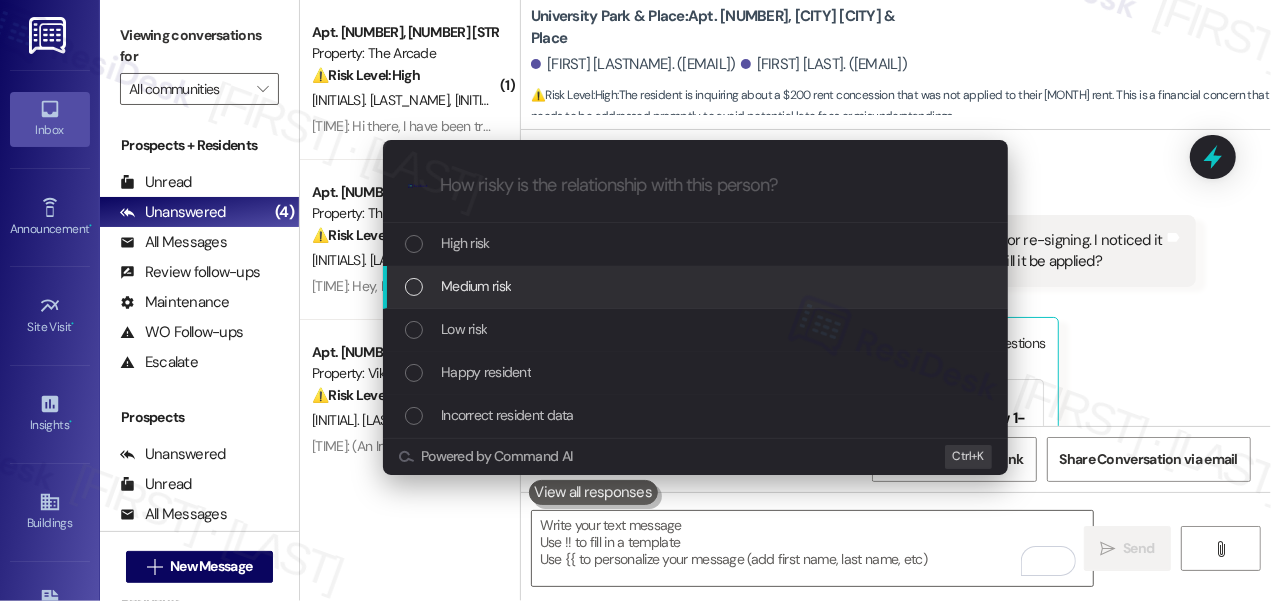 click on "Medium risk" at bounding box center [476, 286] 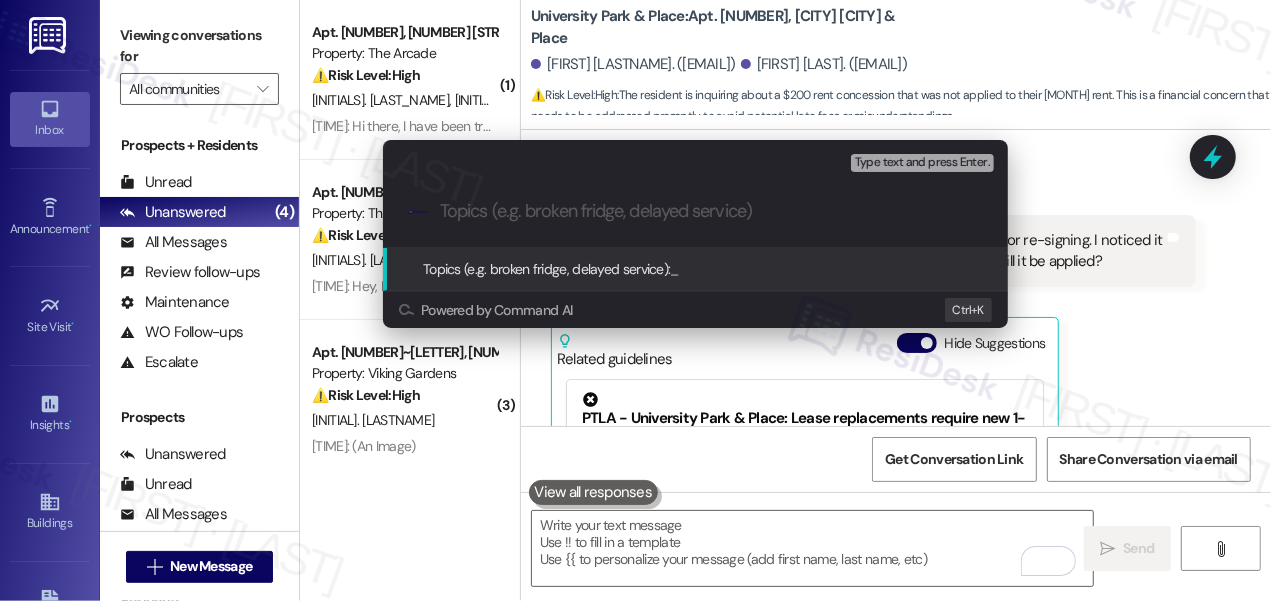 paste on "Resident Inquiry: $200 Re‑Signing Concession Not Applied to August Rent" 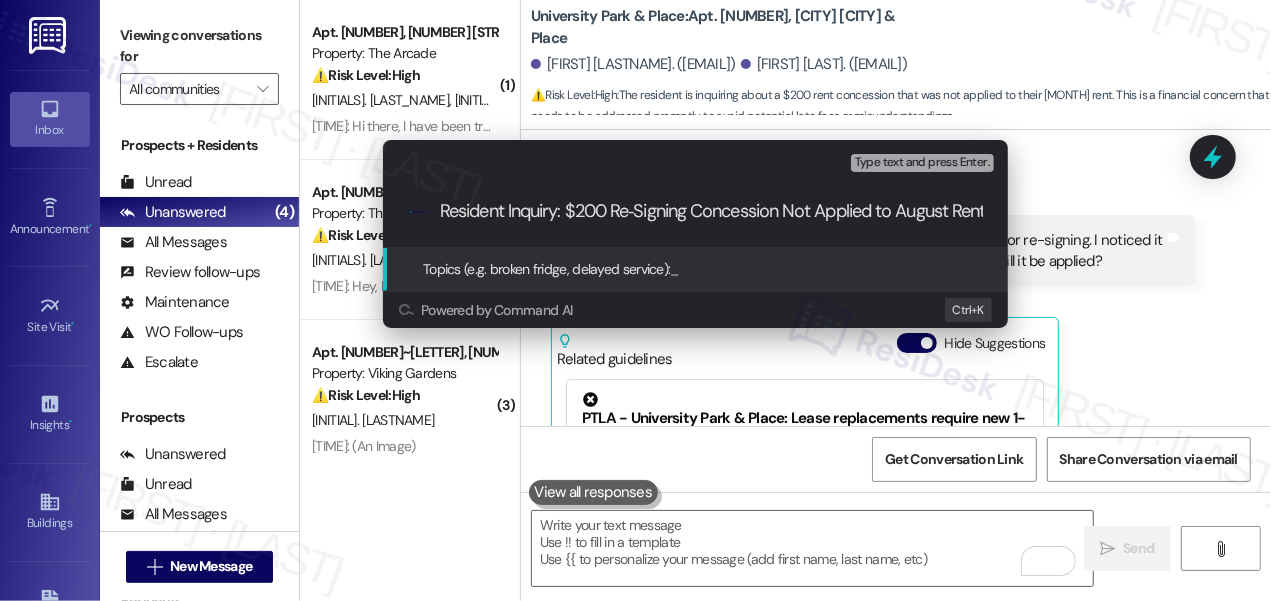scroll, scrollTop: 0, scrollLeft: 32, axis: horizontal 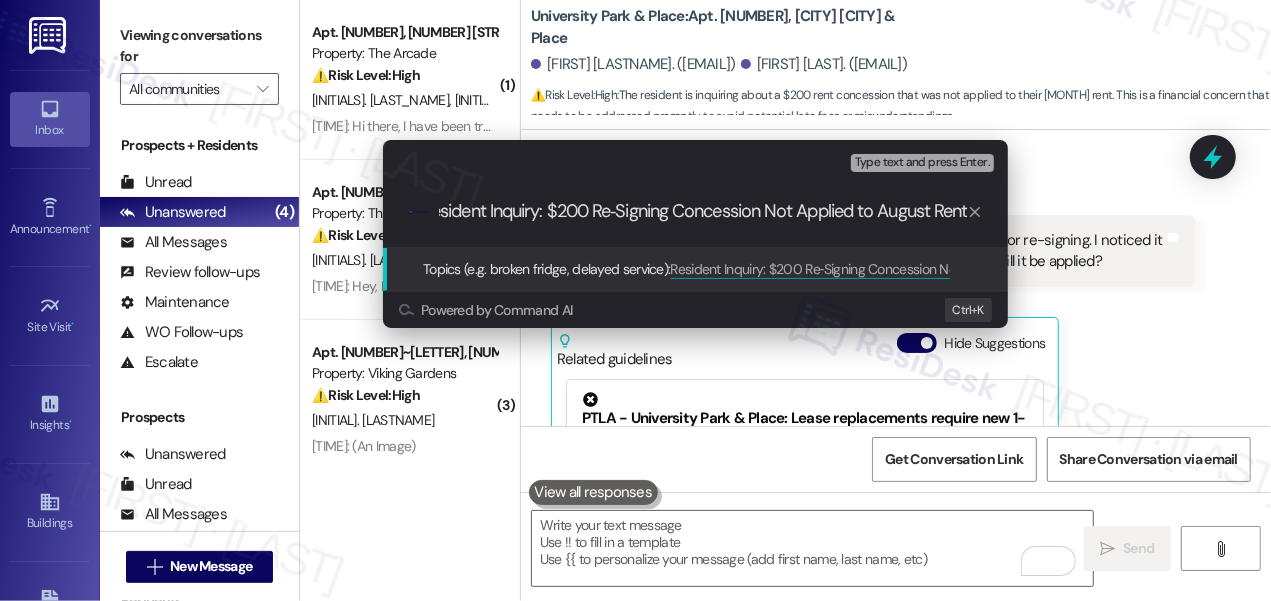 type 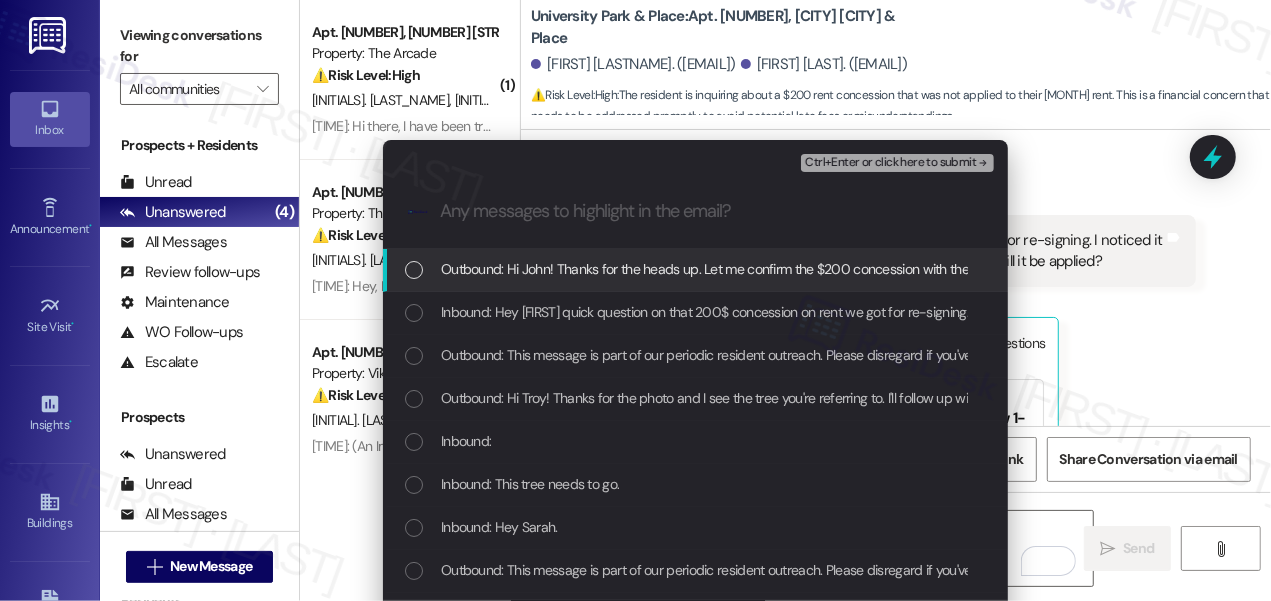 scroll, scrollTop: 0, scrollLeft: 0, axis: both 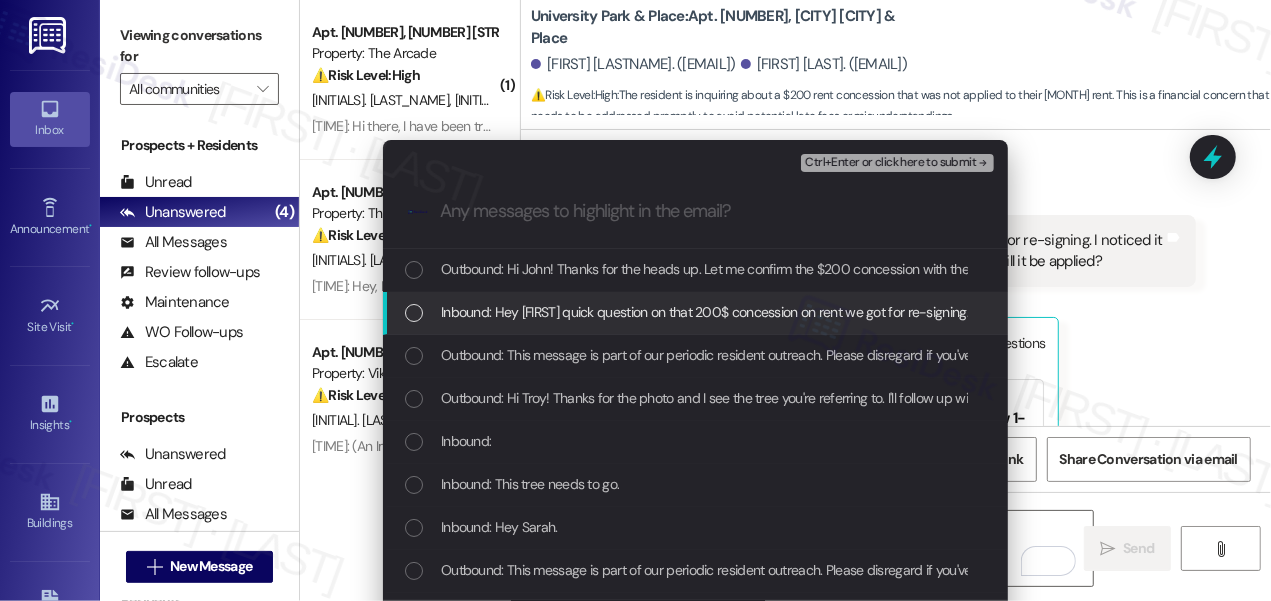 click on "Inbound: Hey Sarah quick question on that 200$ concession on rent we got for re-signing. I noticed it wasn't applied to what was charged on 1st August 2025 so when will it be applied?" at bounding box center (987, 312) 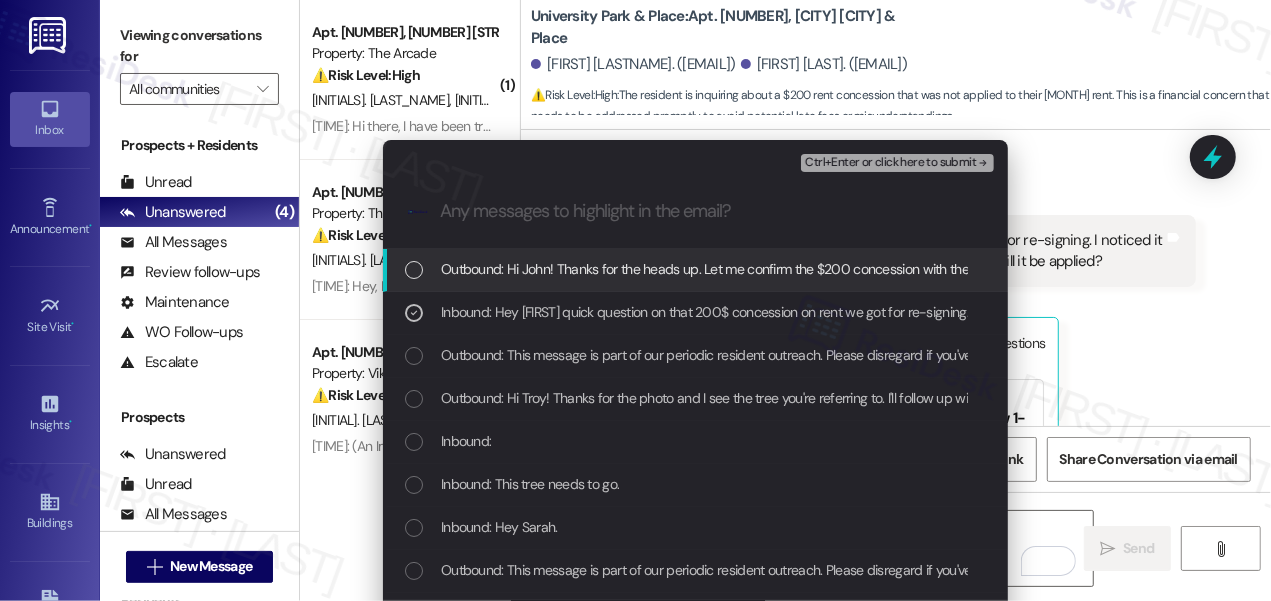 click on "Ctrl+Enter or click here to submit" at bounding box center [890, 163] 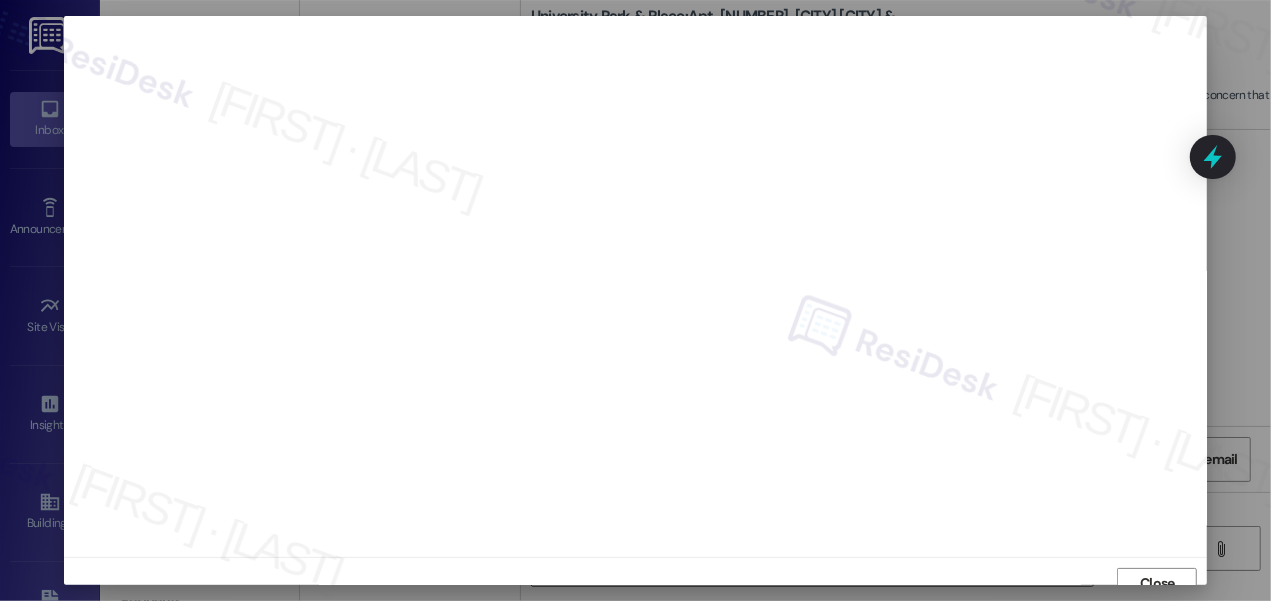 scroll, scrollTop: 14, scrollLeft: 0, axis: vertical 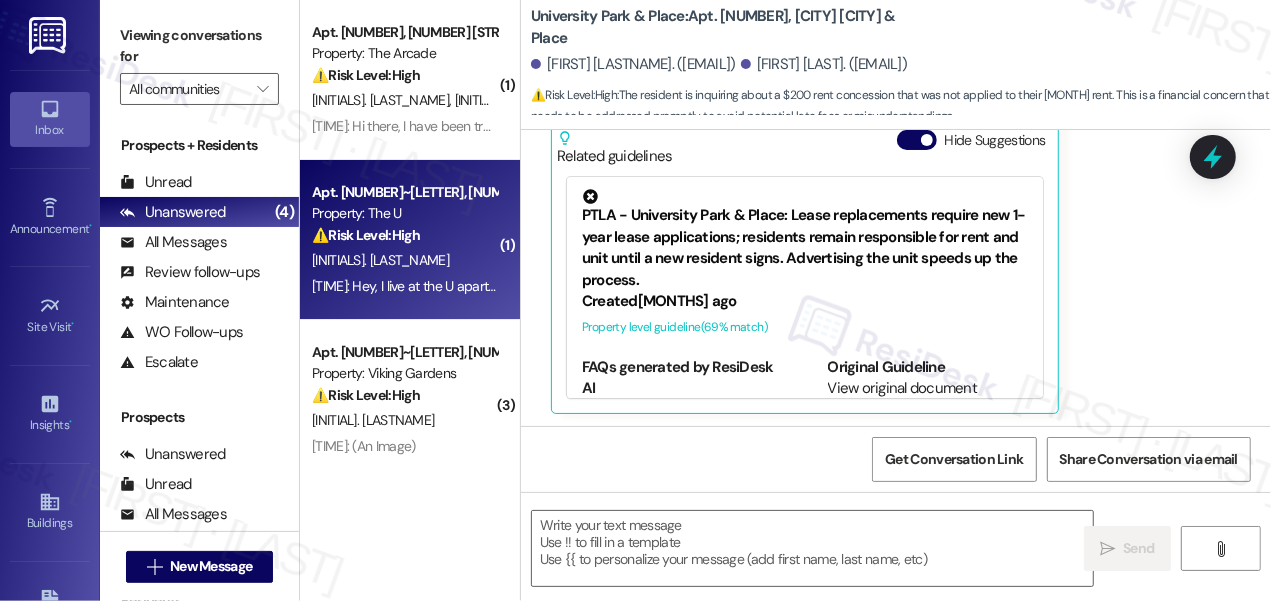 type on "Fetching suggested responses. Please feel free to read through the conversation in the meantime." 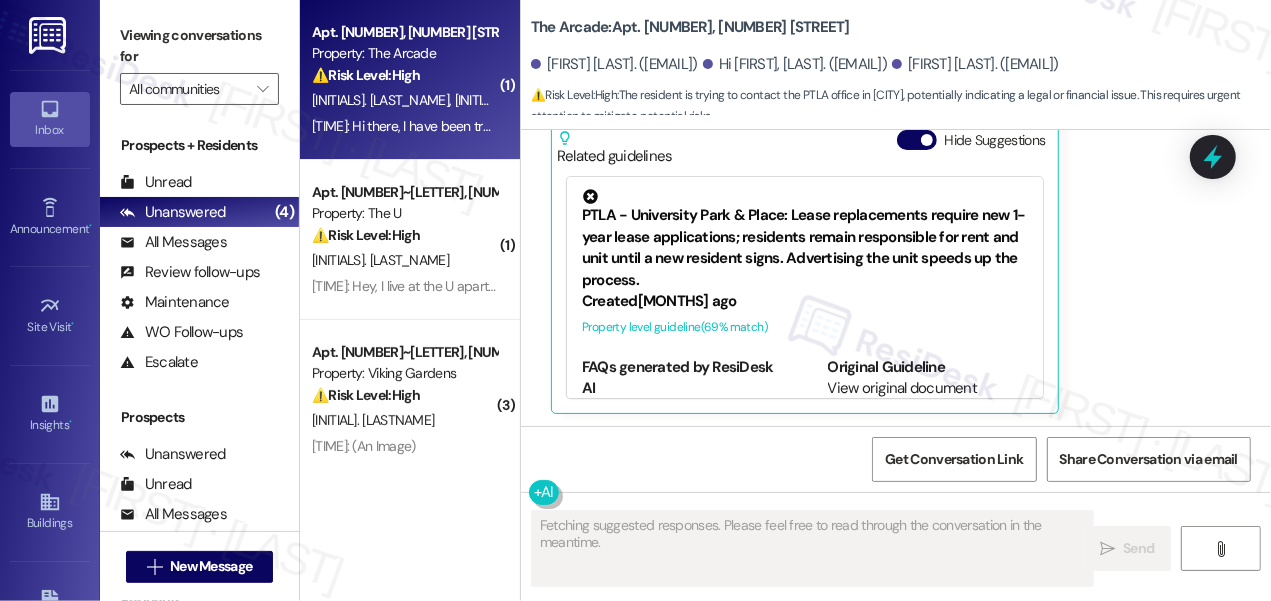 scroll, scrollTop: 1909, scrollLeft: 0, axis: vertical 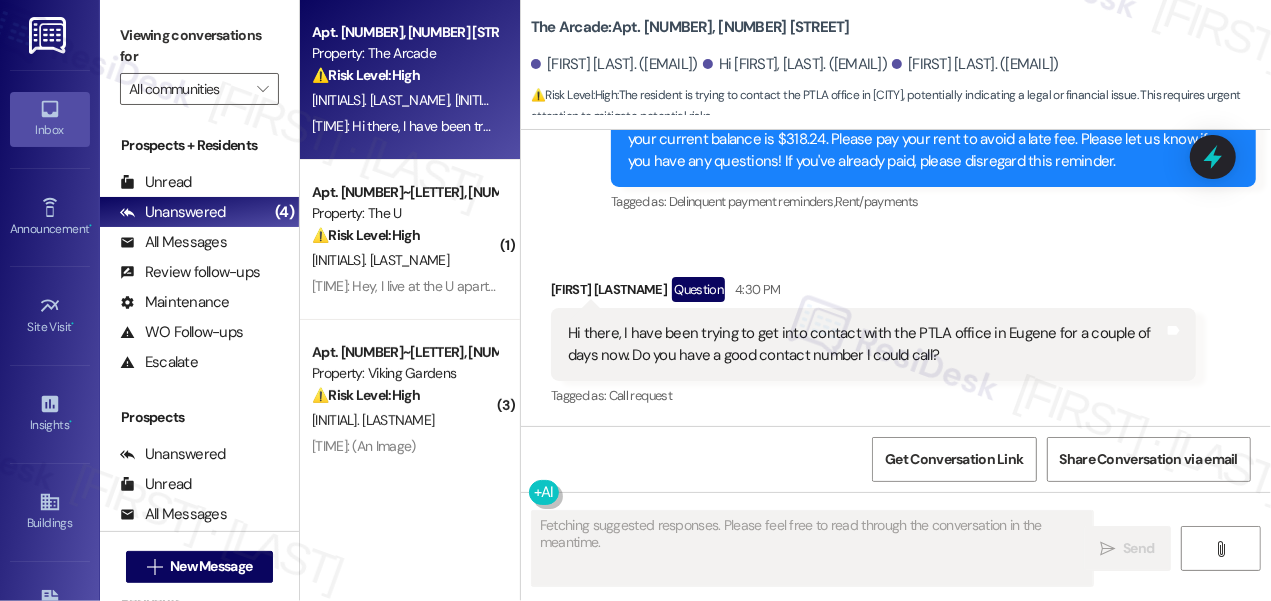 click on "Hi there, I have been trying to get into contact with the PTLA office in Eugene for a couple of days now. Do you have a good contact number I could call?" at bounding box center [866, 344] 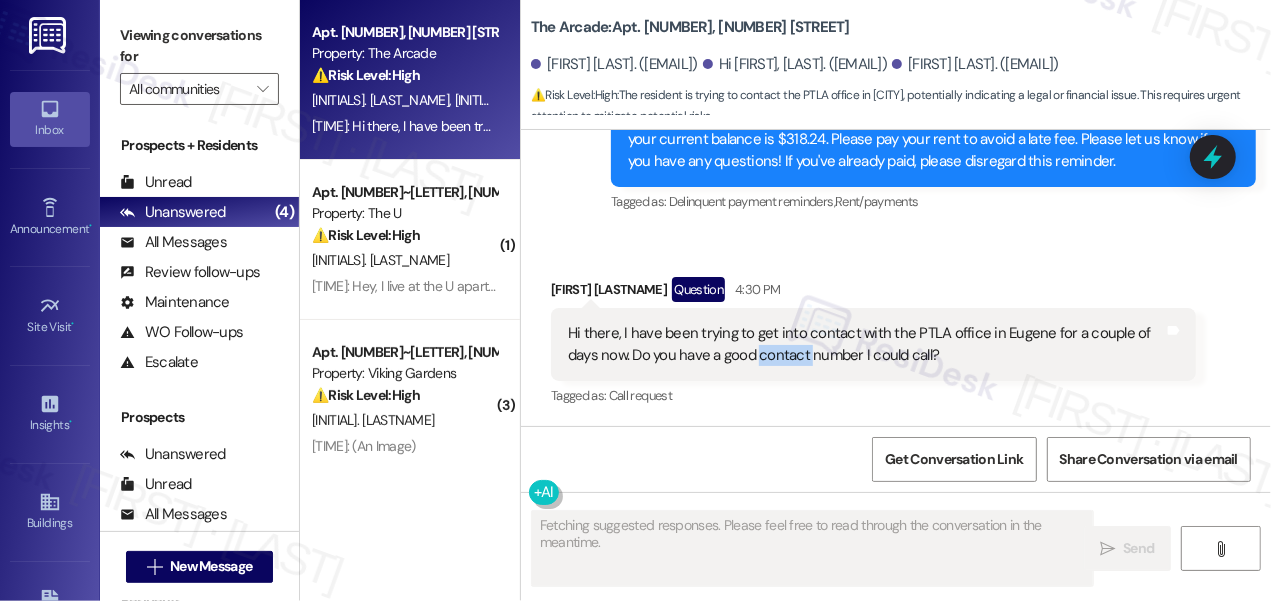 click on "Hi there, I have been trying to get into contact with the PTLA office in Eugene for a couple of days now. Do you have a good contact number I could call?" at bounding box center [866, 344] 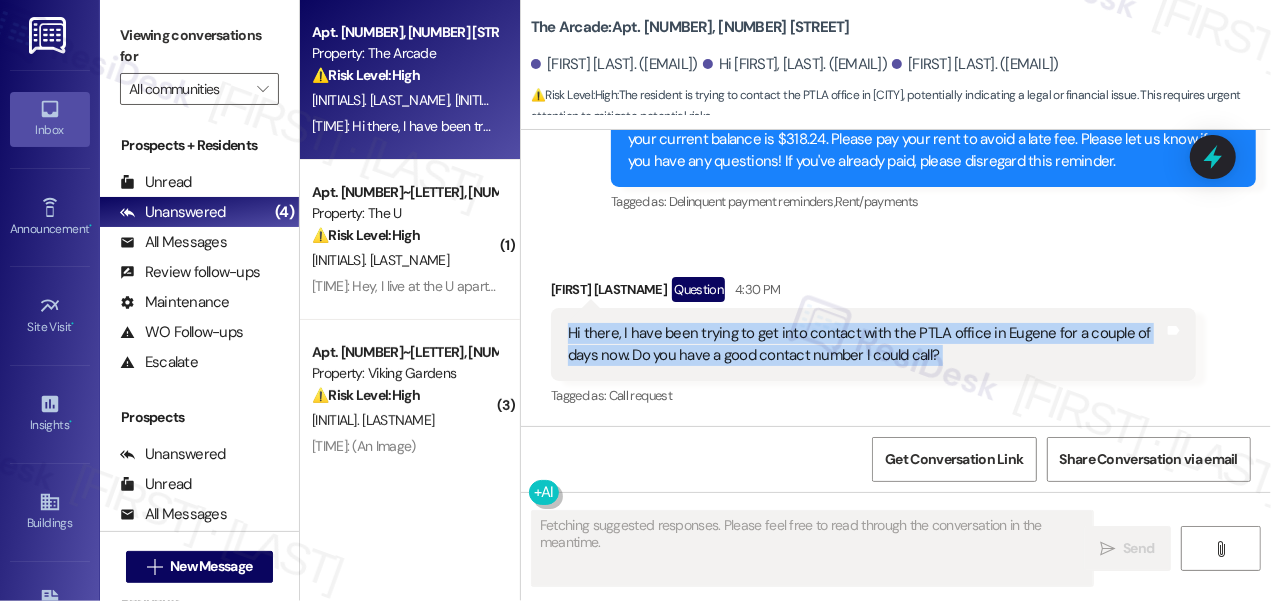 click on "Hi there, I have been trying to get into contact with the PTLA office in Eugene for a couple of days now. Do you have a good contact number I could call?" at bounding box center (866, 344) 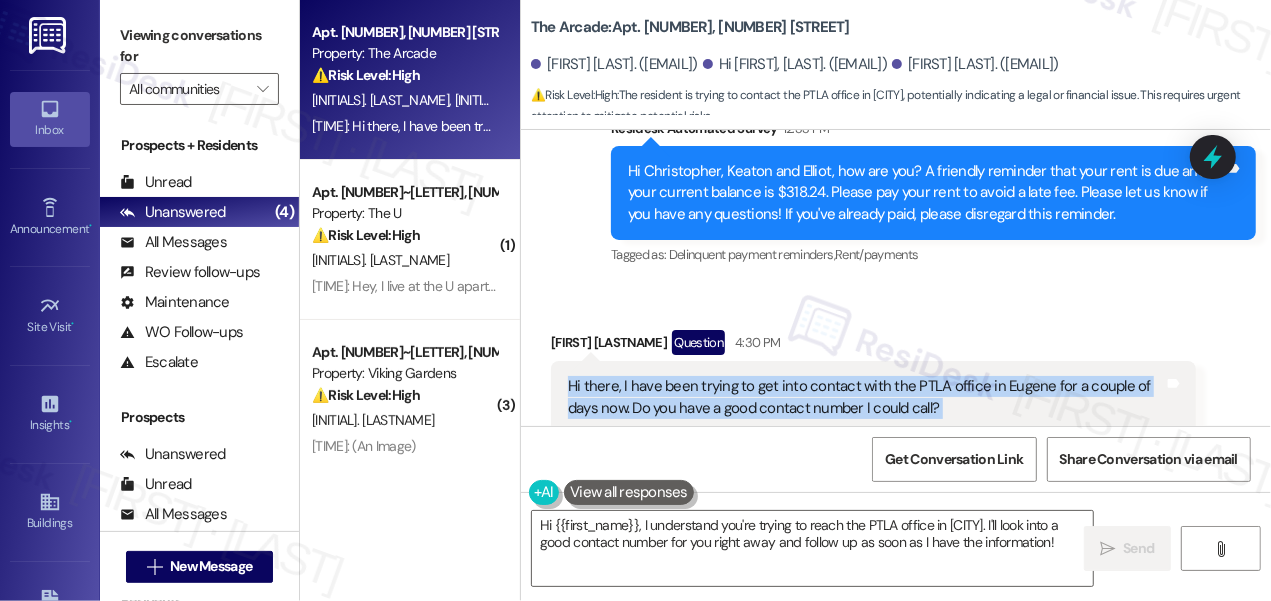 scroll, scrollTop: 1909, scrollLeft: 0, axis: vertical 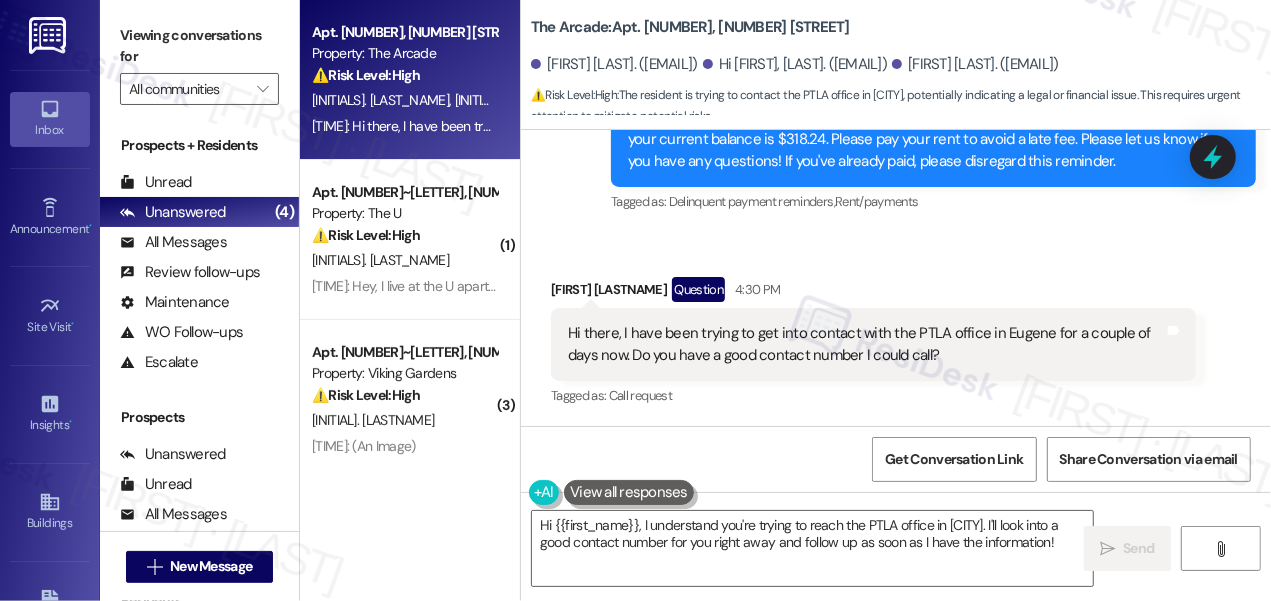 click on "Christopher Otto Question 4:30 PM" at bounding box center (873, 293) 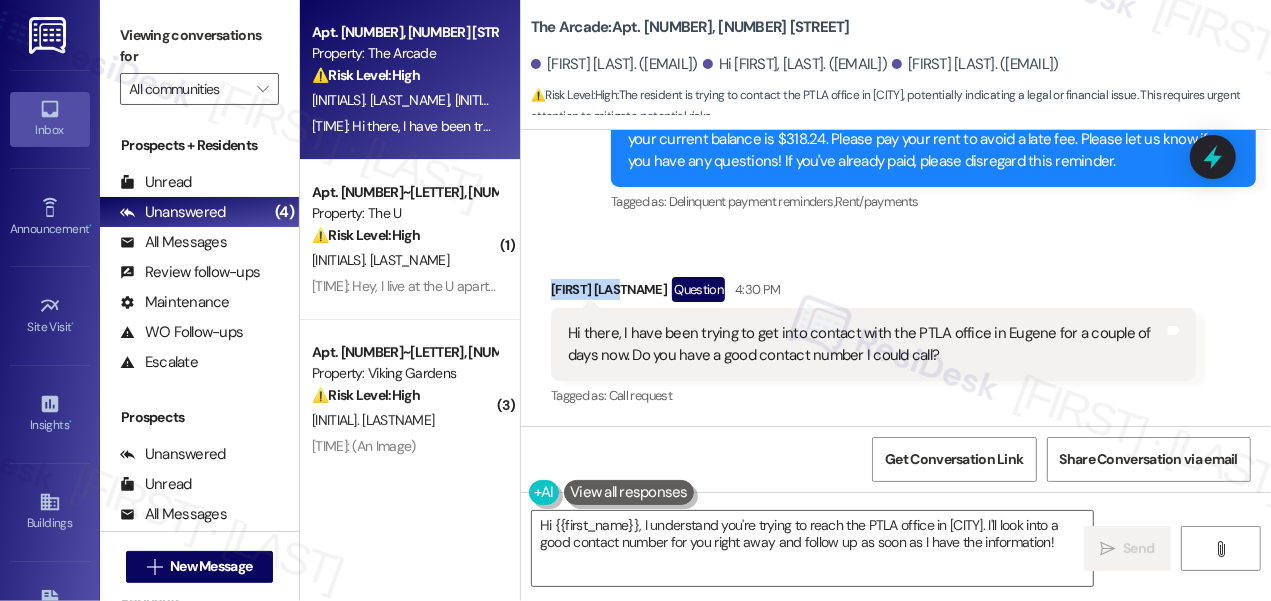 click on "Christopher Otto Question 4:30 PM" at bounding box center [873, 293] 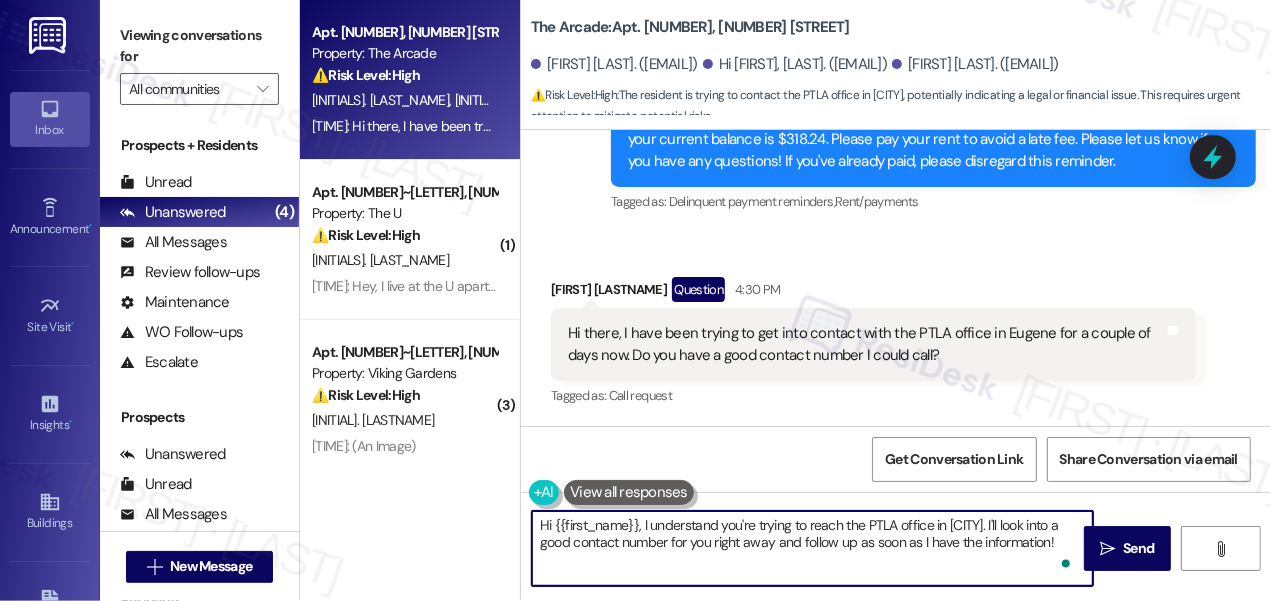 drag, startPoint x: 557, startPoint y: 519, endPoint x: 637, endPoint y: 511, distance: 80.399 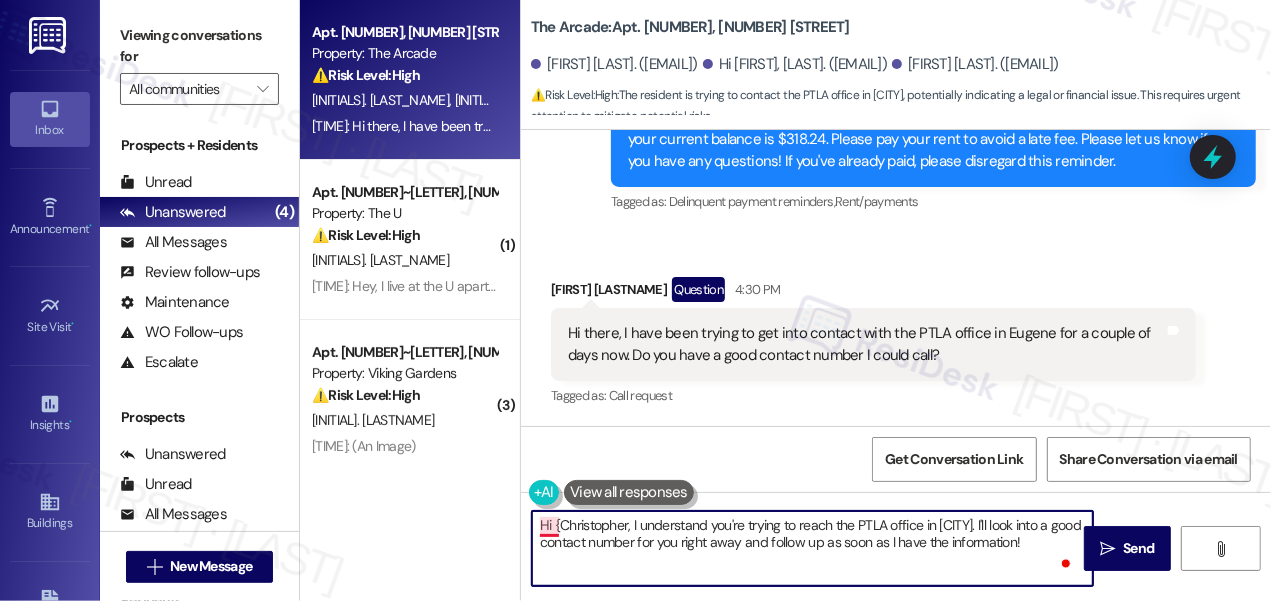 click on "Hi {Christopher, I understand you're trying to reach the PTLA office in Eugene. I'll look into a good contact number for you right away and follow up as soon as I have the information!" at bounding box center [812, 548] 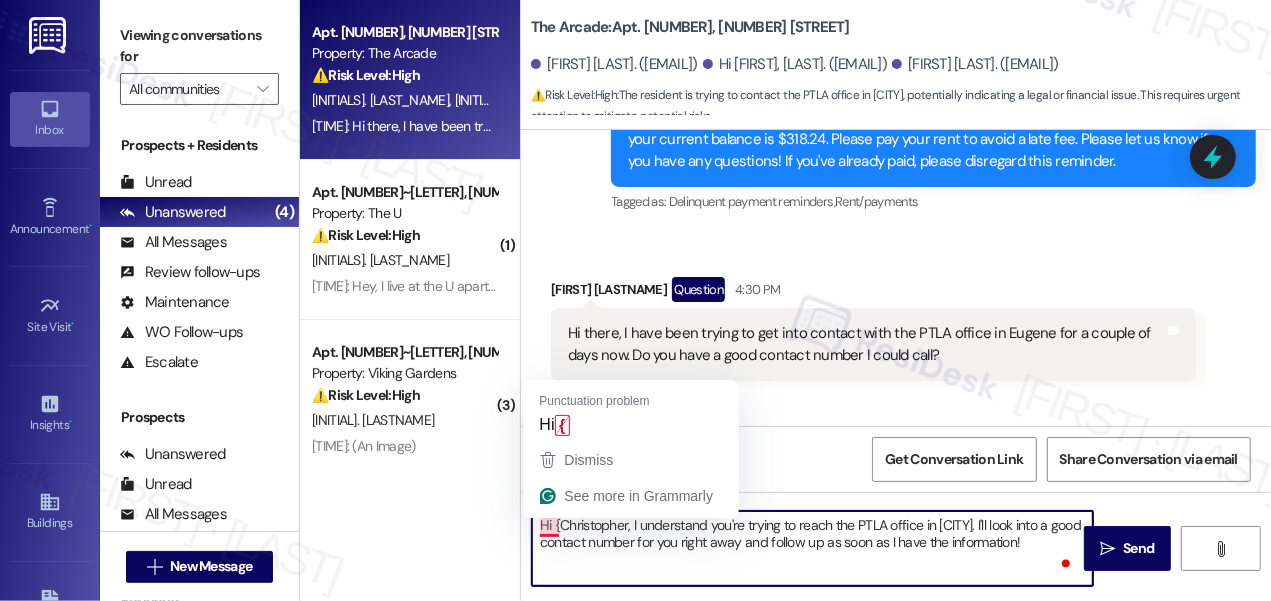 click on "Hi {Christopher, I understand you're trying to reach the PTLA office in Eugene. I'll look into a good contact number for you right away and follow up as soon as I have the information!" at bounding box center [812, 548] 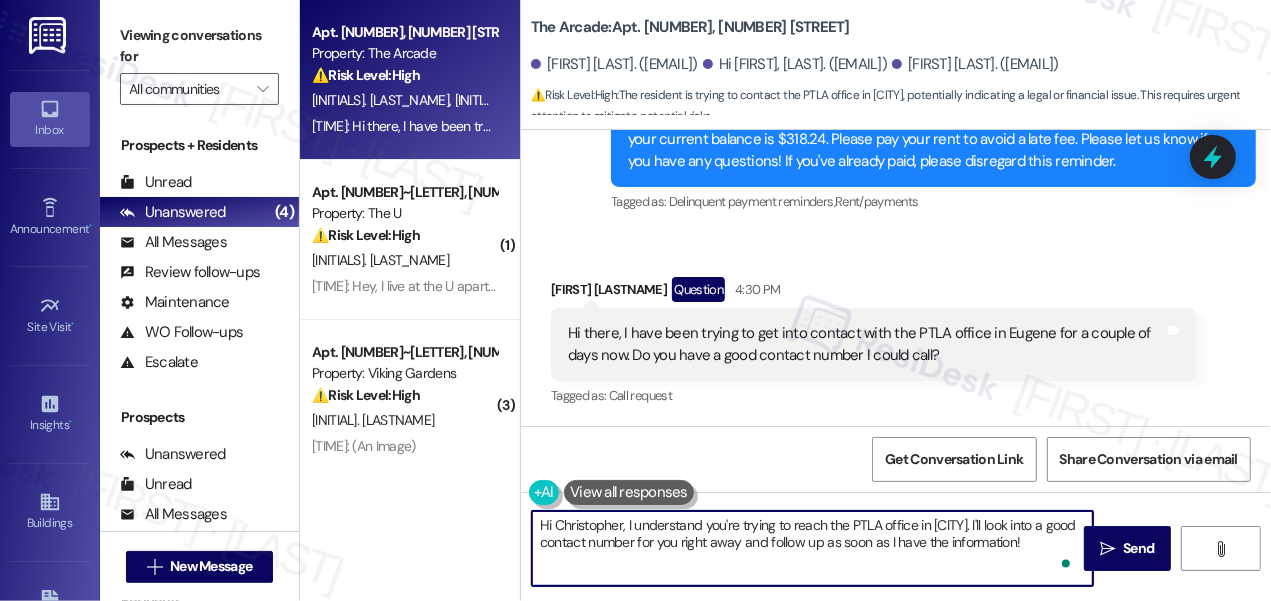 click on "Hi Christopher, I understand you're trying to reach the PTLA office in Eugene. I'll look into a good contact number for you right away and follow up as soon as I have the information!" at bounding box center (812, 548) 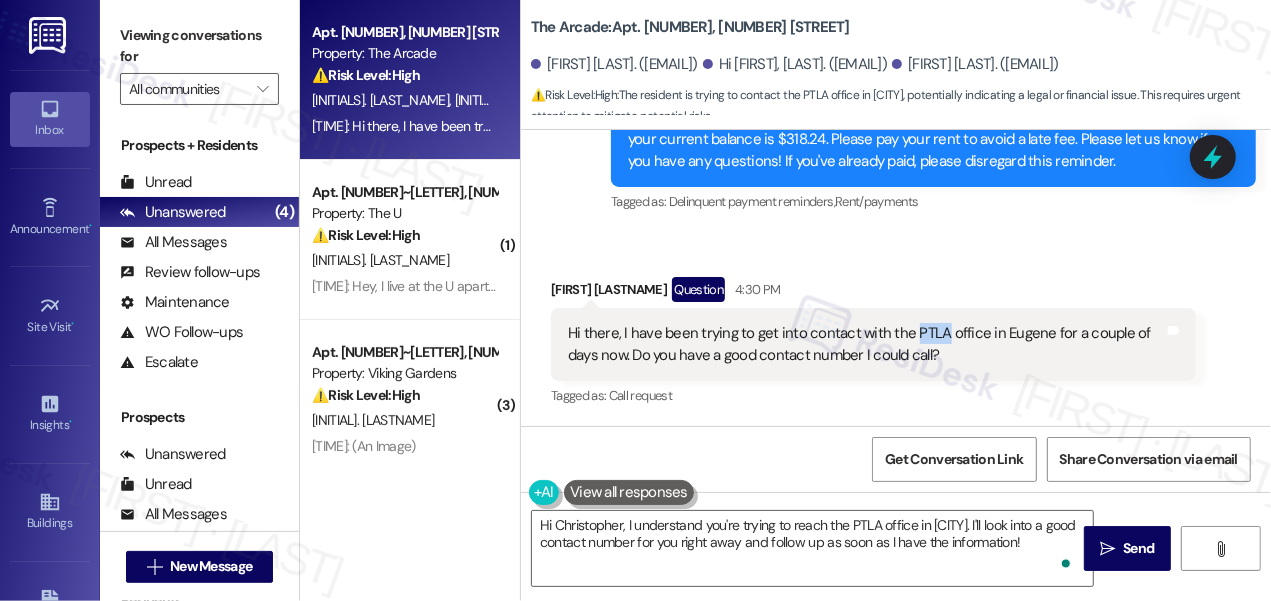 click on "Hi there, I have been trying to get into contact with the PTLA office in Eugene for a couple of days now. Do you have a good contact number I could call?" at bounding box center [866, 344] 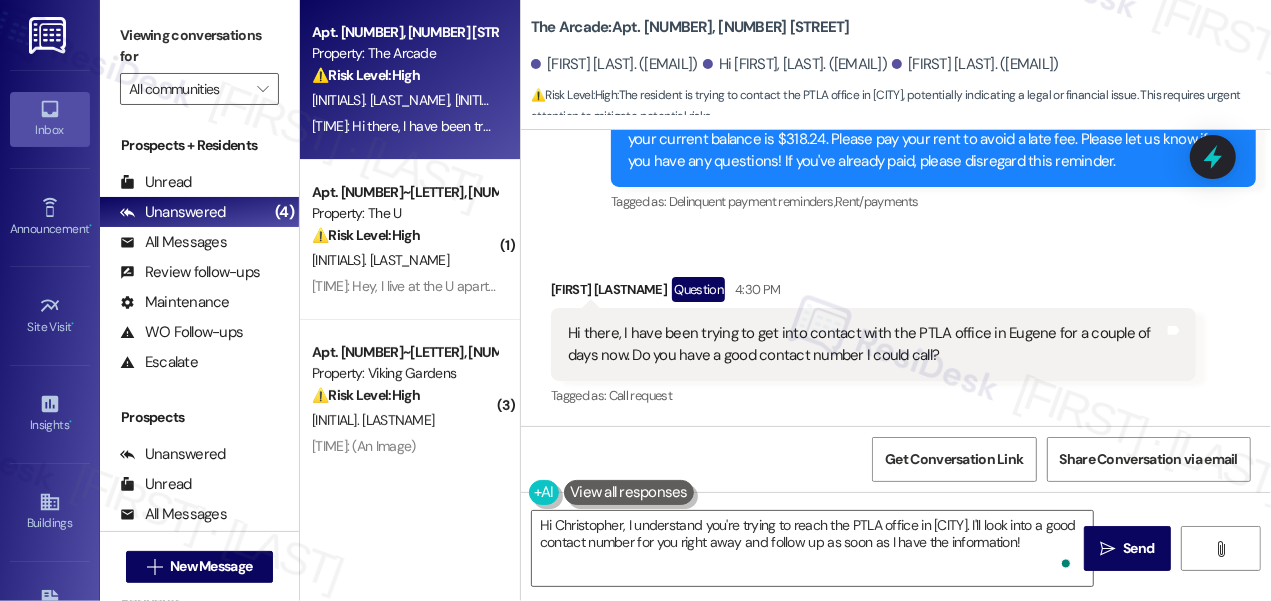 click on "The Arcade:  Apt. 202, 1 The Arcade" at bounding box center (690, 27) 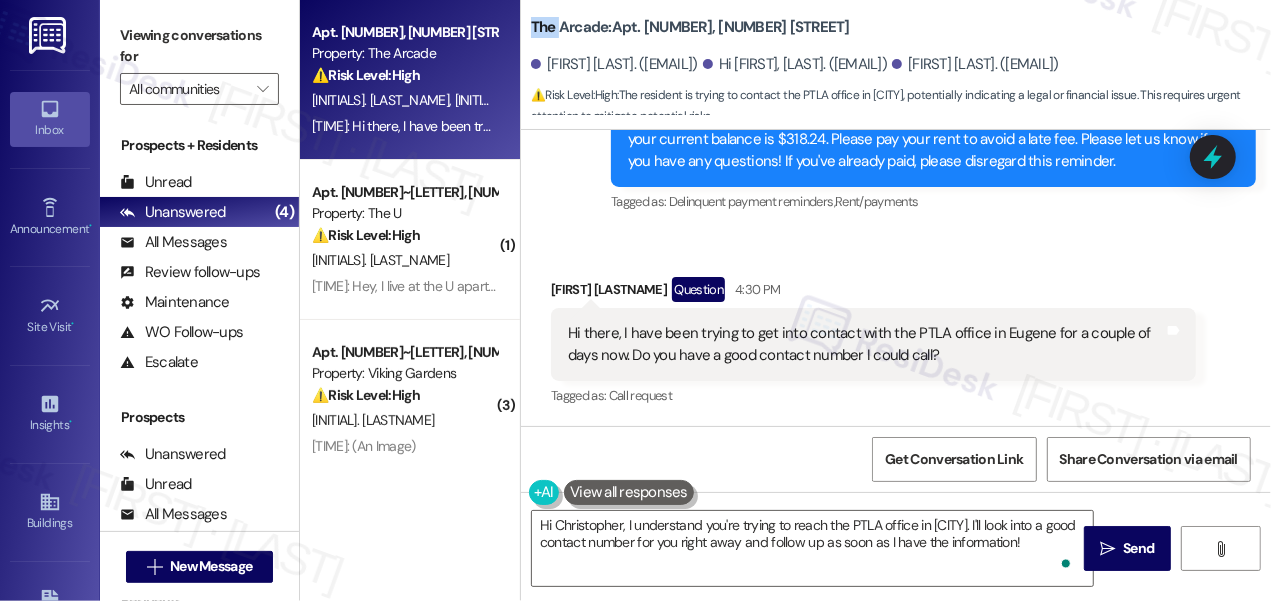 click on "The Arcade:  Apt. 202, 1 The Arcade" at bounding box center (690, 27) 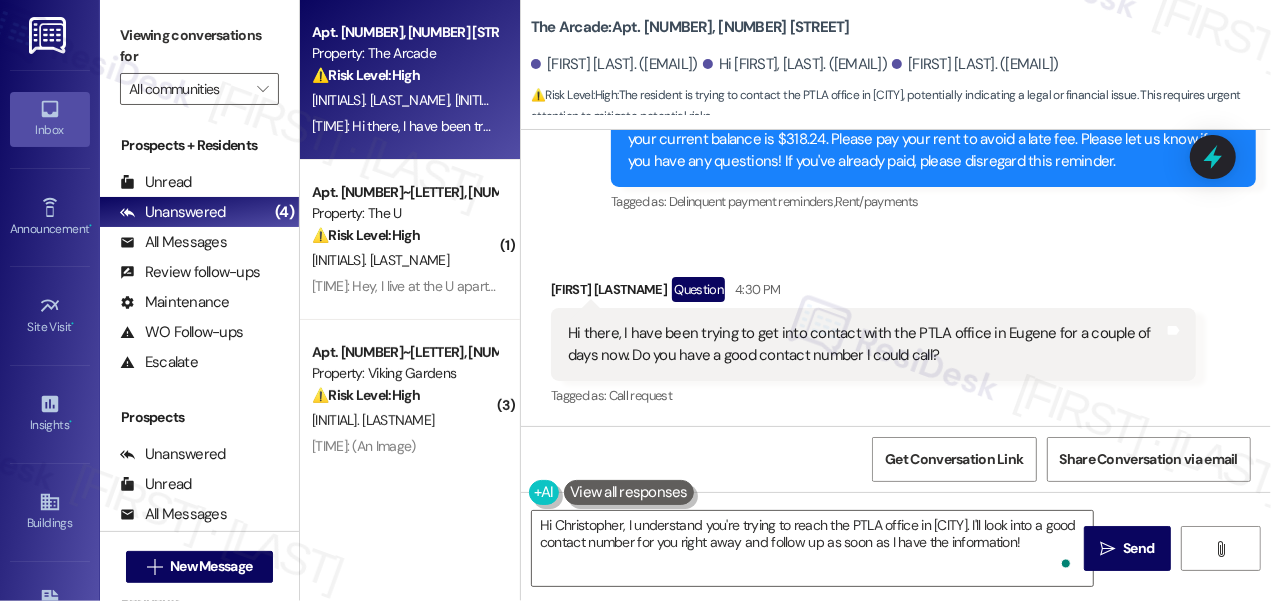 click on "[NAME] [LAST_NAME]. ([EMAIL])" at bounding box center (614, 64) 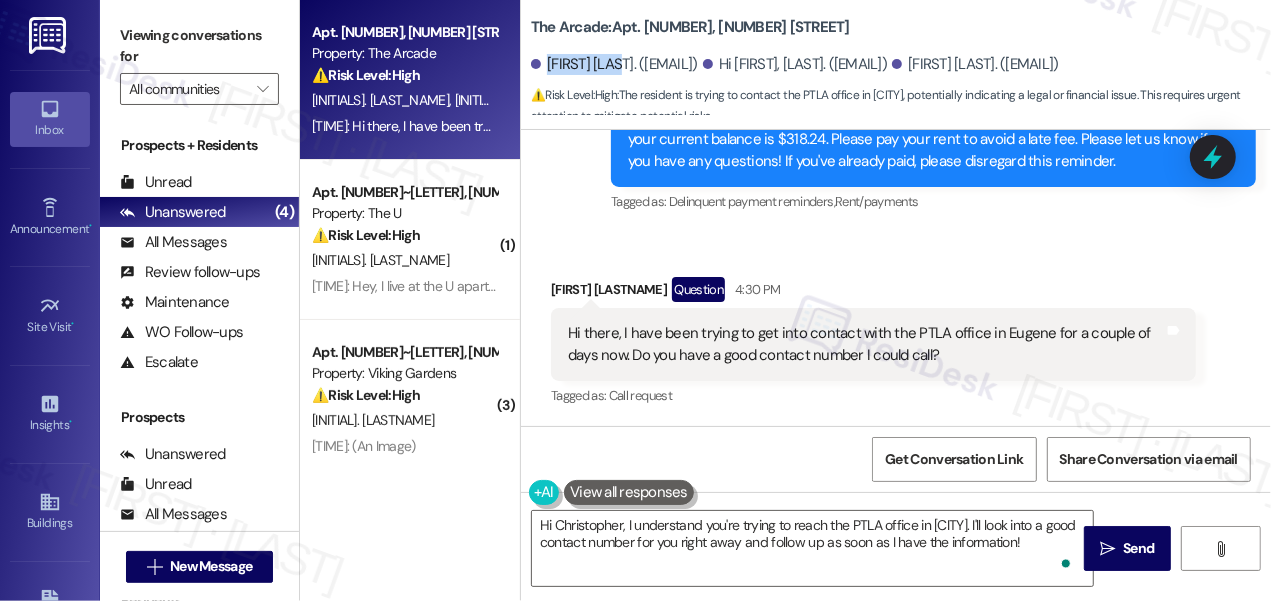 click on "[NAME] [LAST_NAME]. ([EMAIL])" at bounding box center (614, 64) 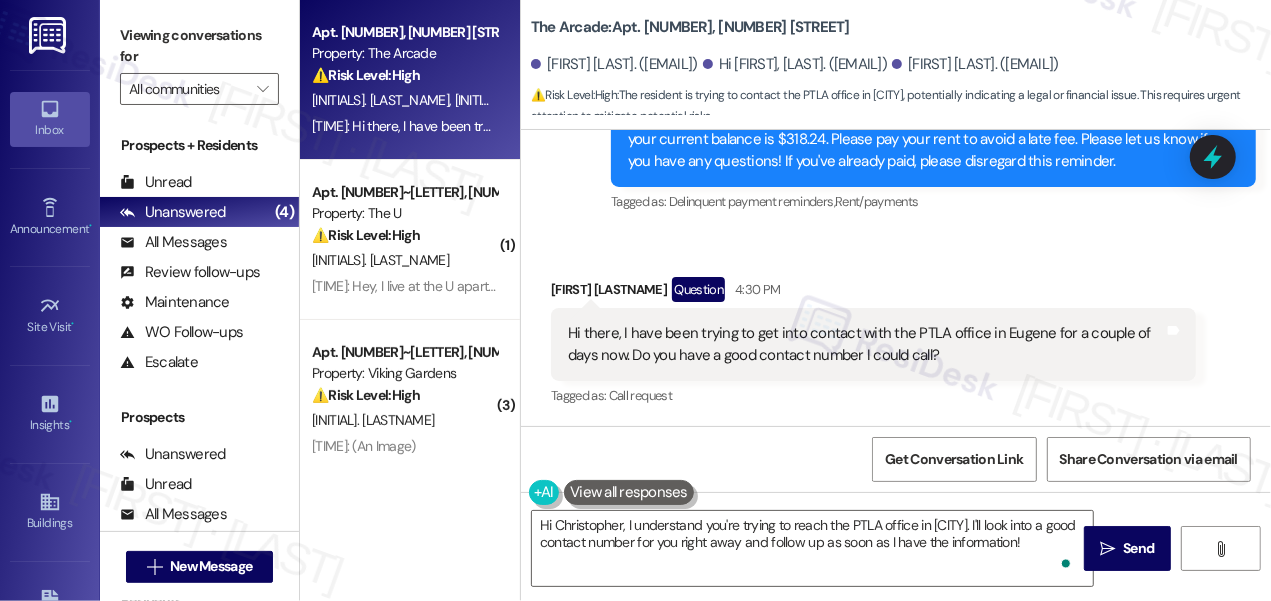 click on "The Arcade:  Apt. 202, 1 The Arcade" at bounding box center (690, 27) 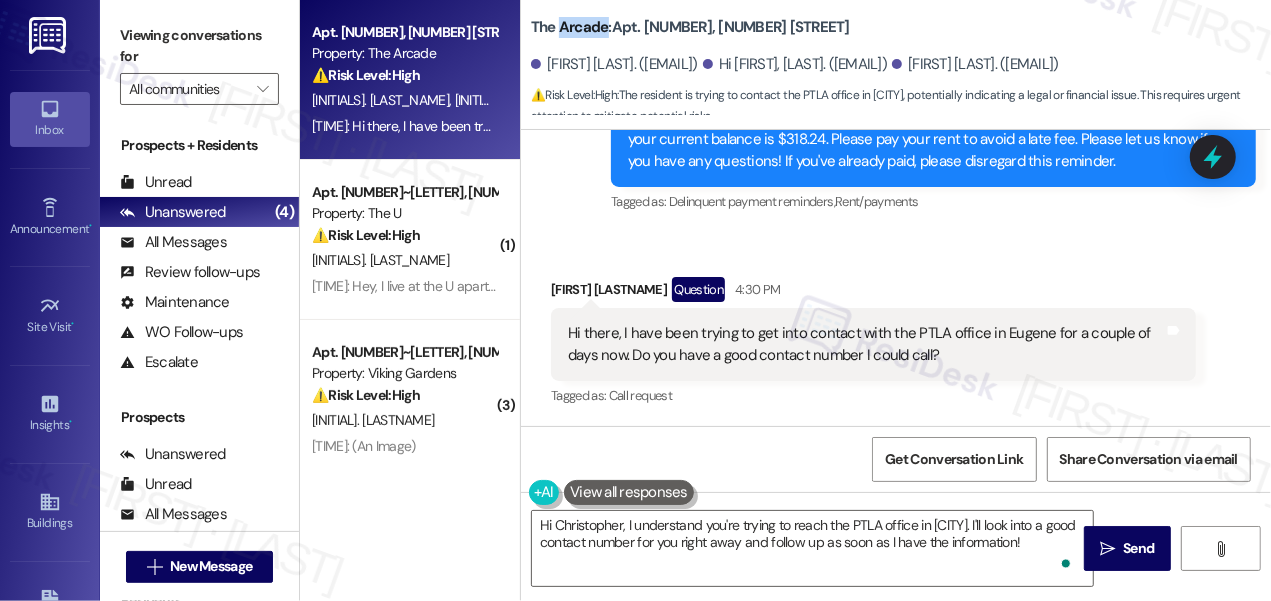 click on "The Arcade:  Apt. 202, 1 The Arcade" at bounding box center (690, 27) 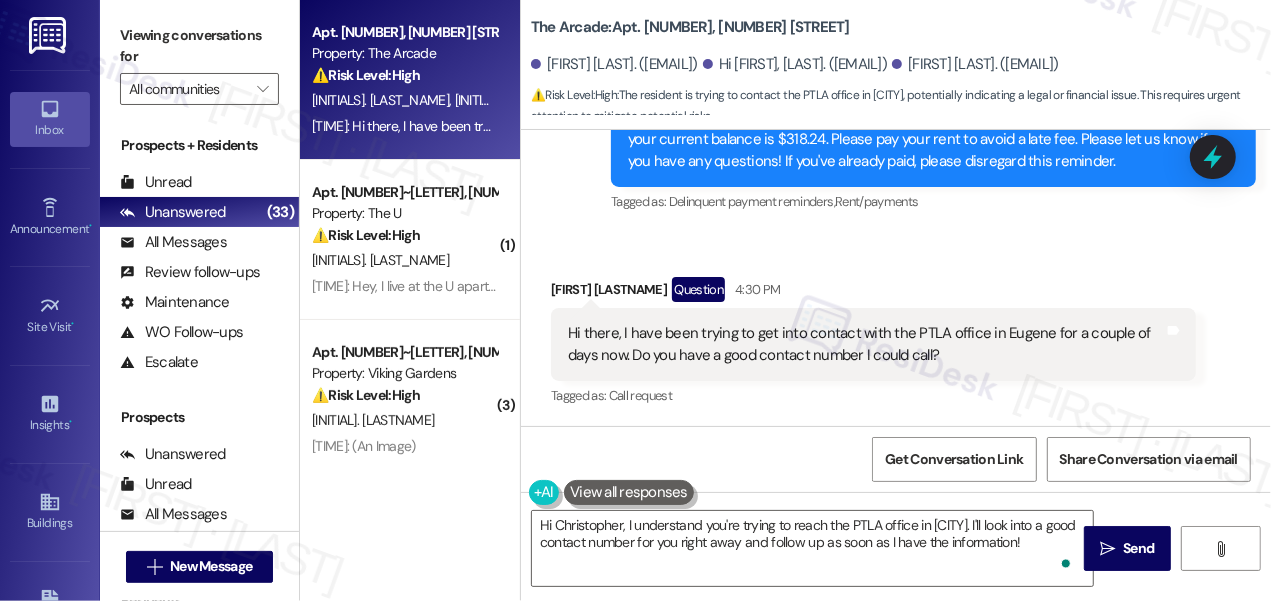click on "Viewing conversations for All communities " at bounding box center [199, 62] 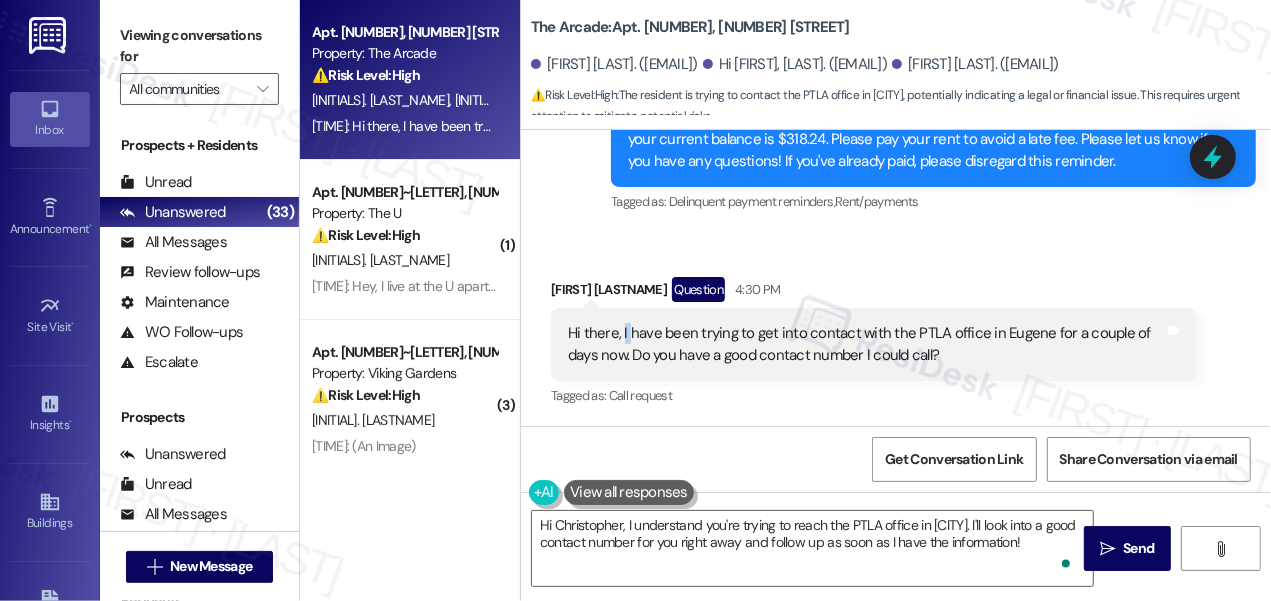 click on "Hi there, I have been trying to get into contact with the PTLA office in Eugene for a couple of days now. Do you have a good contact number I could call?" at bounding box center [866, 344] 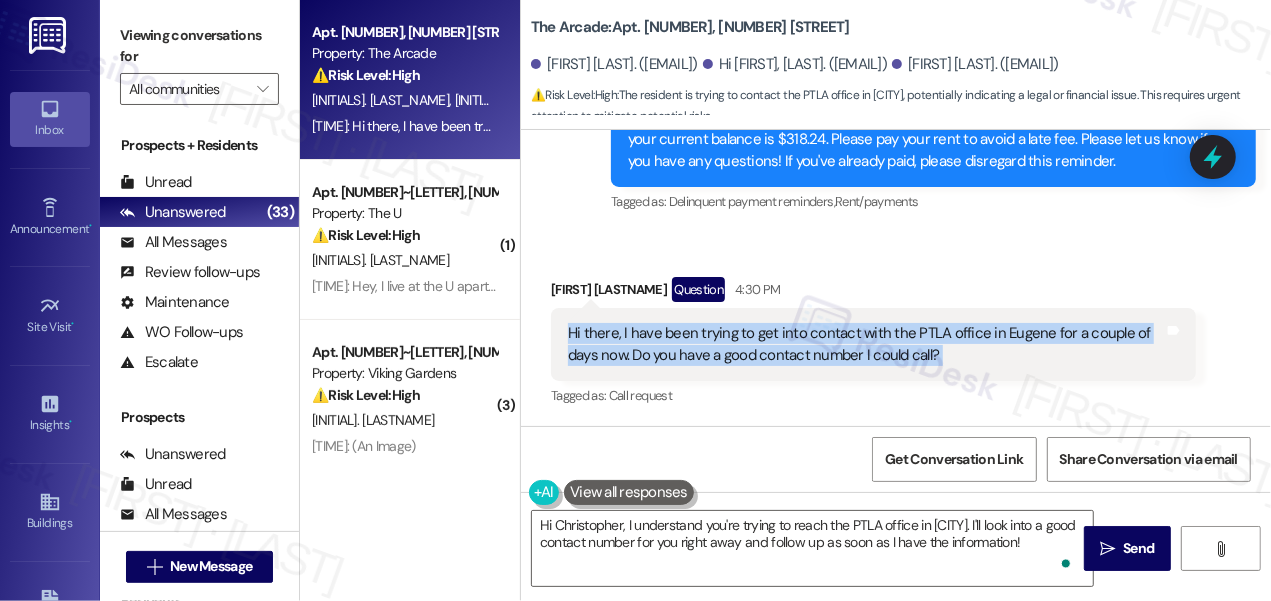 click on "Hi there, I have been trying to get into contact with the PTLA office in Eugene for a couple of days now. Do you have a good contact number I could call?" at bounding box center [866, 344] 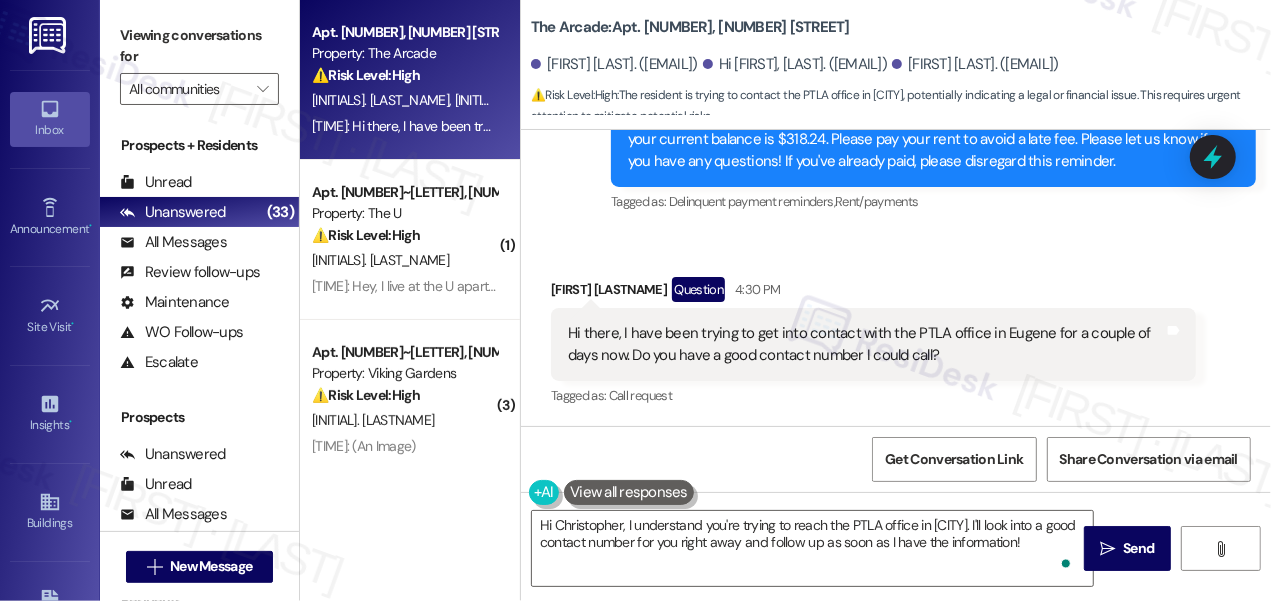 click on "Viewing conversations for" at bounding box center [199, 46] 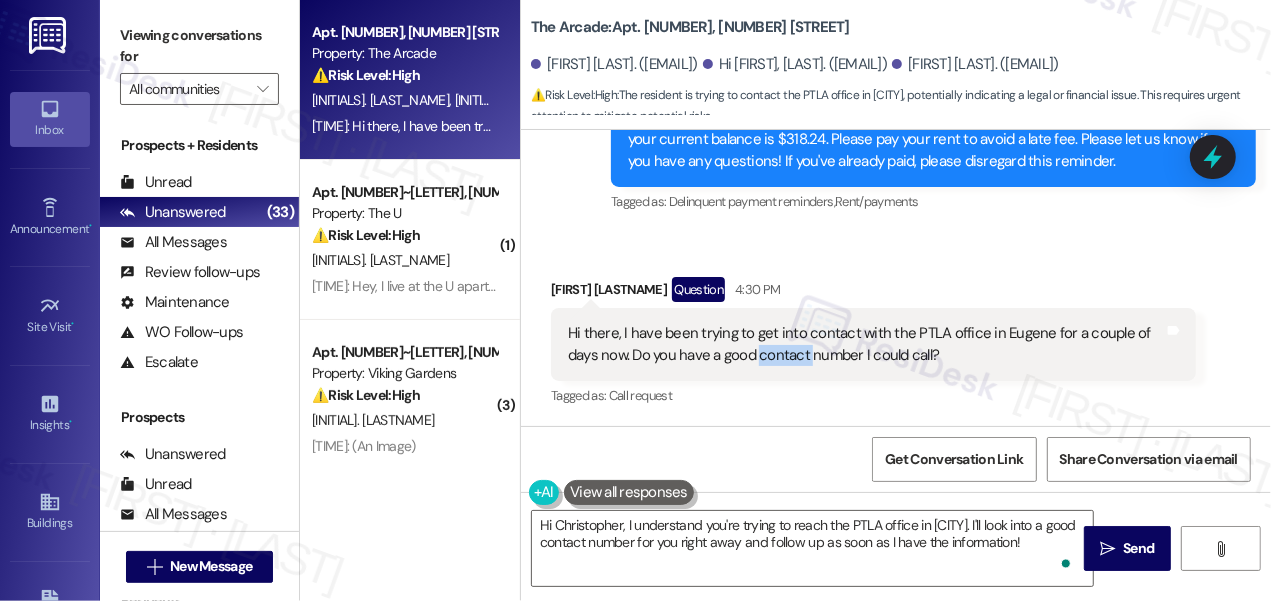 click on "Hi there, I have been trying to get into contact with the PTLA office in Eugene for a couple of days now. Do you have a good contact number I could call?" at bounding box center (866, 344) 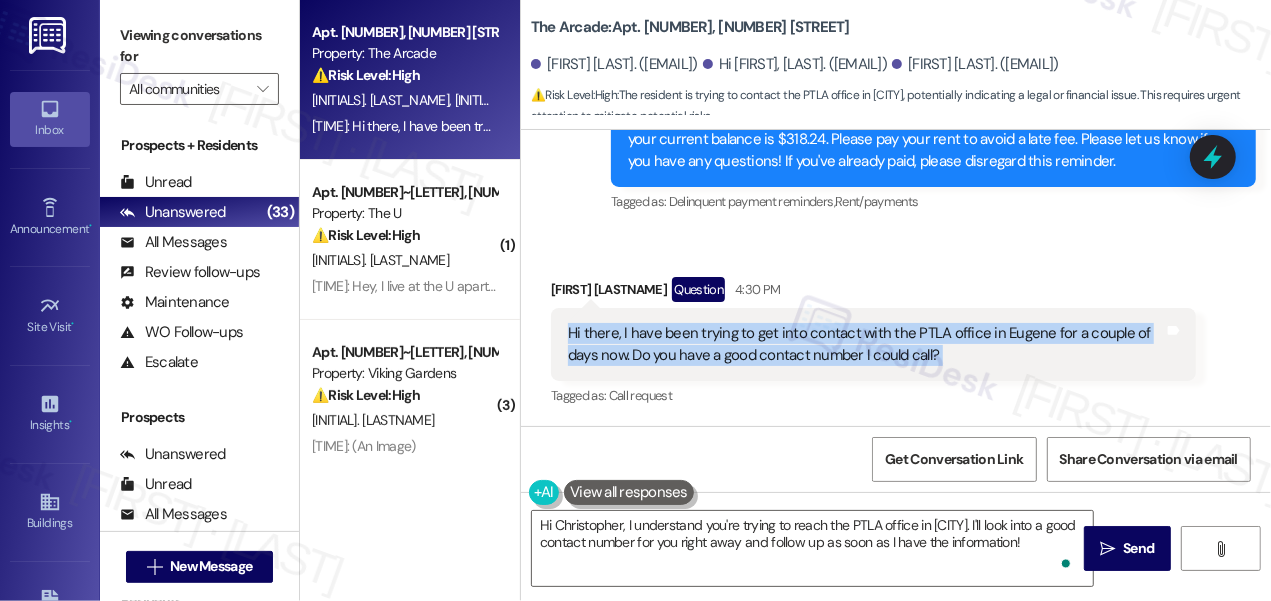 click on "Hi there, I have been trying to get into contact with the PTLA office in Eugene for a couple of days now. Do you have a good contact number I could call?" at bounding box center [866, 344] 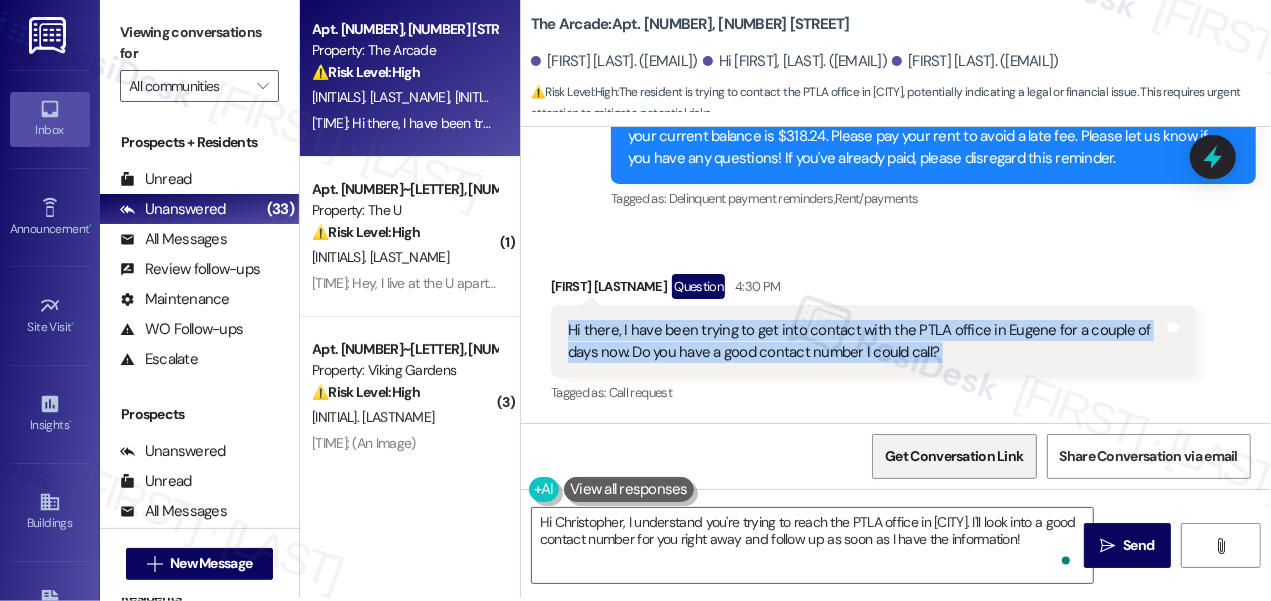 scroll, scrollTop: 4, scrollLeft: 0, axis: vertical 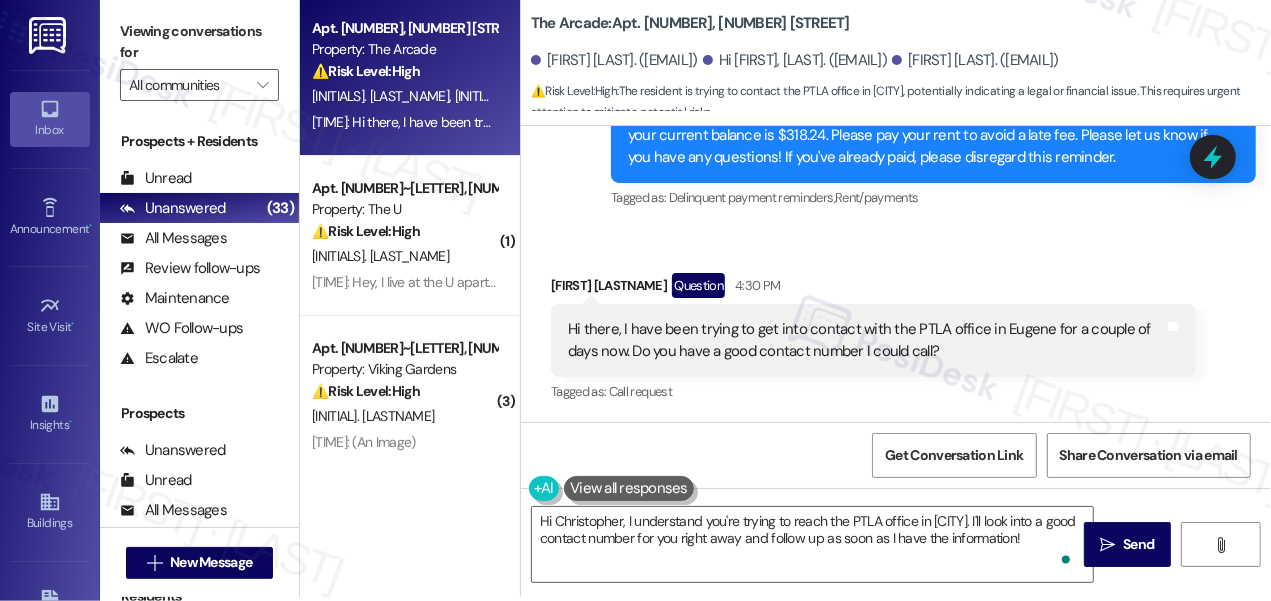 click on "Viewing conversations for" at bounding box center (199, 42) 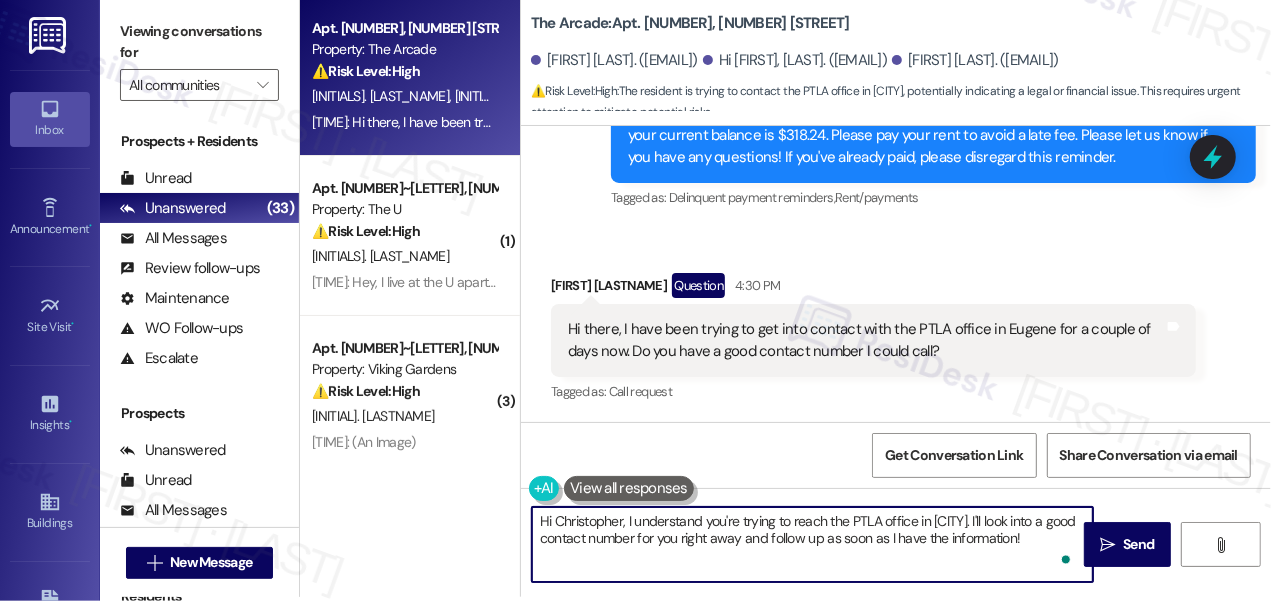 click on "Hi Christopher, I understand you're trying to reach the PTLA office in Eugene. I'll look into a good contact number for you right away and follow up as soon as I have the information!" at bounding box center (812, 544) 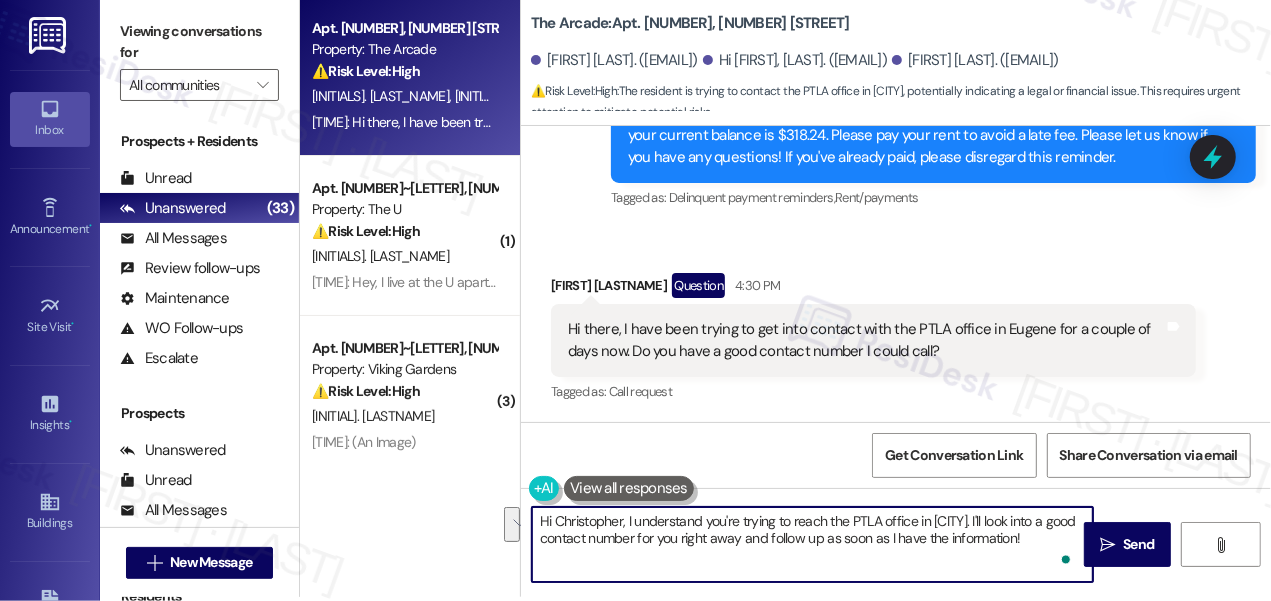 drag, startPoint x: 1057, startPoint y: 538, endPoint x: 981, endPoint y: 517, distance: 78.84795 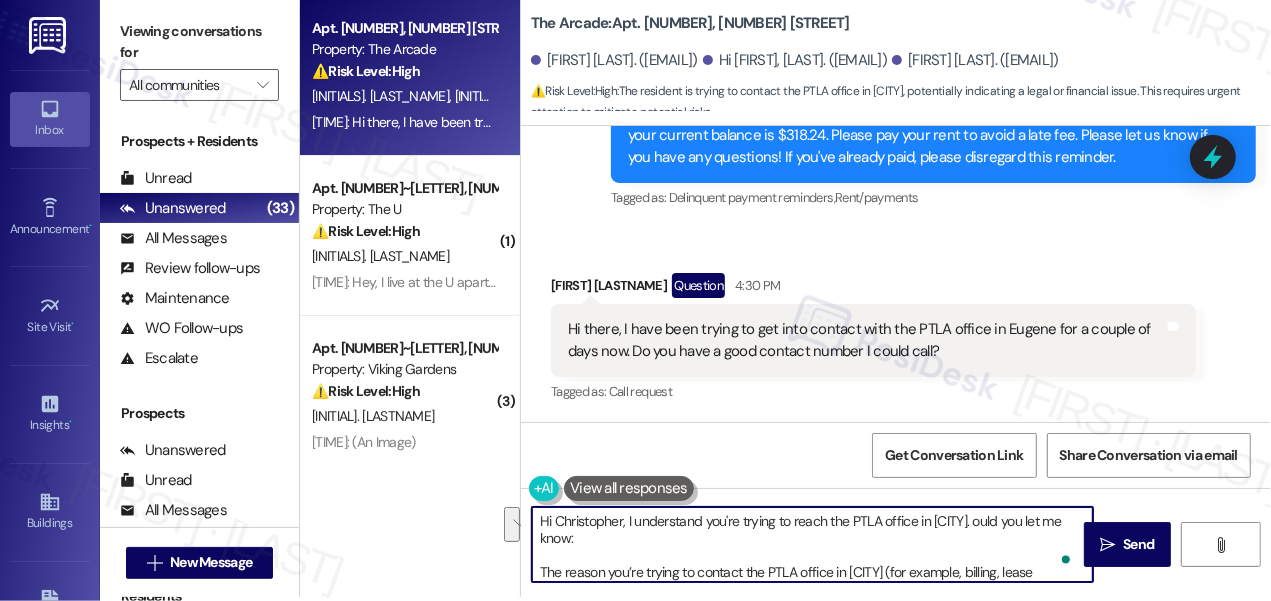 scroll, scrollTop: 16, scrollLeft: 0, axis: vertical 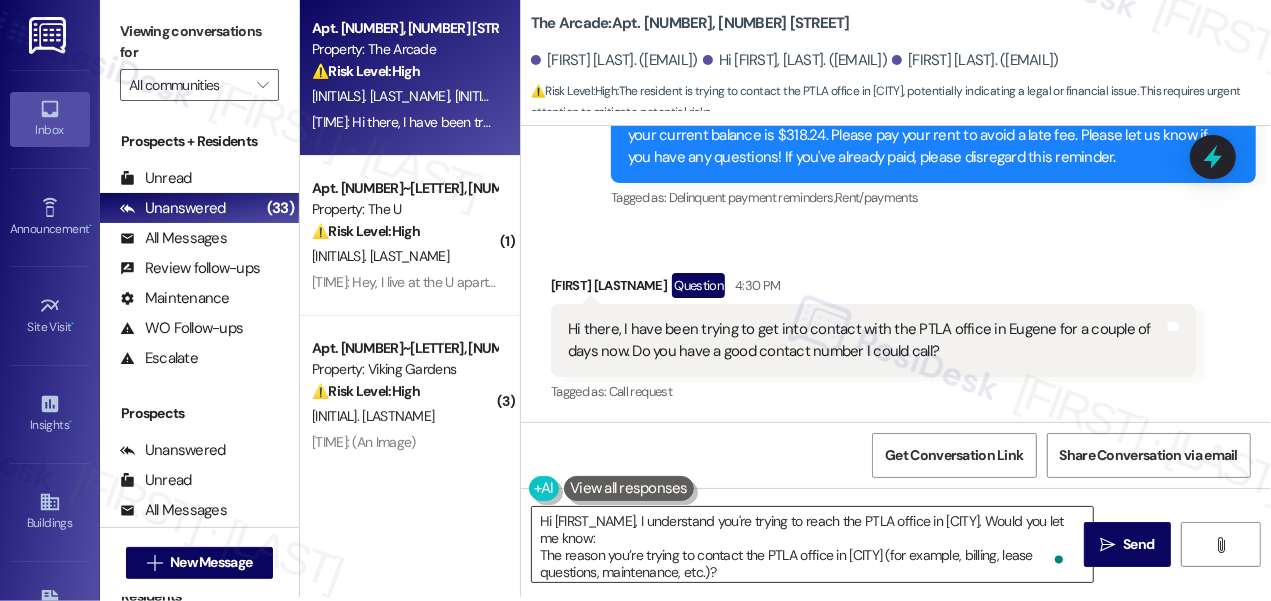 click on "Hi Christopher, I understand you're trying to reach the PTLA office in Eugene. Would you let me know:
The reason you’re trying to contact the PTLA office in Eugene (for example, billing, lease questions, maintenance, etc.)?" at bounding box center [812, 544] 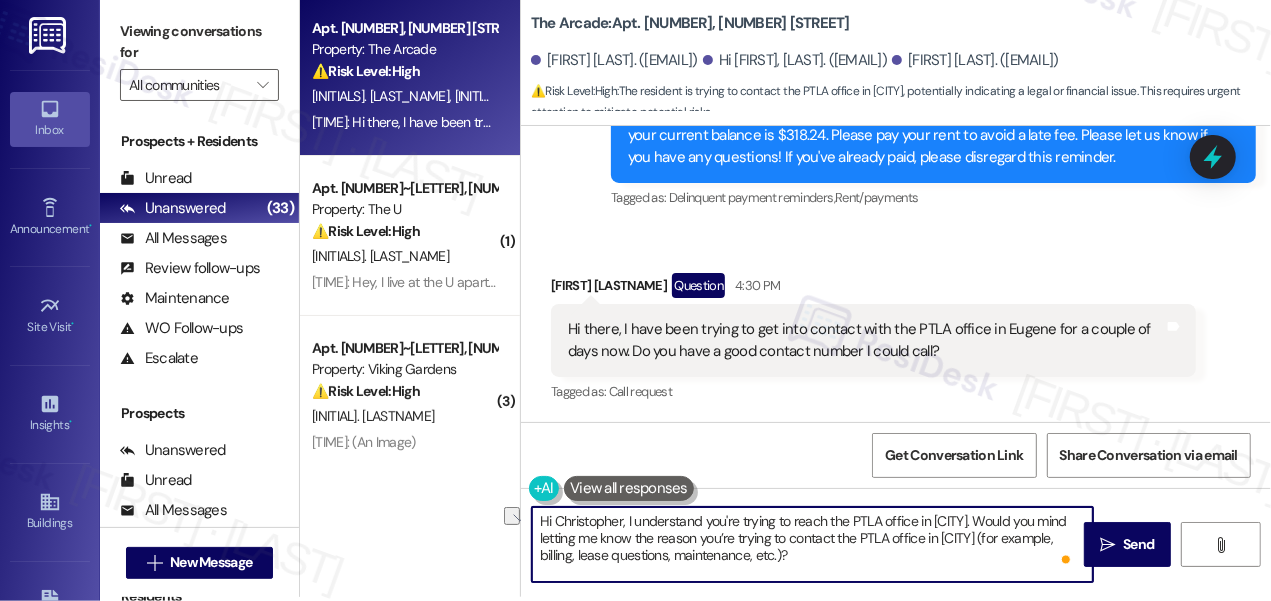 drag, startPoint x: 838, startPoint y: 537, endPoint x: 1064, endPoint y: 534, distance: 226.01991 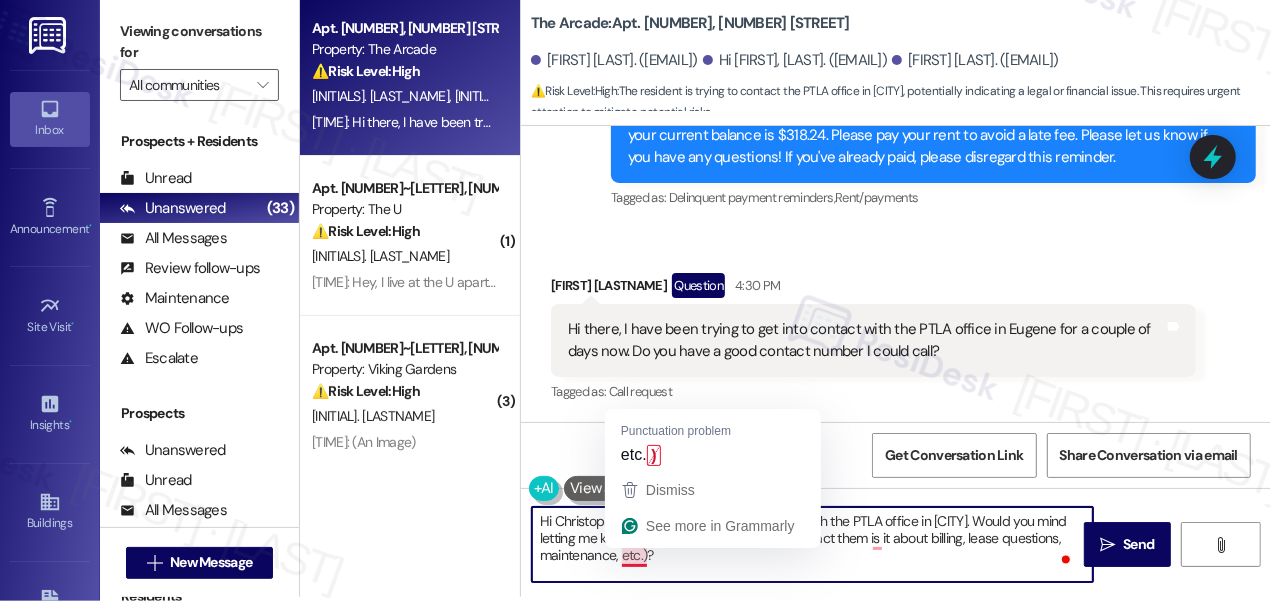 click on "Hi Christopher, I understand you're trying to reach the PTLA office in Eugene. Would you mind letting me know the reason you’re trying to contact them is it about billing, lease questions, maintenance, etc.)?" at bounding box center [812, 544] 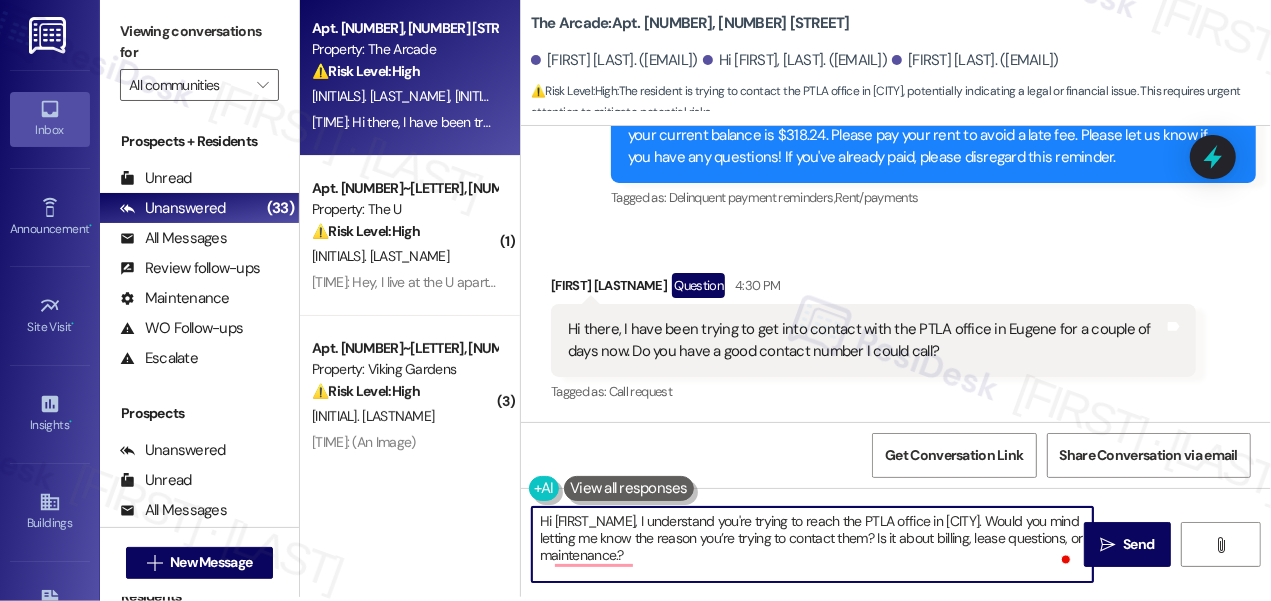 type on "Hi Christopher, I understand you're trying to reach the PTLA office in Eugene. Would you mind letting me know the reason you’re trying to contact them? Is it about billing, lease questions, or maintenance?" 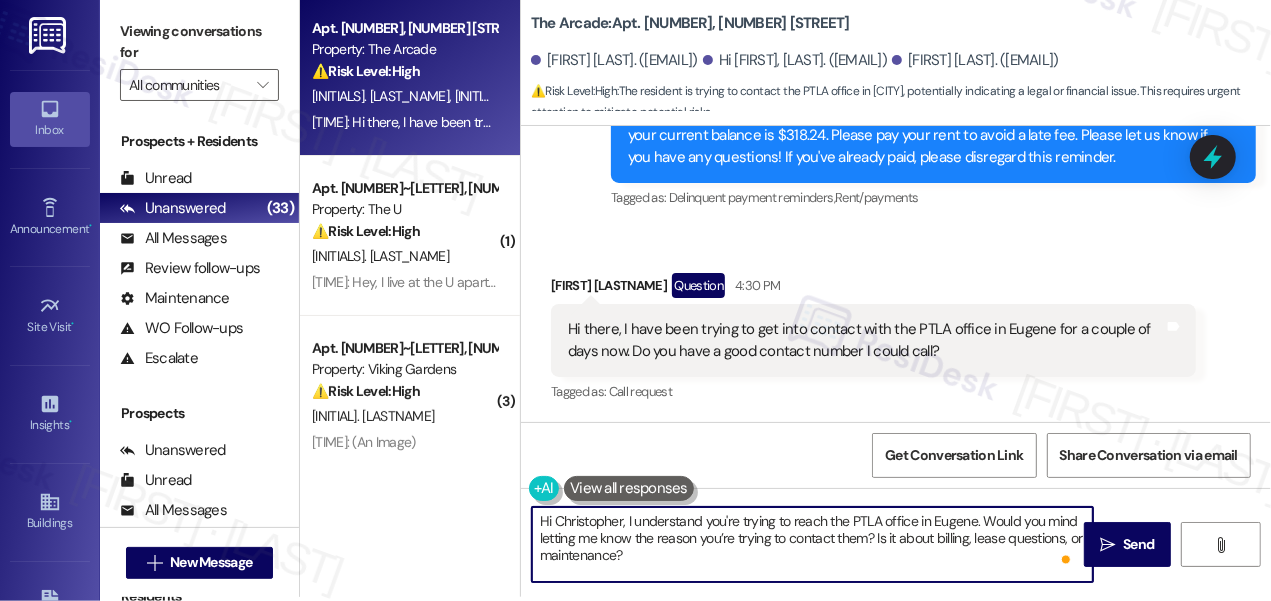 click on "Hi Christopher, I understand you're trying to reach the PTLA office in Eugene. Would you mind letting me know the reason you’re trying to contact them? Is it about billing, lease questions, or maintenance?" at bounding box center [812, 544] 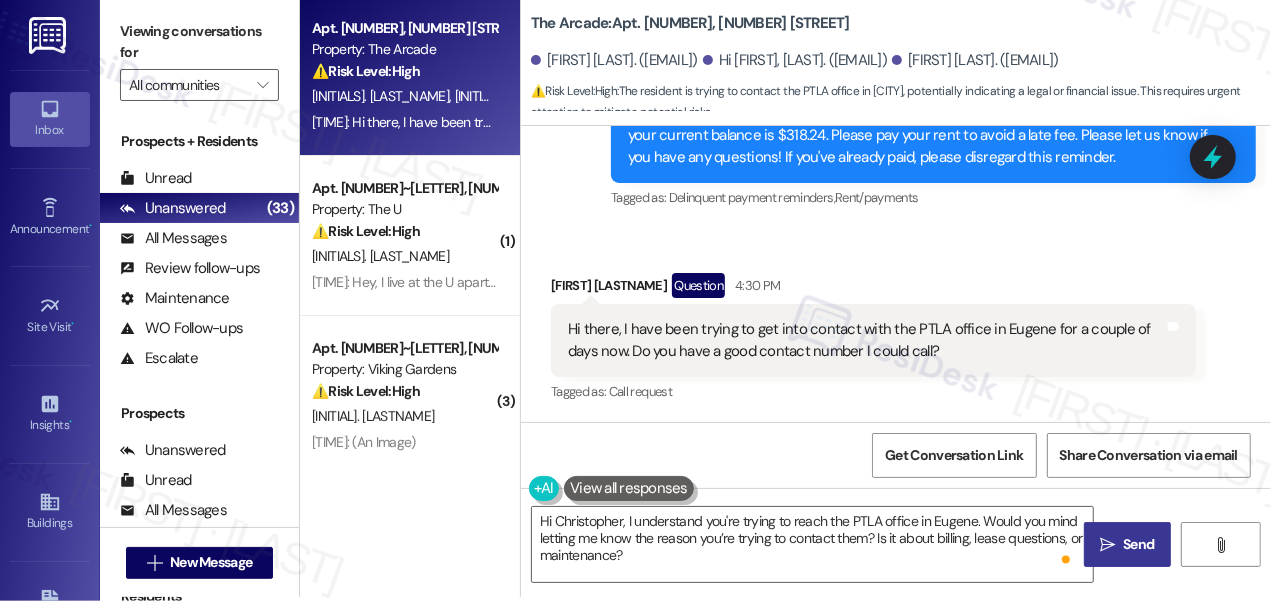 click on " Send" at bounding box center [1128, 544] 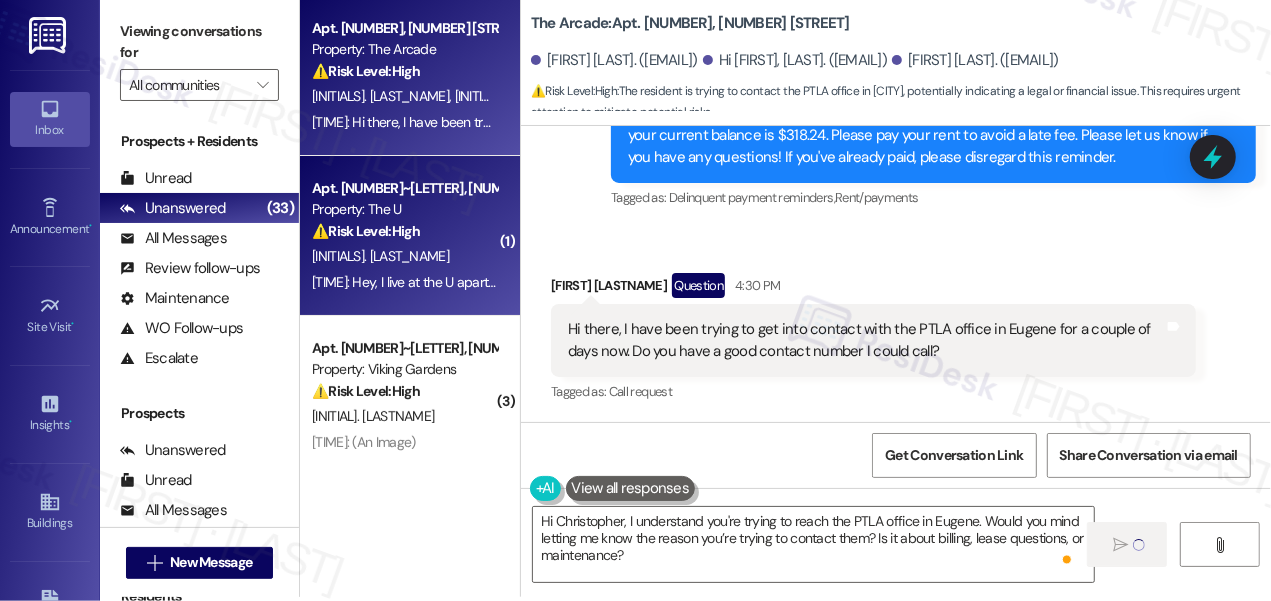 click on "J. Szczepanski" at bounding box center (380, 256) 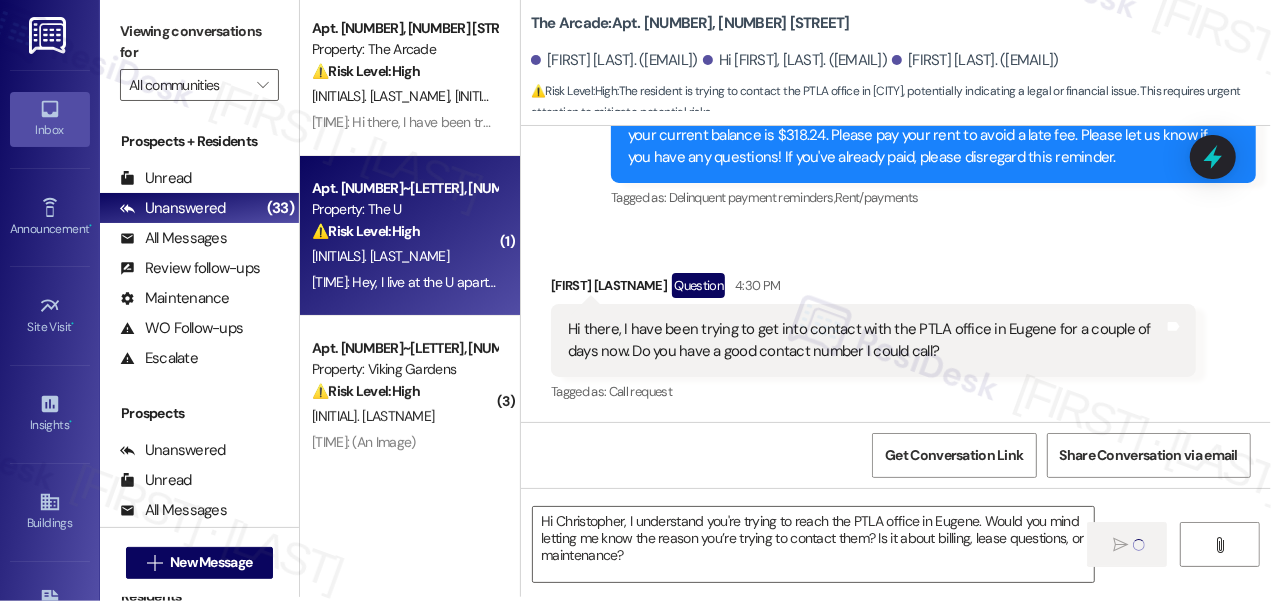 type on "Fetching suggested responses. Please feel free to read through the conversation in the meantime." 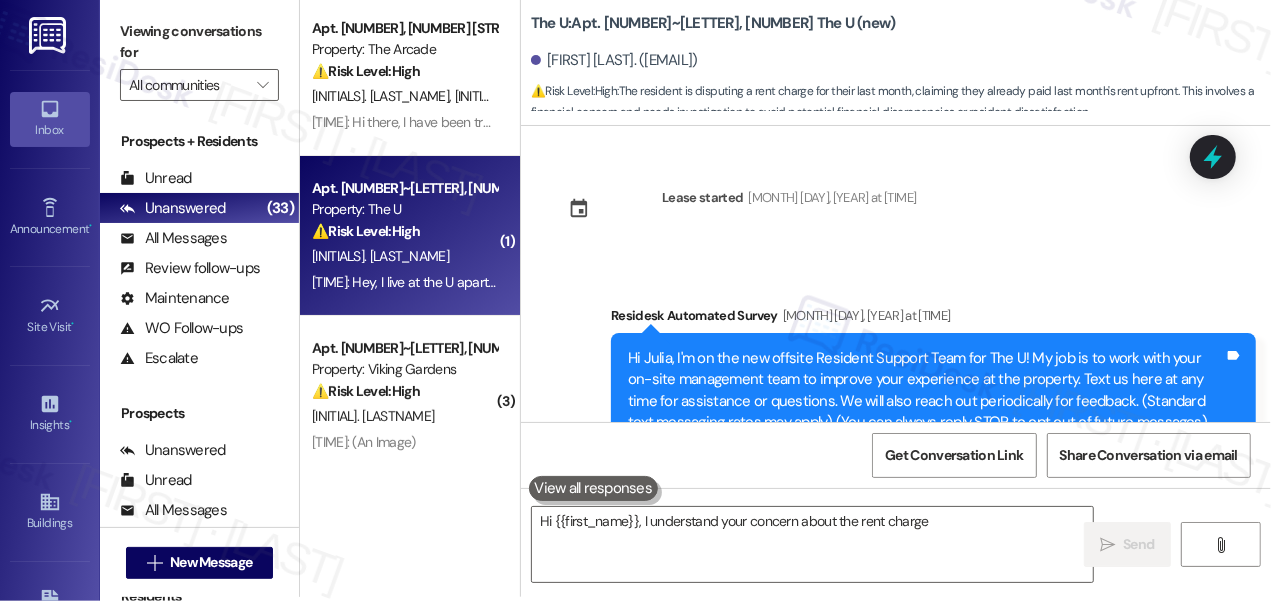 scroll, scrollTop: 376, scrollLeft: 0, axis: vertical 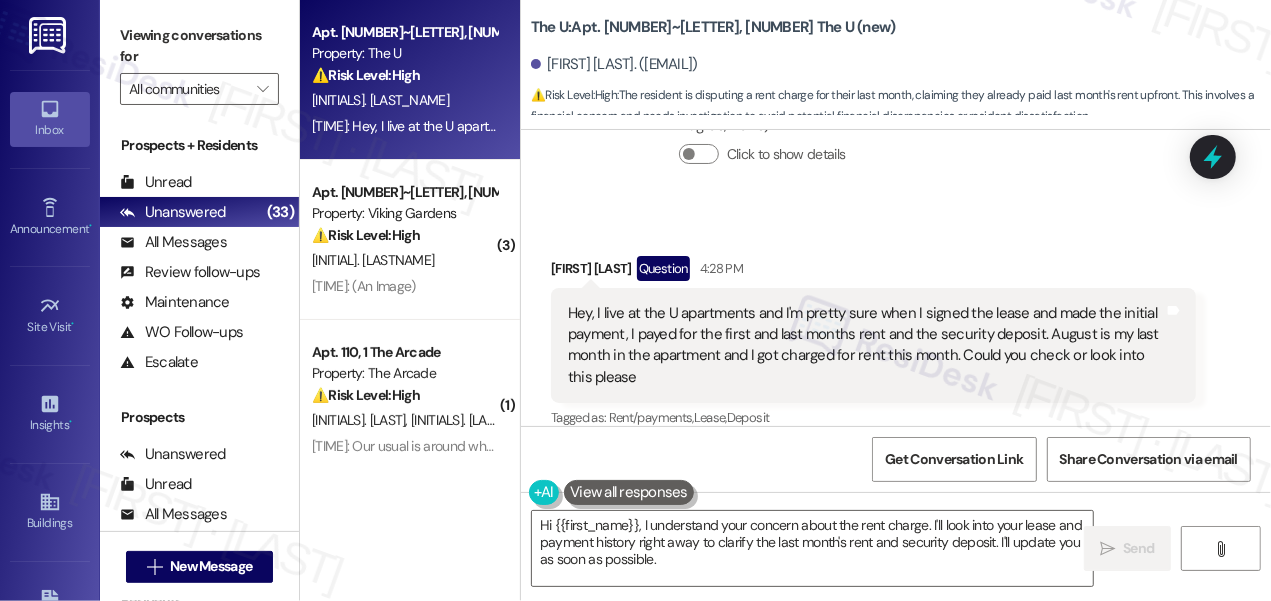 click on "4:28 PM: Hey, I live at the U apartments and I'm pretty sure when I signed the lease and made the initial payment, I payed for the first and last months rent and the security deposit. August is my last month in the apartment and I got charged for rent this month. Could you check or look into this please  4:28 PM: Hey, I live at the U apartments and I'm pretty sure when I signed the lease and made the initial payment, I payed for the first and last months rent and the security deposit. August is my last month in the apartment and I got charged for rent this month. Could you check or look into this please" at bounding box center (404, 126) 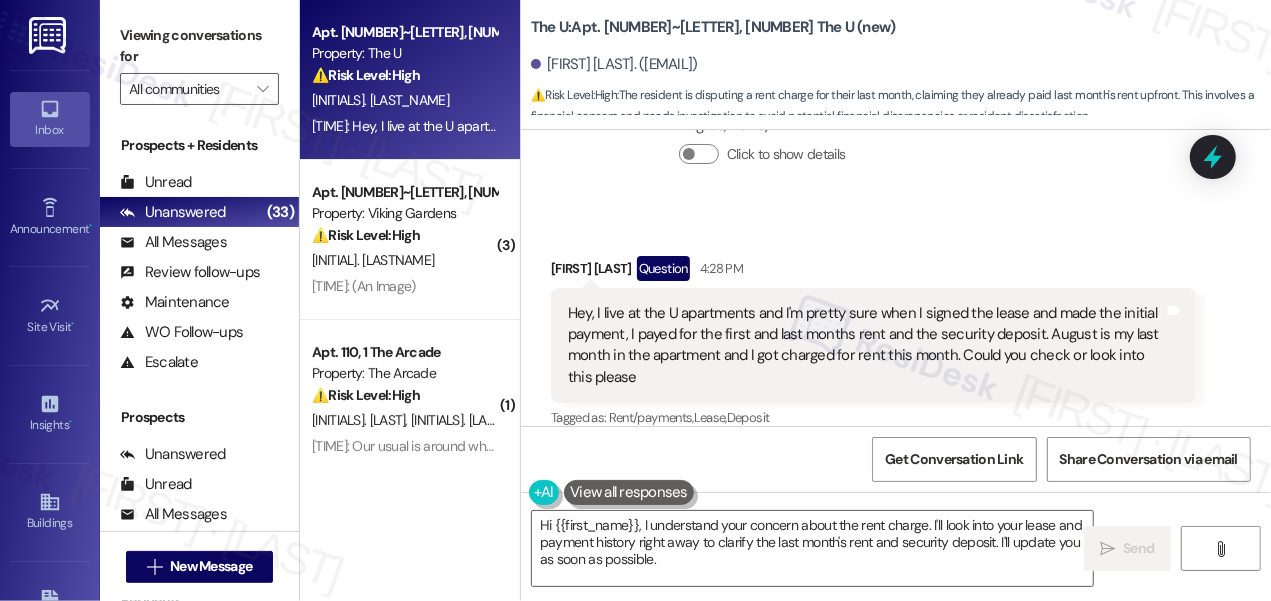 click on "Hey, I live at the U apartments and I'm pretty sure when I signed the lease and made the initial payment, I payed for the first and last months rent and the security deposit. August is my last month in the apartment and I got charged for rent this month. Could you check or look into this please" at bounding box center [866, 346] 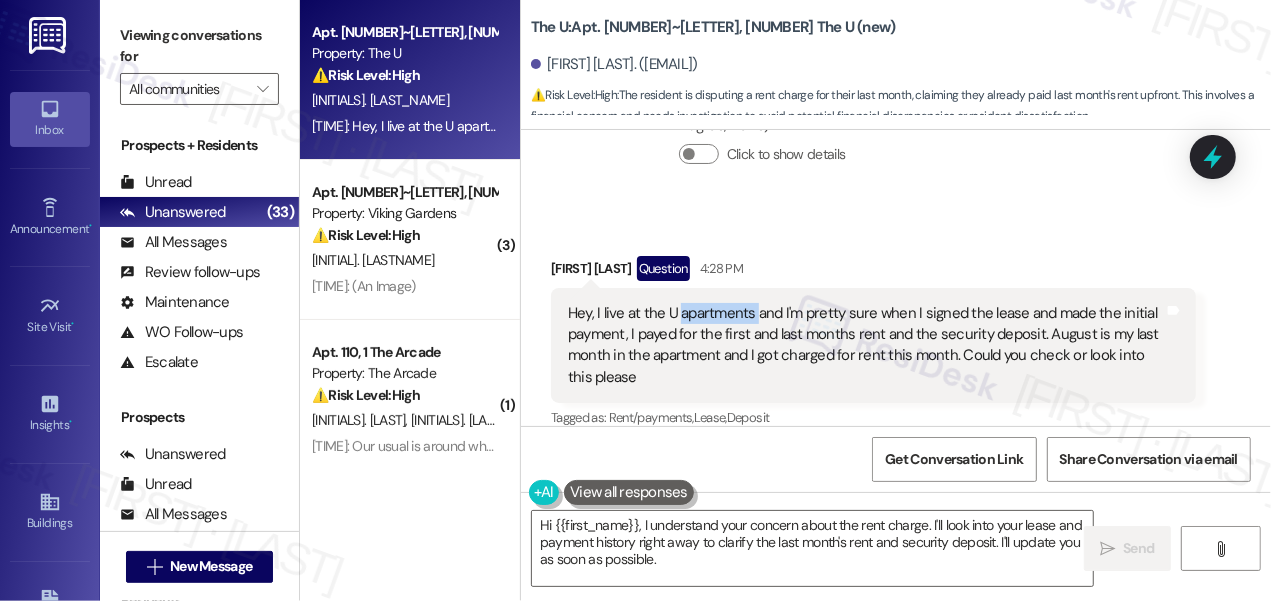 click on "Hey, I live at the U apartments and I'm pretty sure when I signed the lease and made the initial payment, I payed for the first and last months rent and the security deposit. August is my last month in the apartment and I got charged for rent this month. Could you check or look into this please" at bounding box center [866, 346] 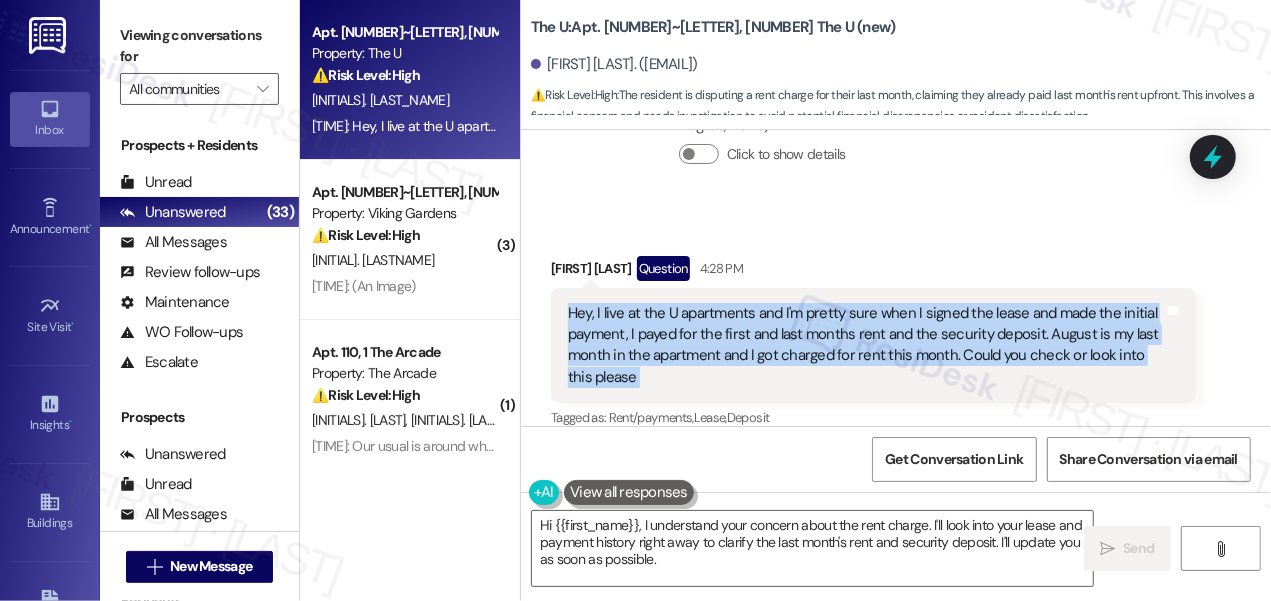 click on "Hey, I live at the U apartments and I'm pretty sure when I signed the lease and made the initial payment, I payed for the first and last months rent and the security deposit. August is my last month in the apartment and I got charged for rent this month. Could you check or look into this please" at bounding box center [866, 346] 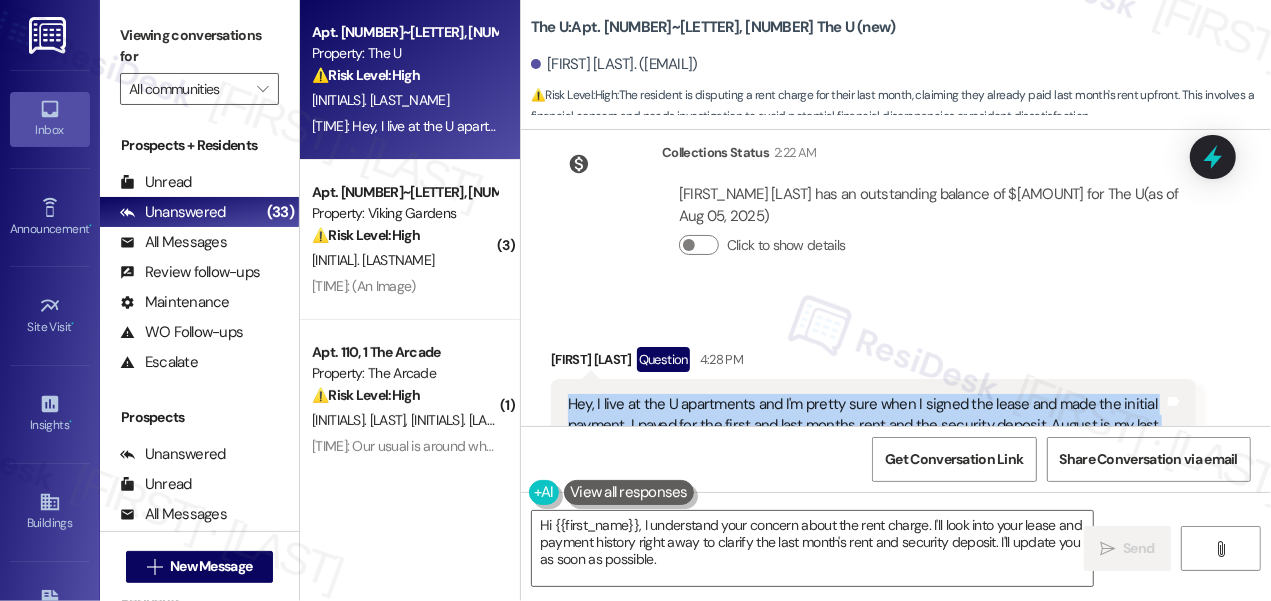 scroll, scrollTop: 1888, scrollLeft: 0, axis: vertical 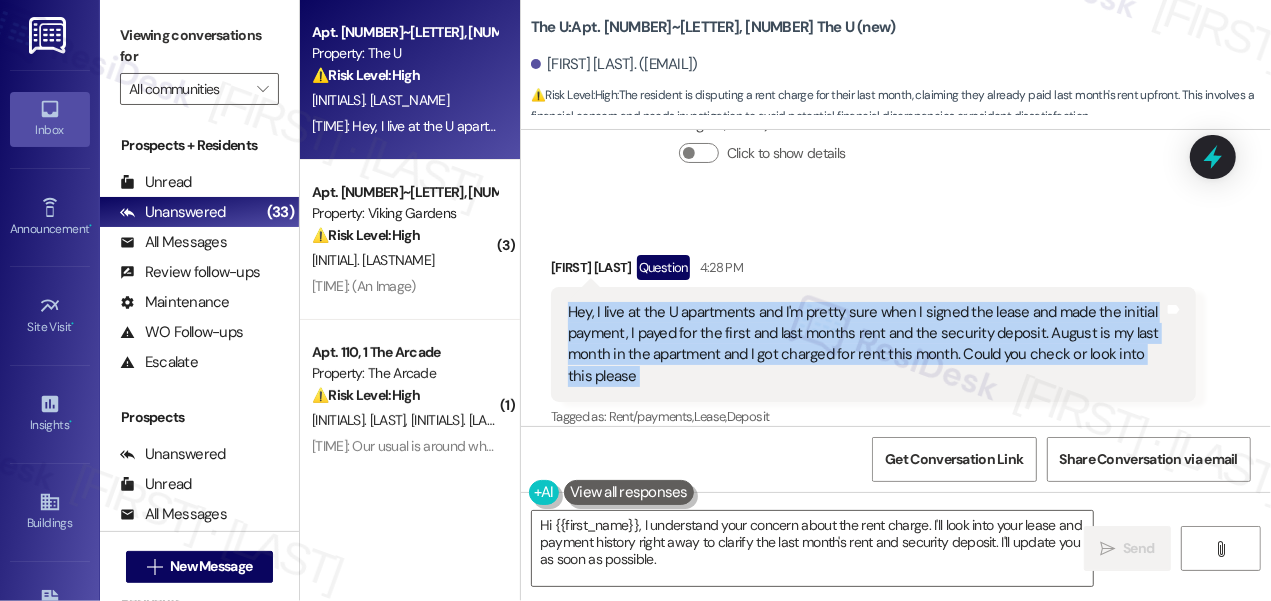 click on "Hey, I live at the U apartments and I'm pretty sure when I signed the lease and made the initial payment, I payed for the first and last months rent and the security deposit. August is my last month in the apartment and I got charged for rent this month. Could you check or look into this please" at bounding box center [866, 345] 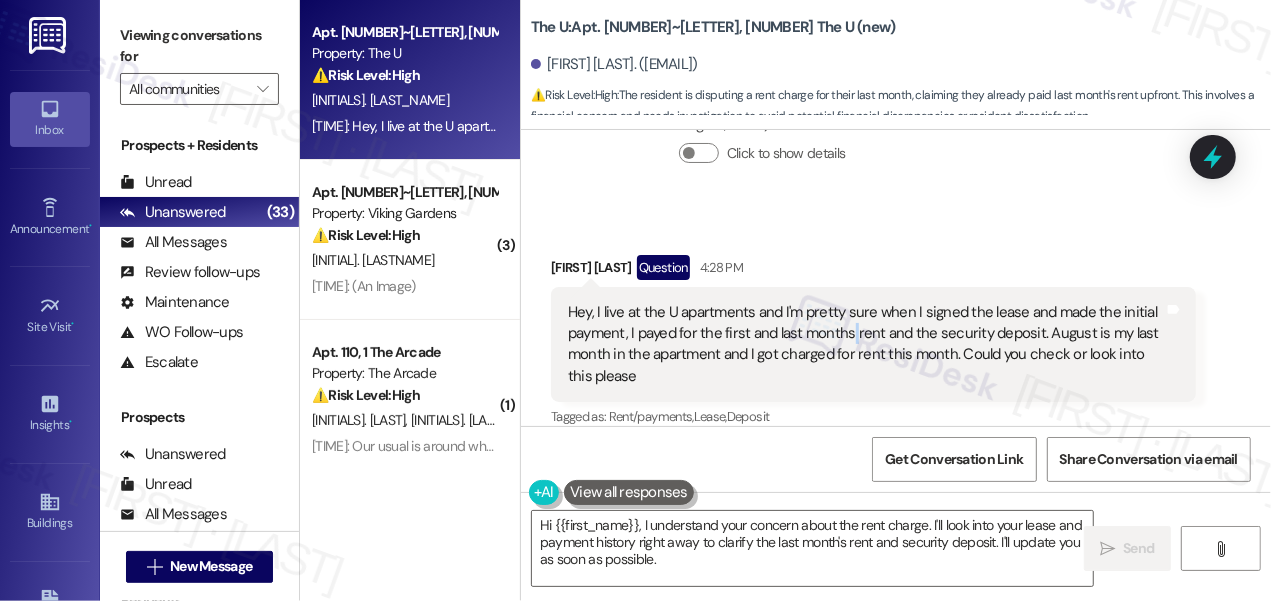 click on "Hey, I live at the U apartments and I'm pretty sure when I signed the lease and made the initial payment, I payed for the first and last months rent and the security deposit. August is my last month in the apartment and I got charged for rent this month. Could you check or look into this please" at bounding box center (866, 345) 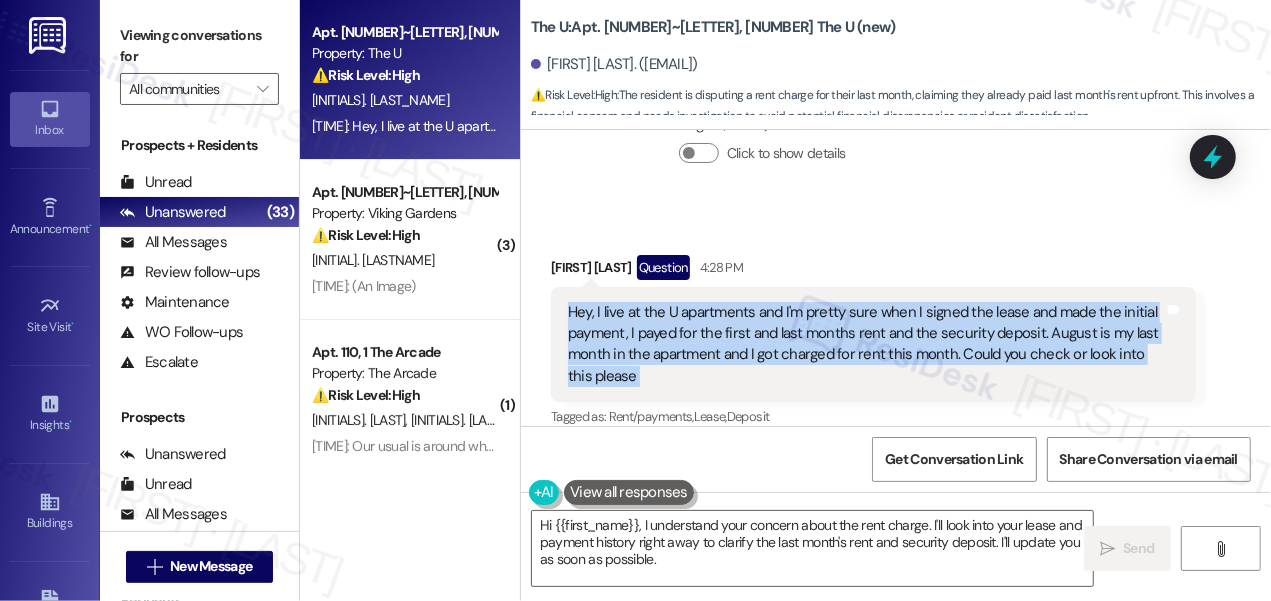 click on "Hey, I live at the U apartments and I'm pretty sure when I signed the lease and made the initial payment, I payed for the first and last months rent and the security deposit. August is my last month in the apartment and I got charged for rent this month. Could you check or look into this please" at bounding box center [866, 345] 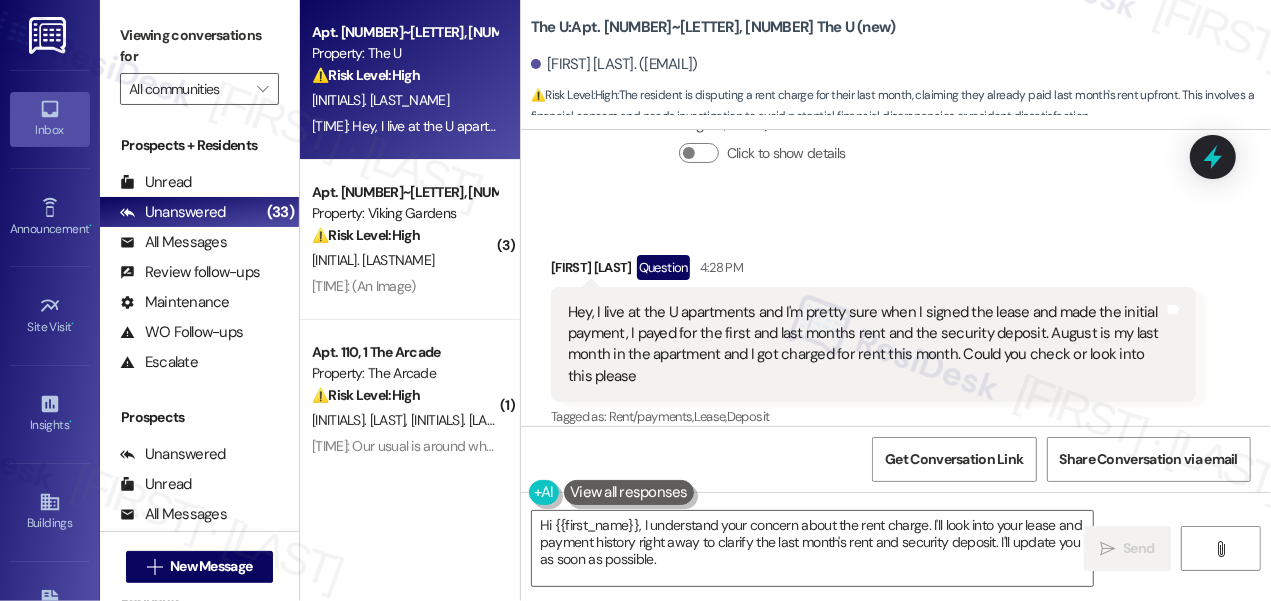 click on "Viewing conversations for" at bounding box center [199, 46] 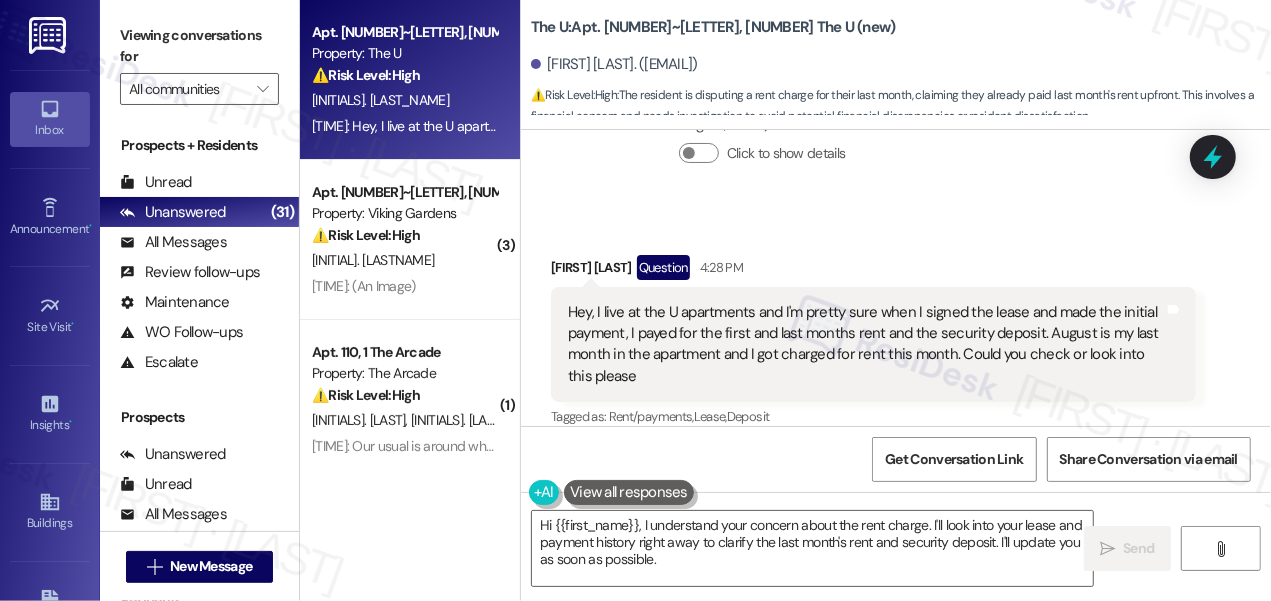 click on "Hey, I live at the U apartments and I'm pretty sure when I signed the lease and made the initial payment, I payed for the first and last months rent and the security deposit. August is my last month in the apartment and I got charged for rent this month. Could you check or look into this please" at bounding box center [866, 345] 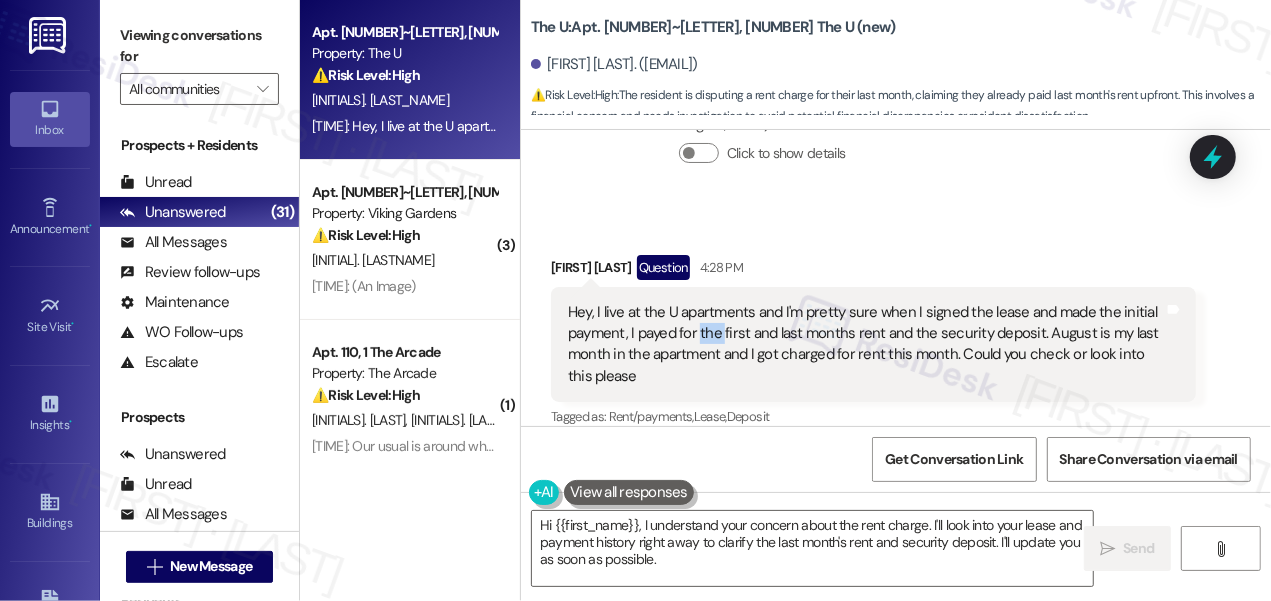 click on "Hey, I live at the U apartments and I'm pretty sure when I signed the lease and made the initial payment, I payed for the first and last months rent and the security deposit. August is my last month in the apartment and I got charged for rent this month. Could you check or look into this please" at bounding box center (866, 345) 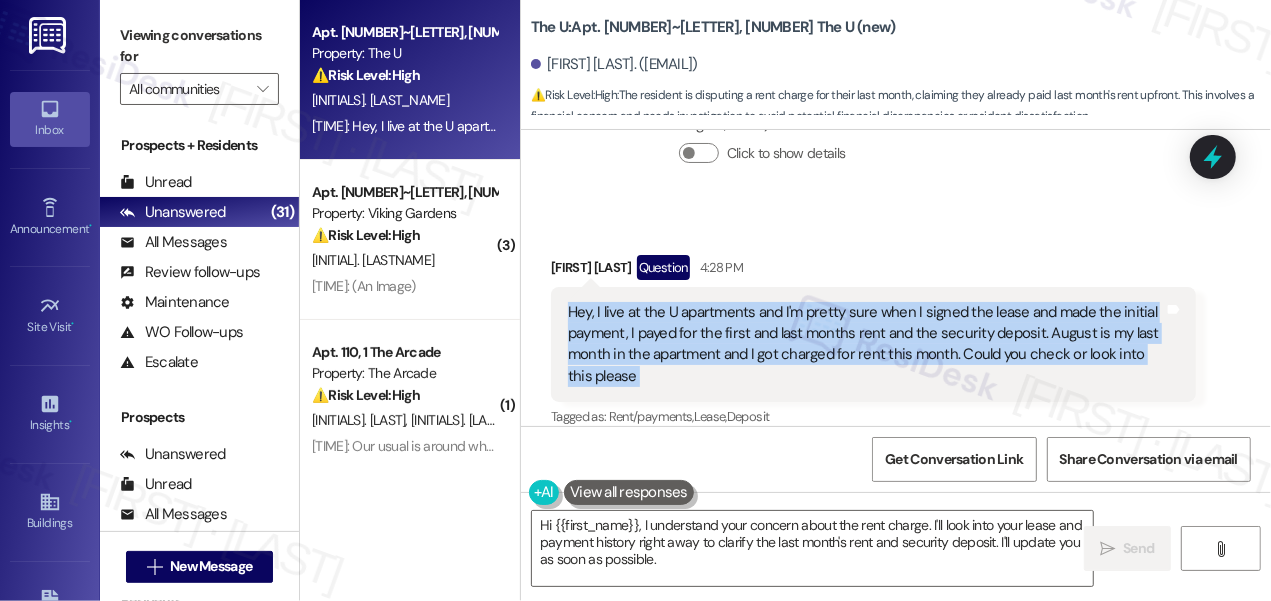 click on "Hey, I live at the U apartments and I'm pretty sure when I signed the lease and made the initial payment, I payed for the first and last months rent and the security deposit. August is my last month in the apartment and I got charged for rent this month. Could you check or look into this please" at bounding box center [866, 345] 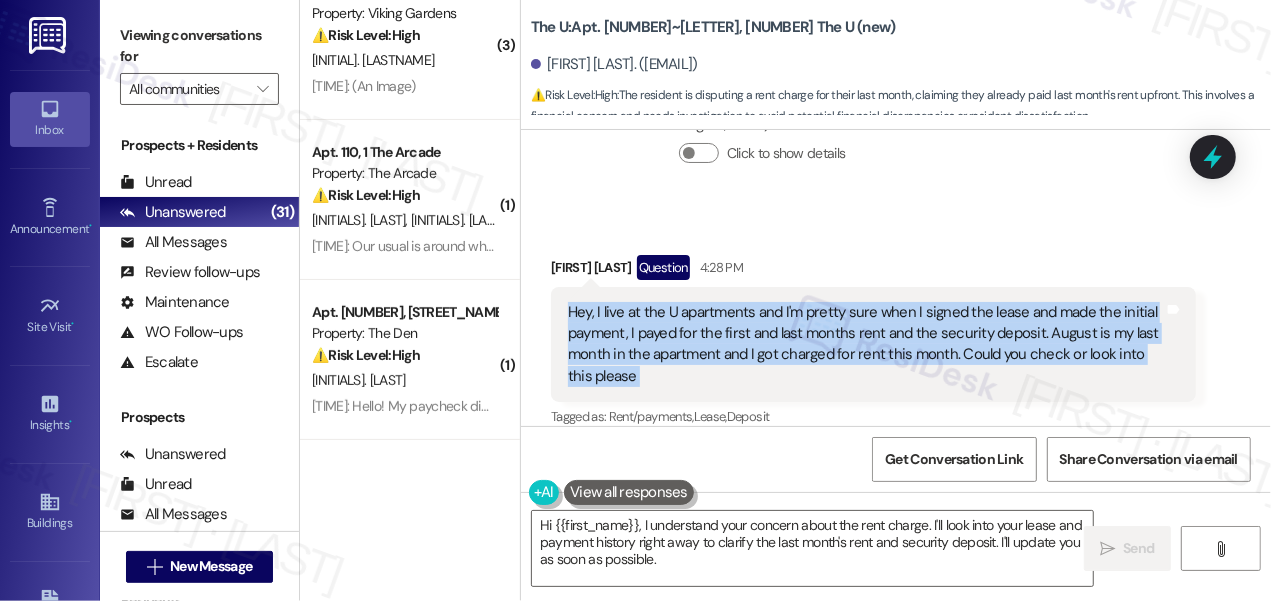 scroll, scrollTop: 0, scrollLeft: 0, axis: both 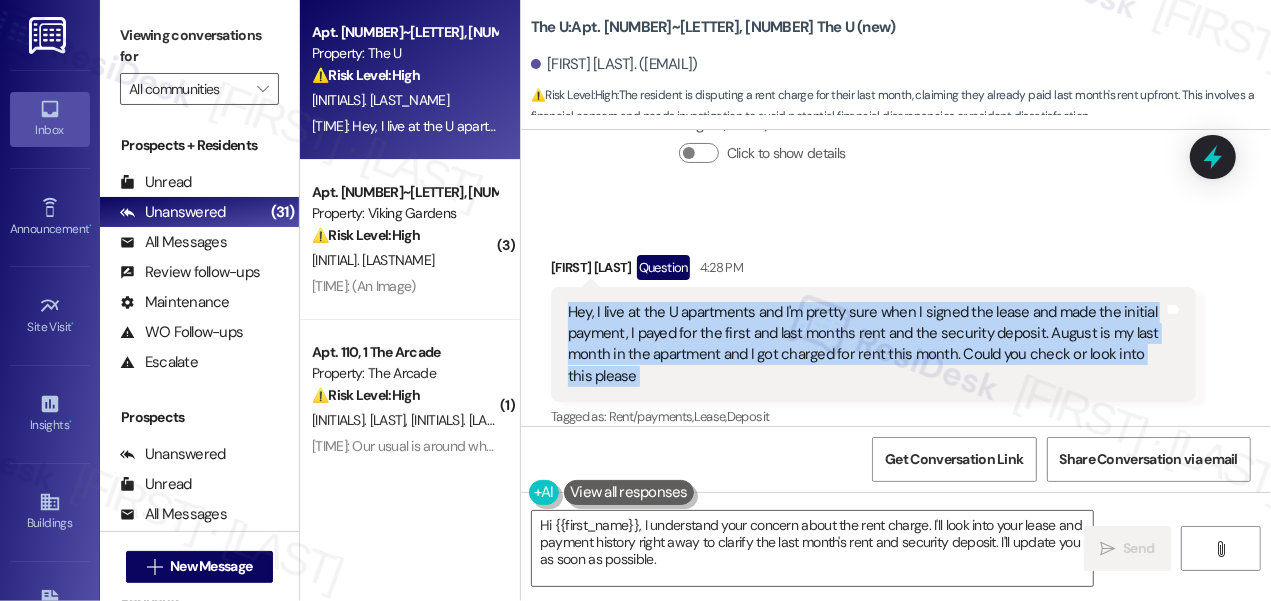 click on "Hey, I live at the U apartments and I'm pretty sure when I signed the lease and made the initial payment, I payed for the first and last months rent and the security deposit. August is my last month in the apartment and I got charged for rent this month. Could you check or look into this please" at bounding box center (866, 345) 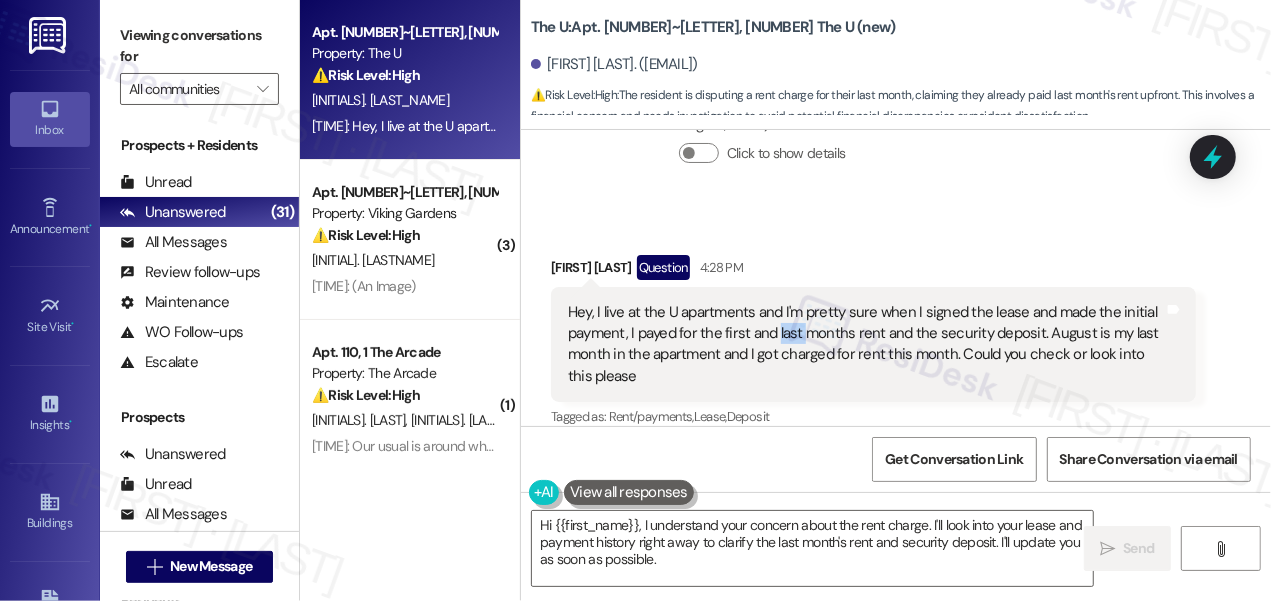 click on "Hey, I live at the U apartments and I'm pretty sure when I signed the lease and made the initial payment, I payed for the first and last months rent and the security deposit. August is my last month in the apartment and I got charged for rent this month. Could you check or look into this please" at bounding box center (866, 345) 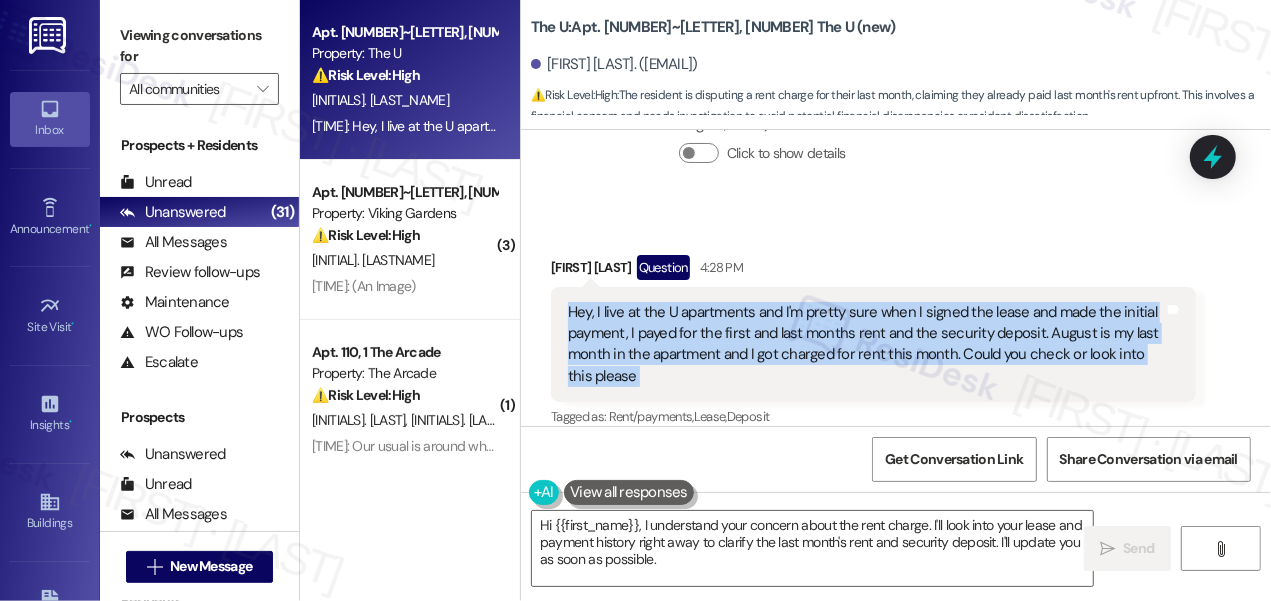 click on "Hey, I live at the U apartments and I'm pretty sure when I signed the lease and made the initial payment, I payed for the first and last months rent and the security deposit. August is my last month in the apartment and I got charged for rent this month. Could you check or look into this please" at bounding box center [866, 345] 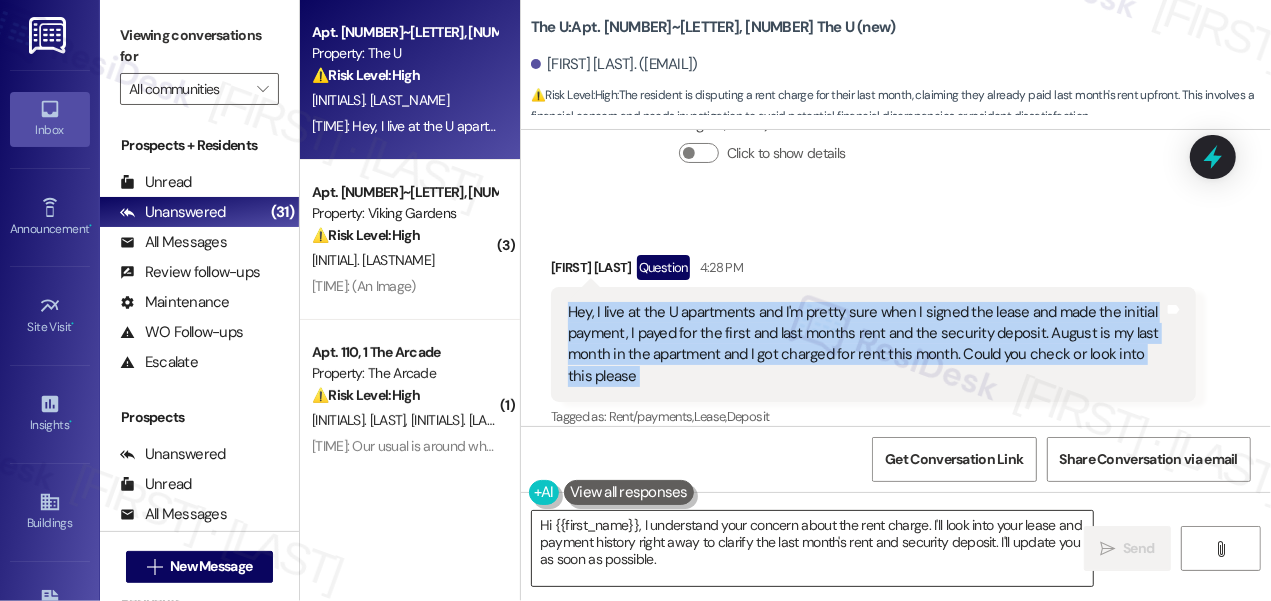 click on "Hi {{first_name}}, I understand your concern about the rent charge. I'll look into your lease and payment history right away to clarify the last month's rent and security deposit. I'll update you as soon as possible." at bounding box center [812, 548] 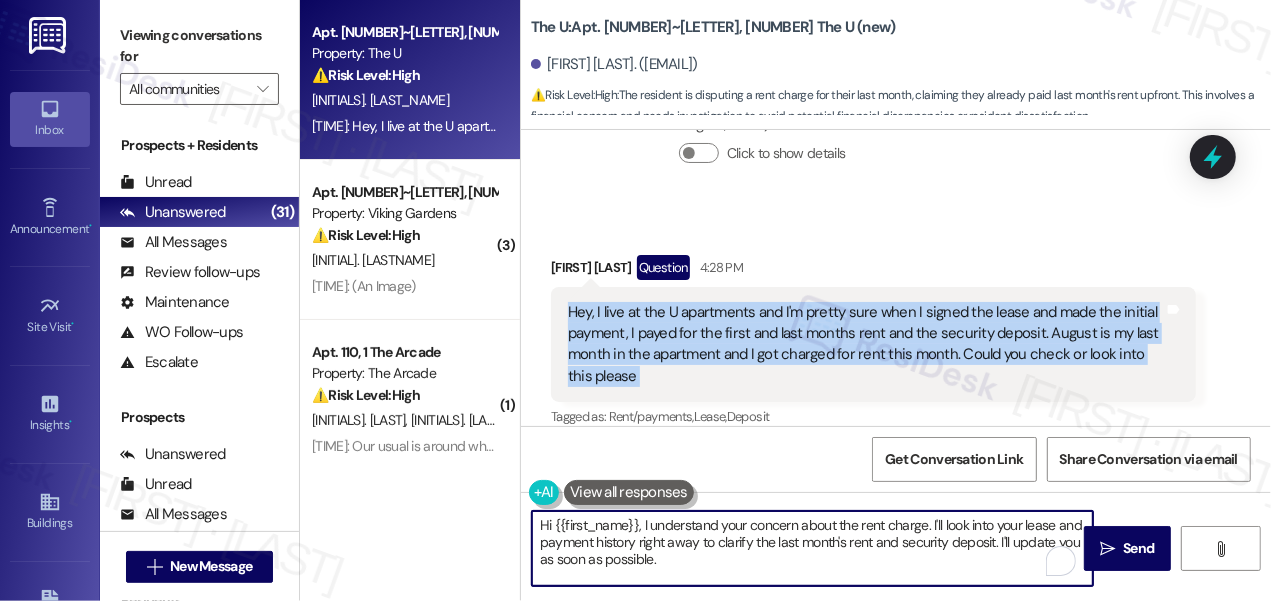 click on "Hi {{first_name}}, I understand your concern about the rent charge. I'll look into your lease and payment history right away to clarify the last month's rent and security deposit. I'll update you as soon as possible." at bounding box center (812, 548) 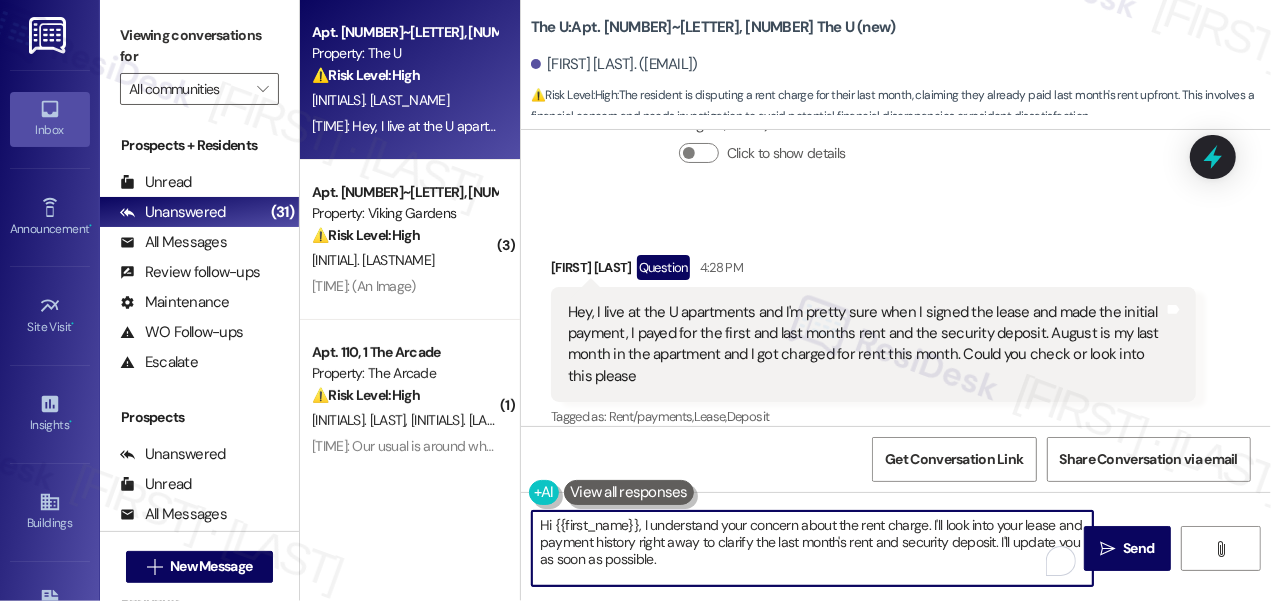 click on "Hi {{first_name}}, I understand your concern about the rent charge. I'll look into your lease and payment history right away to clarify the last month's rent and security deposit. I'll update you as soon as possible." at bounding box center (812, 548) 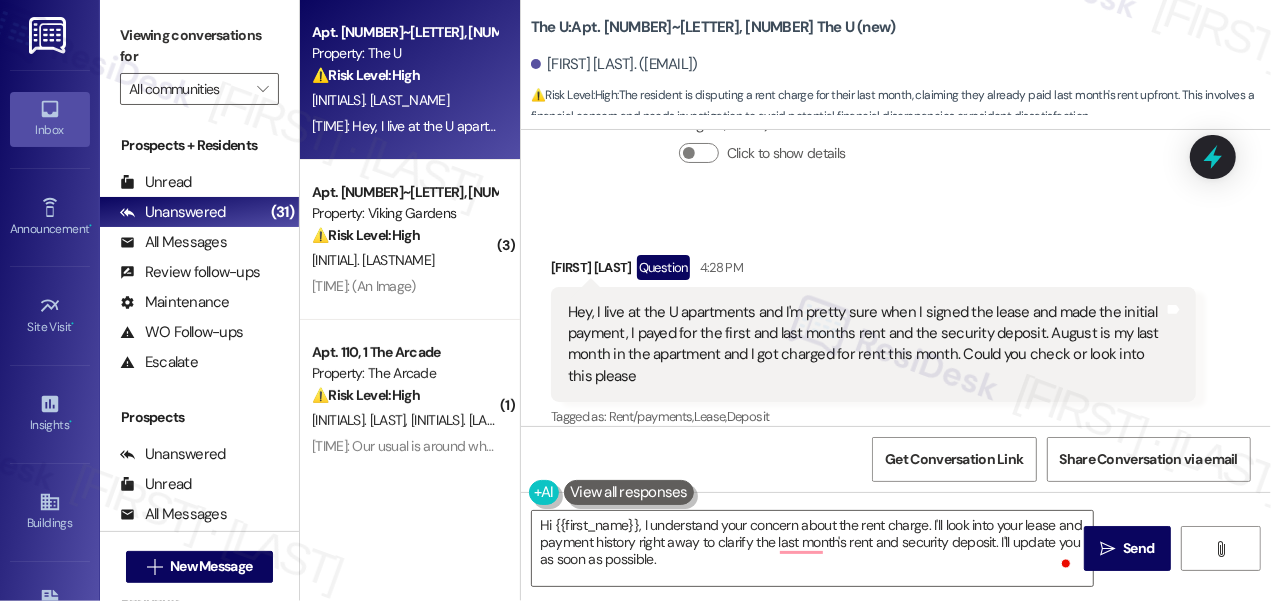 click on "Julia Szczepanski Question 4:28 PM" at bounding box center [873, 271] 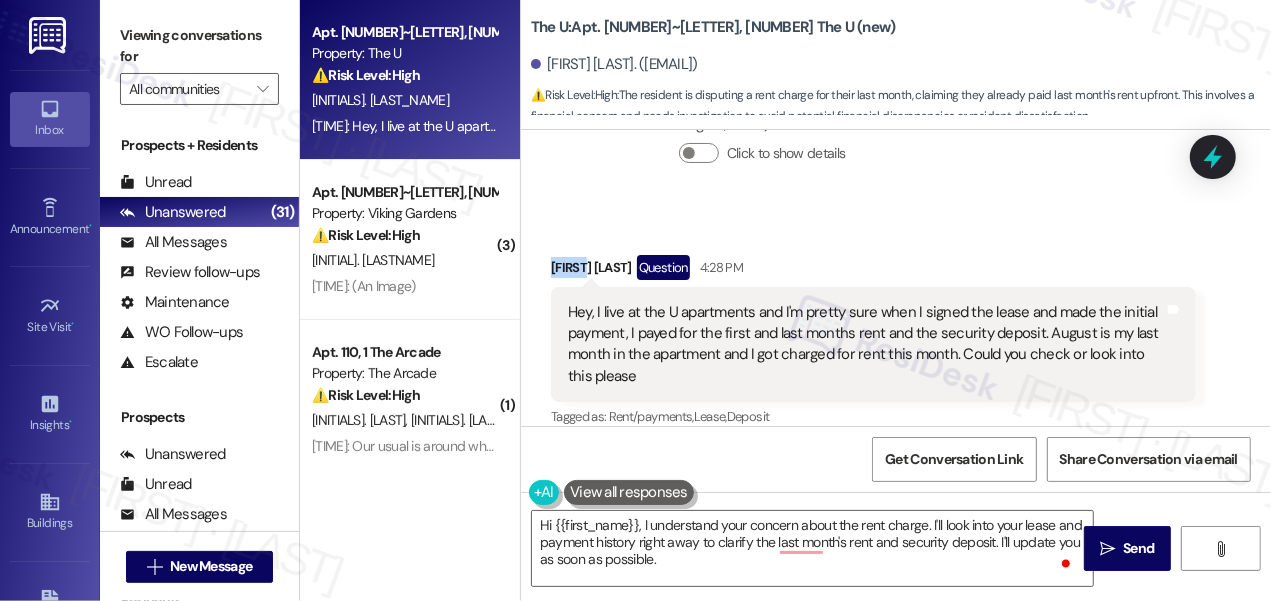 click on "Julia Szczepanski Question 4:28 PM" at bounding box center (873, 271) 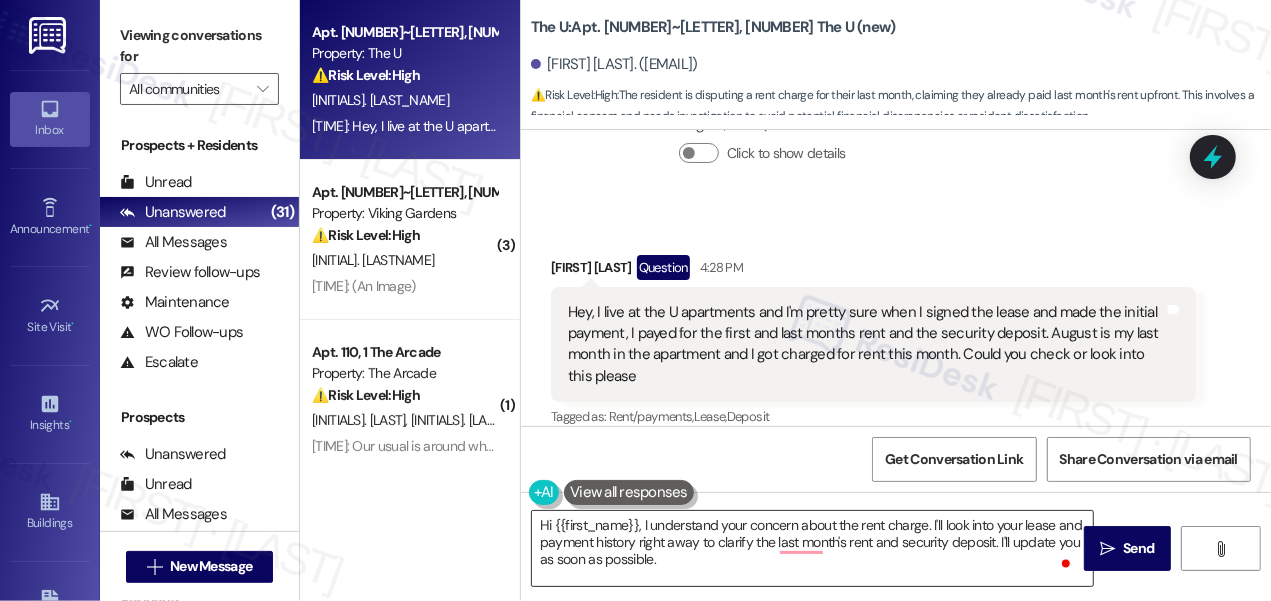 click on "Hi {{first_name}}, I understand your concern about the rent charge. I'll look into your lease and payment history right away to clarify the last month's rent and security deposit. I'll update you as soon as possible." at bounding box center (812, 548) 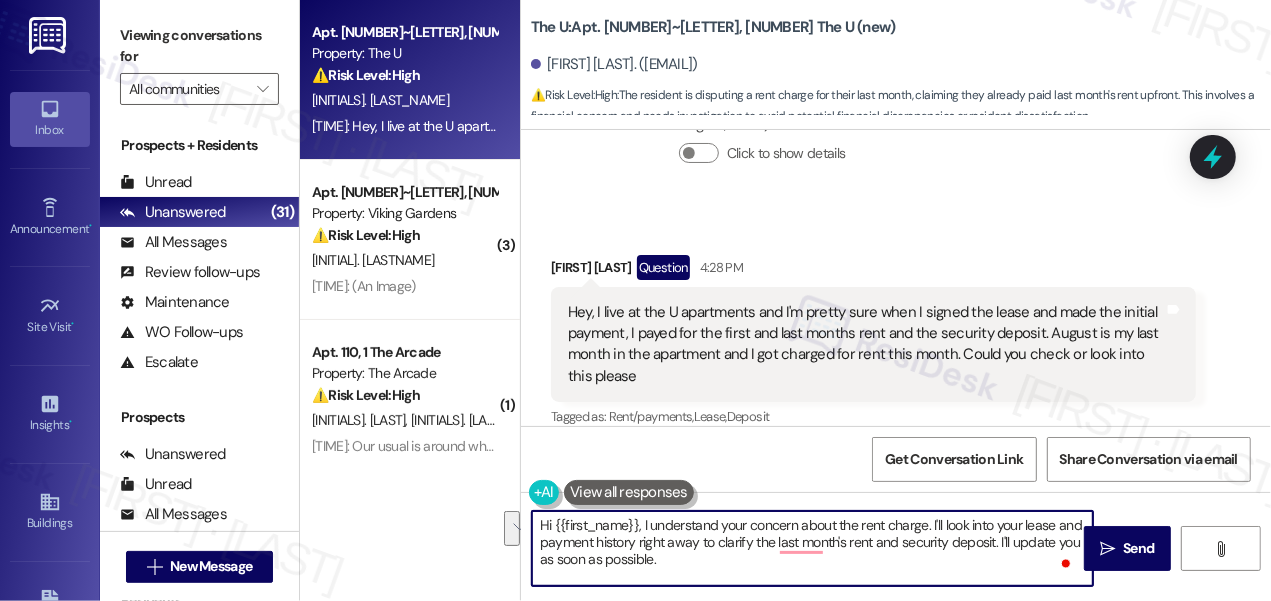 drag, startPoint x: 944, startPoint y: 525, endPoint x: 721, endPoint y: 540, distance: 223.50392 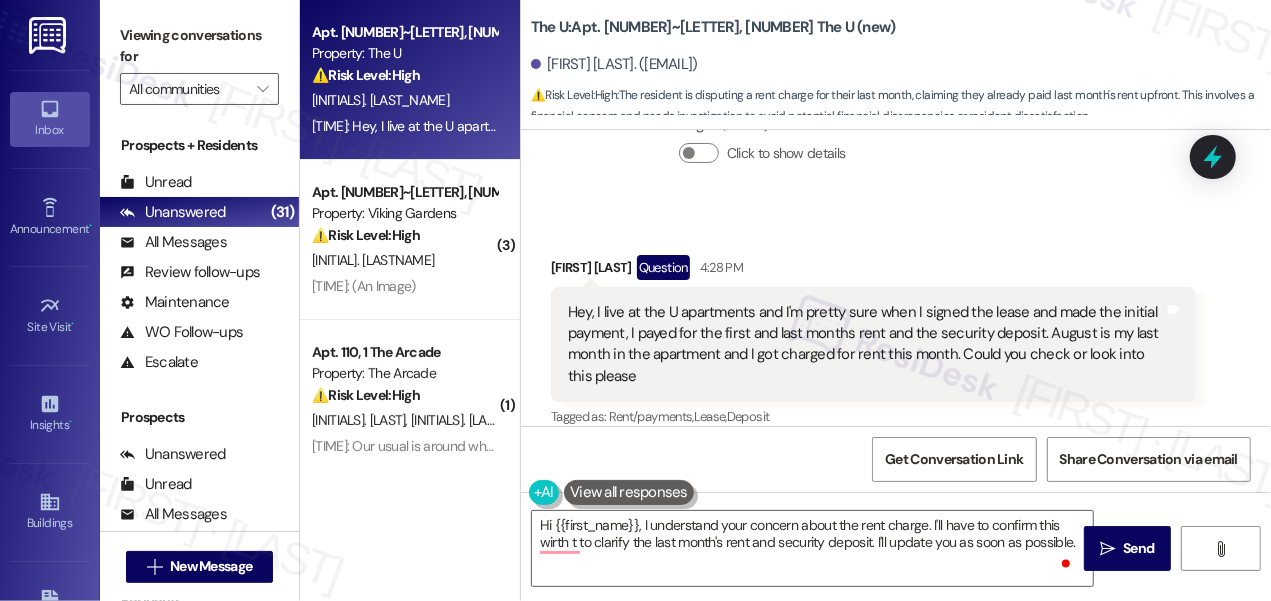 click on "Hey, I live at the U apartments and I'm pretty sure when I signed the lease and made the initial payment, I payed for the first and last months rent and the security deposit. August is my last month in the apartment and I got charged for rent this month. Could you check or look into this please" at bounding box center [866, 345] 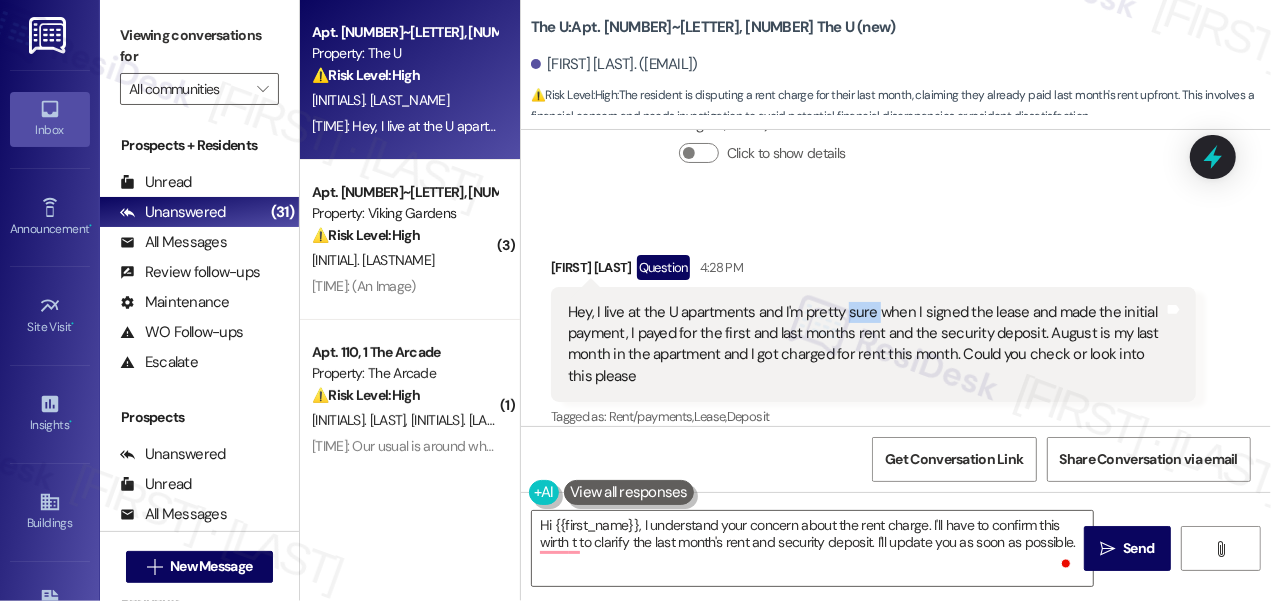 click on "Hey, I live at the U apartments and I'm pretty sure when I signed the lease and made the initial payment, I payed for the first and last months rent and the security deposit. August is my last month in the apartment and I got charged for rent this month. Could you check or look into this please" at bounding box center (866, 345) 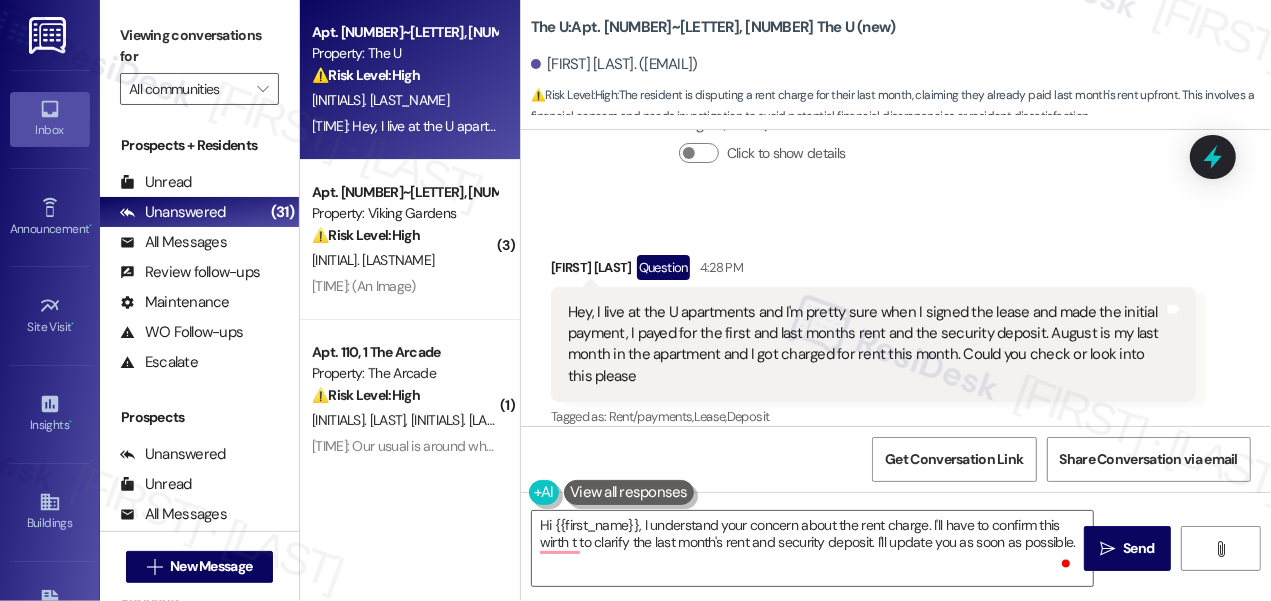 click on "Hey, I live at the U apartments and I'm pretty sure when I signed the lease and made the initial payment, I payed for the first and last months rent and the security deposit. August is my last month in the apartment and I got charged for rent this month. Could you check or look into this please" at bounding box center [866, 345] 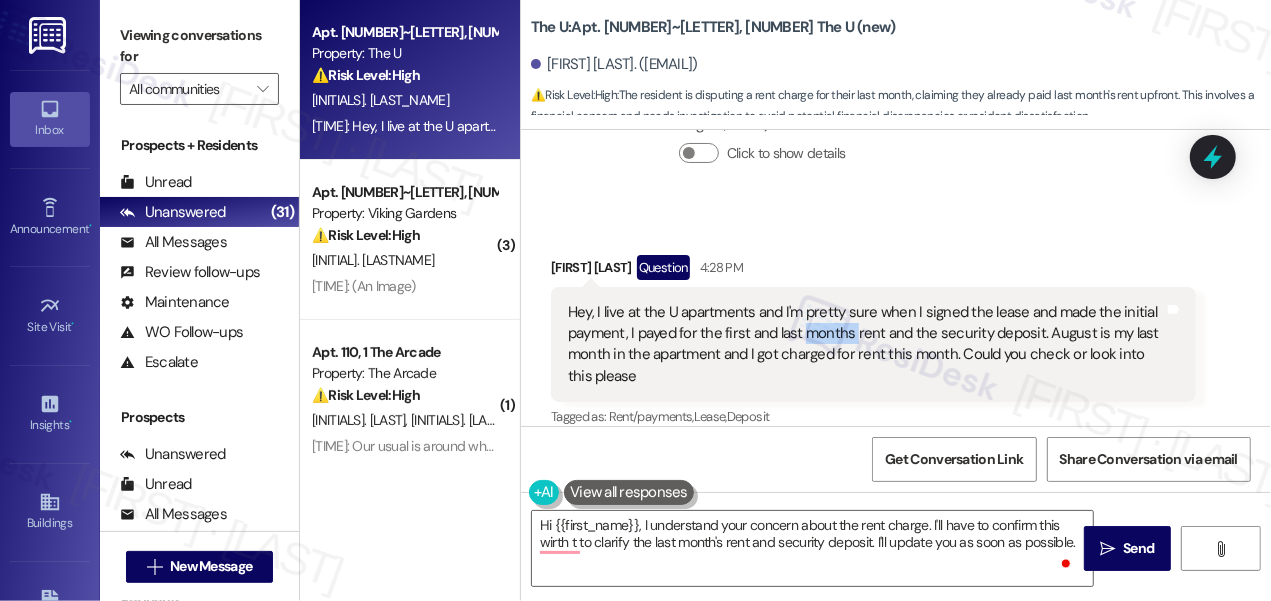 click on "Hey, I live at the U apartments and I'm pretty sure when I signed the lease and made the initial payment, I payed for the first and last months rent and the security deposit. August is my last month in the apartment and I got charged for rent this month. Could you check or look into this please" at bounding box center [866, 345] 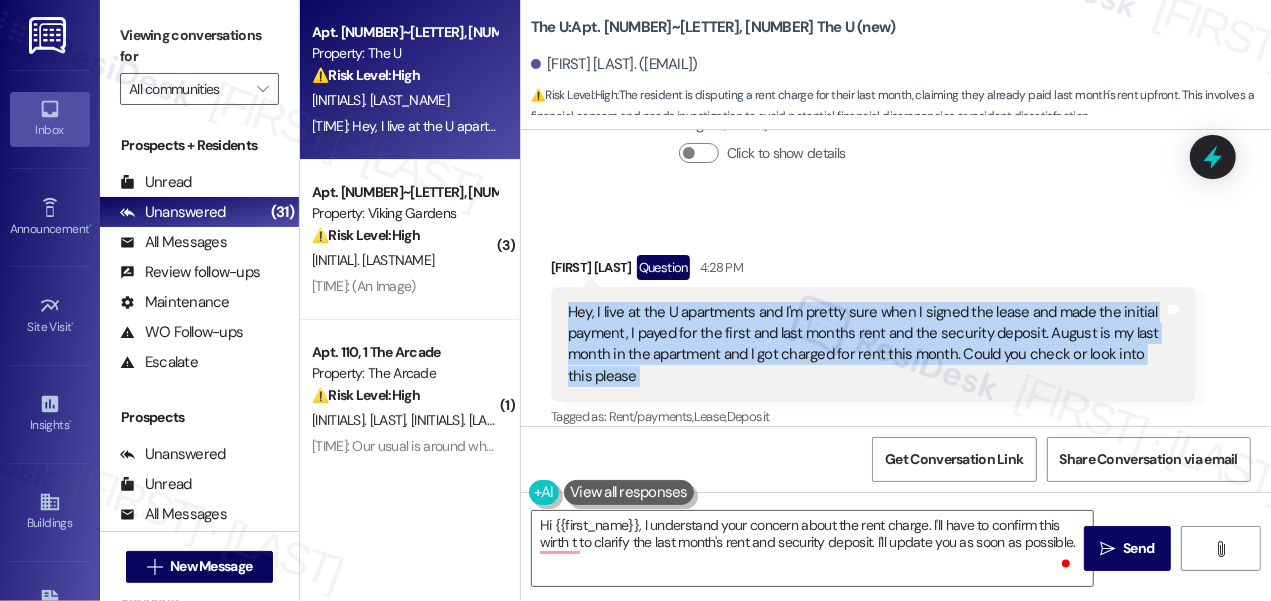 click on "Hey, I live at the U apartments and I'm pretty sure when I signed the lease and made the initial payment, I payed for the first and last months rent and the security deposit. August is my last month in the apartment and I got charged for rent this month. Could you check or look into this please" at bounding box center [866, 345] 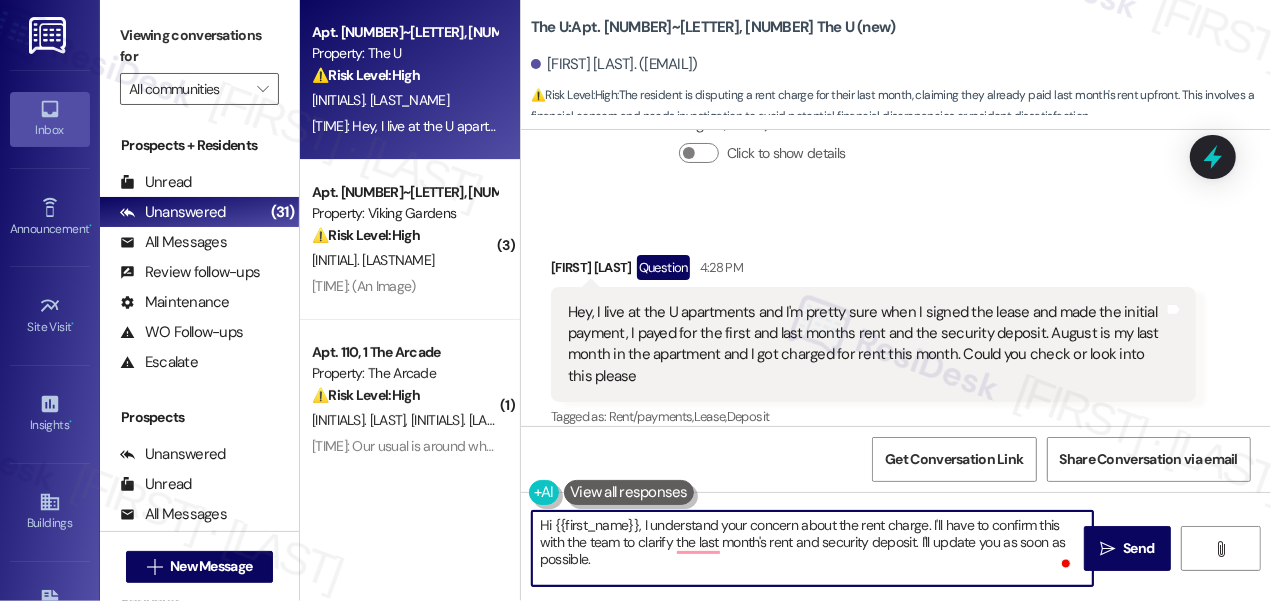 click on "Hey, I live at the U apartments and I'm pretty sure when I signed the lease and made the initial payment, I payed for the first and last months rent and the security deposit. August is my last month in the apartment and I got charged for rent this month. Could you check or look into this please" at bounding box center [866, 345] 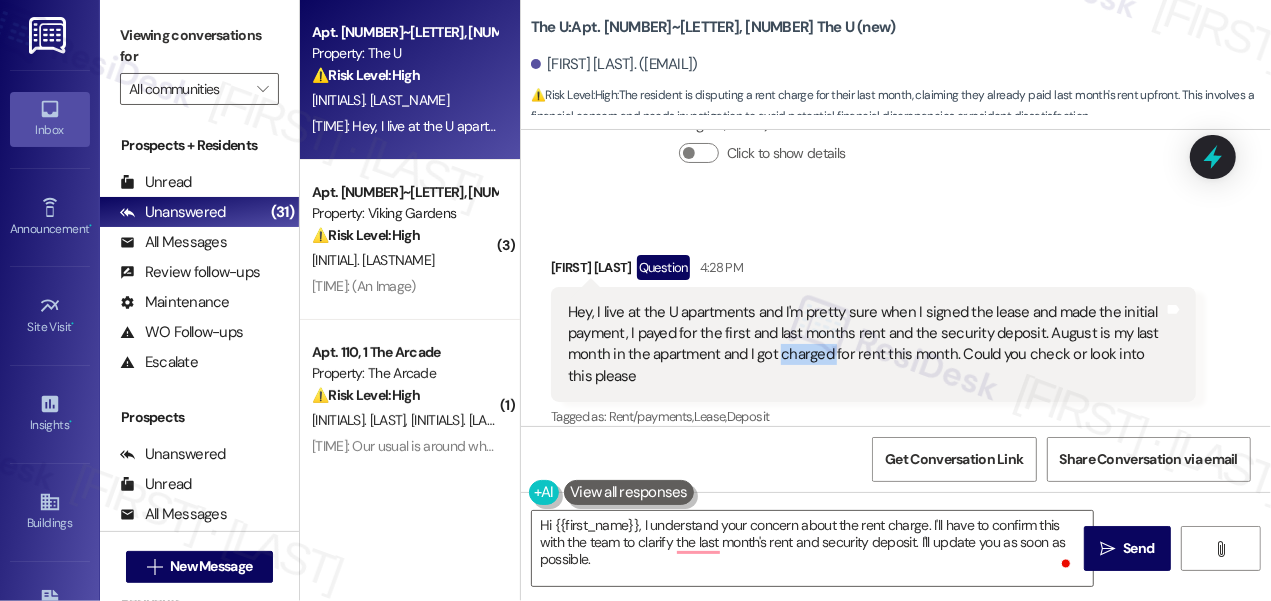 click on "Hey, I live at the U apartments and I'm pretty sure when I signed the lease and made the initial payment, I payed for the first and last months rent and the security deposit. August is my last month in the apartment and I got charged for rent this month. Could you check or look into this please" at bounding box center [866, 345] 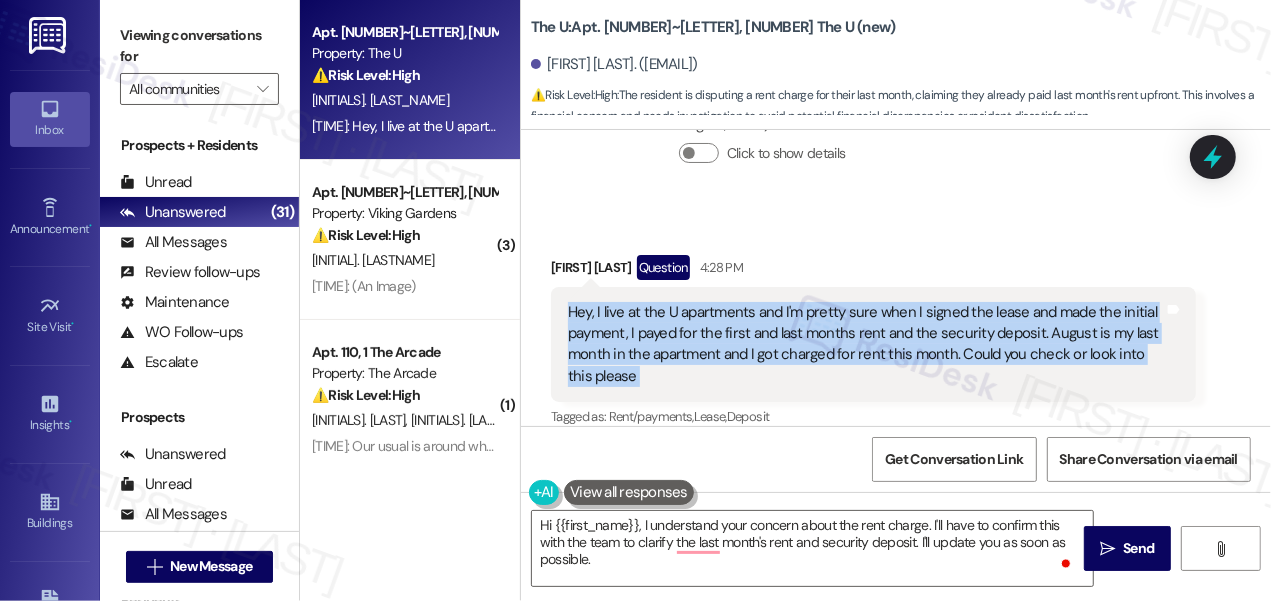 click on "Hey, I live at the U apartments and I'm pretty sure when I signed the lease and made the initial payment, I payed for the first and last months rent and the security deposit. August is my last month in the apartment and I got charged for rent this month. Could you check or look into this please" at bounding box center (866, 345) 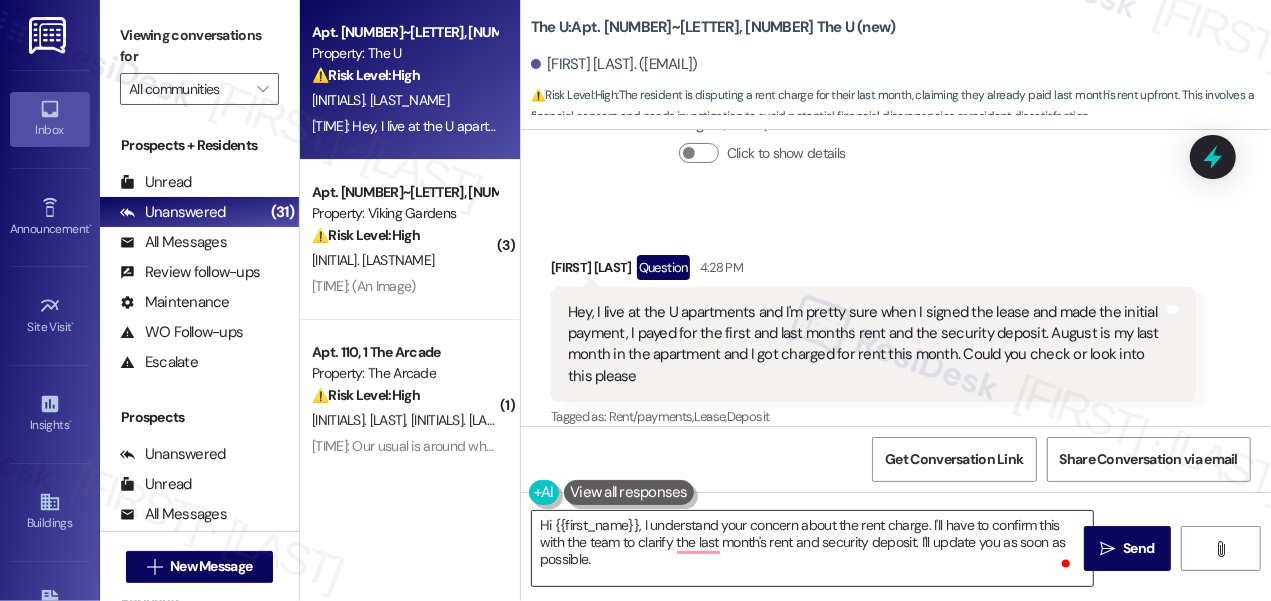 click on "Hi {{first_name}}, I understand your concern about the rent charge. I'll have to confirm this with the team to clarify the last month's rent and security deposit. I'll update you as soon as possible." at bounding box center [812, 548] 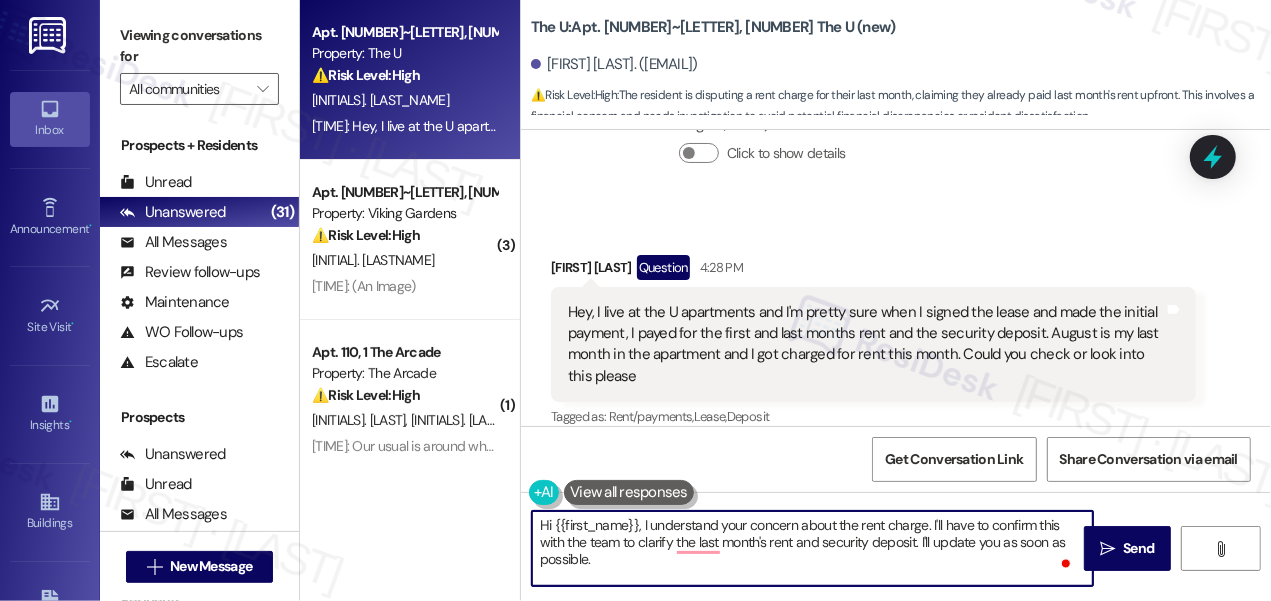 click on "Hi {{first_name}}, I understand your concern about the rent charge. I'll have to confirm this with the team to clarify the last month's rent and security deposit. I'll update you as soon as possible." at bounding box center [812, 548] 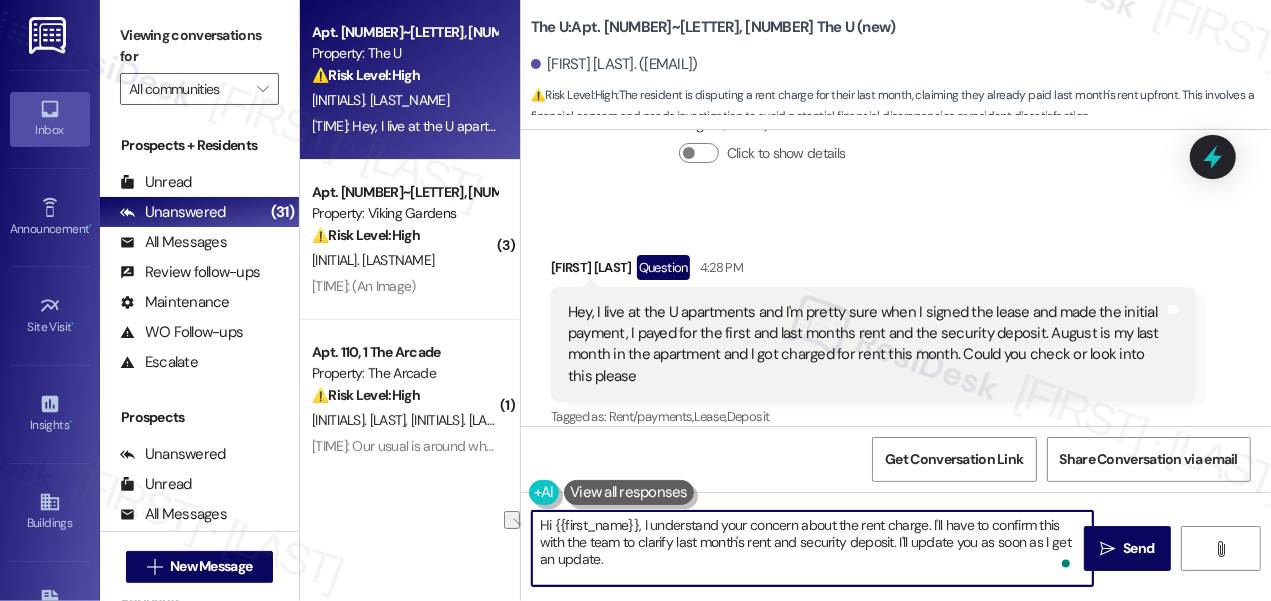 drag, startPoint x: 624, startPoint y: 543, endPoint x: 778, endPoint y: 548, distance: 154.08115 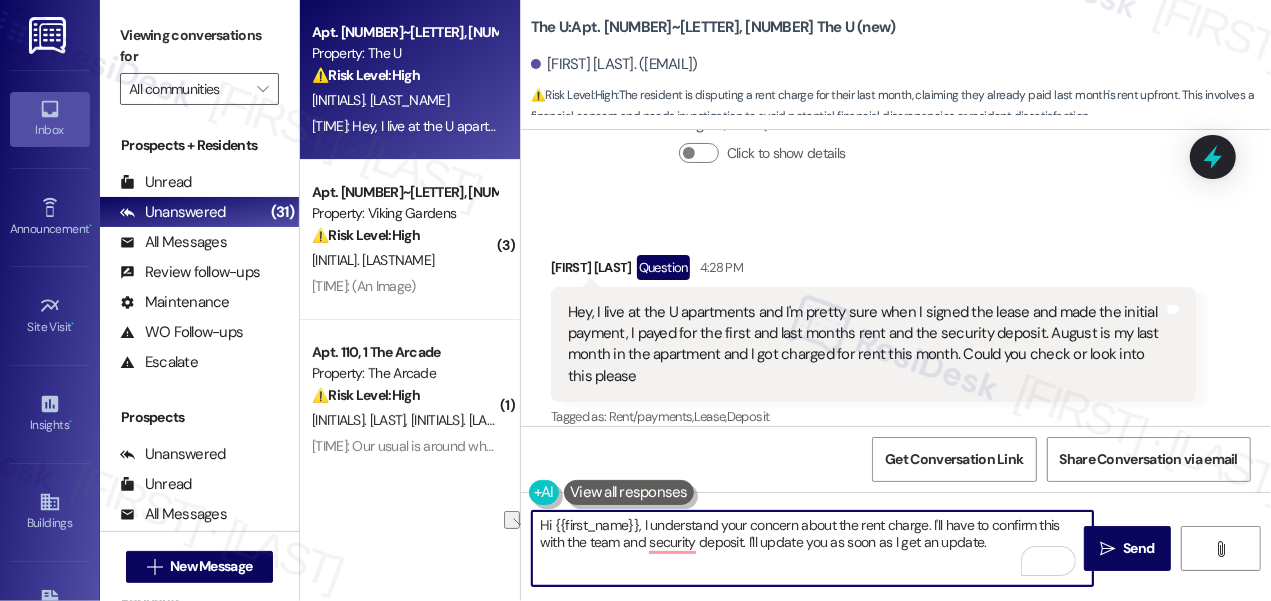 drag, startPoint x: 744, startPoint y: 543, endPoint x: 626, endPoint y: 540, distance: 118.03813 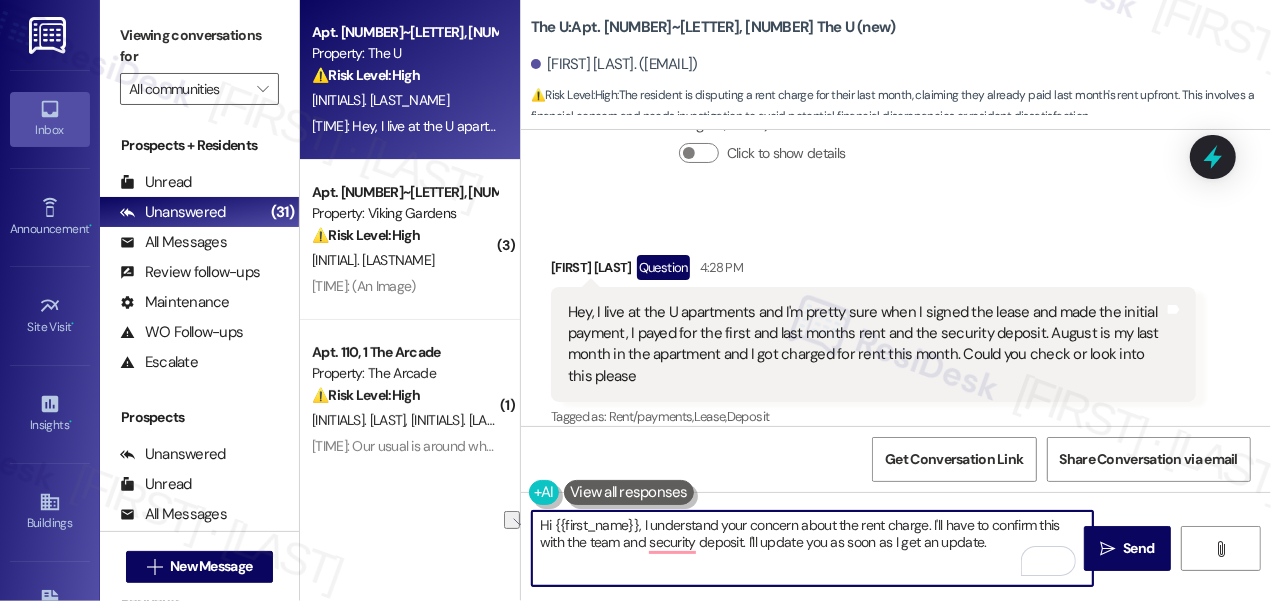 click on "Hi {{first_name}}, I understand your concern about the rent charge. I'll have to confirm this with the team and security deposit. I'll update you as soon as I get an update." at bounding box center (812, 548) 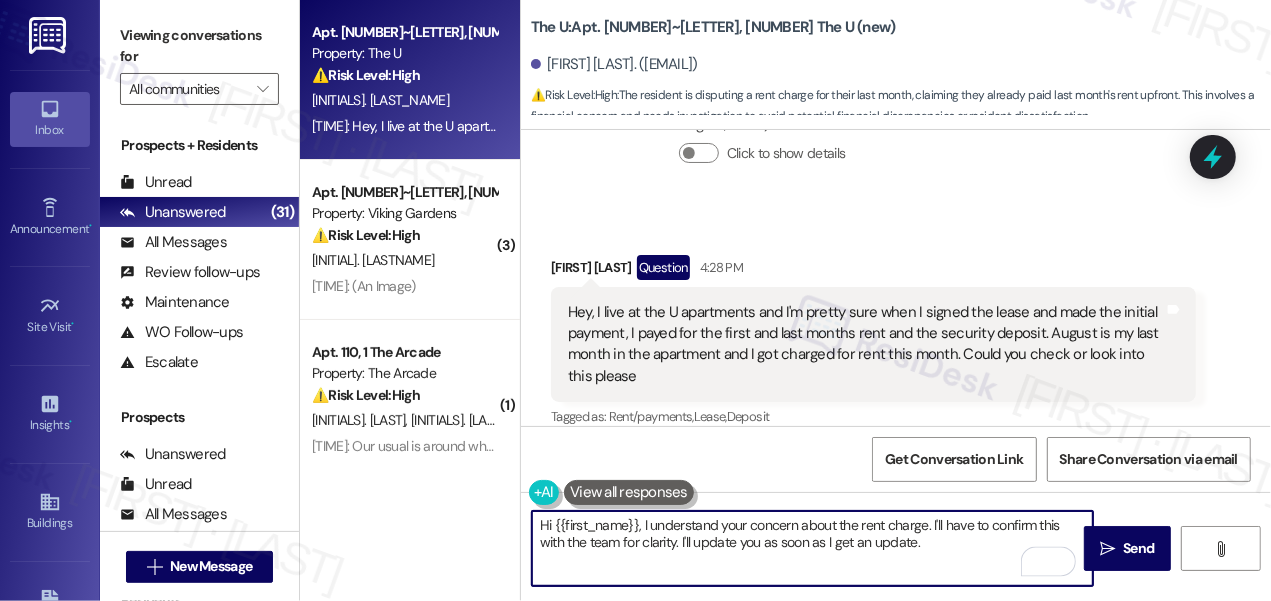 click on "Hi {{first_name}}, I understand your concern about the rent charge. I'll have to confirm this with the team for clarity. I'll update you as soon as I get an update." at bounding box center (812, 548) 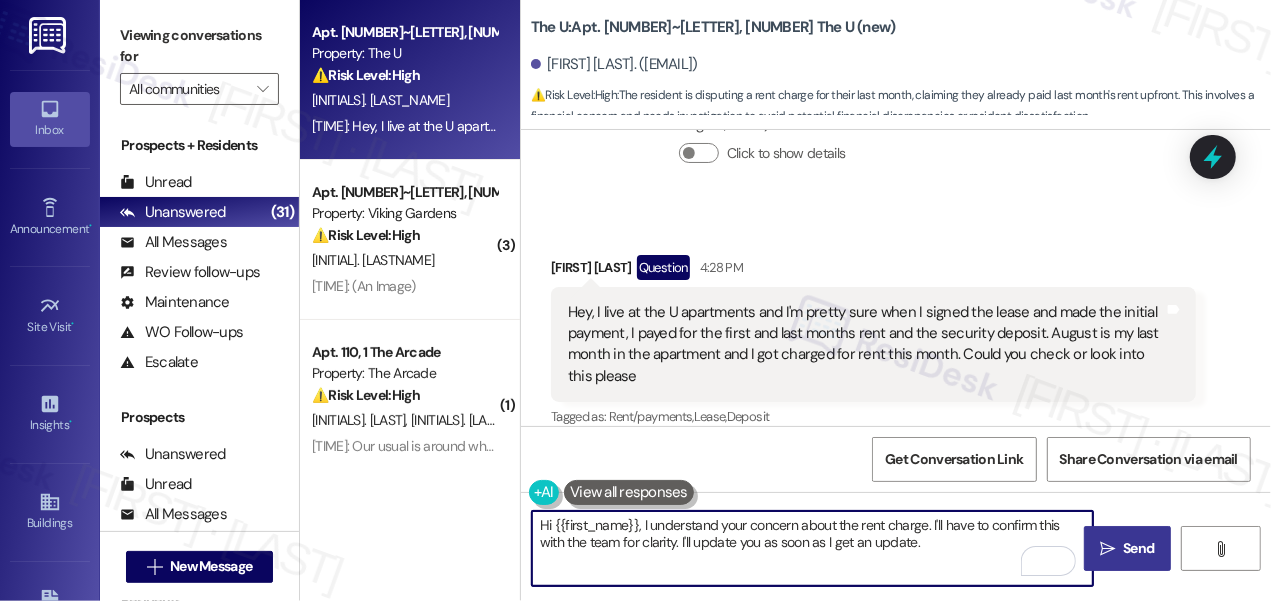 type on "Hi {{first_name}}, I understand your concern about the rent charge. I'll have to confirm this with the team for clarity. I'll update you as soon as I get an update." 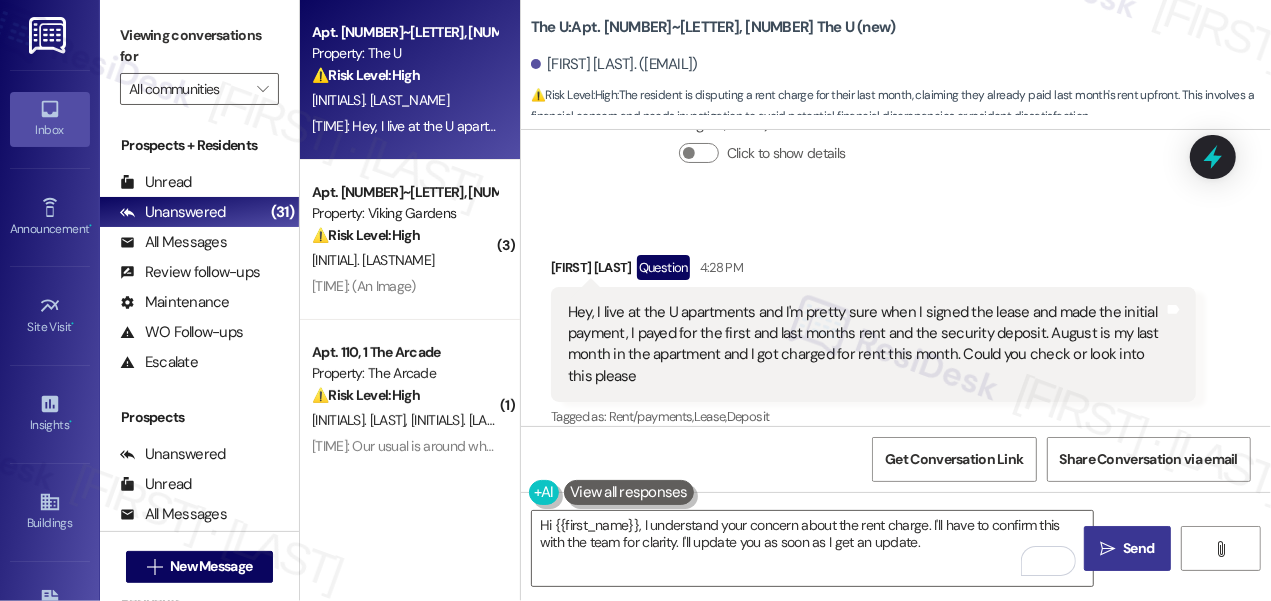 click on "Send" at bounding box center [1138, 548] 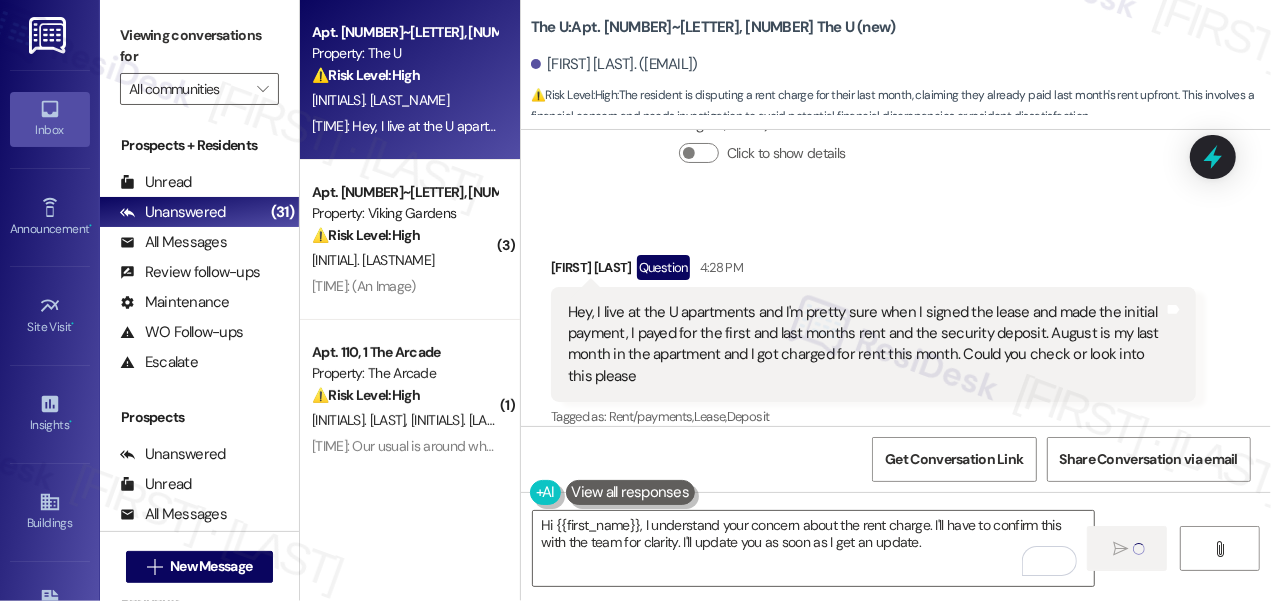 click on "Hey, I live at the U apartments and I'm pretty sure when I signed the lease and made the initial payment, I payed for the first and last months rent and the security deposit. August is my last month in the apartment and I got charged for rent this month. Could you check or look into this please" at bounding box center [866, 345] 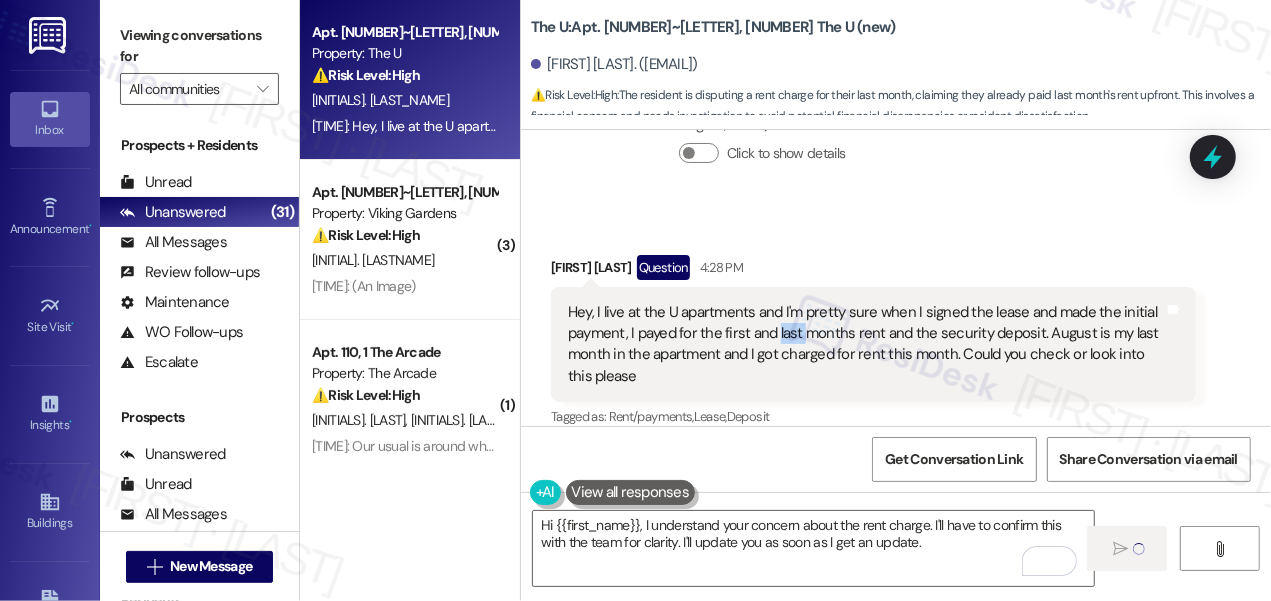 click on "Hey, I live at the U apartments and I'm pretty sure when I signed the lease and made the initial payment, I payed for the first and last months rent and the security deposit. August is my last month in the apartment and I got charged for rent this month. Could you check or look into this please" at bounding box center [866, 345] 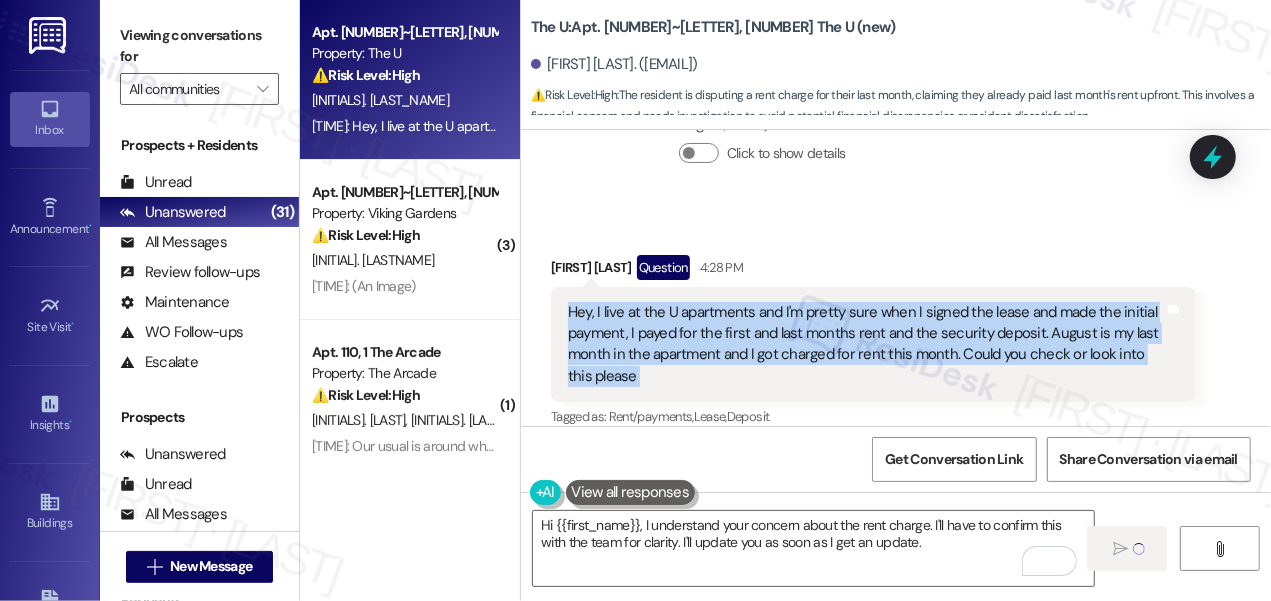 click on "Hey, I live at the U apartments and I'm pretty sure when I signed the lease and made the initial payment, I payed for the first and last months rent and the security deposit. August is my last month in the apartment and I got charged for rent this month. Could you check or look into this please" at bounding box center (866, 345) 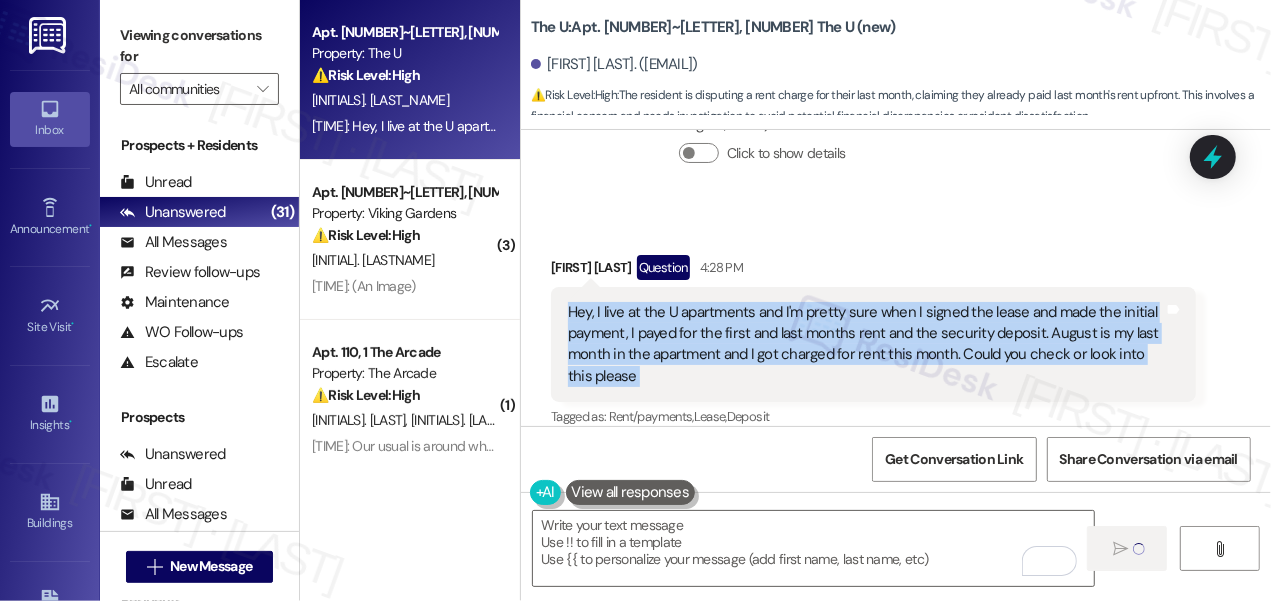copy on "Hey, I live at the U apartments and I'm pretty sure when I signed the lease and made the initial payment, I payed for the first and last months rent and the security deposit. August is my last month in the apartment and I got charged for rent this month. Could you check or look into this please  Tags and notes" 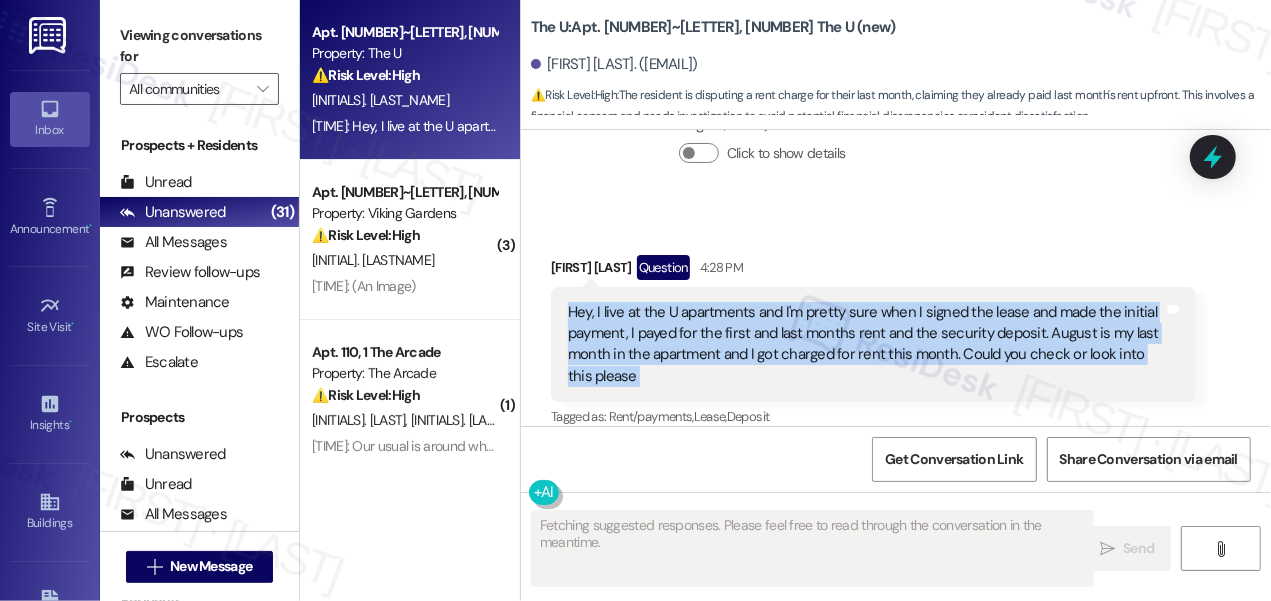 scroll, scrollTop: 1887, scrollLeft: 0, axis: vertical 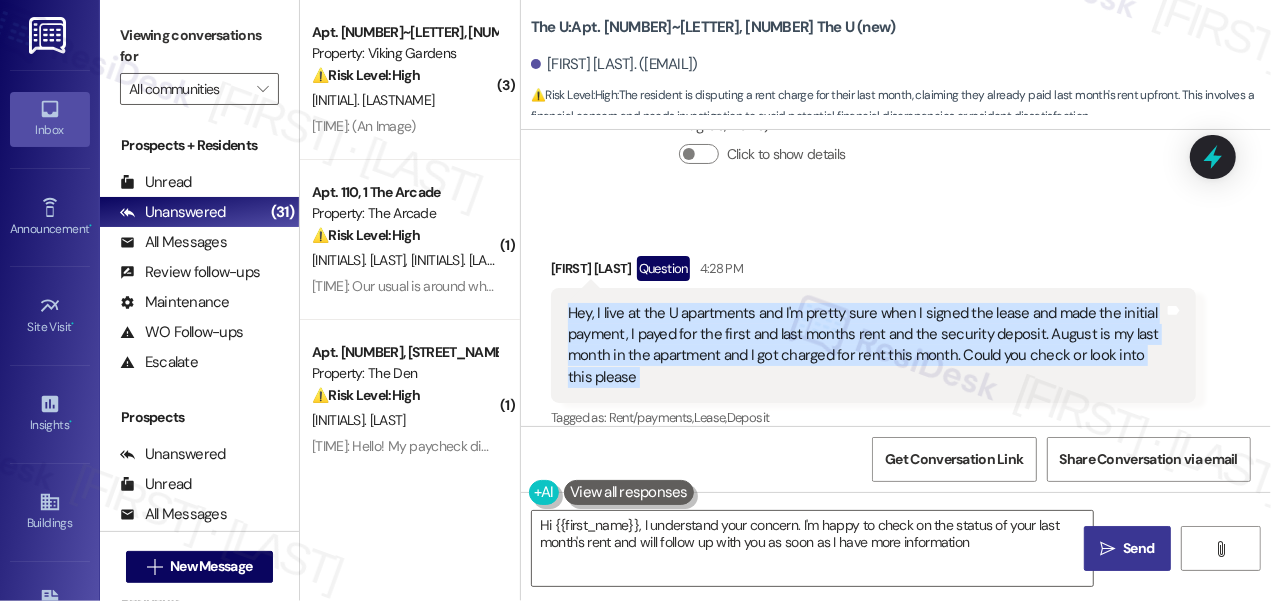 type on "Hi [FIRST]], I understand your concern. I'm happy to check on the status of your last month's rent and will follow up with you as soon as I have more information." 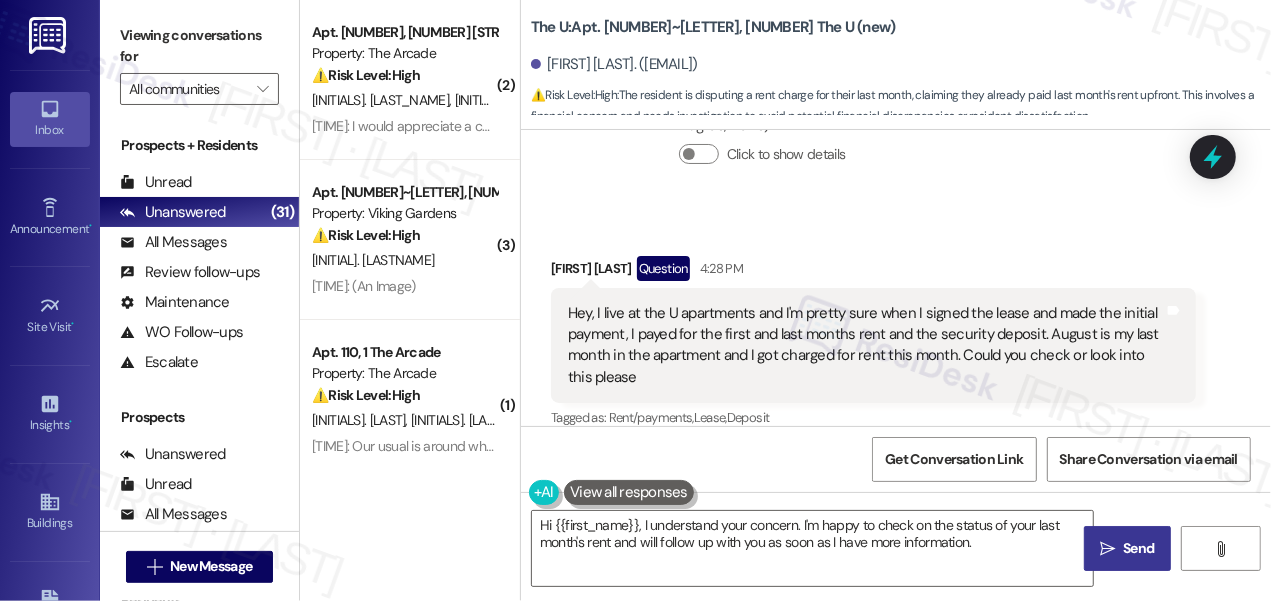 click on "Viewing conversations for All communities " at bounding box center (199, 62) 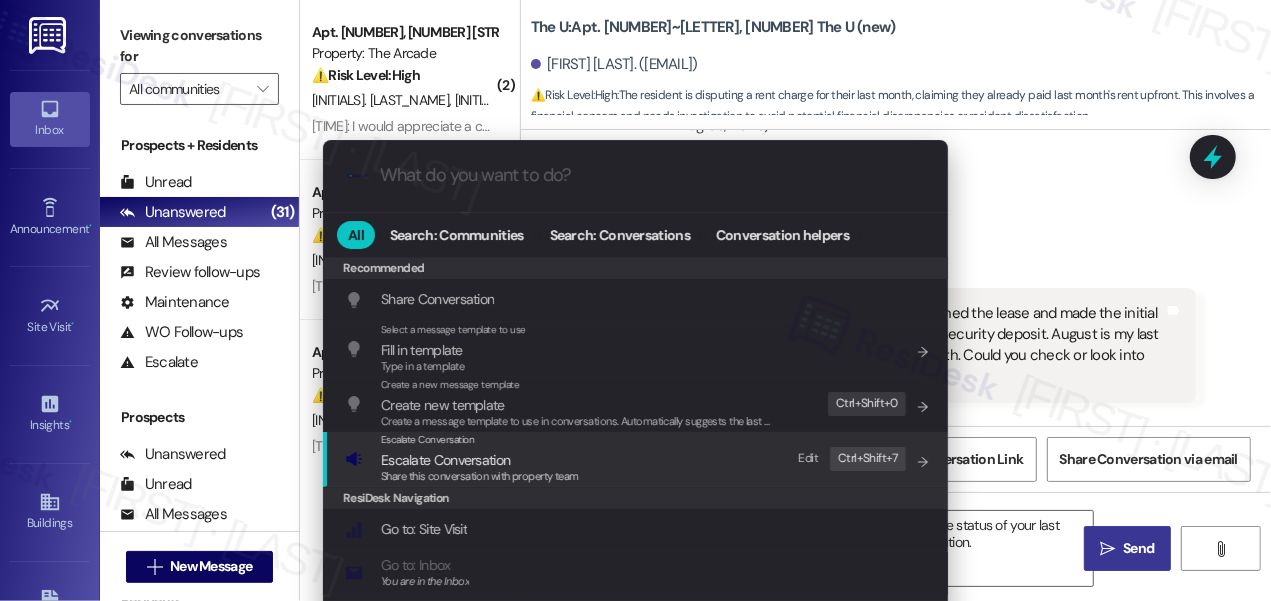 click on "Escalate Conversation" at bounding box center (480, 460) 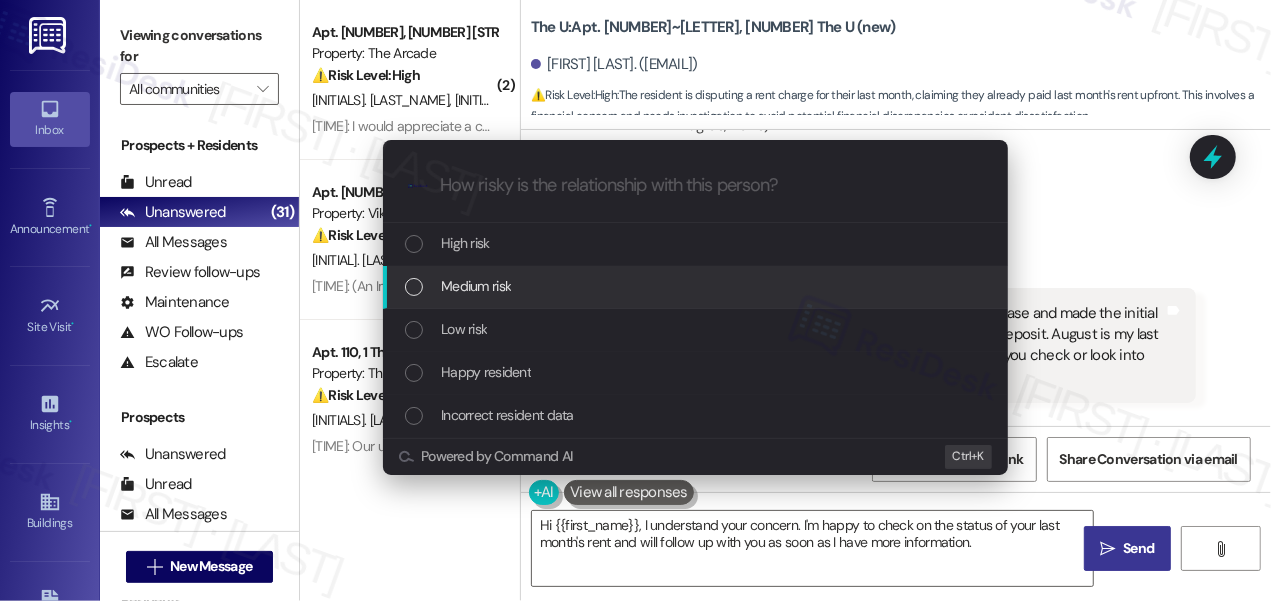 click on "Medium risk" at bounding box center [695, 287] 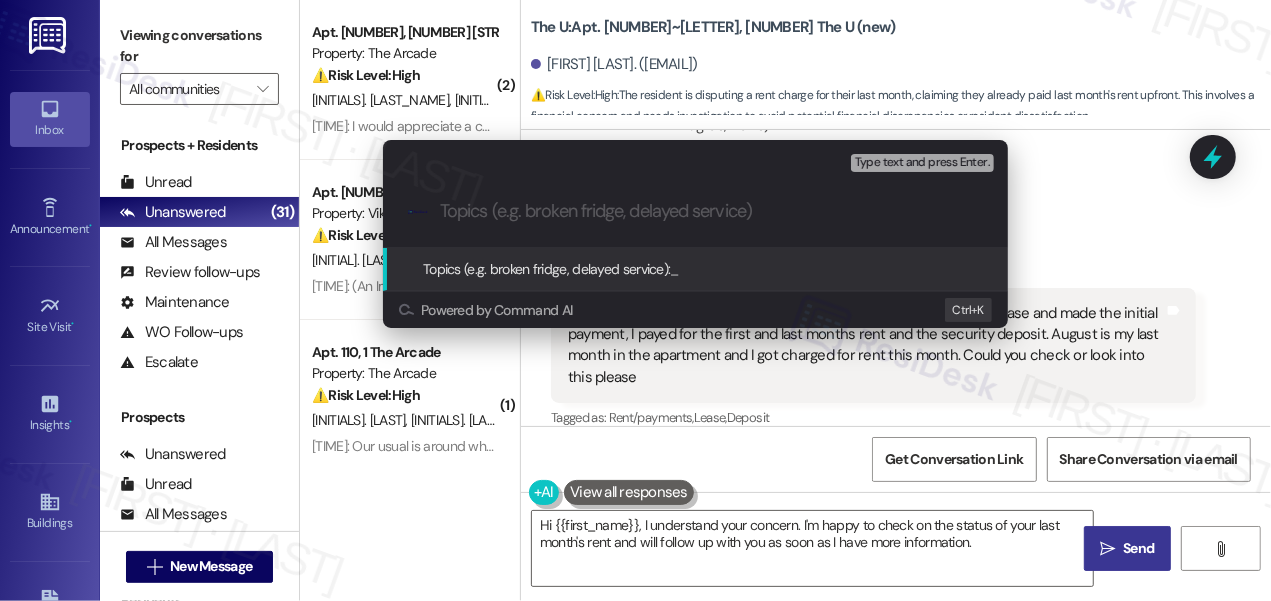 paste on "Charged for August Rent Despite Last Month Paid at Lease Signing" 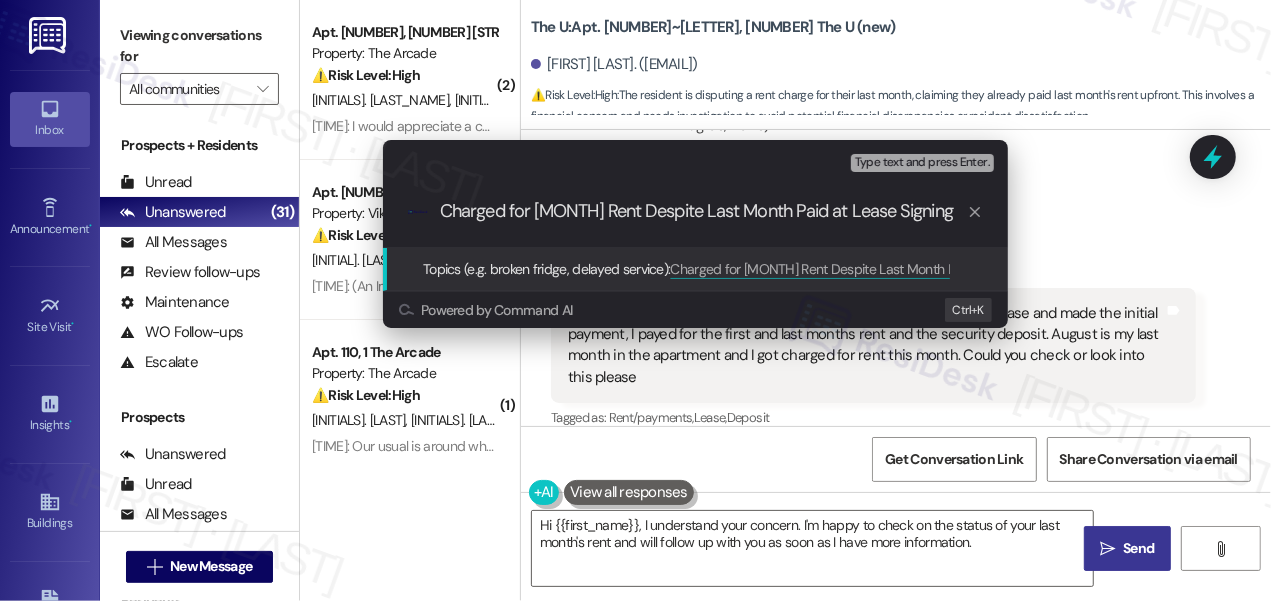 drag, startPoint x: 612, startPoint y: 201, endPoint x: 918, endPoint y: 207, distance: 306.0588 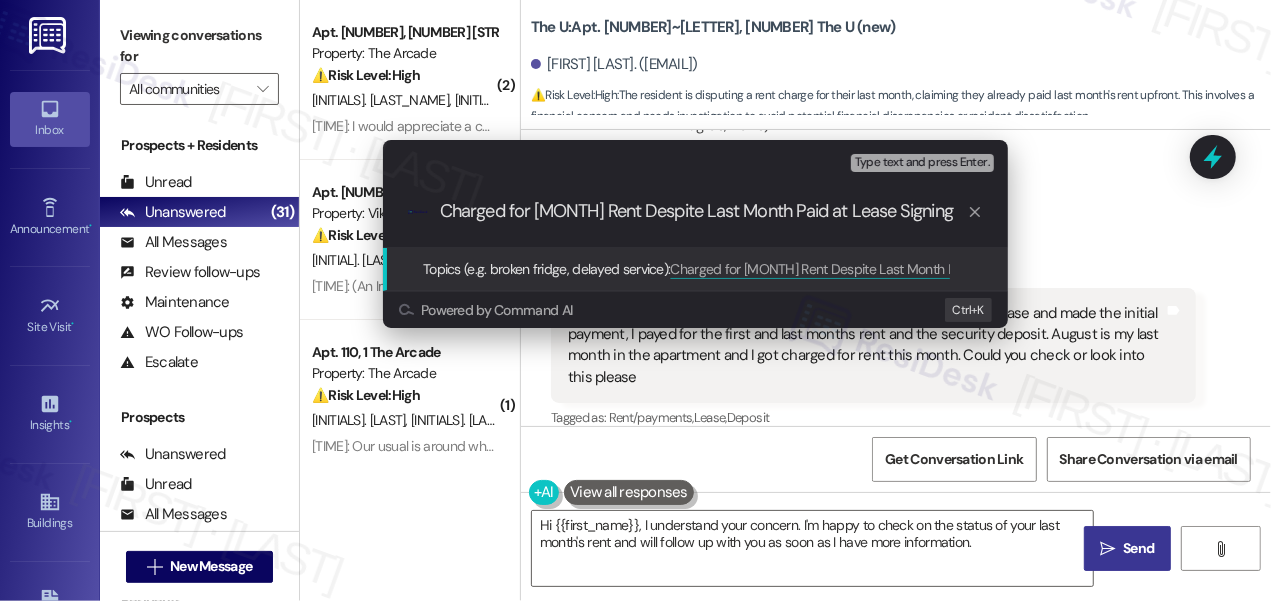 drag, startPoint x: 819, startPoint y: 212, endPoint x: 709, endPoint y: 215, distance: 110.0409 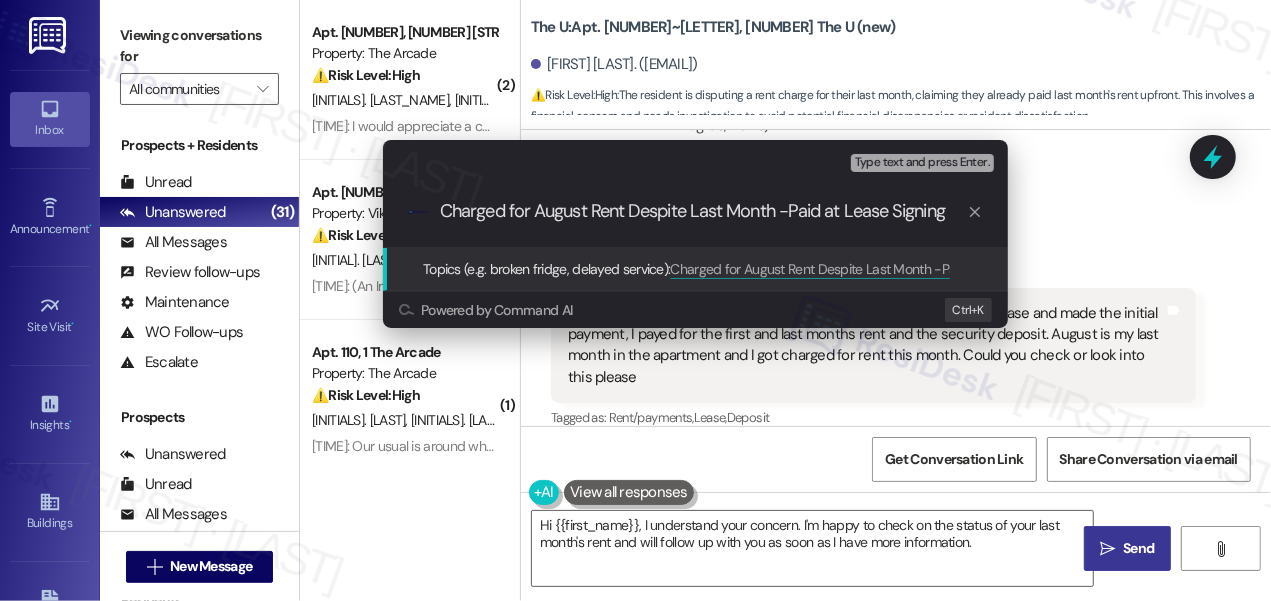 type on "Charged for August Rent Despite Last Month - Paid at Lease Signing" 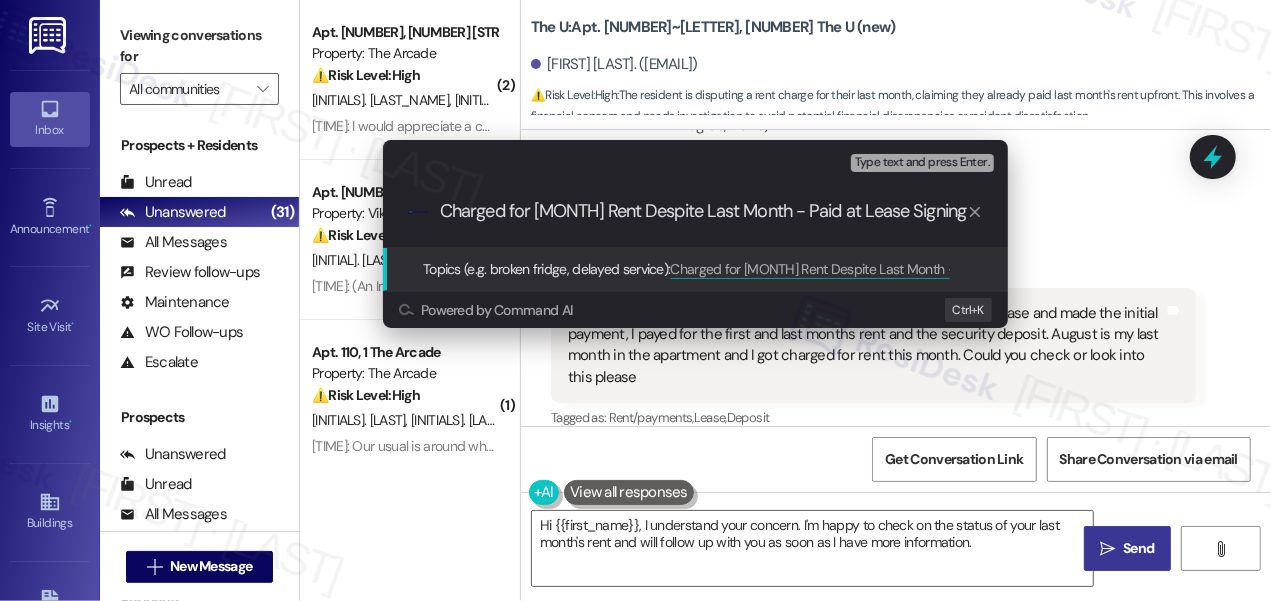 click on "Charged for August Rent Despite Last Month - Paid at Lease Signing" at bounding box center (703, 211) 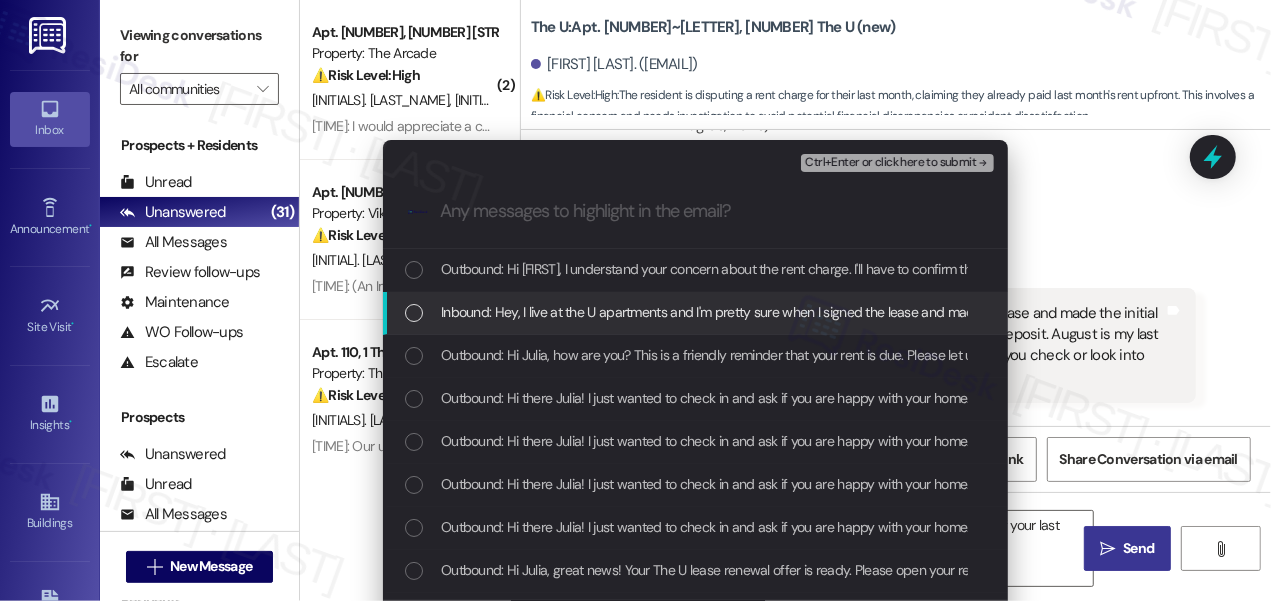 click on "Inbound: Hey, I live at the U apartments and I'm pretty sure when I signed the lease and made the initial payment, I payed for the first and last months rent and the security deposit. August is my last month in the apartment and I got charged for rent this month. Could you check or look into this please" at bounding box center (1306, 312) 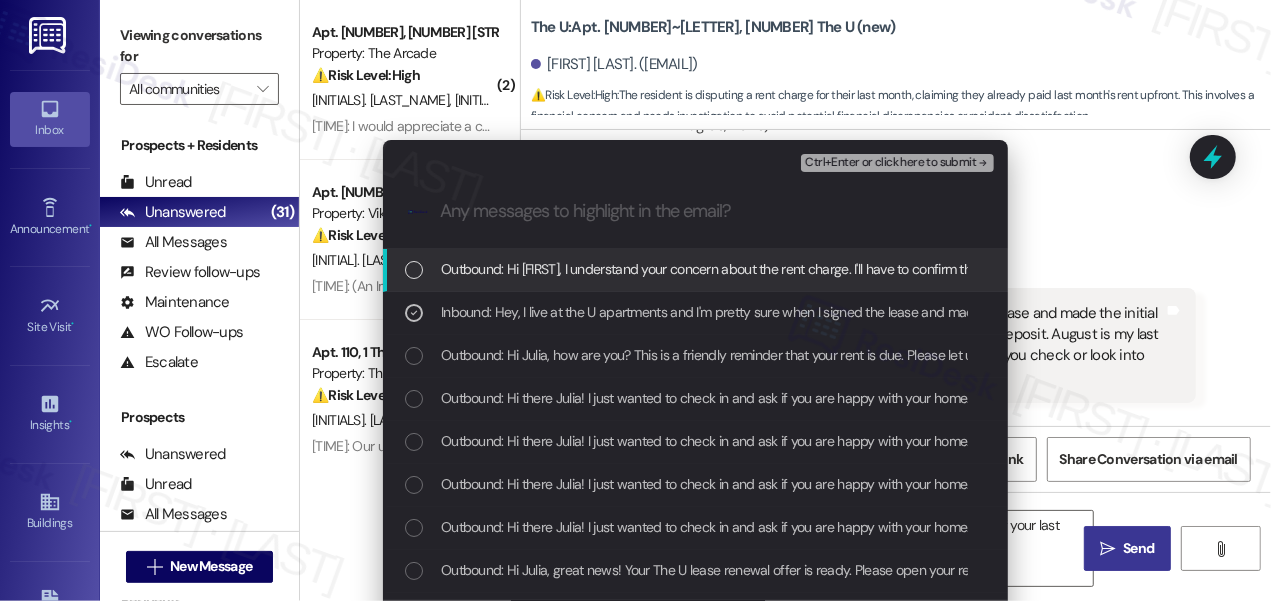 click on "Ctrl+Enter or click here to submit" at bounding box center [890, 163] 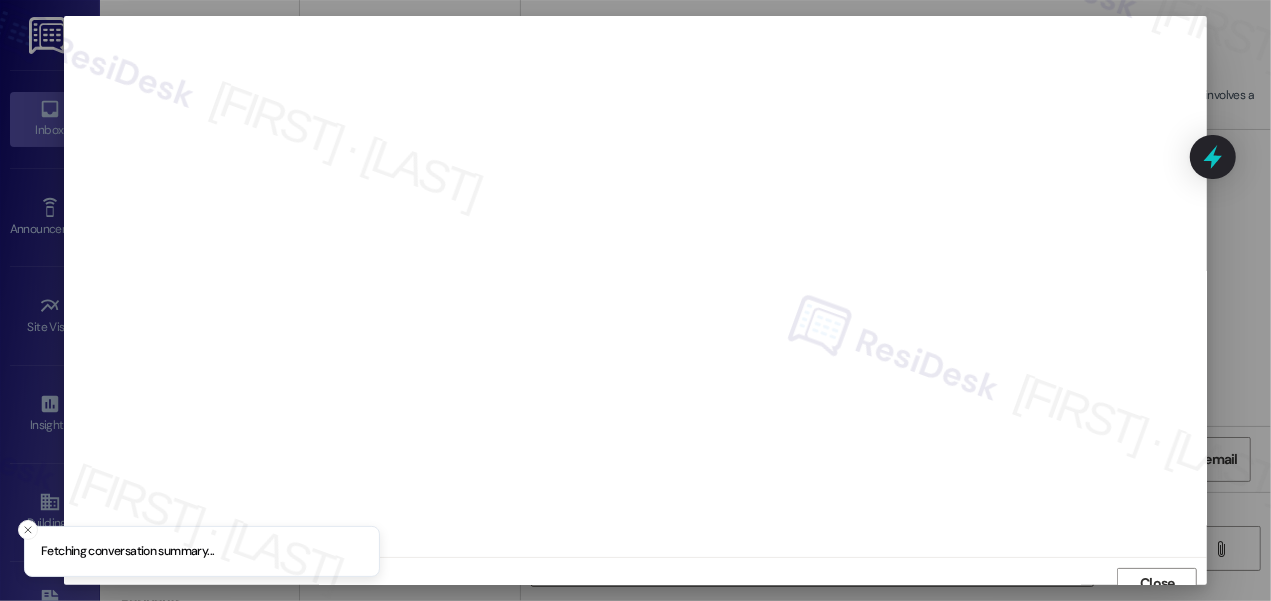 scroll, scrollTop: 14, scrollLeft: 0, axis: vertical 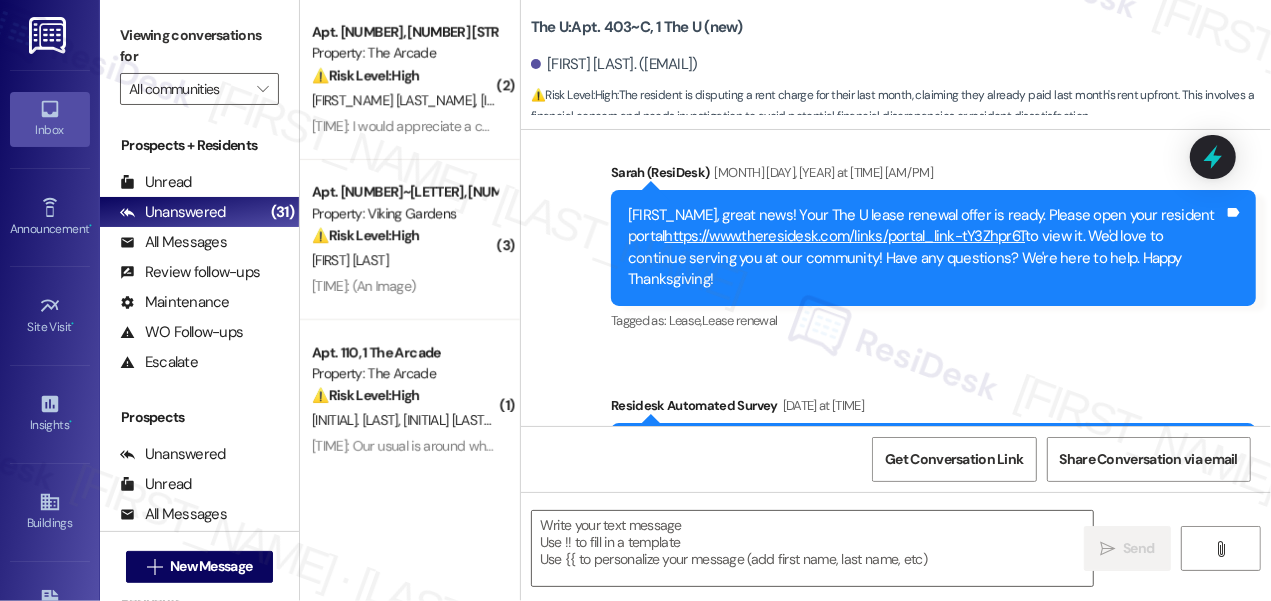 type on "Fetching suggested responses. Please feel free to read through the conversation in the meantime." 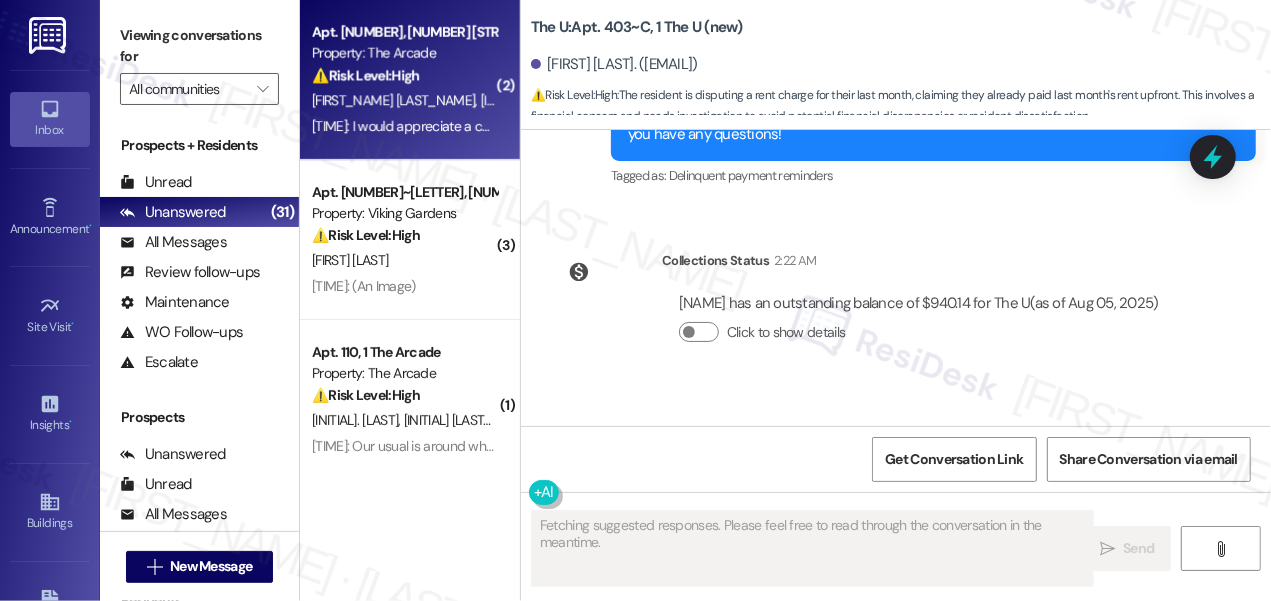 scroll, scrollTop: 1887, scrollLeft: 0, axis: vertical 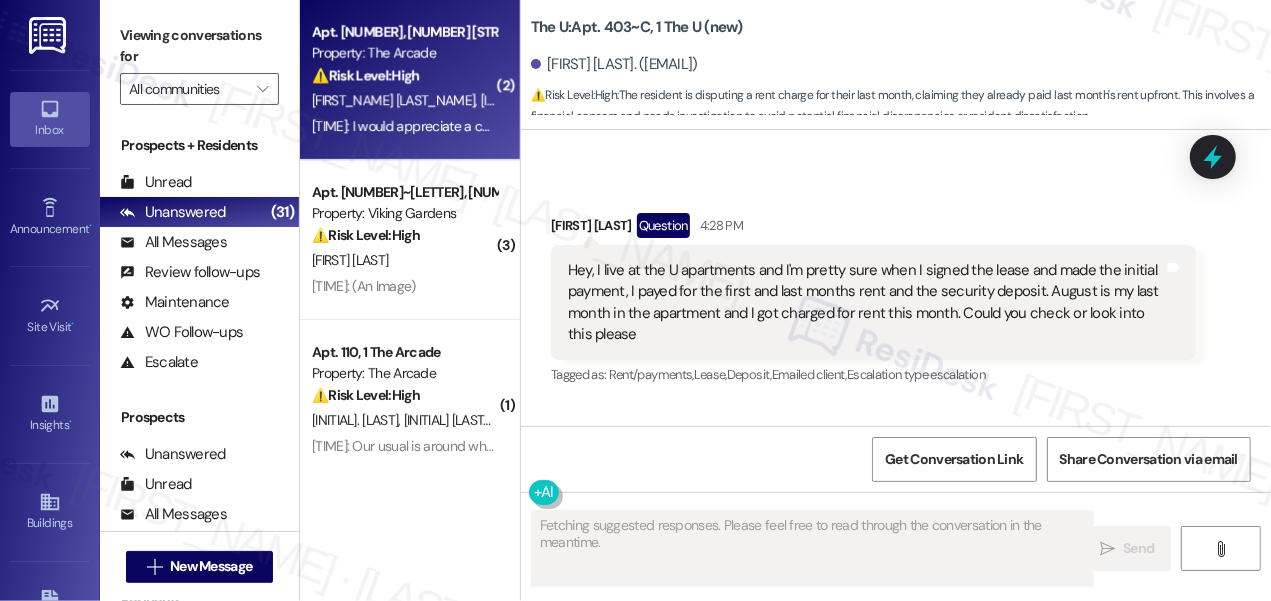 click on "[INITIAL]. [LAST_NAME]" at bounding box center (548, 100) 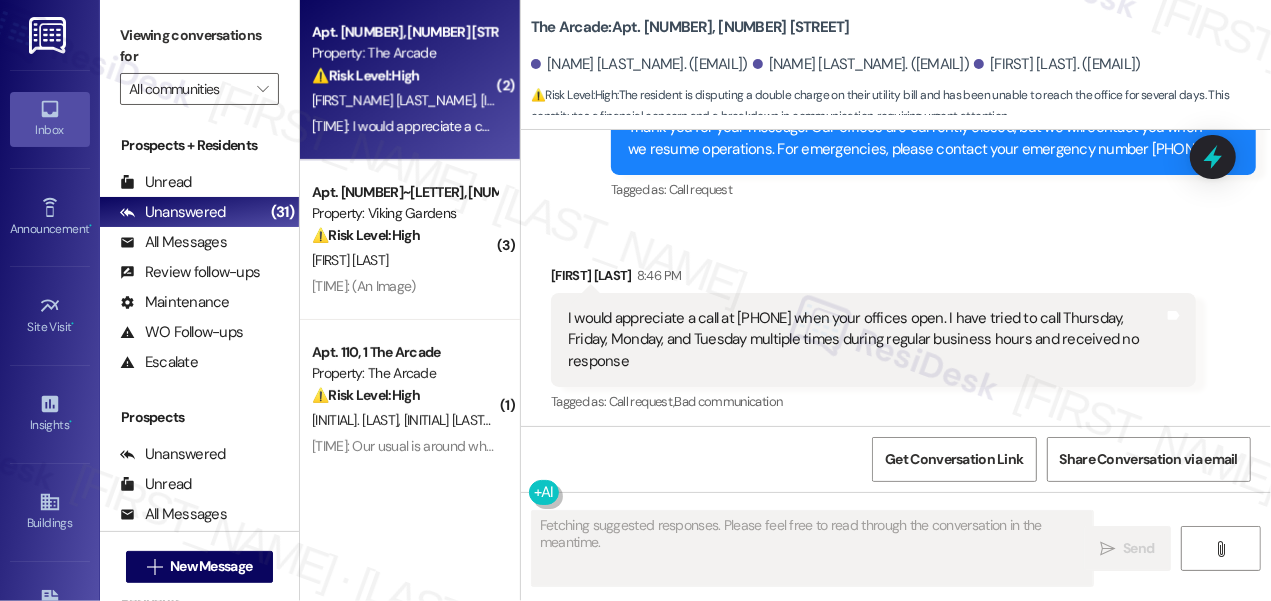 scroll, scrollTop: 2754, scrollLeft: 0, axis: vertical 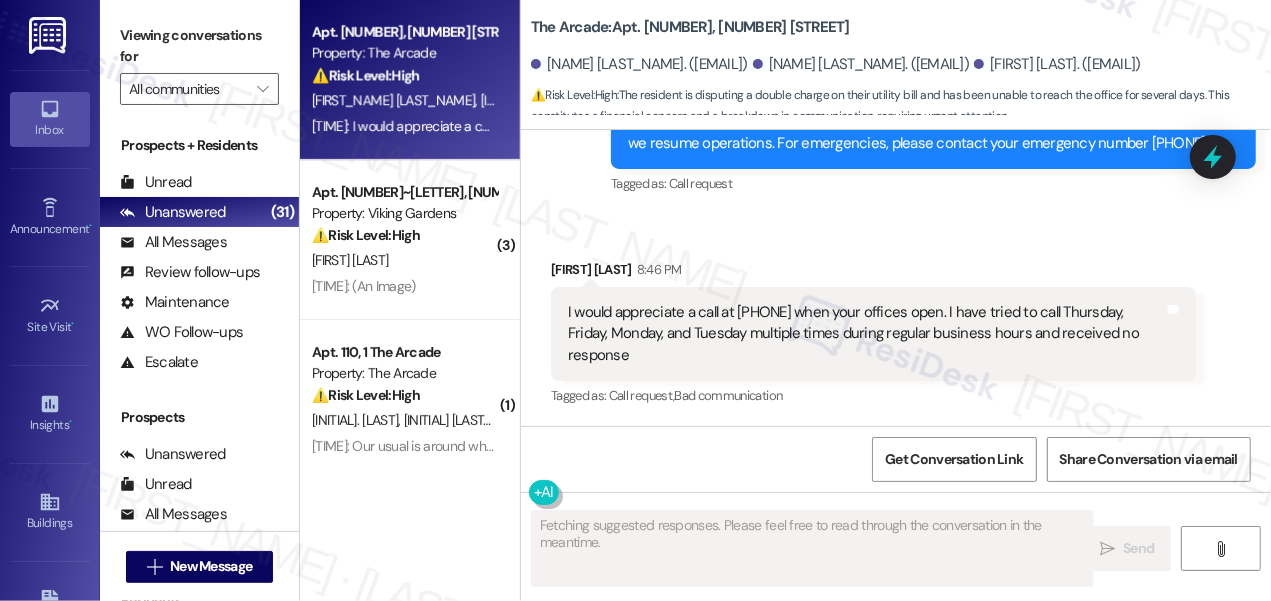 click on "I would appreciate a call at [PHONE] when your offices open. I have tried to call Thursday, Friday, Monday, and Tuesday multiple times during regular business hours and received no response" at bounding box center [866, 334] 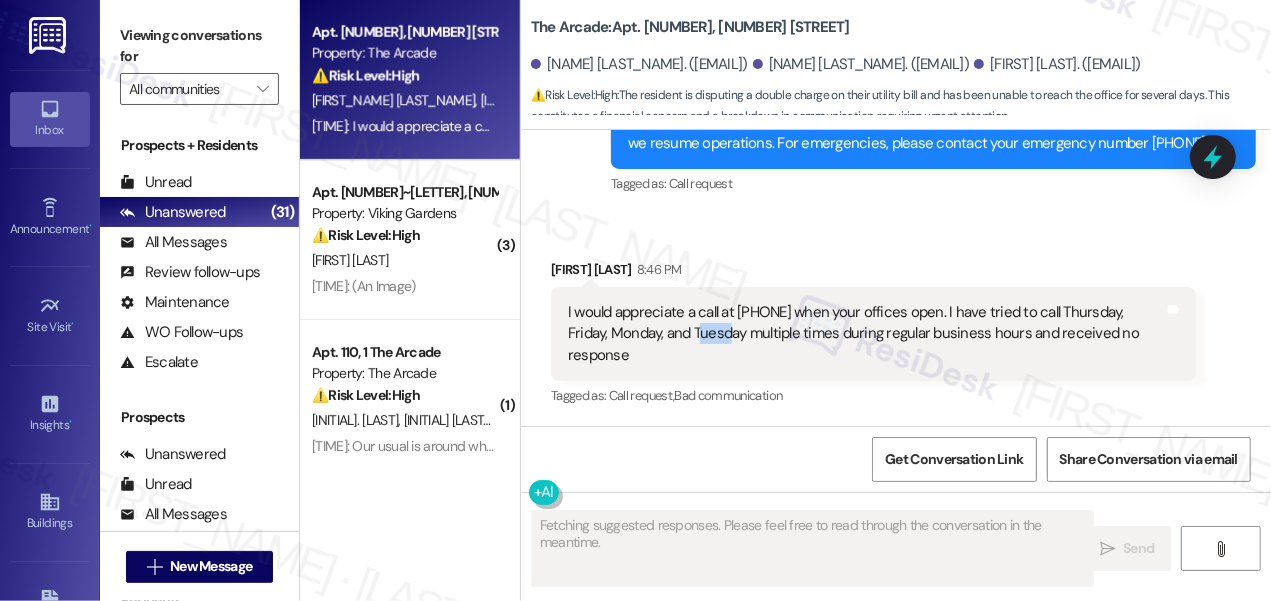 click on "I would appreciate a call at [PHONE] when your offices open. I have tried to call Thursday, Friday, Monday, and Tuesday multiple times during regular business hours and received no response" at bounding box center (866, 334) 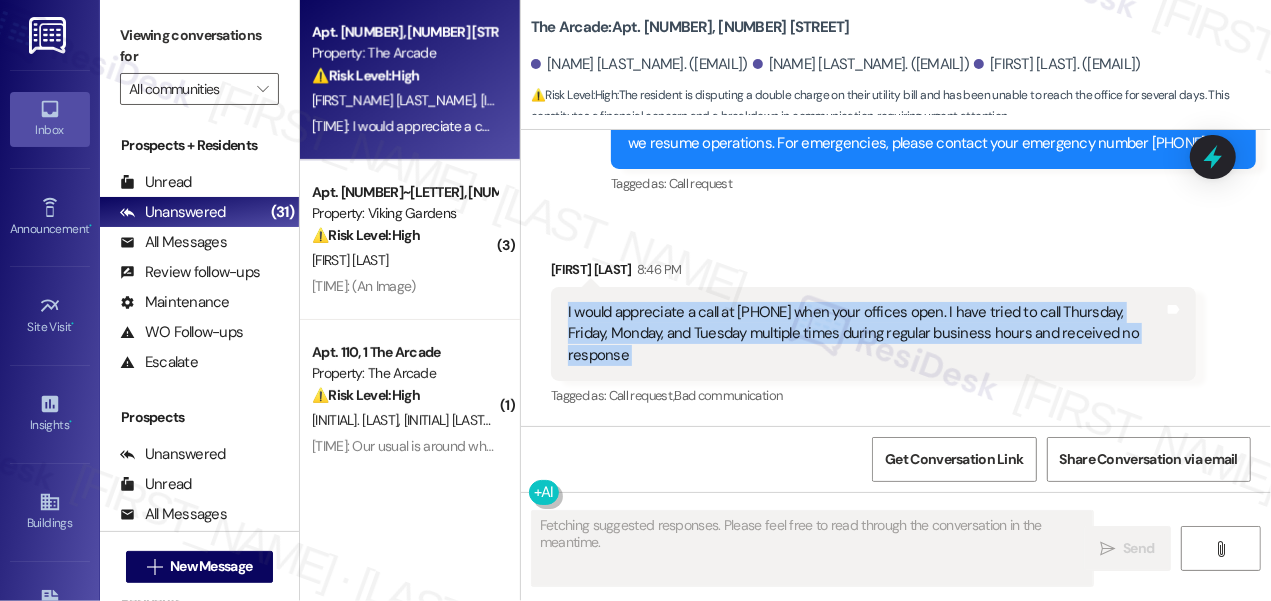 click on "I would appreciate a call at [PHONE] when your offices open. I have tried to call Thursday, Friday, Monday, and Tuesday multiple times during regular business hours and received no response" at bounding box center [866, 334] 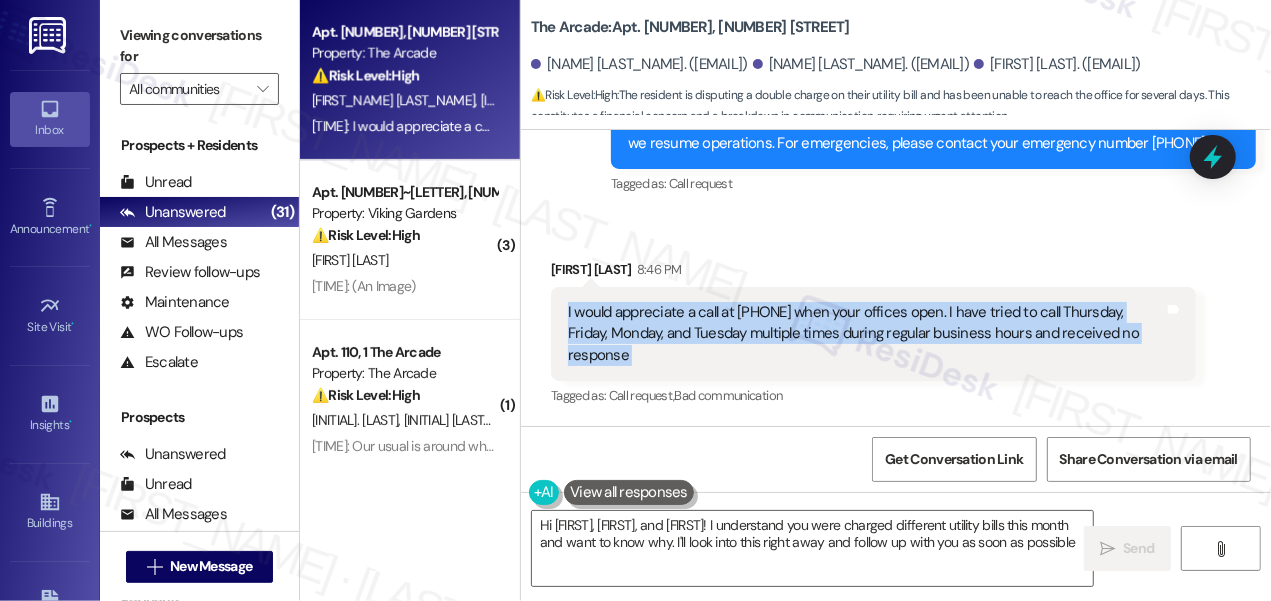 type on "Hi Christopher, Keaton, and Elliot! I understand you were charged different utility bills this month and want to know why. I'll look into this right away and follow up with you as soon as possible." 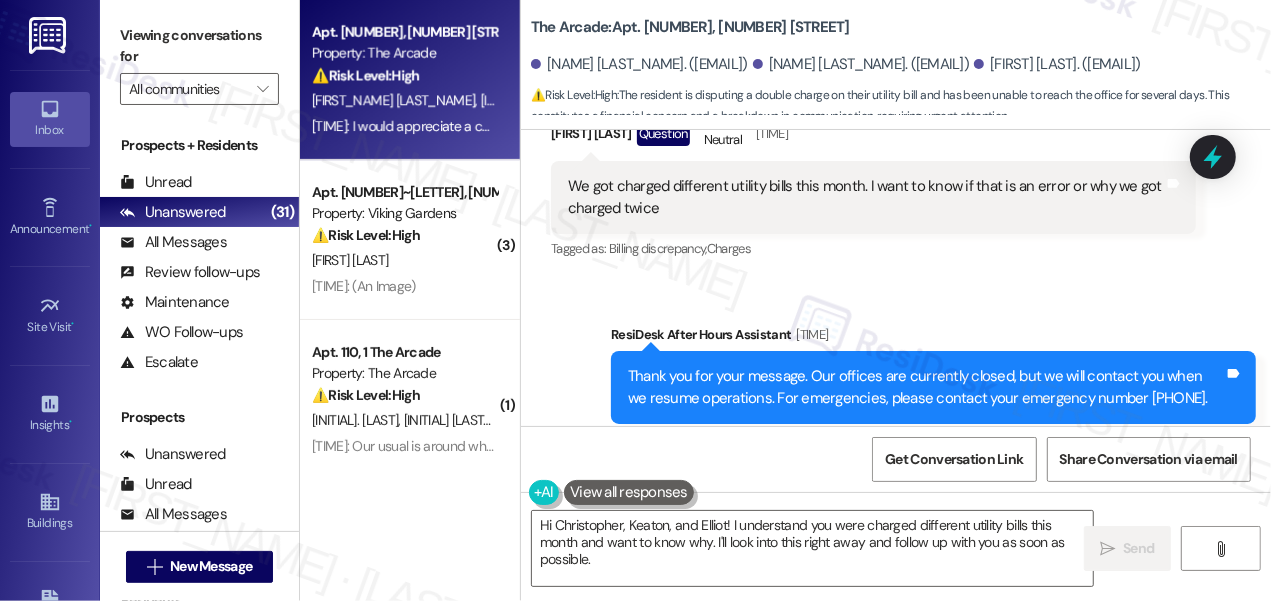 scroll, scrollTop: 2483, scrollLeft: 0, axis: vertical 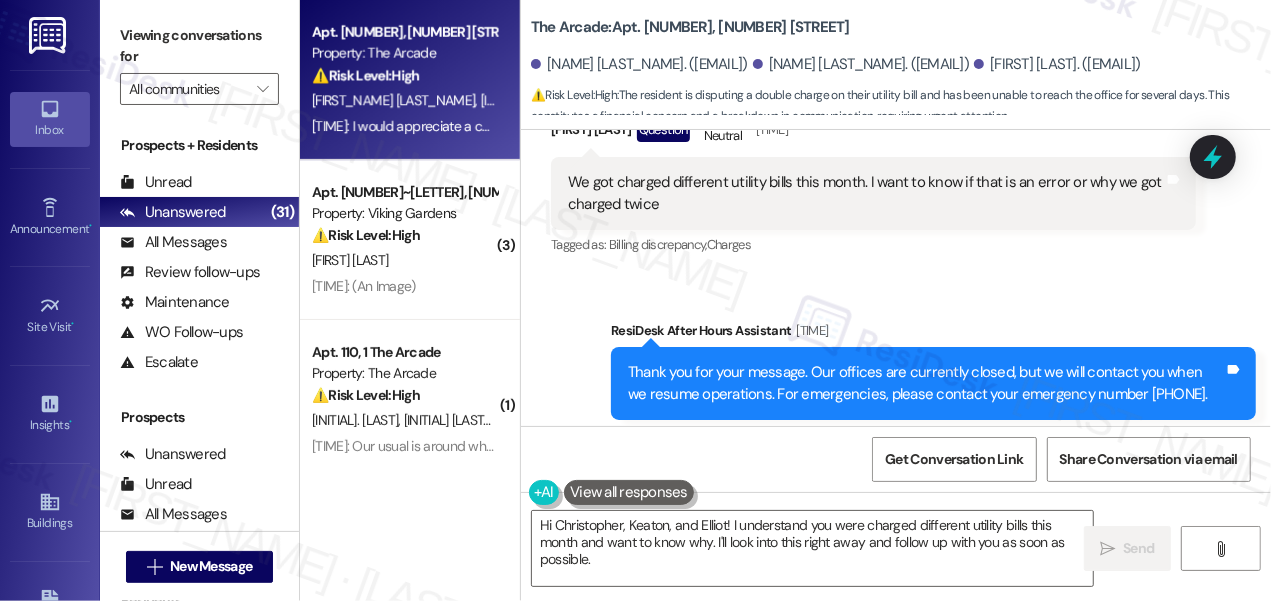 click on "We got charged different utility bills this month. I want to know if that is an error or why we got charged twice" at bounding box center [866, 193] 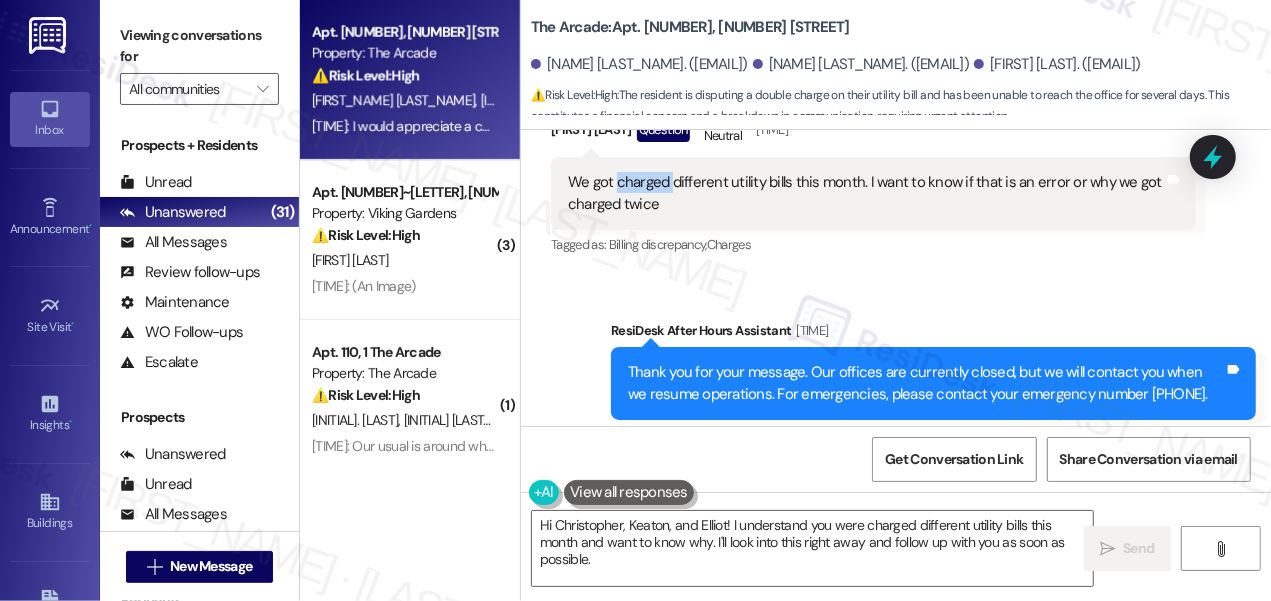 click on "We got charged different utility bills this month. I want to know if that is an error or why we got charged twice" at bounding box center (866, 193) 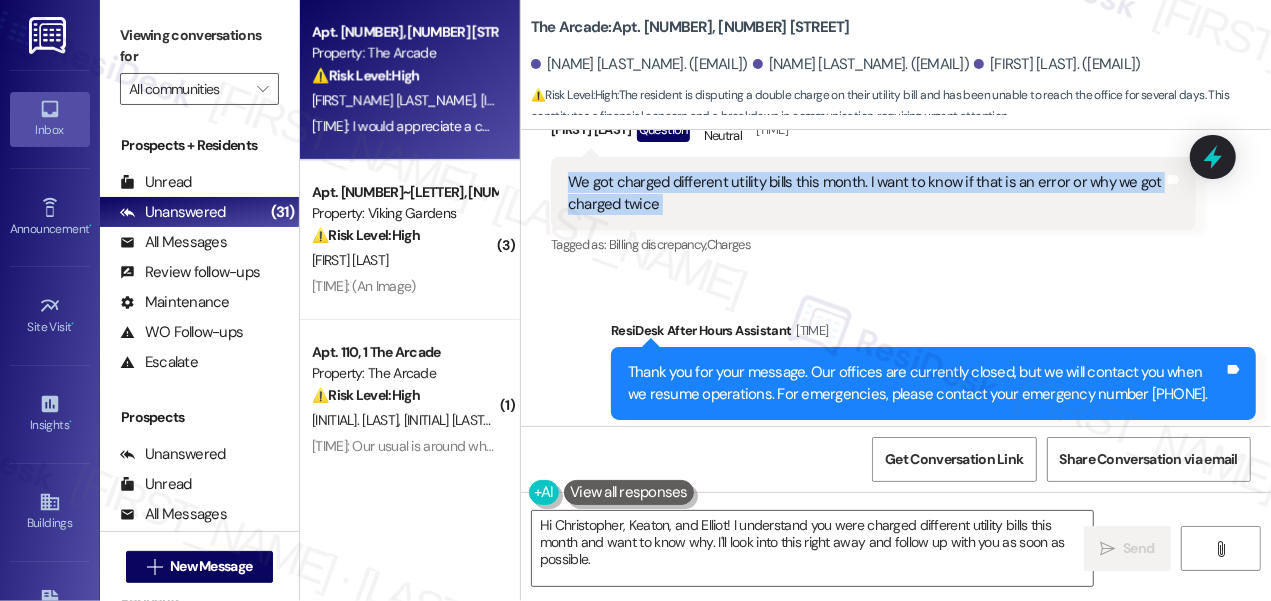 click on "We got charged different utility bills this month. I want to know if that is an error or why we got charged twice" at bounding box center (866, 193) 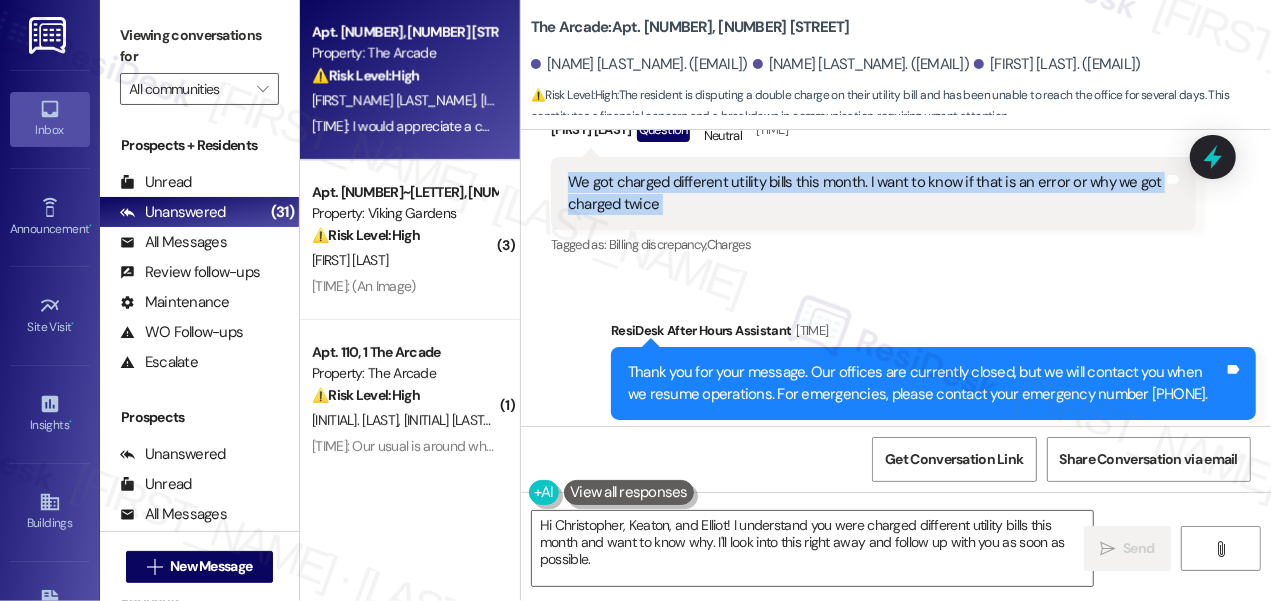 copy on "We got charged different utility bills this month. I want to know if that is an error or why we got charged twice Tags and notes" 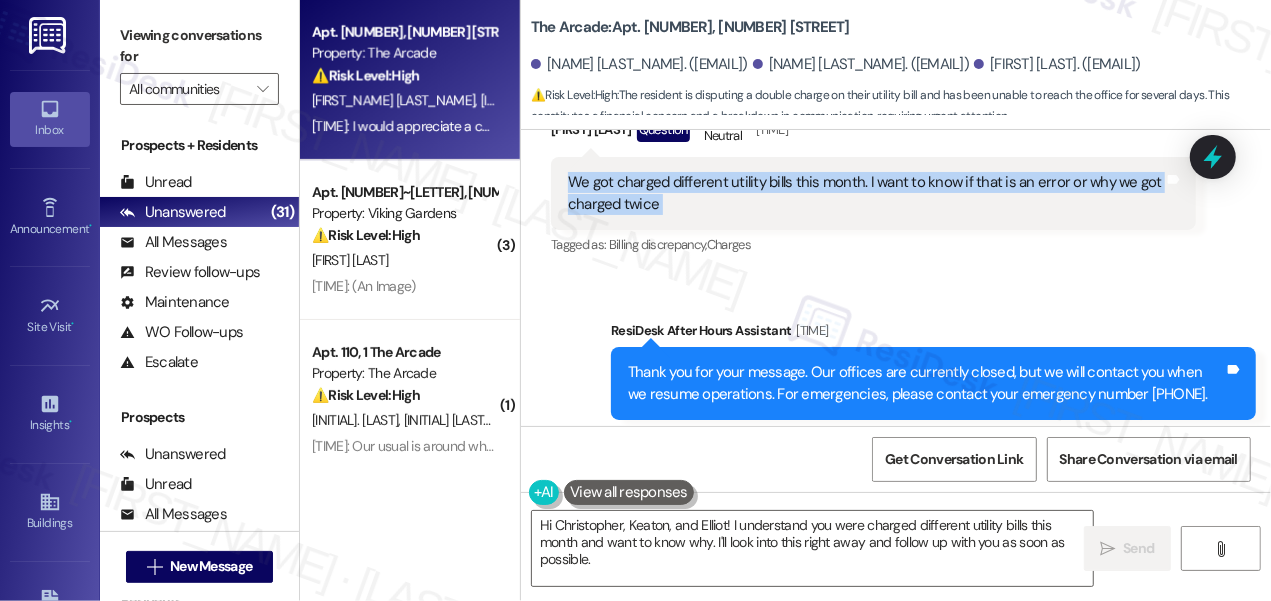 copy on "We got charged different utility bills this month. I want to know if that is an error or why we got charged twice Tags and notes" 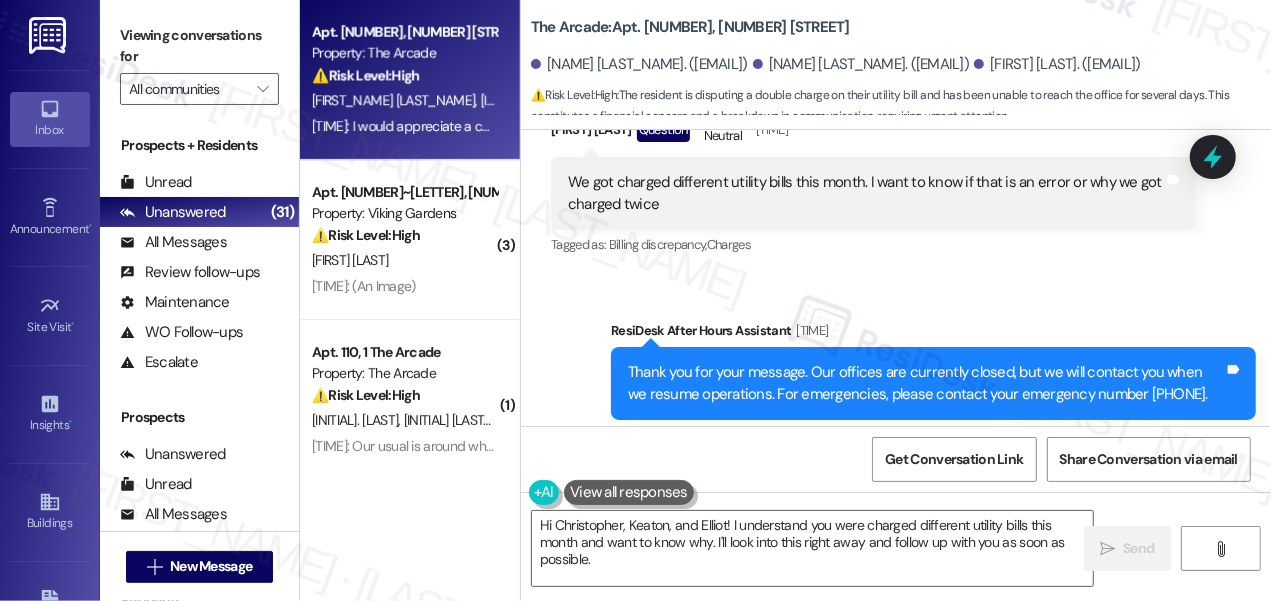 drag, startPoint x: 157, startPoint y: 15, endPoint x: 217, endPoint y: 44, distance: 66.64083 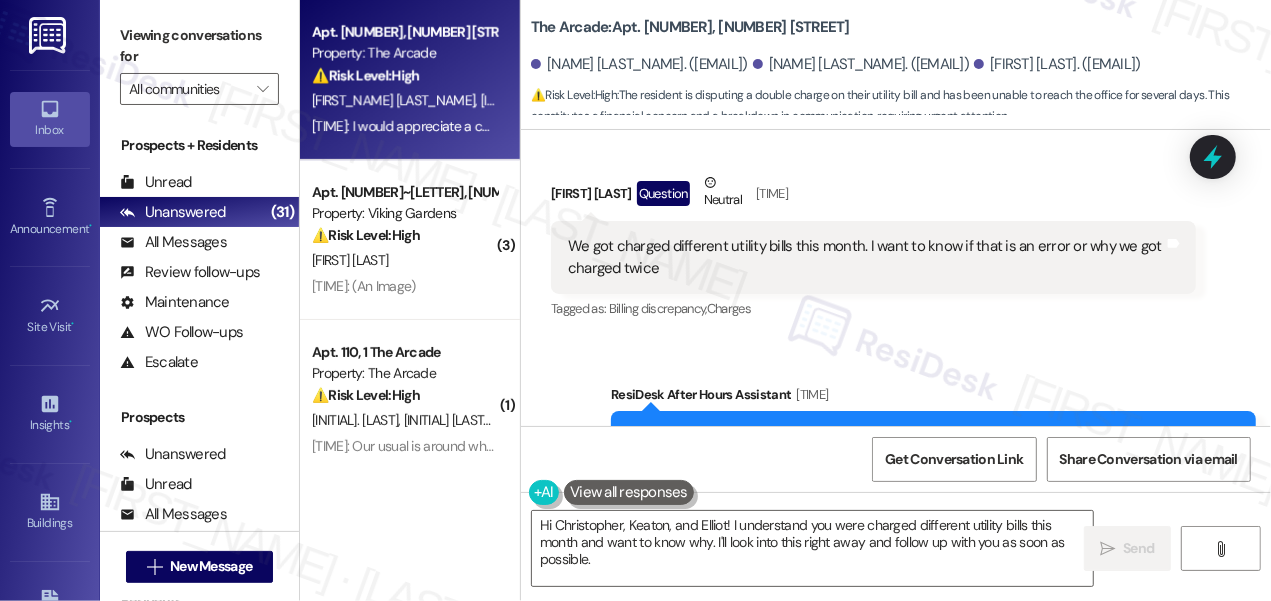 scroll, scrollTop: 2392, scrollLeft: 0, axis: vertical 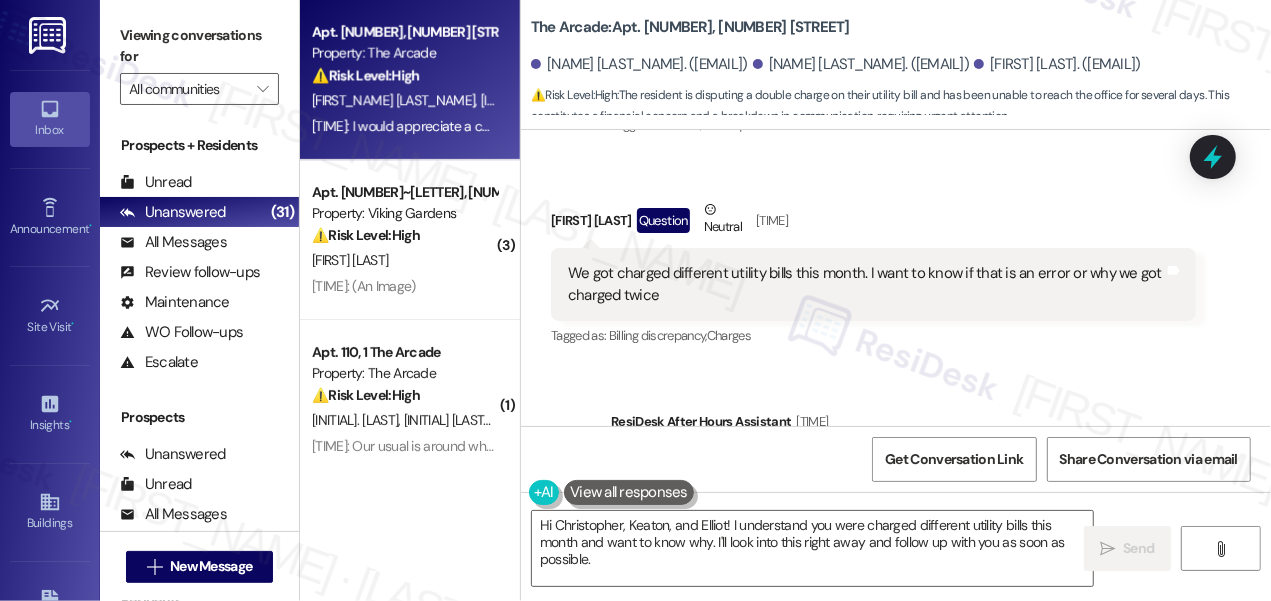 click on "We got charged different utility bills this month. I want to know if that is an error or why we got charged twice" at bounding box center (866, 284) 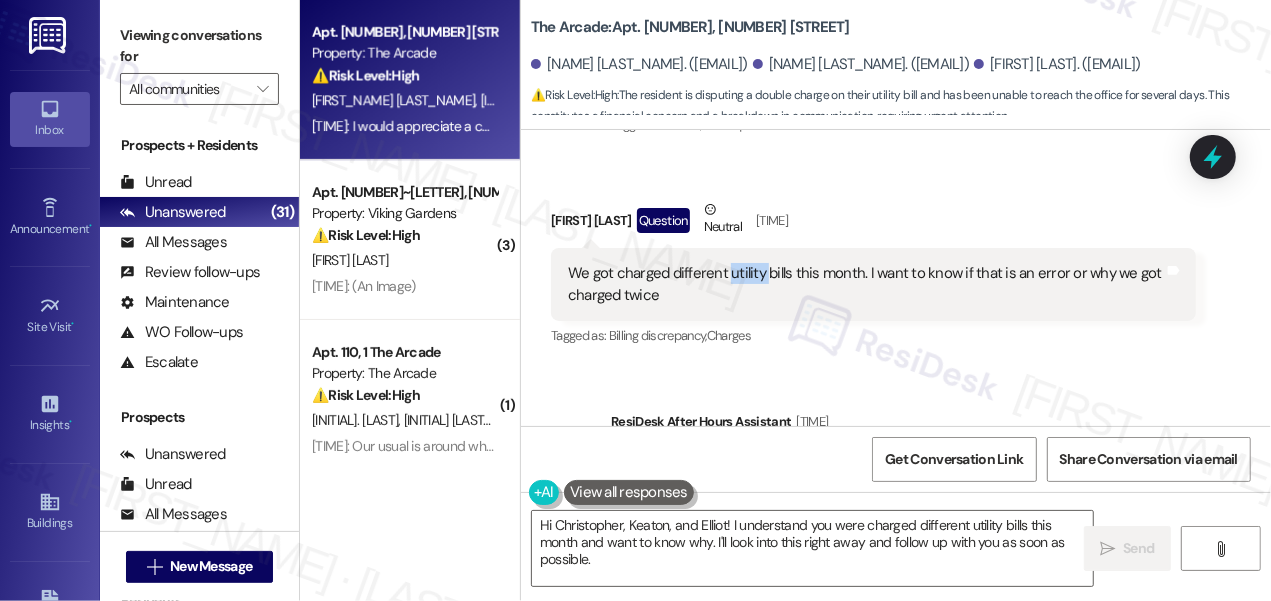 click on "We got charged different utility bills this month. I want to know if that is an error or why we got charged twice" at bounding box center [866, 284] 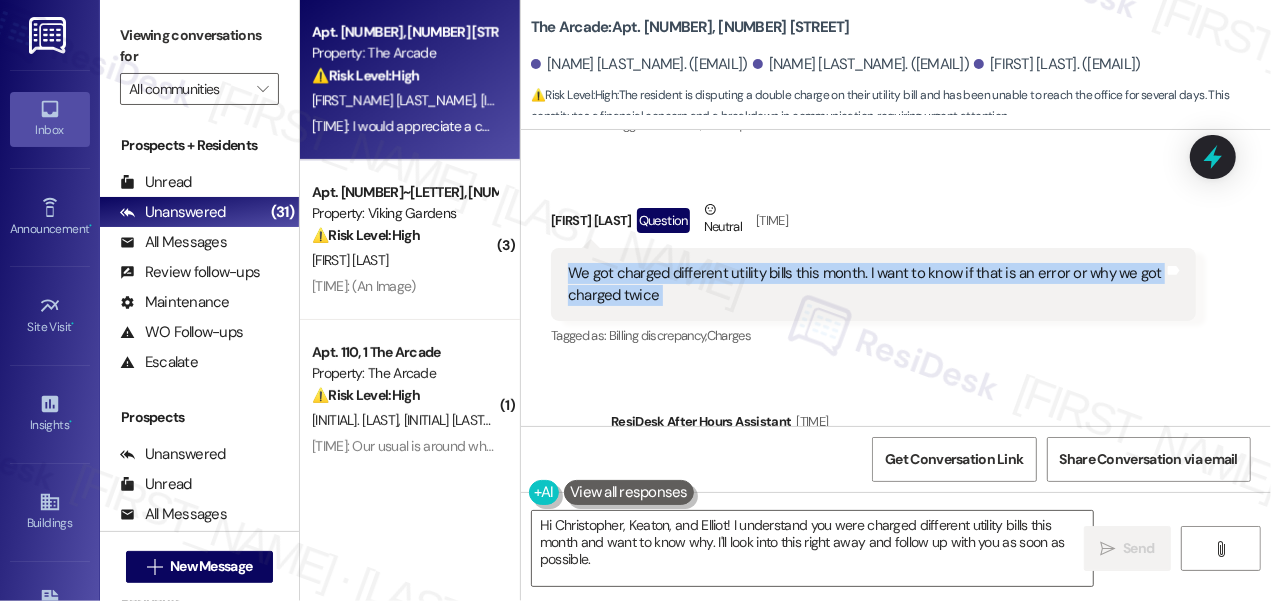 click on "We got charged different utility bills this month. I want to know if that is an error or why we got charged twice" at bounding box center [866, 284] 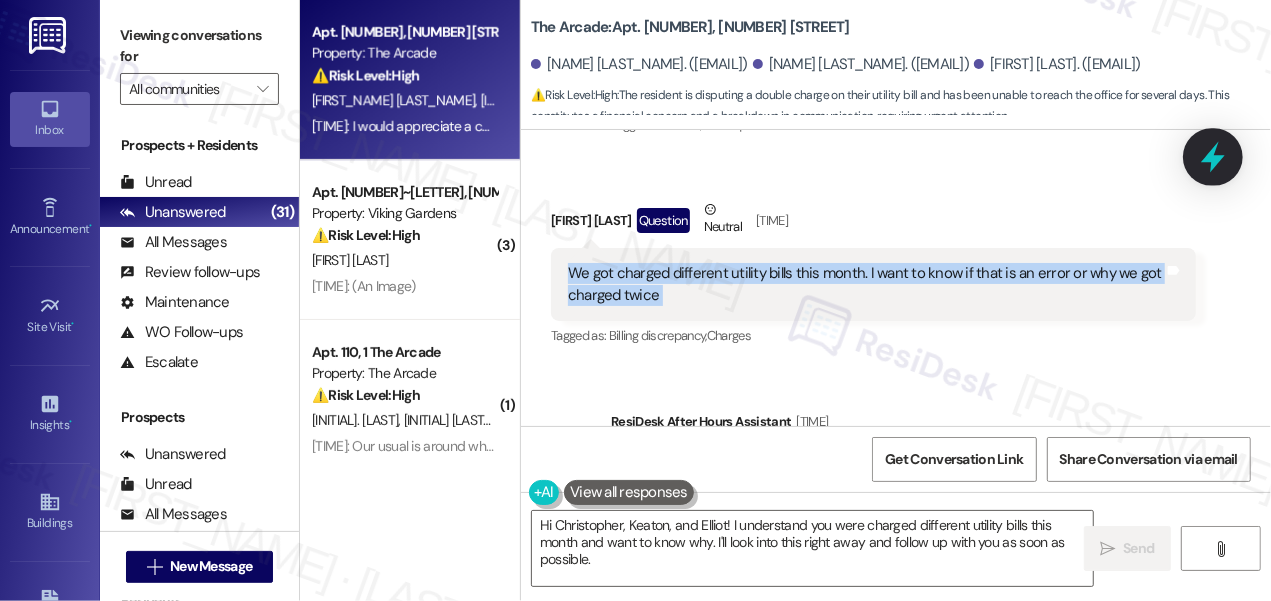 click 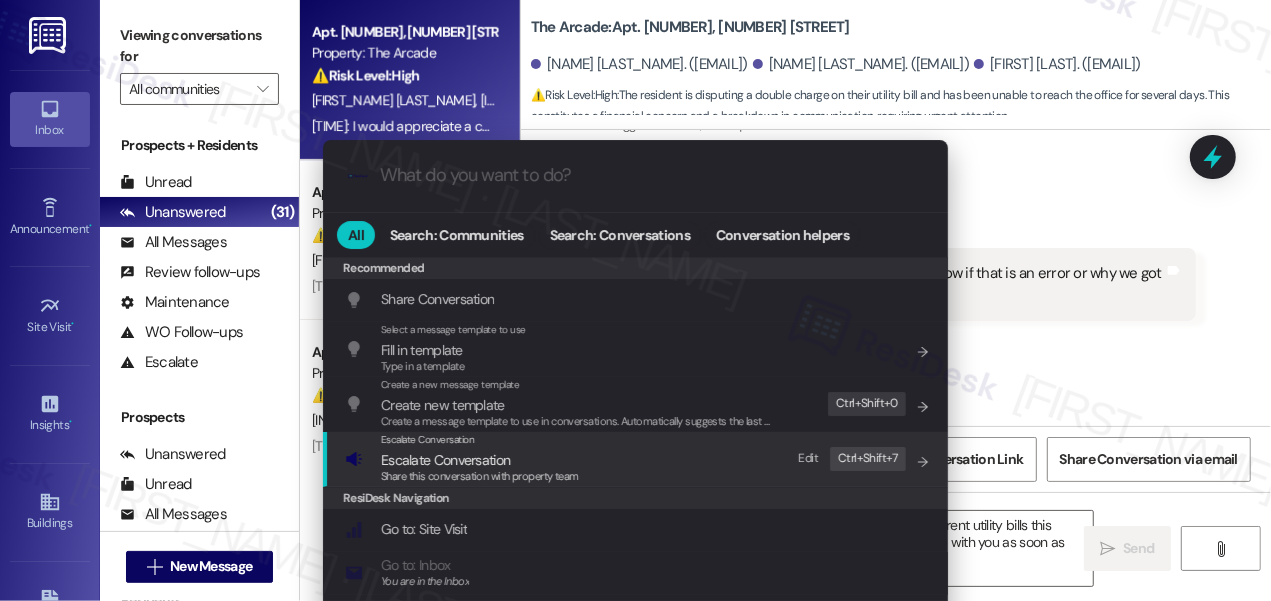 click on "Escalate Conversation" at bounding box center [480, 460] 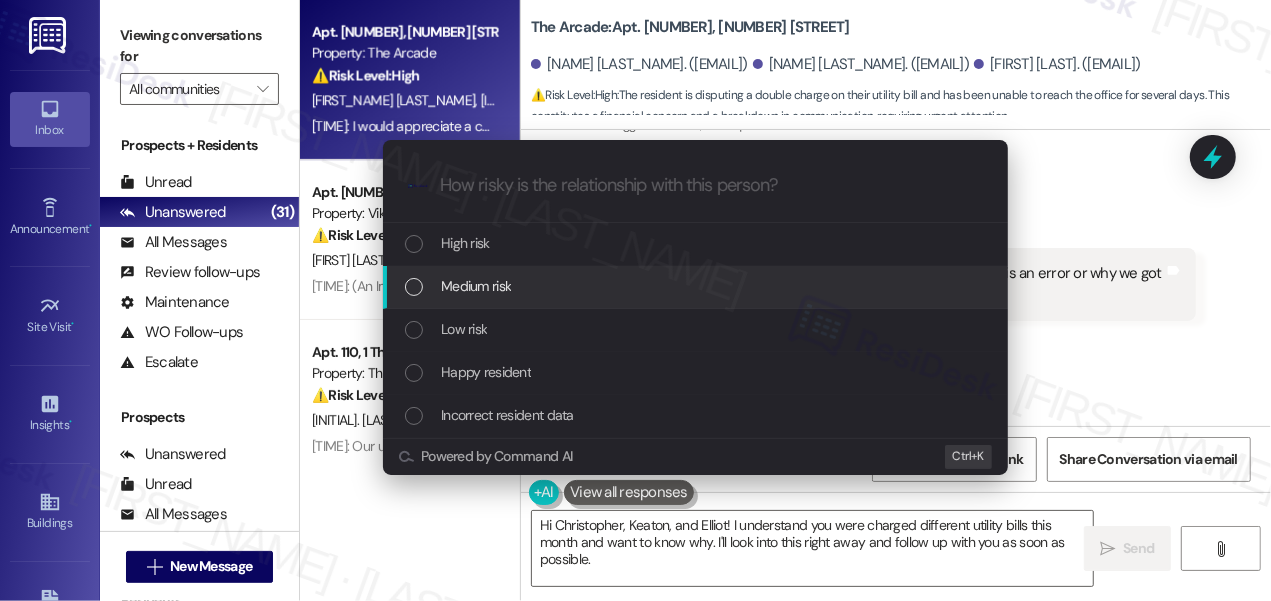 click on "Medium risk" at bounding box center (697, 286) 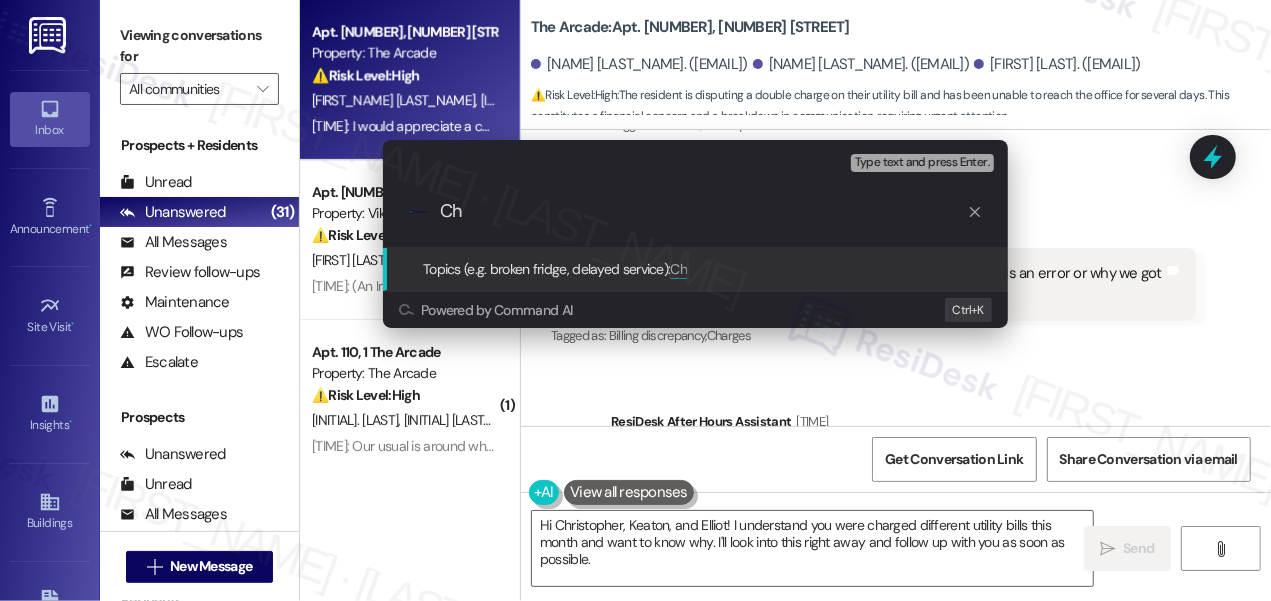 type on "C" 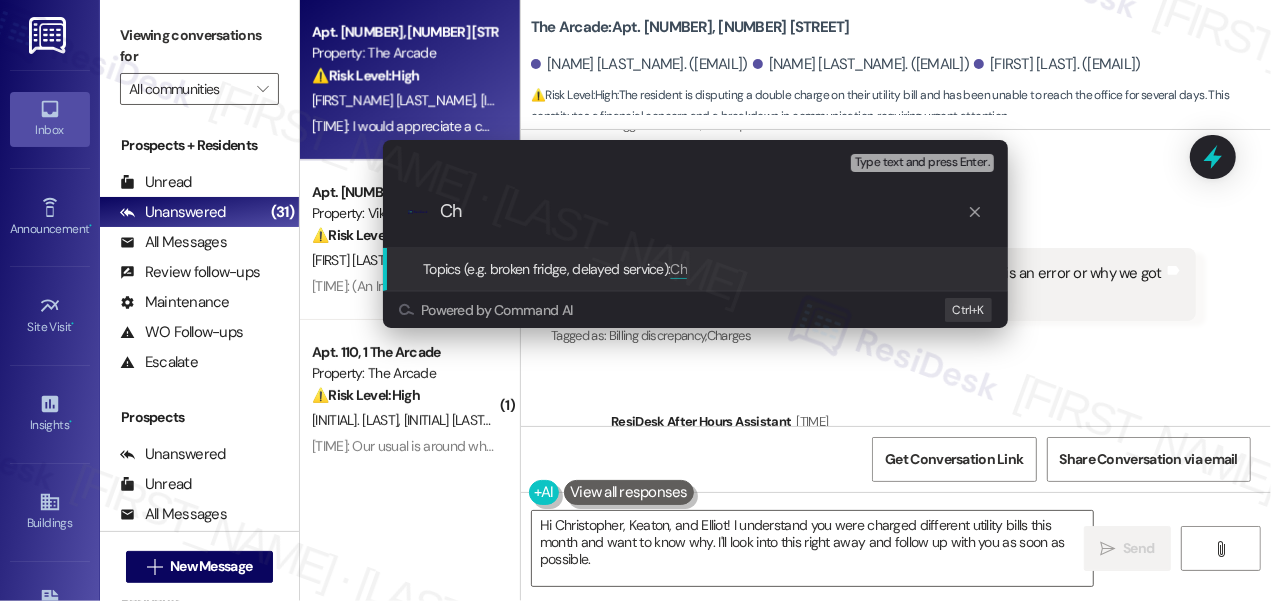 type on "C" 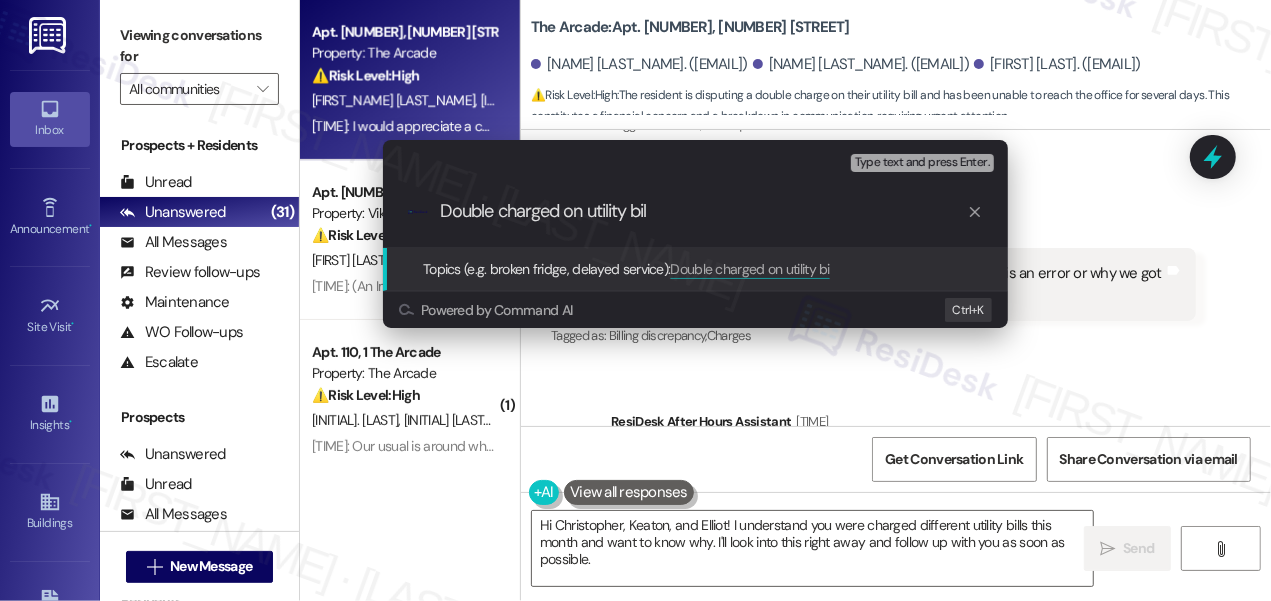 type on "Double charged on utility bill" 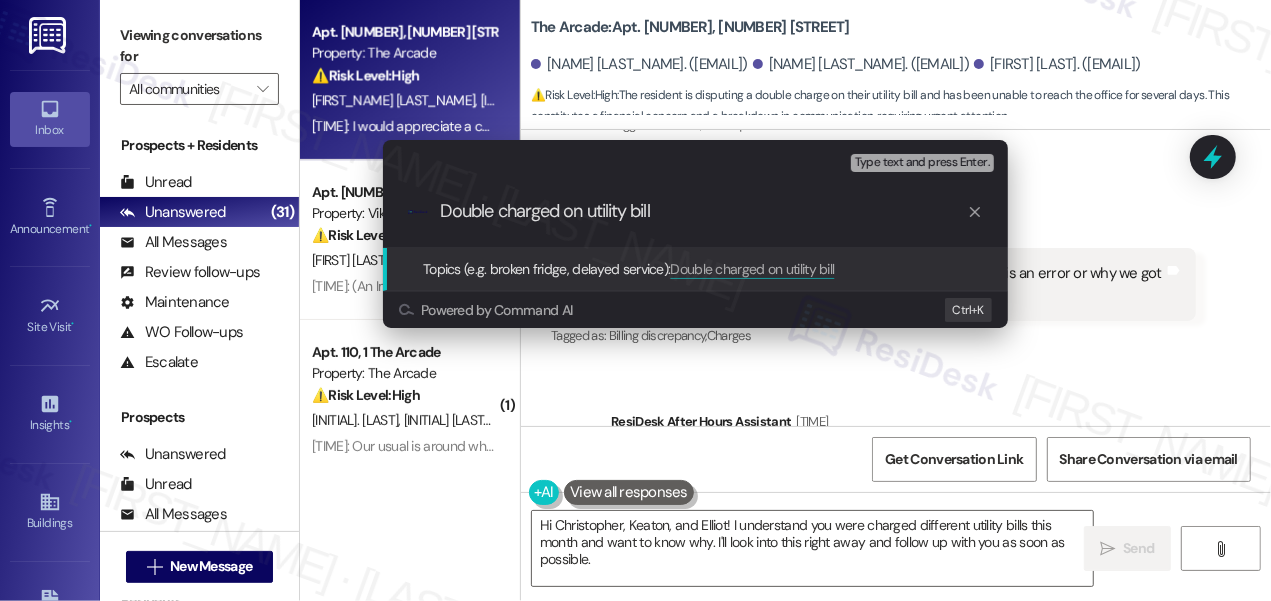 type 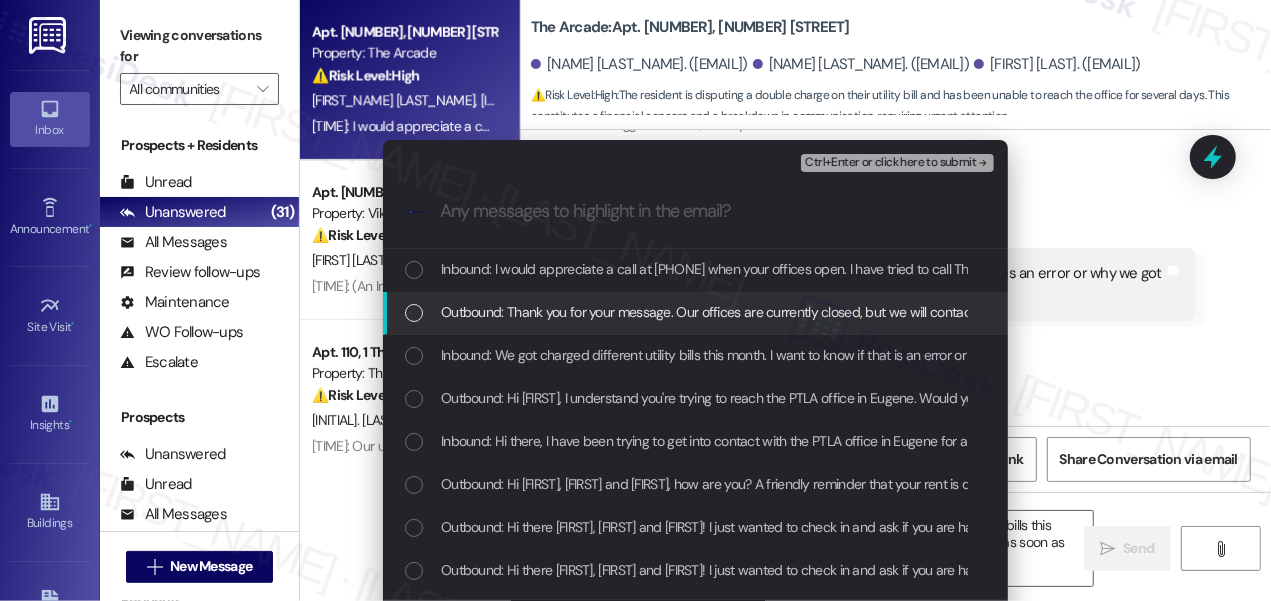 click on "Inbound: I would appreciate a call at [PHONE] when your offices open. I have tried to call Thursday, Friday, Monday, and Tuesday multiple times during regular business hours and received no response" at bounding box center [1019, 269] 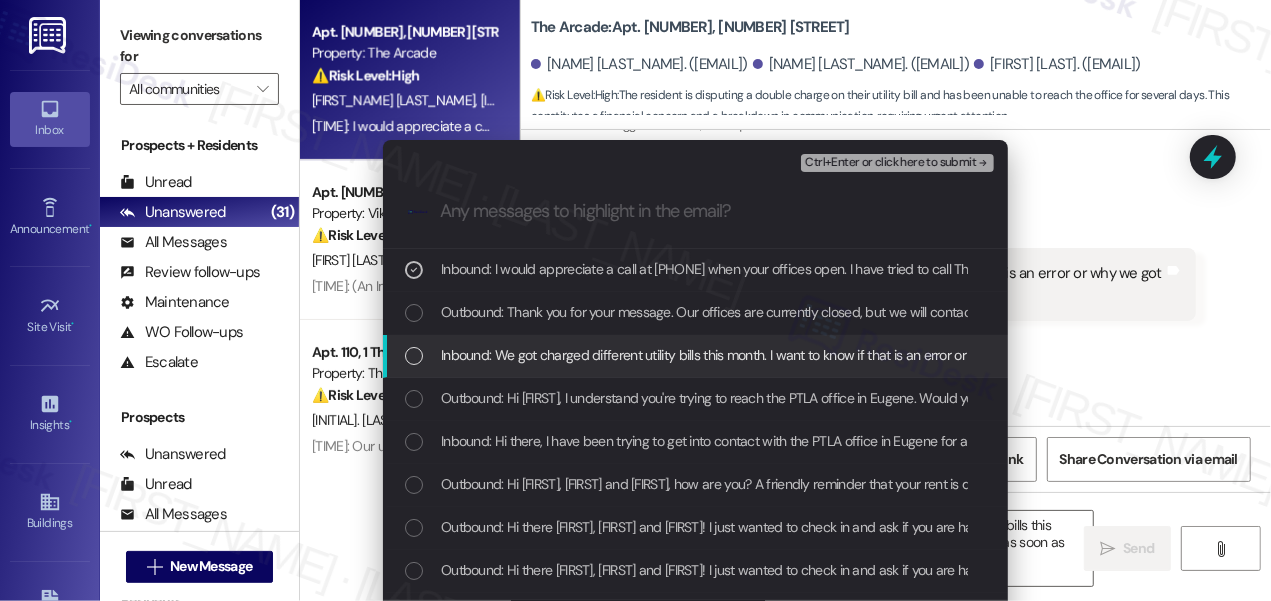 click on "Inbound: We got charged different utility bills this month. I want to know if that is an error or why we got charged twice" at bounding box center [783, 355] 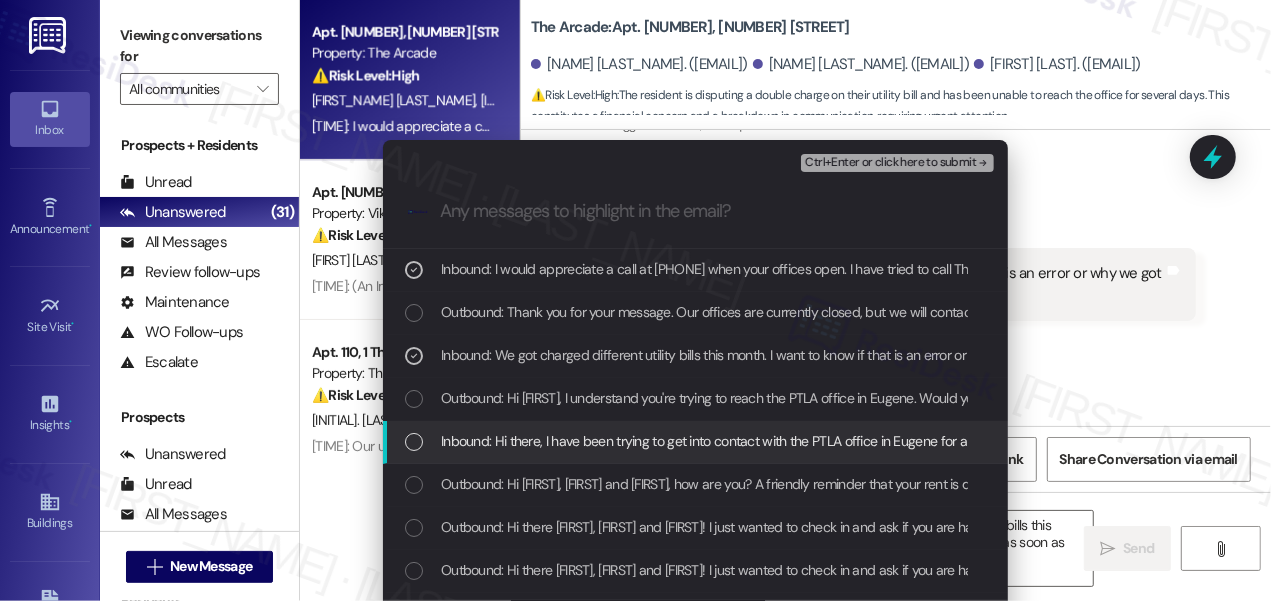 click on "Inbound: Hi there, I have been trying to get into contact with the PTLA office in Eugene for a couple of days now. Do you have a good contact number I could call?" at bounding box center [908, 441] 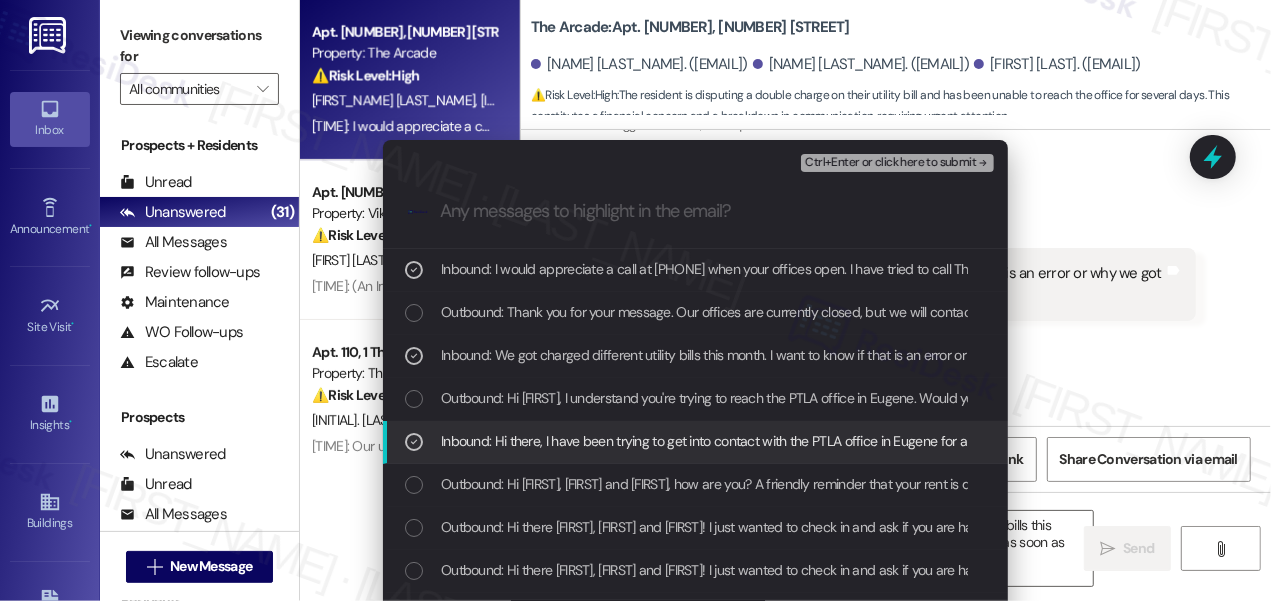click on "Inbound: Hi there, I have been trying to get into contact with the PTLA office in Eugene for a couple of days now. Do you have a good contact number I could call?" at bounding box center (908, 441) 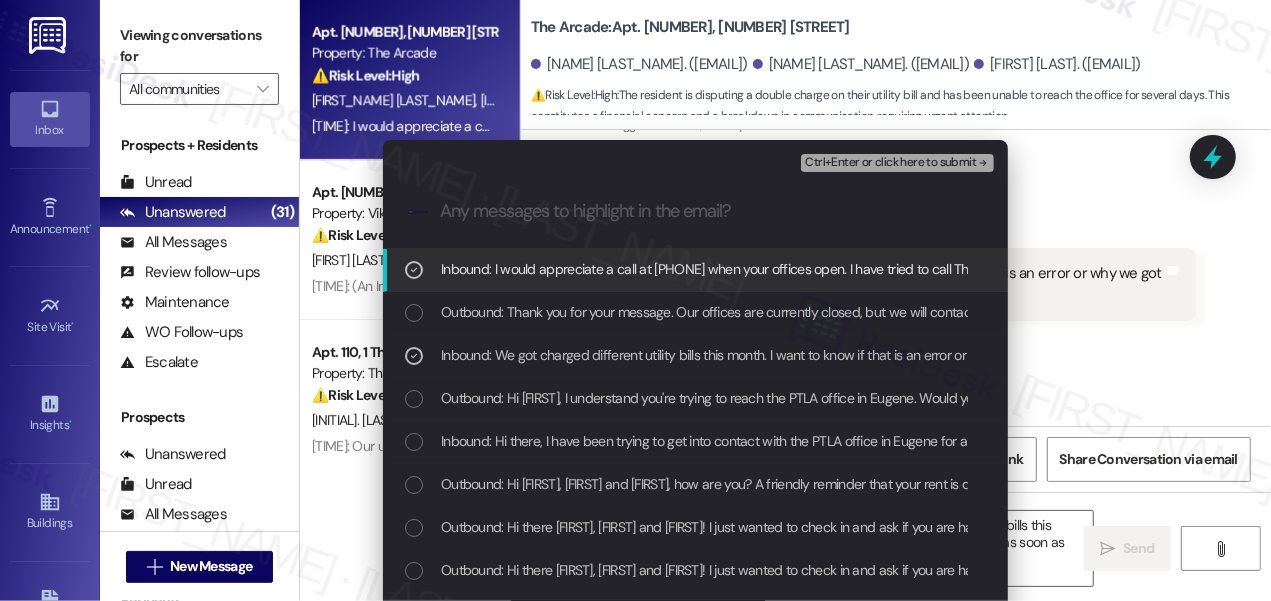 click on "Inbound: I would appreciate a call at [PHONE] when your offices open. I have tried to call Thursday, Friday, Monday, and Tuesday multiple times during regular business hours and received no response" at bounding box center (1019, 269) 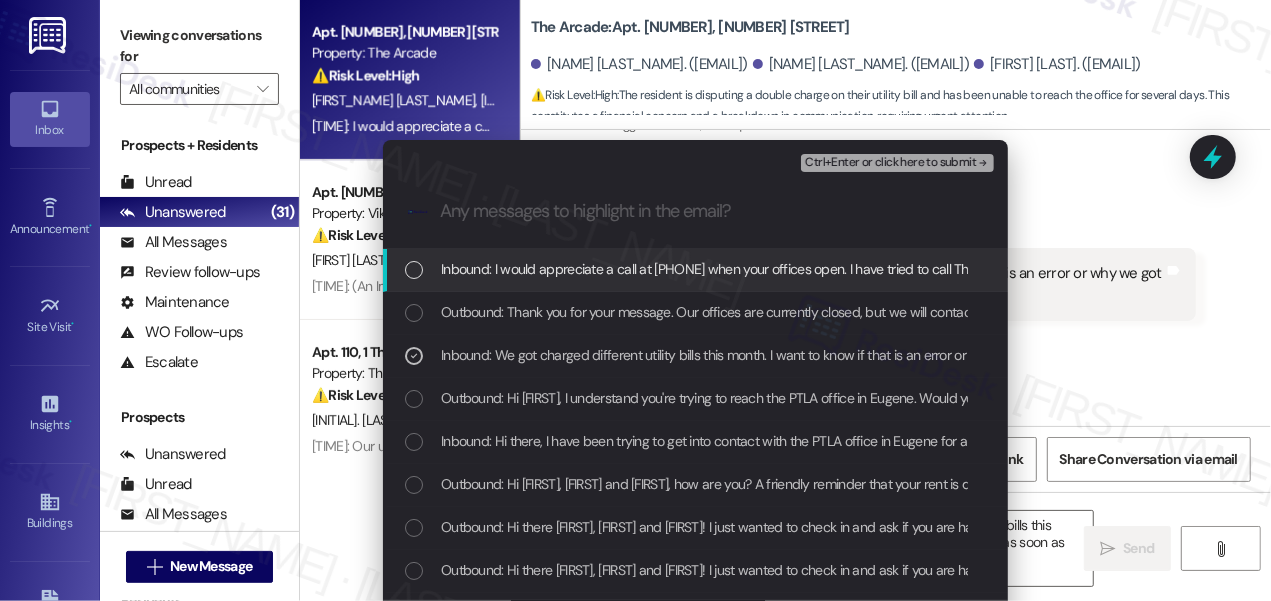 click on "Ctrl+Enter or click here to submit" at bounding box center (890, 163) 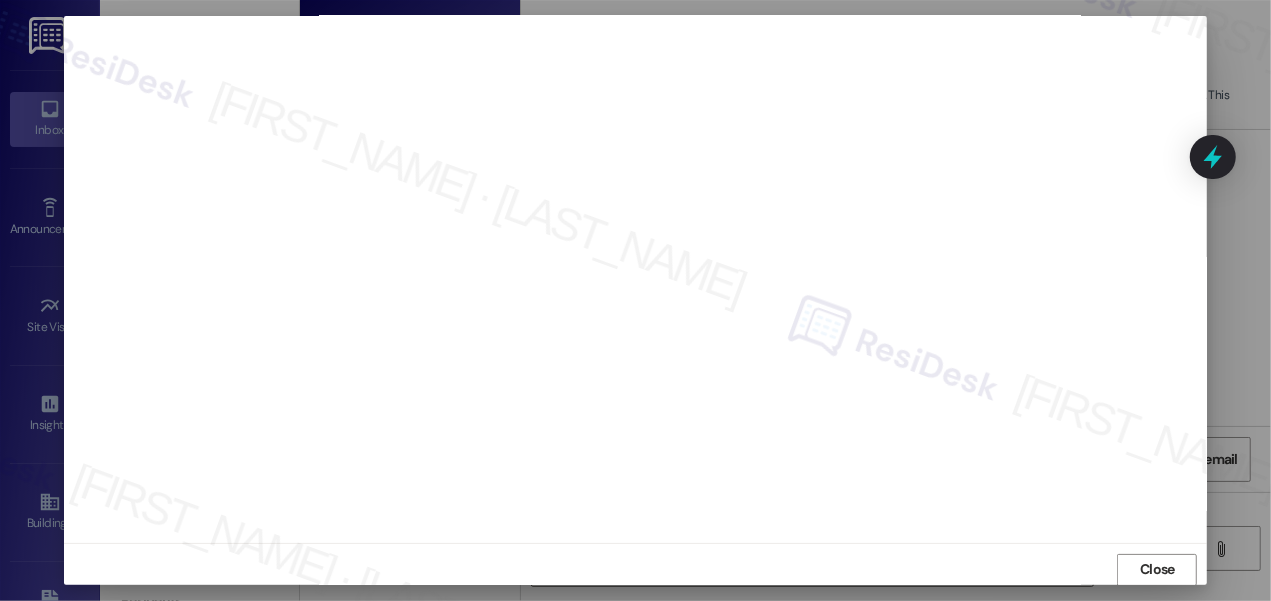 scroll, scrollTop: 0, scrollLeft: 0, axis: both 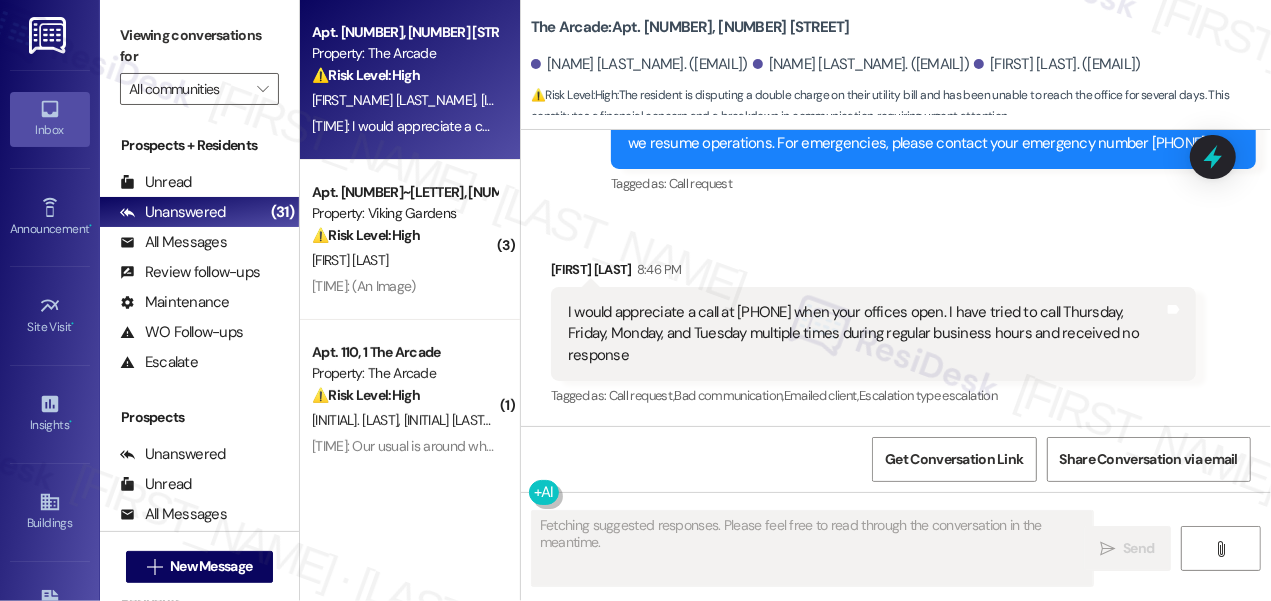 click on "I would appreciate a call at [PHONE] when your offices open. I have tried to call Thursday, Friday, Monday, and Tuesday multiple times during regular business hours and received no response" at bounding box center [866, 334] 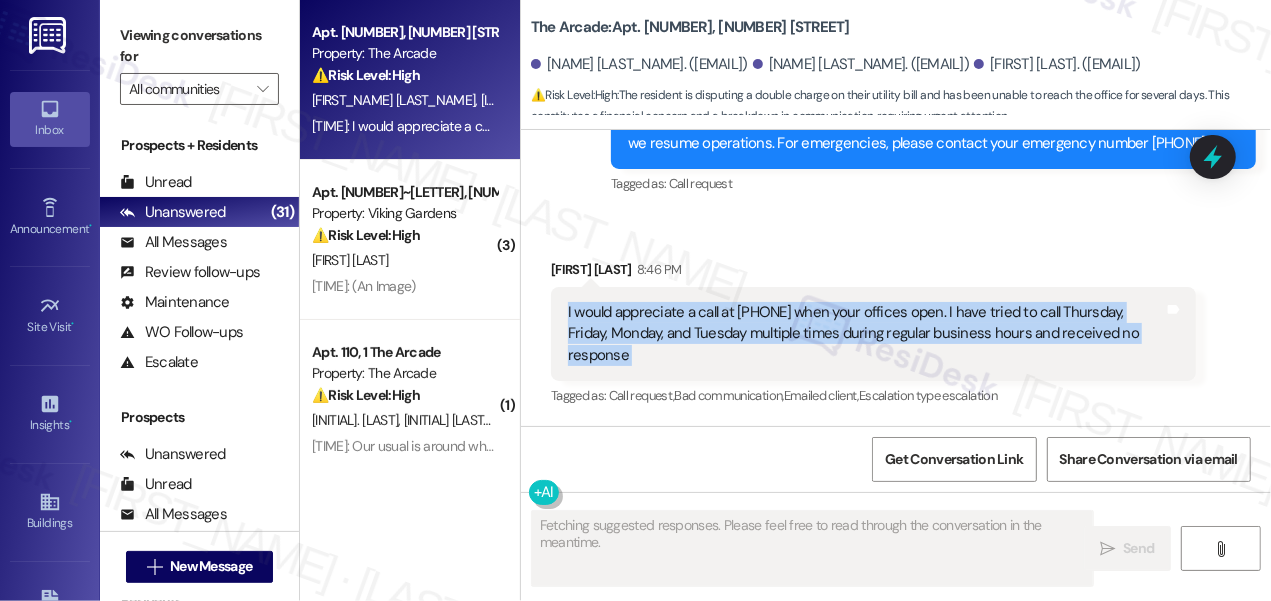 click on "I would appreciate a call at [PHONE] when your offices open. I have tried to call Thursday, Friday, Monday, and Tuesday multiple times during regular business hours and received no response" at bounding box center (866, 334) 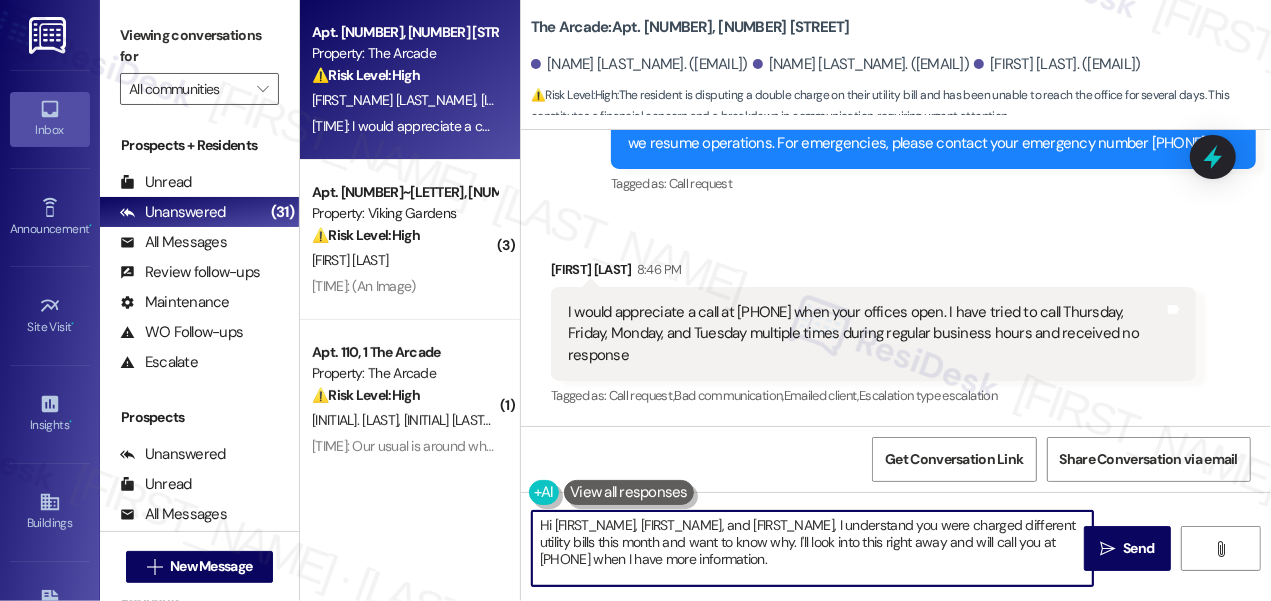 drag, startPoint x: 730, startPoint y: 525, endPoint x: 469, endPoint y: 511, distance: 261.3752 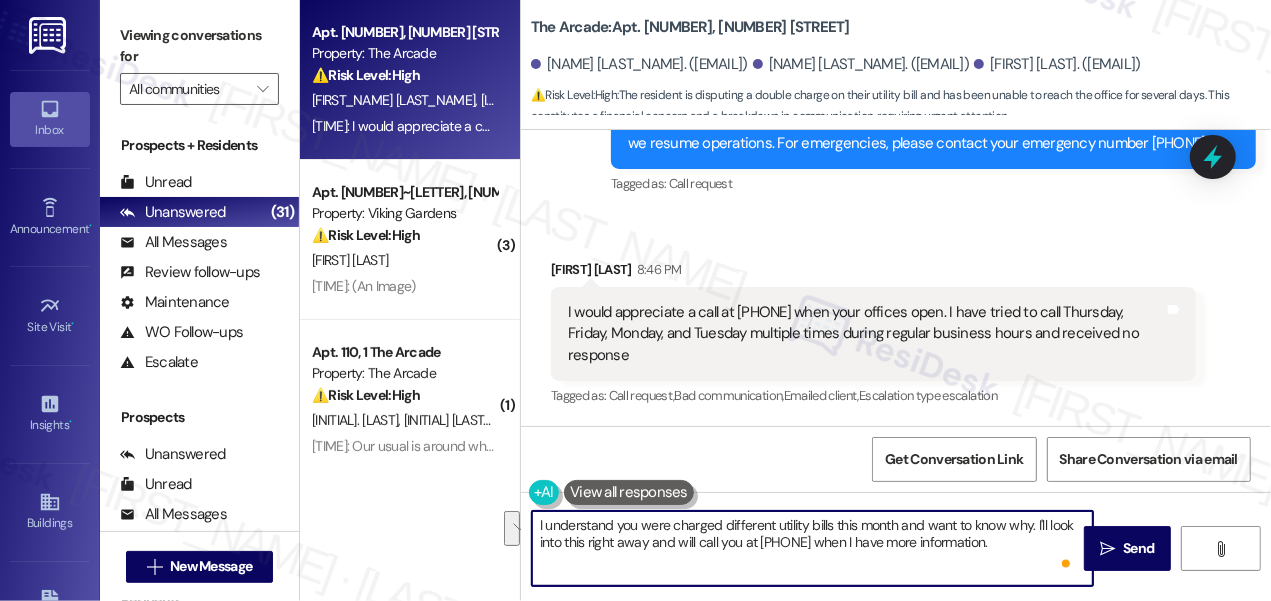 drag, startPoint x: 1031, startPoint y: 543, endPoint x: 1048, endPoint y: 527, distance: 23.345236 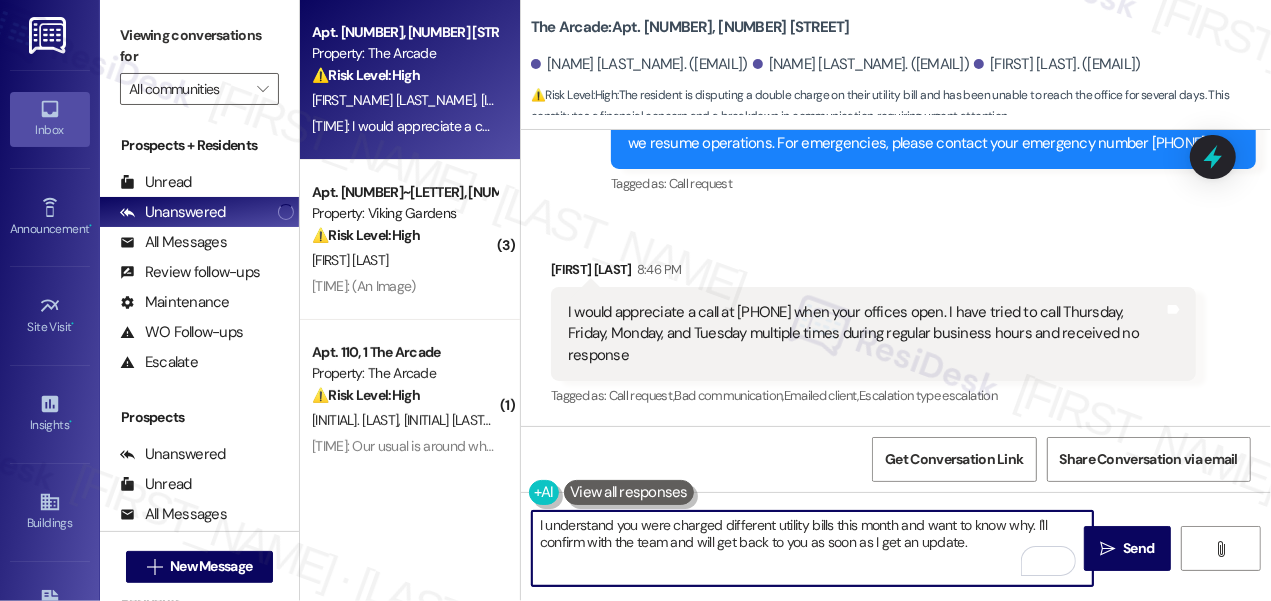 click on "I understand you were charged different utility bills this month and want to know why. I'll confirm with the team and will get back to you as soon as I get an update." at bounding box center (812, 548) 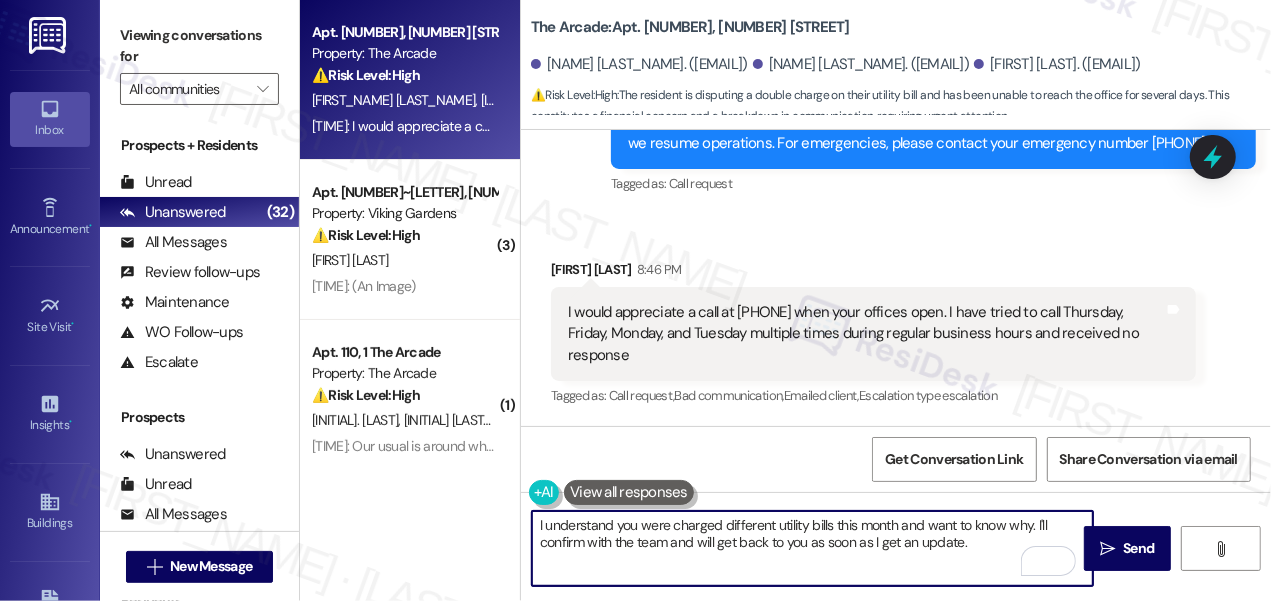 click on "I understand you were charged different utility bills this month and want to know why. I'll confirm with the team and will get back to you as soon as I get an update." at bounding box center (812, 548) 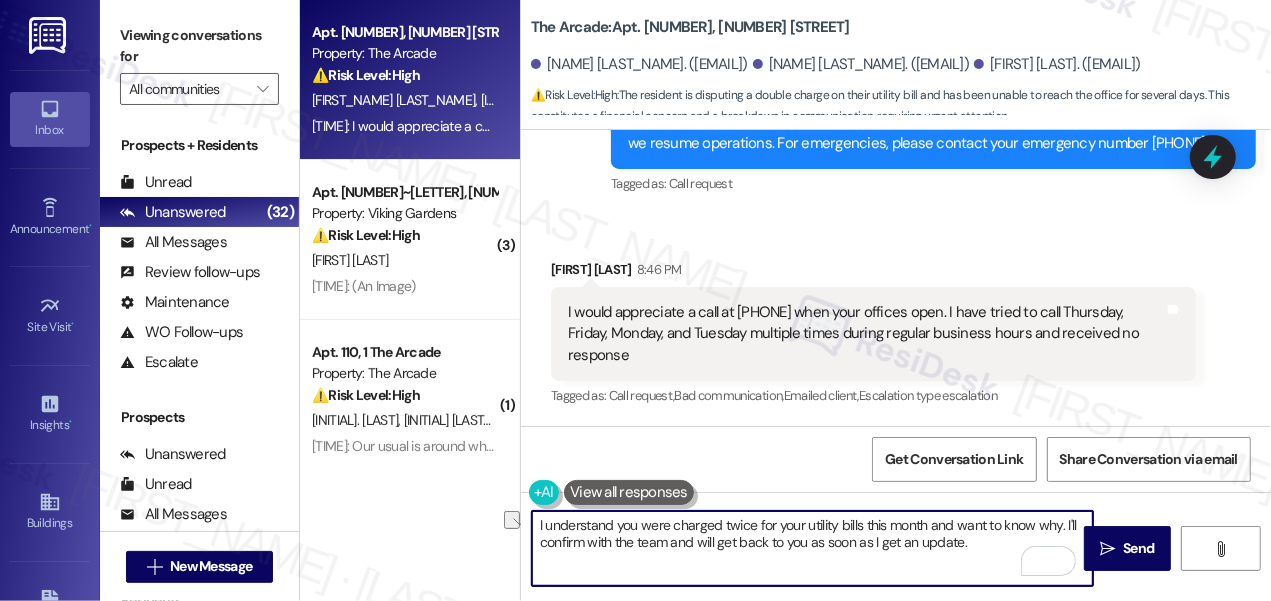 drag, startPoint x: 925, startPoint y: 522, endPoint x: 1062, endPoint y: 511, distance: 137.4409 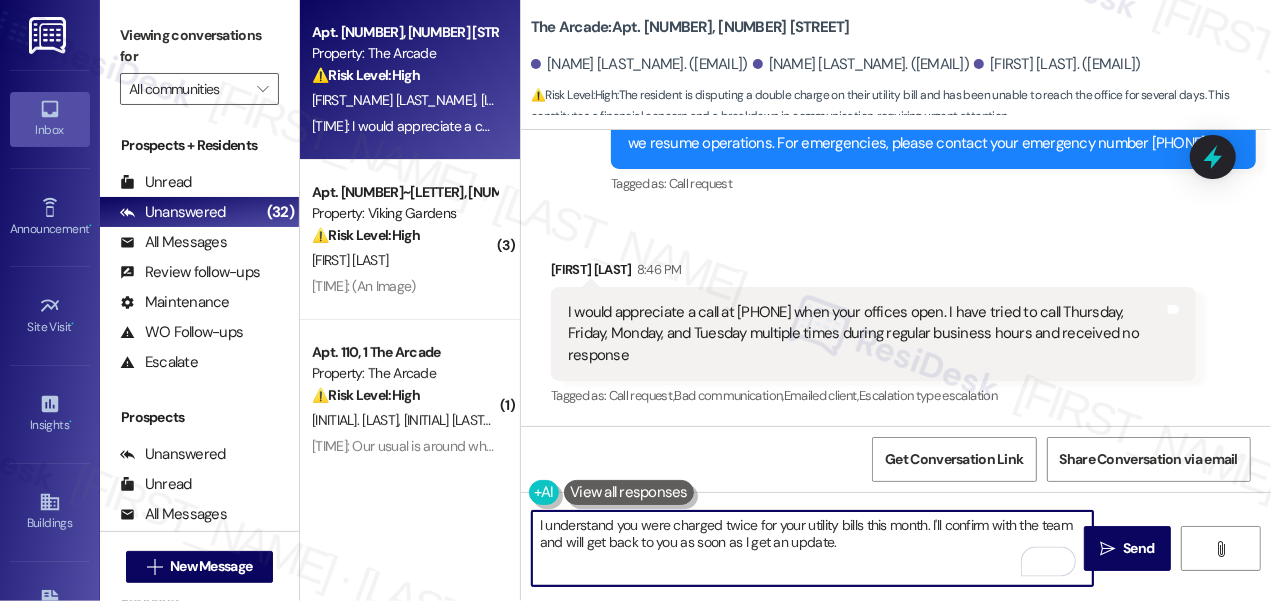click on "I understand you were charged twice for your utility bills this month. I'll confirm with the team and will get back to you as soon as I get an update." at bounding box center [812, 548] 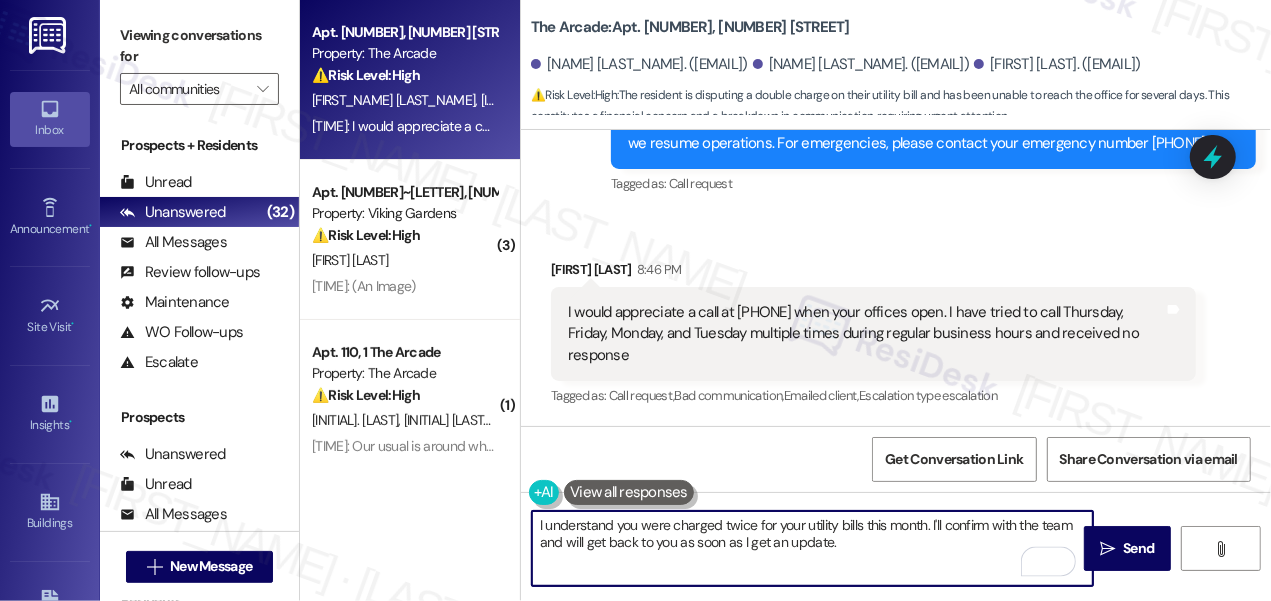click on "I understand you were charged twice for your utility bills this month. I'll confirm with the team and will get back to you as soon as I get an update." at bounding box center [812, 548] 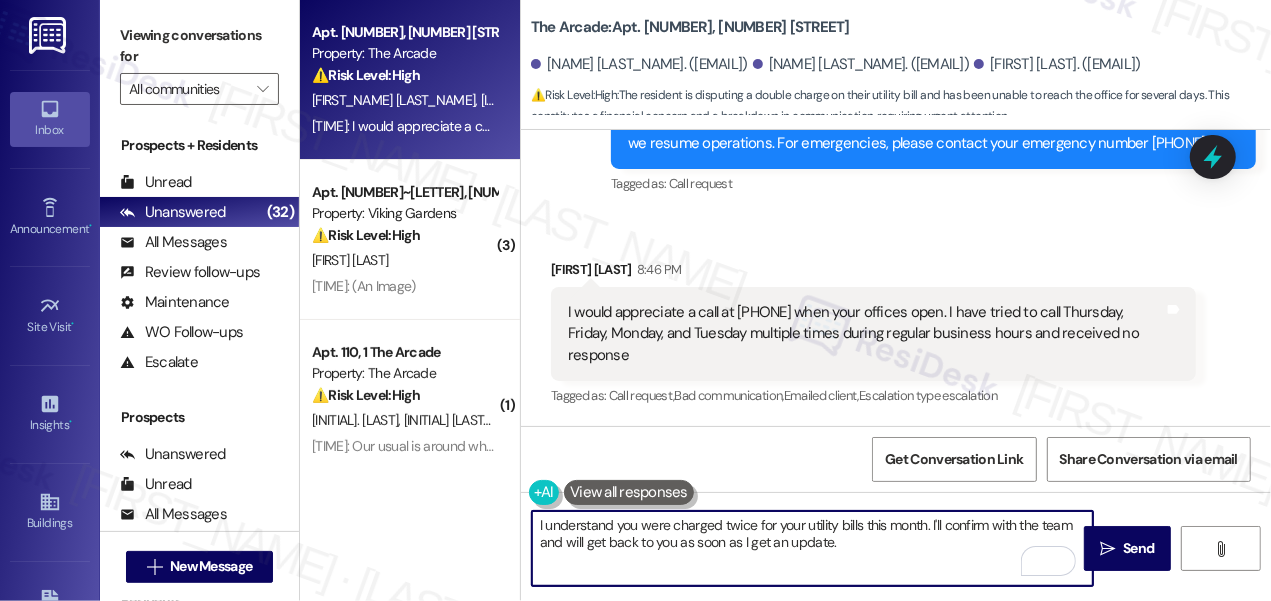 click on "I understand you were charged twice for your utility bills this month. I'll confirm with the team and will get back to you as soon as I get an update." at bounding box center [812, 548] 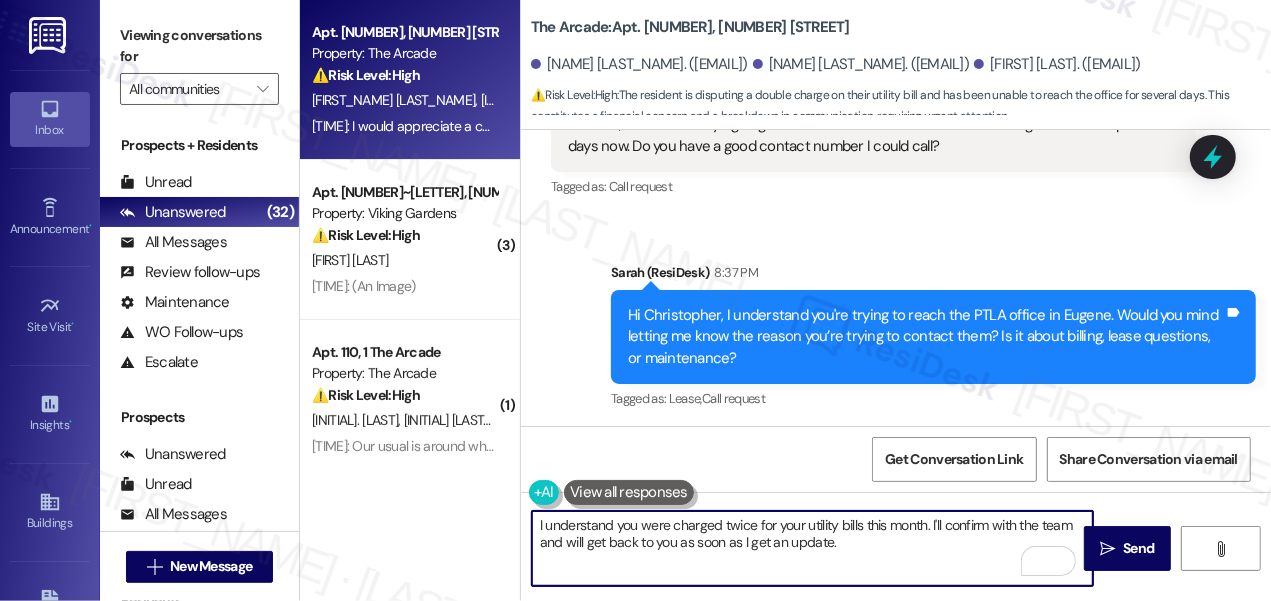 scroll, scrollTop: 2209, scrollLeft: 0, axis: vertical 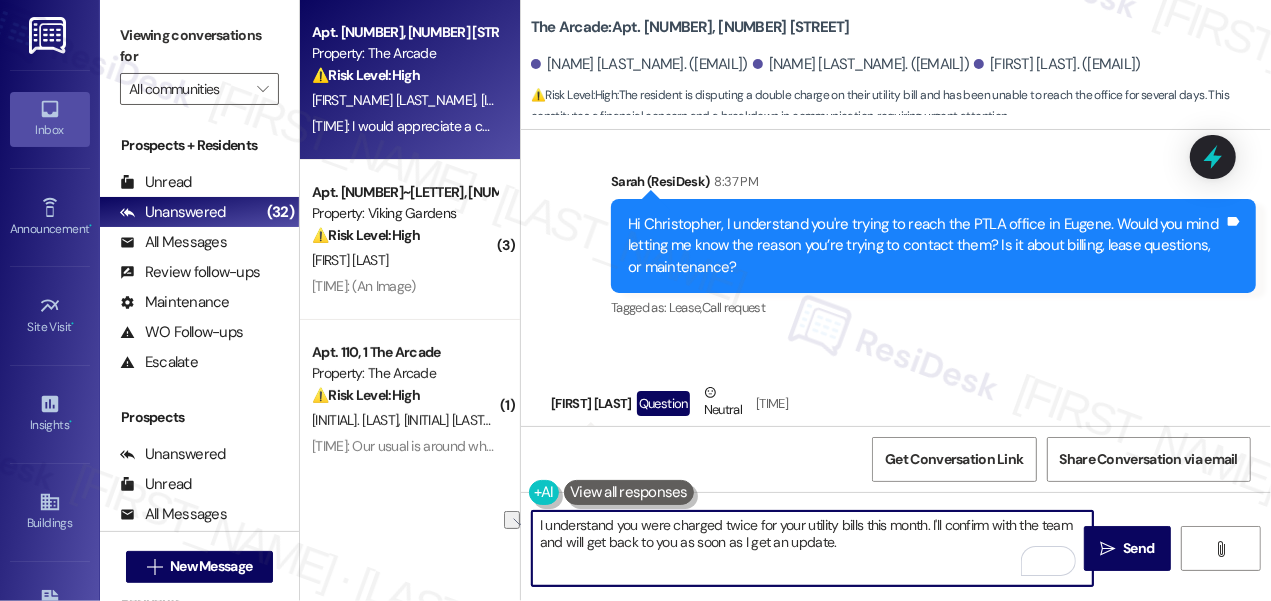 drag, startPoint x: 615, startPoint y: 523, endPoint x: 517, endPoint y: 520, distance: 98.045906 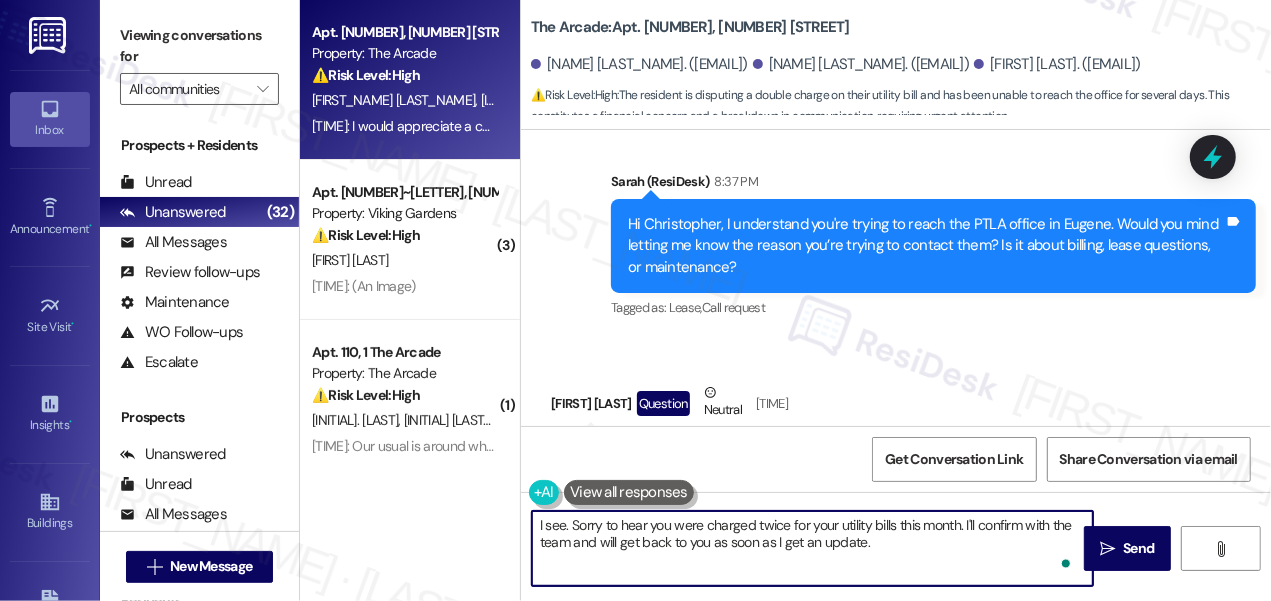 click on "I see. Sorry to hear you were charged twice for your utility bills this month. I'll confirm with the team and will get back to you as soon as I get an update." at bounding box center [812, 548] 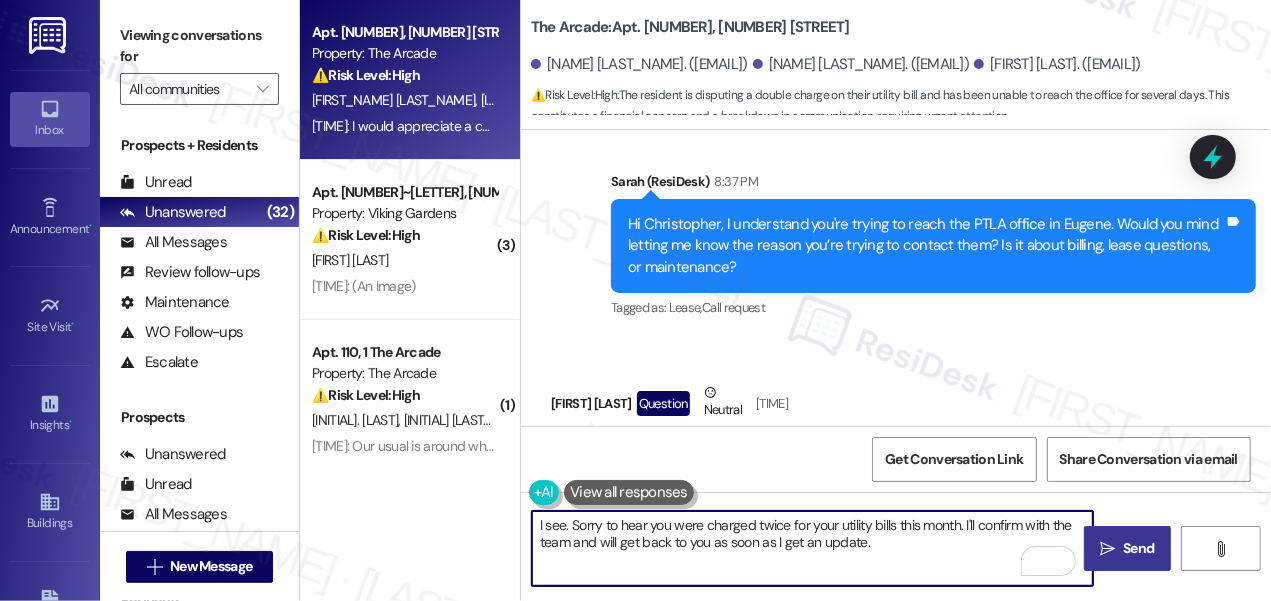 type on "I see. Sorry to hear you were charged twice for your utility bills this month. I'll confirm with the team and will get back to you as soon as I get an update." 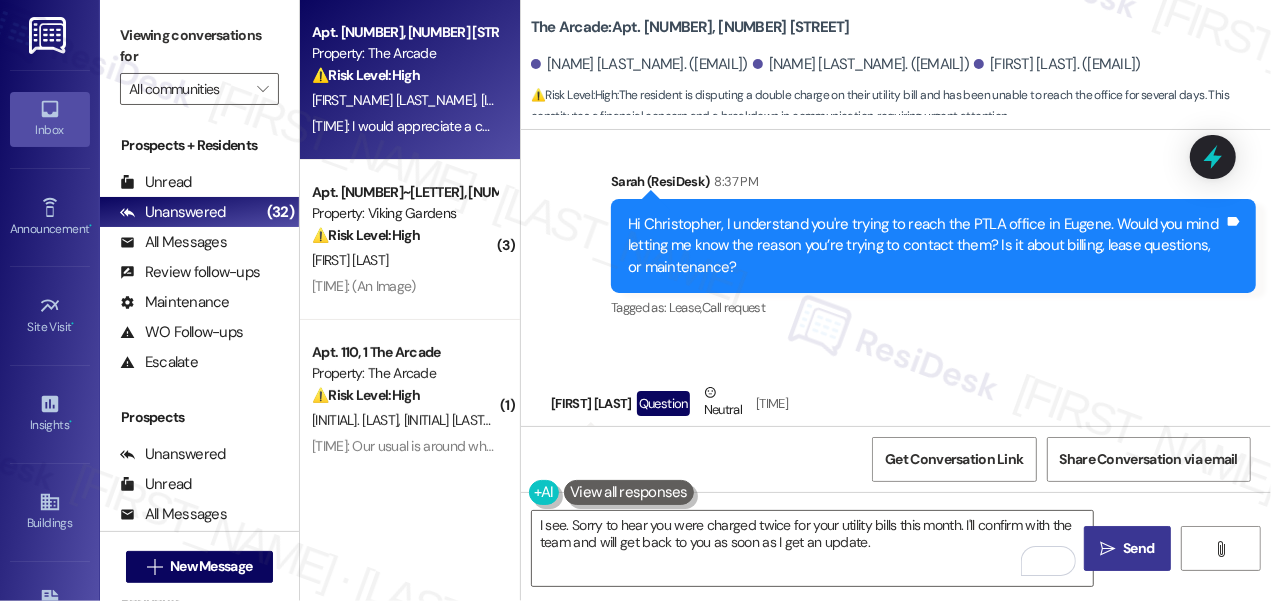 click on "" at bounding box center [1107, 549] 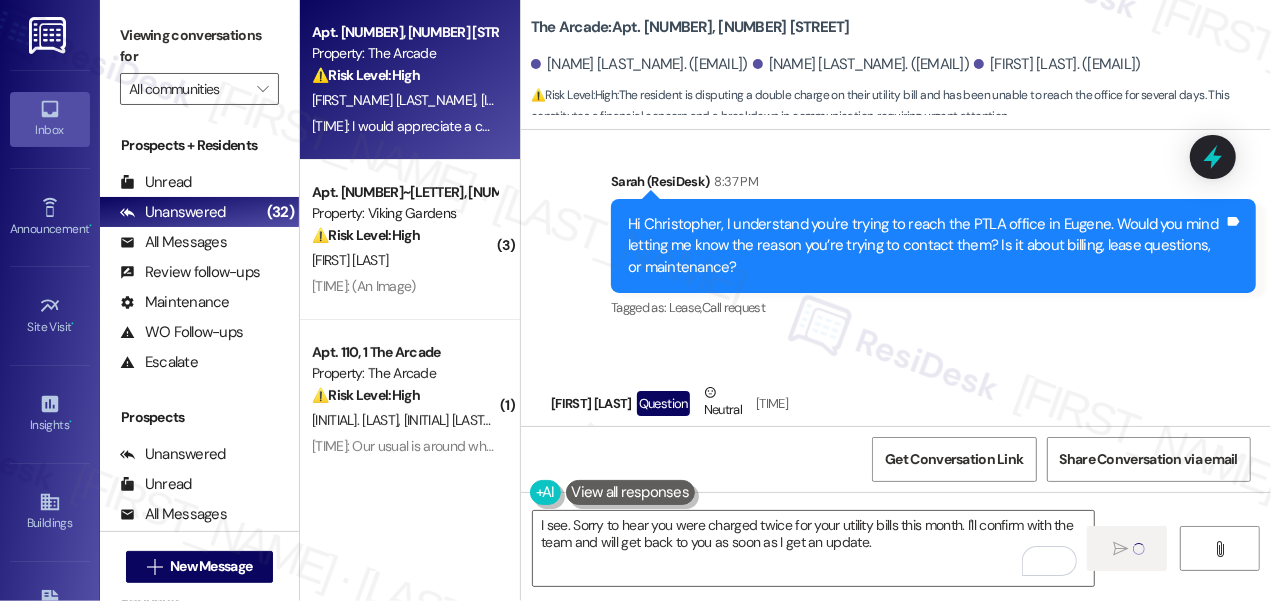 type 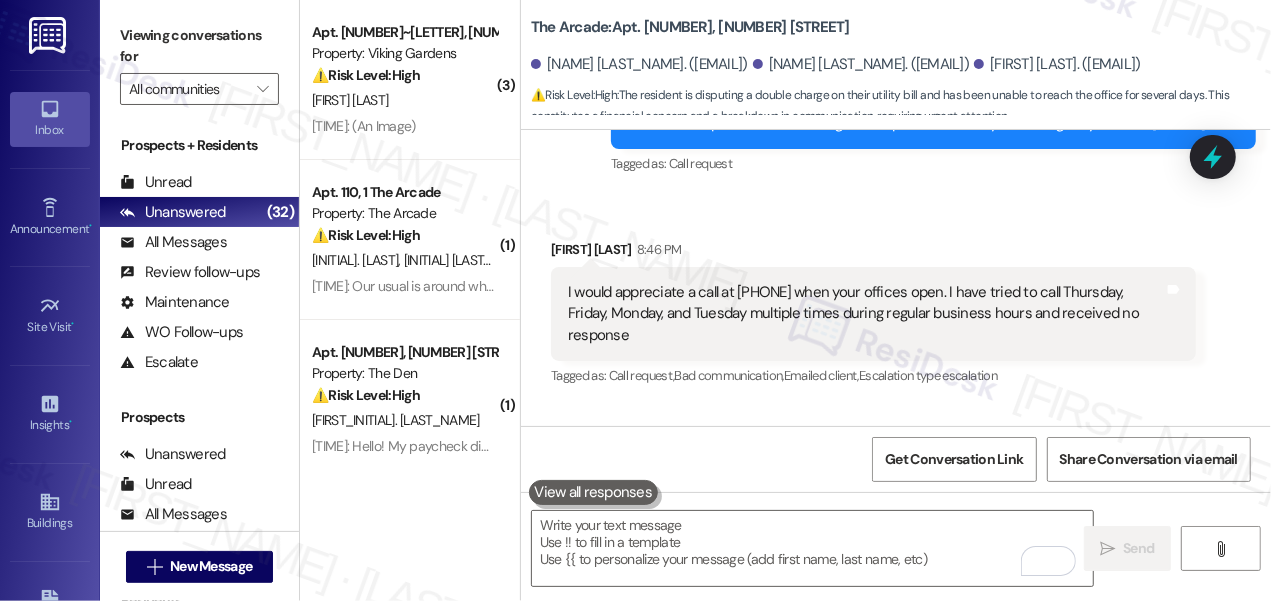scroll, scrollTop: 2916, scrollLeft: 0, axis: vertical 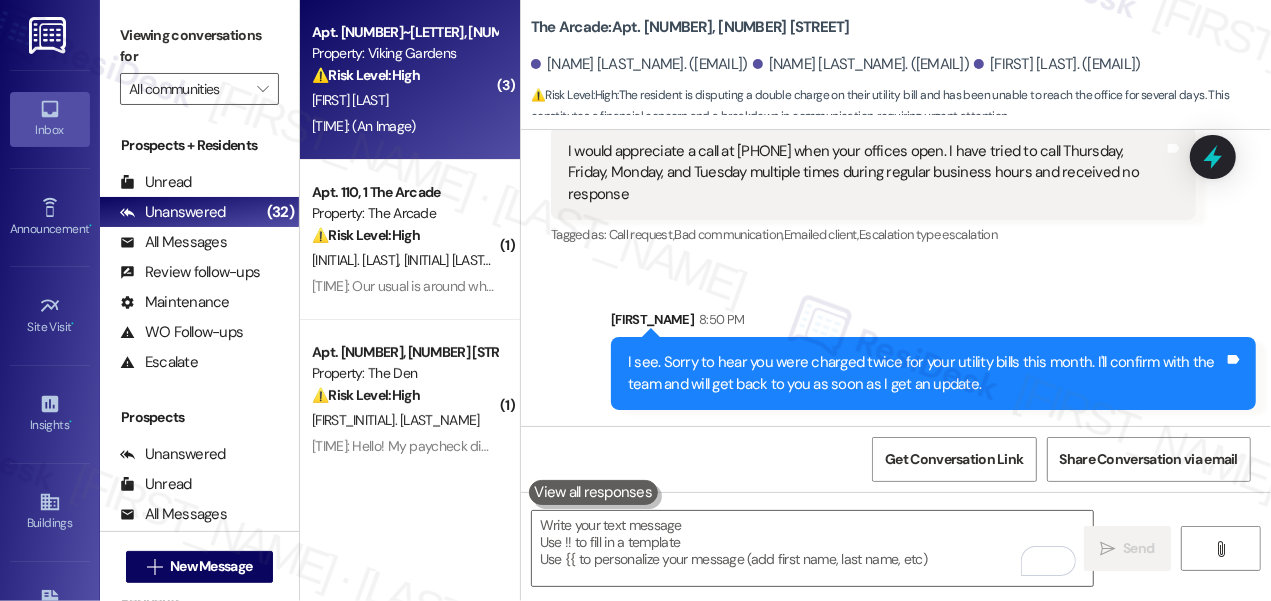click on "4:12 PM: (An Image) 4:12 PM: (An Image)" at bounding box center (404, 126) 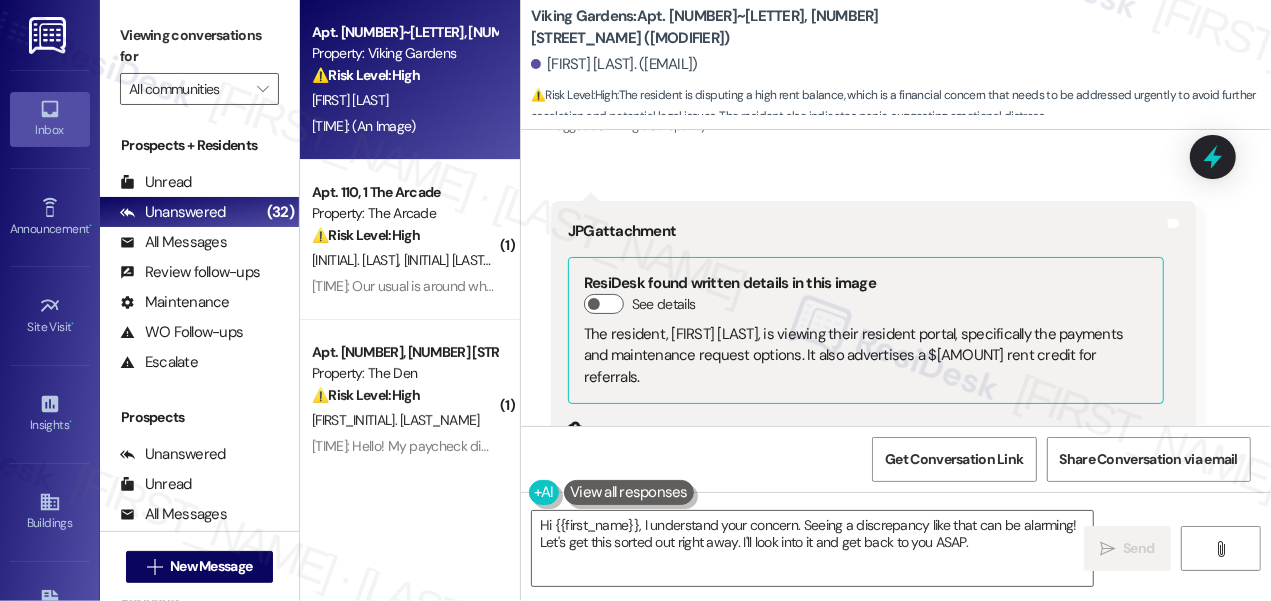 scroll, scrollTop: 8431, scrollLeft: 0, axis: vertical 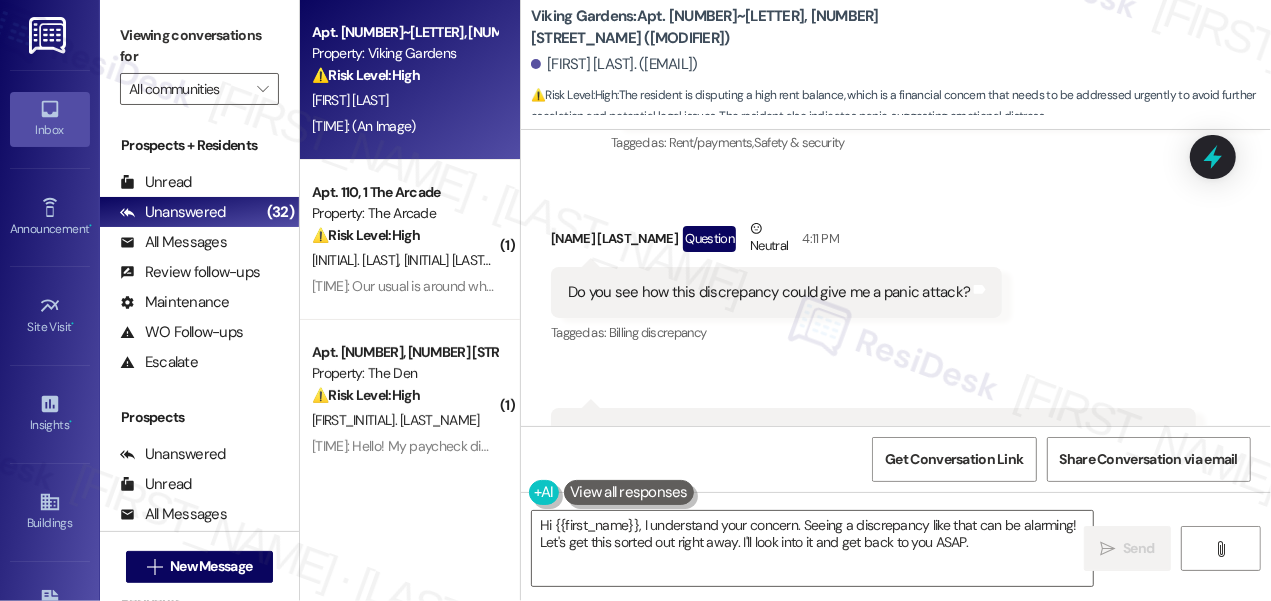 click on "Do you see how this discrepancy could give me a panic attack?" at bounding box center (769, 292) 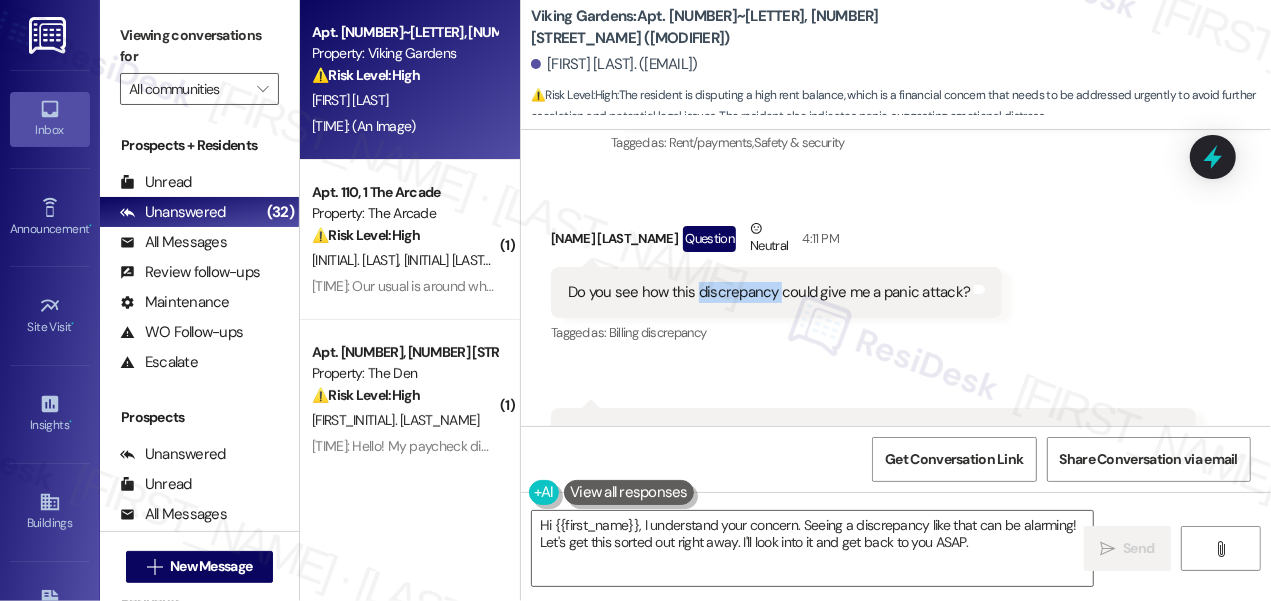 click on "Do you see how this discrepancy could give me a panic attack?" at bounding box center [769, 292] 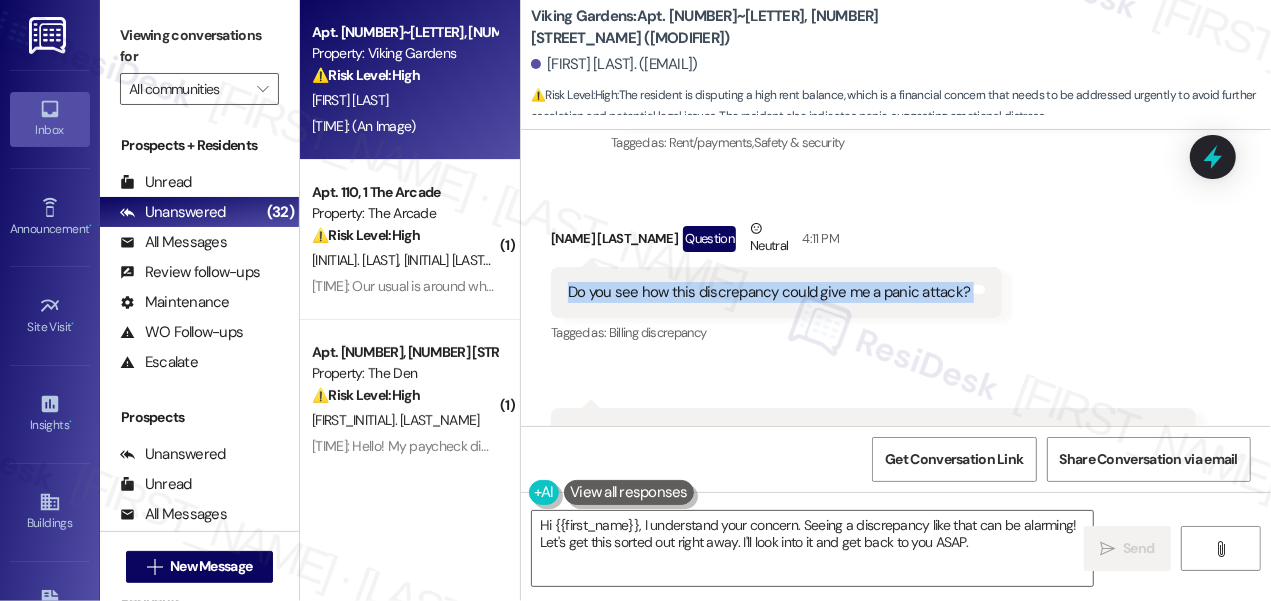 click on "Do you see how this discrepancy could give me a panic attack?" at bounding box center [769, 292] 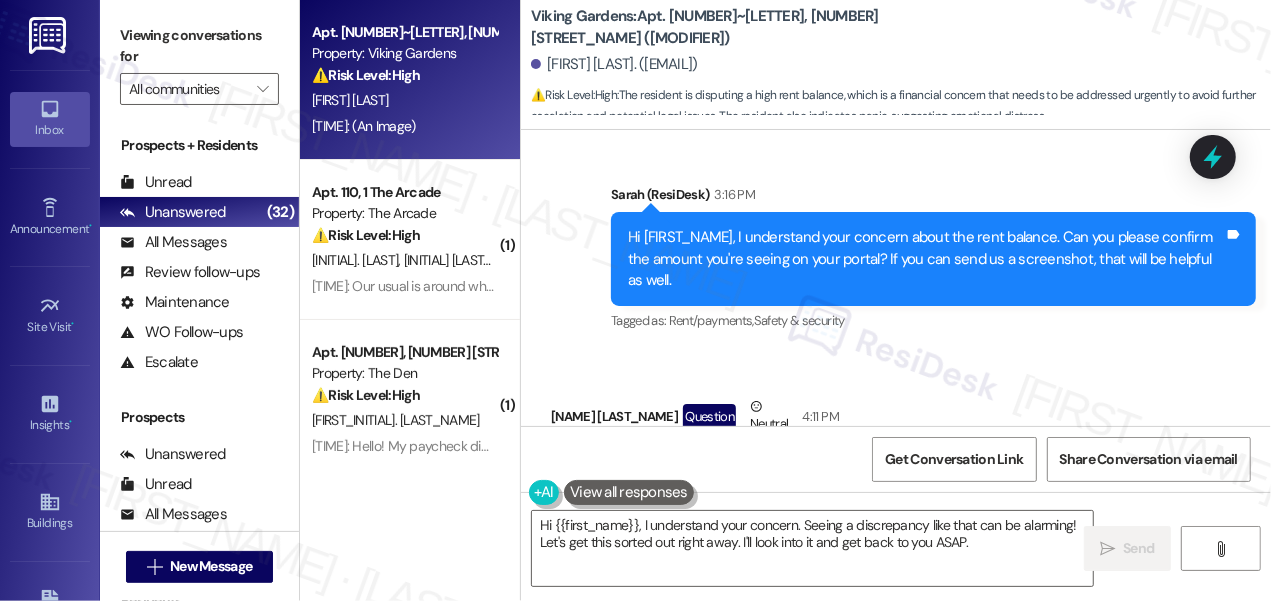 scroll, scrollTop: 8249, scrollLeft: 0, axis: vertical 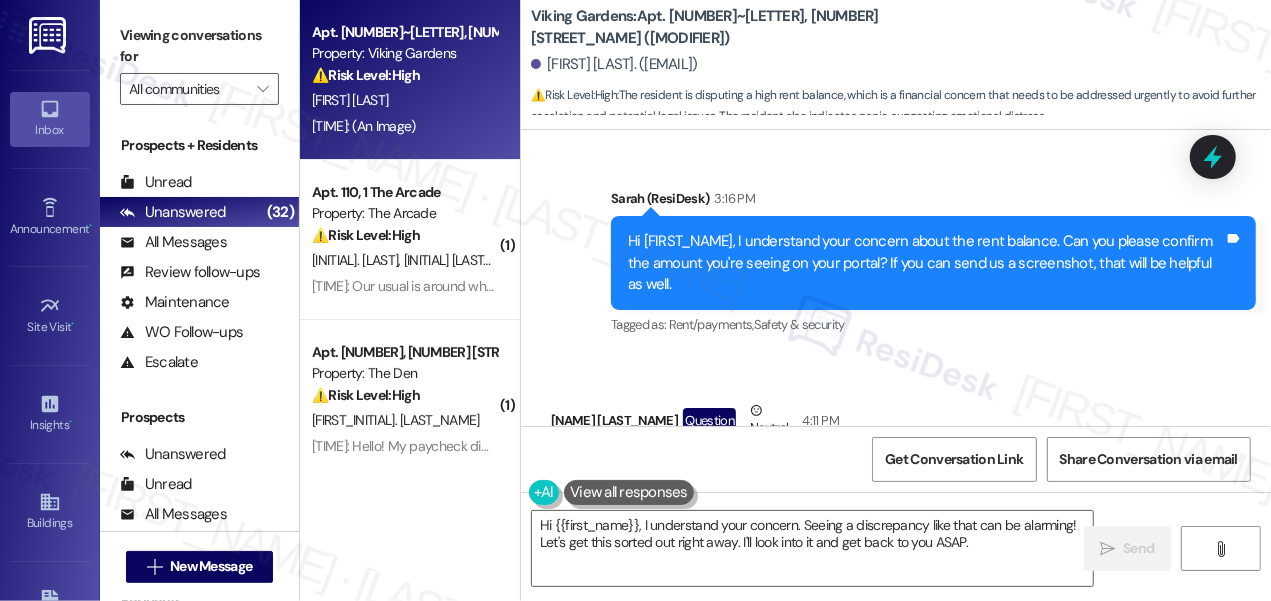 click on "Hi [FIRST_NAME], I understand your concern about the rent balance. Can you please confirm the amount you're seeing on your portal? If you can send us a screenshot, that will be helpful as well." at bounding box center (926, 263) 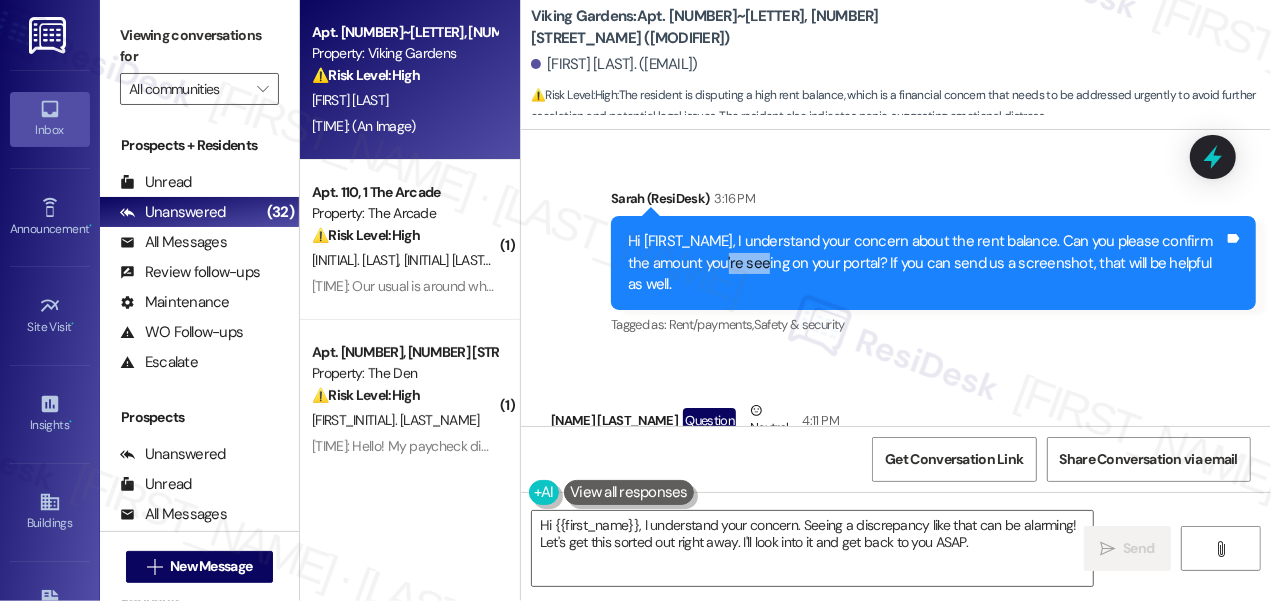 click on "Hi [FIRST_NAME], I understand your concern about the rent balance. Can you please confirm the amount you're seeing on your portal? If you can send us a screenshot, that will be helpful as well." at bounding box center (926, 263) 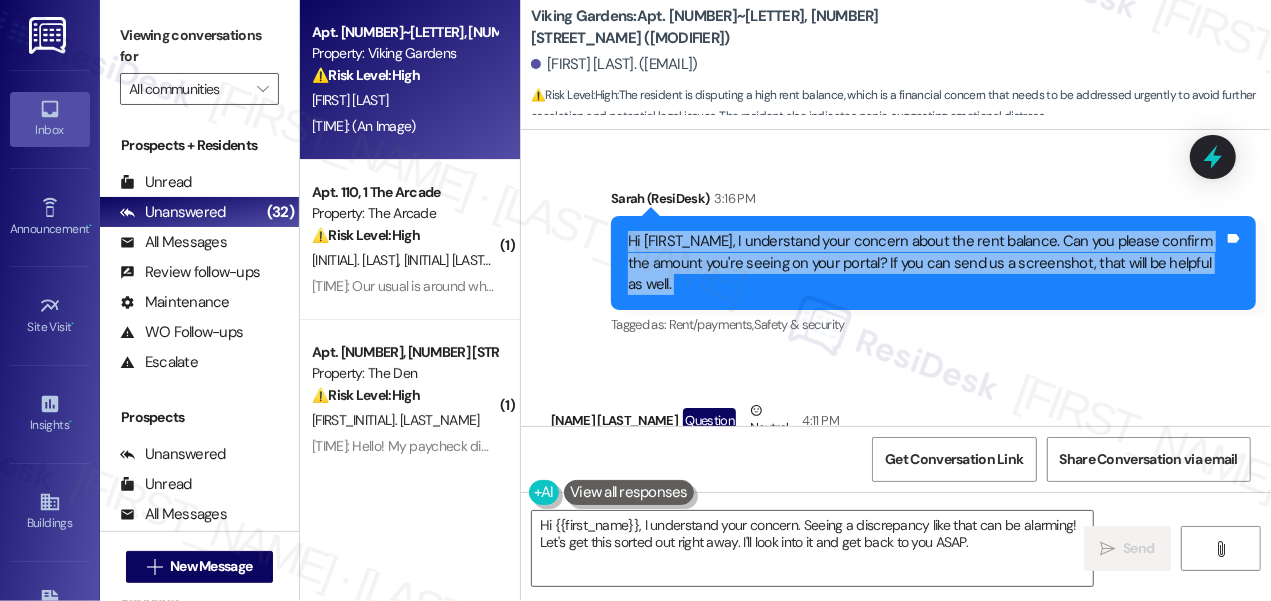 click on "Hi [FIRST_NAME], I understand your concern about the rent balance. Can you please confirm the amount you're seeing on your portal? If you can send us a screenshot, that will be helpful as well." at bounding box center [926, 263] 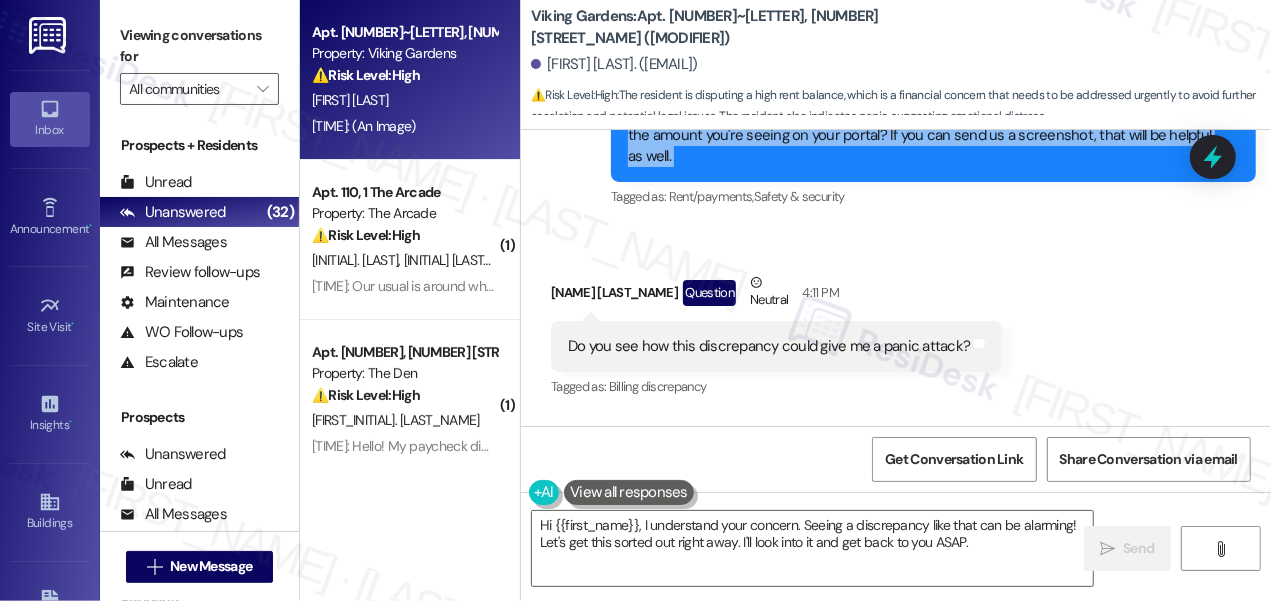 scroll, scrollTop: 8522, scrollLeft: 0, axis: vertical 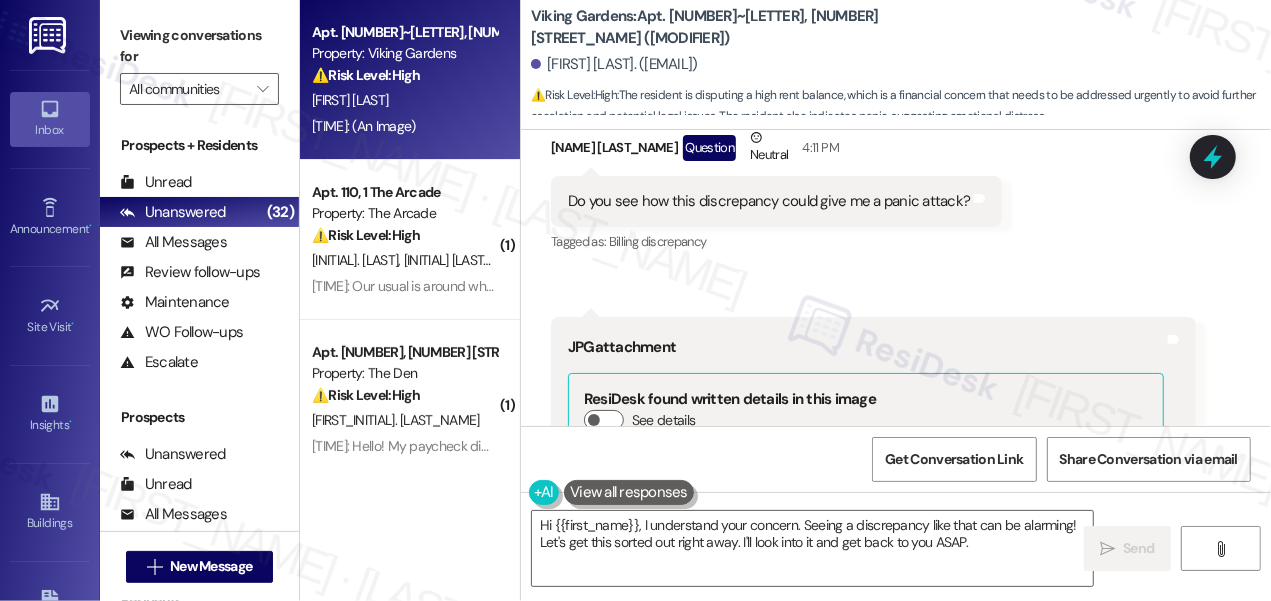 click on "[FIRST] [LAST] Question Neutral [TIME]" at bounding box center [776, 151] 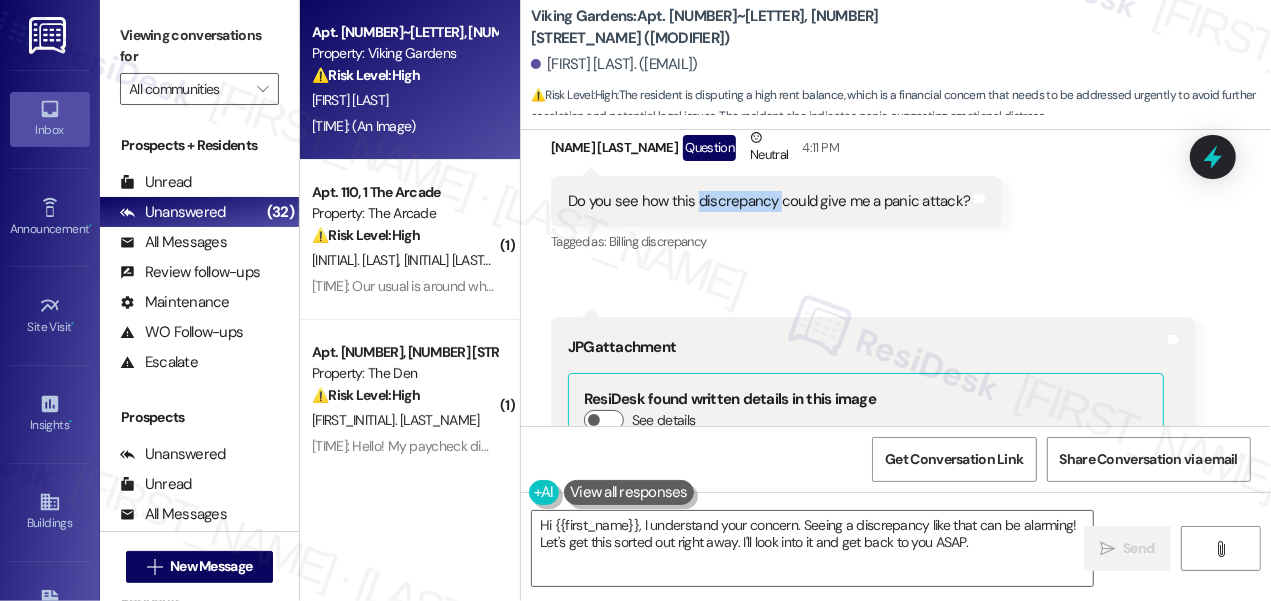click on "Do you see how this discrepancy could give me a panic attack?" at bounding box center (769, 201) 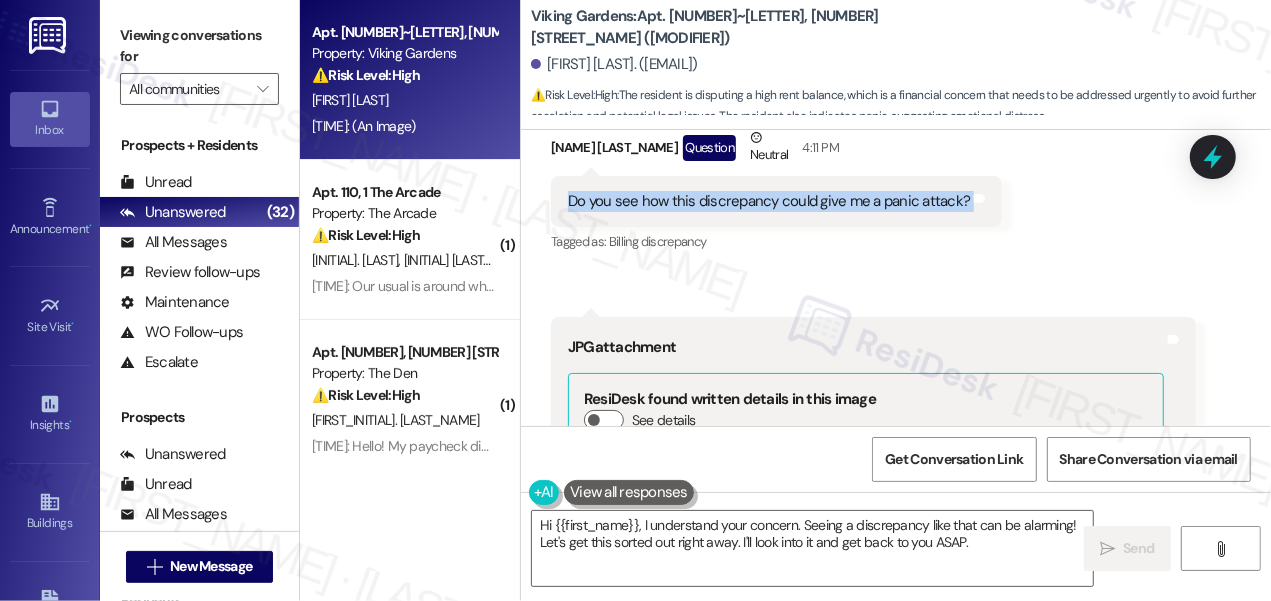 click on "Do you see how this discrepancy could give me a panic attack?" at bounding box center [769, 201] 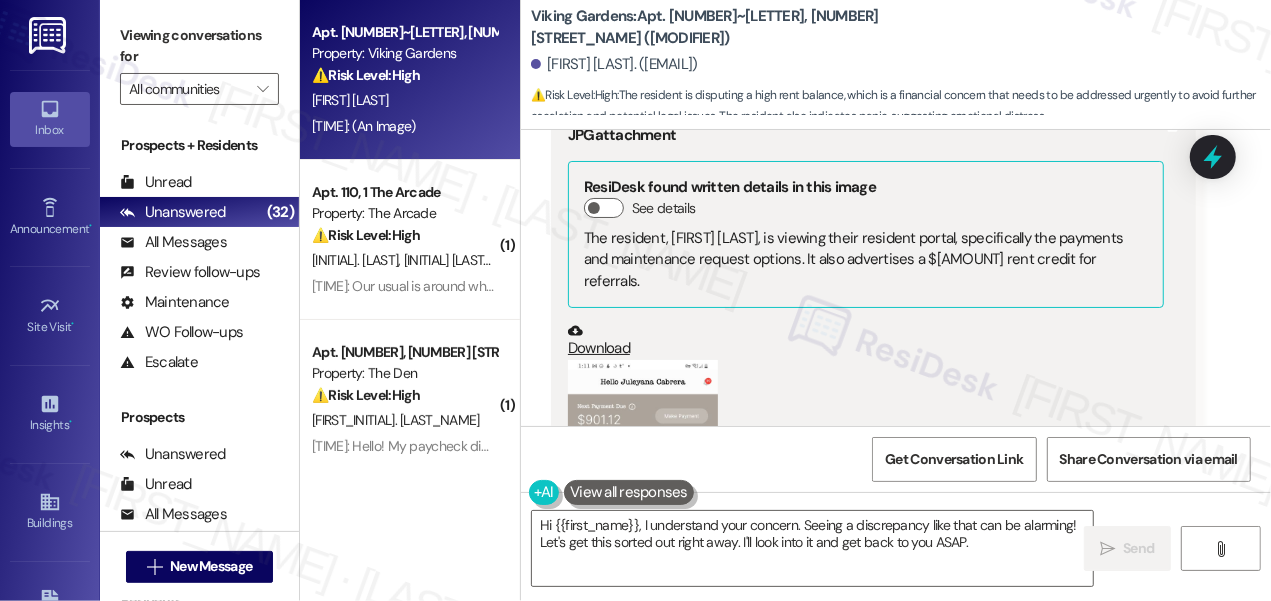 scroll, scrollTop: 8885, scrollLeft: 0, axis: vertical 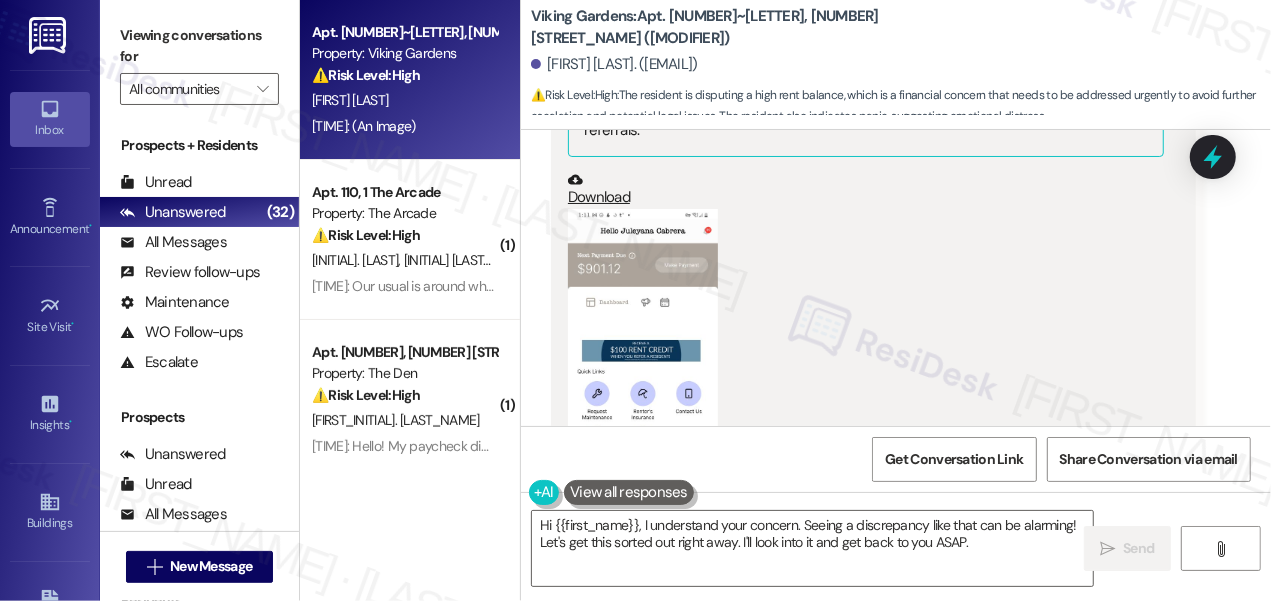 click at bounding box center [643, 375] 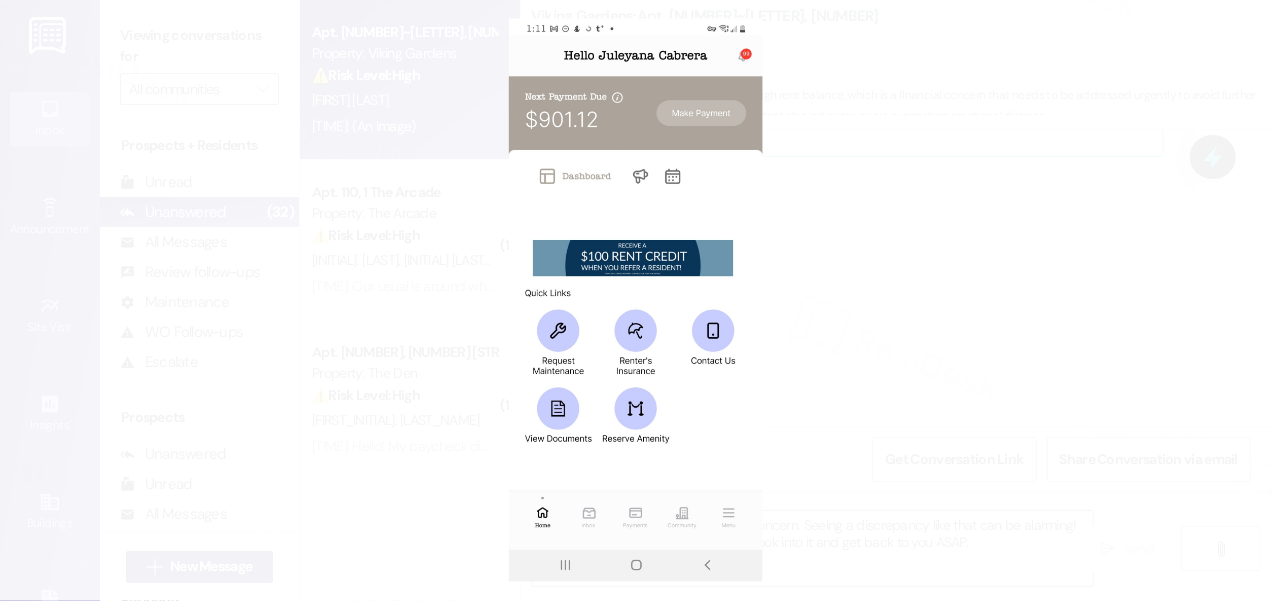 click at bounding box center [635, 300] 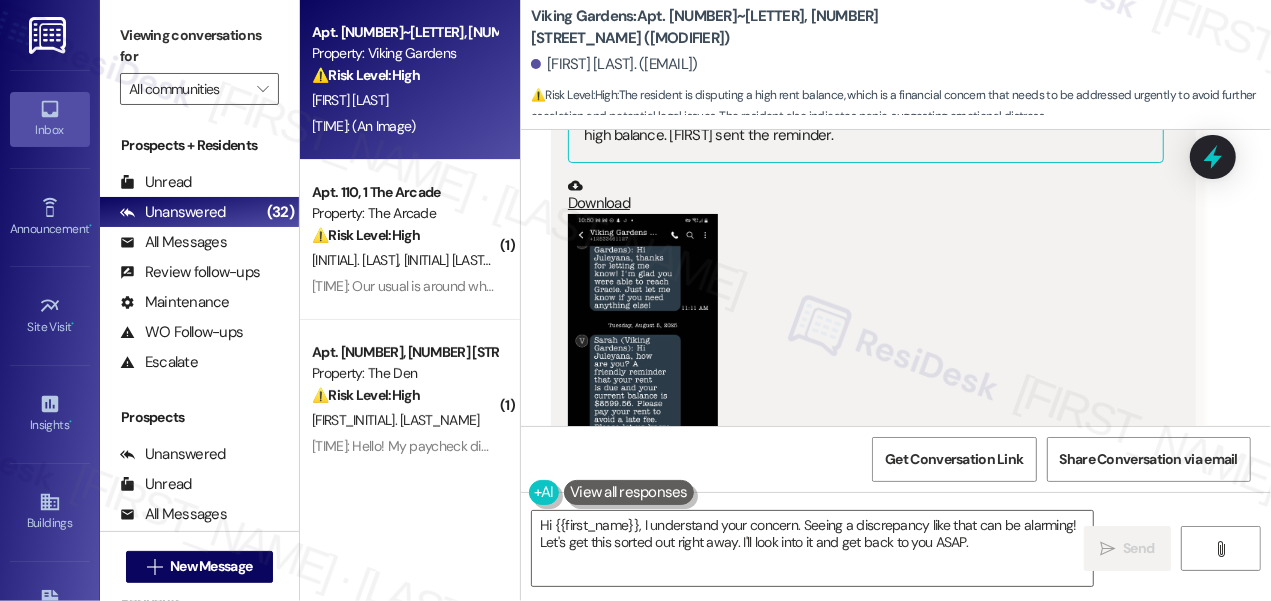 scroll, scrollTop: 9613, scrollLeft: 0, axis: vertical 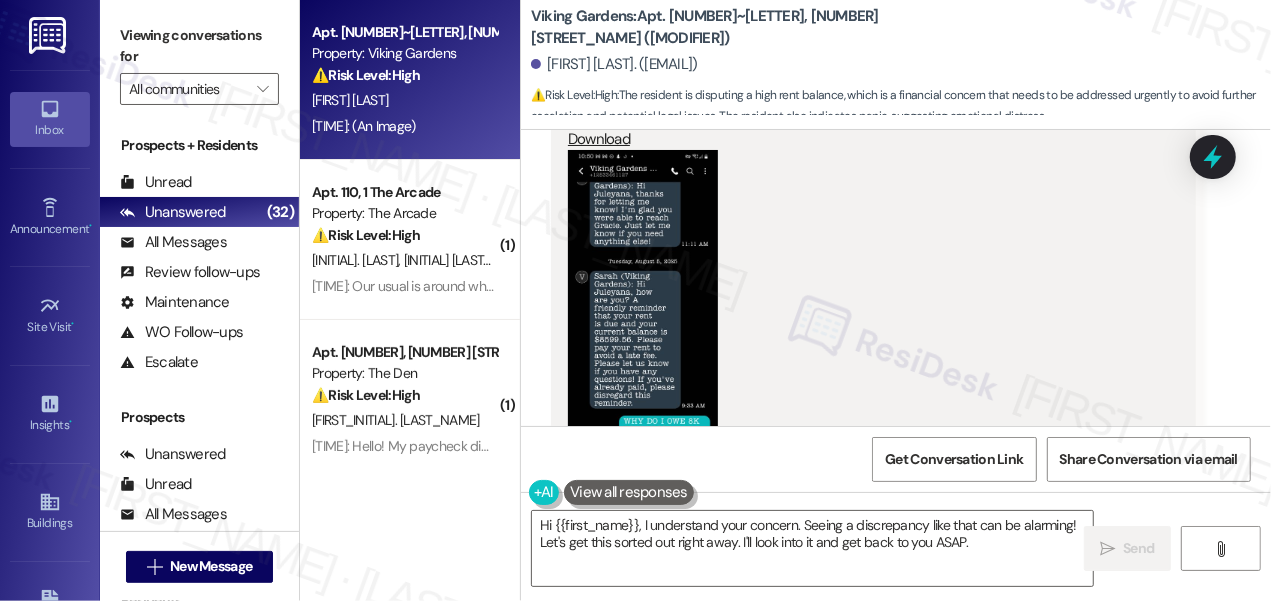 click at bounding box center [643, 316] 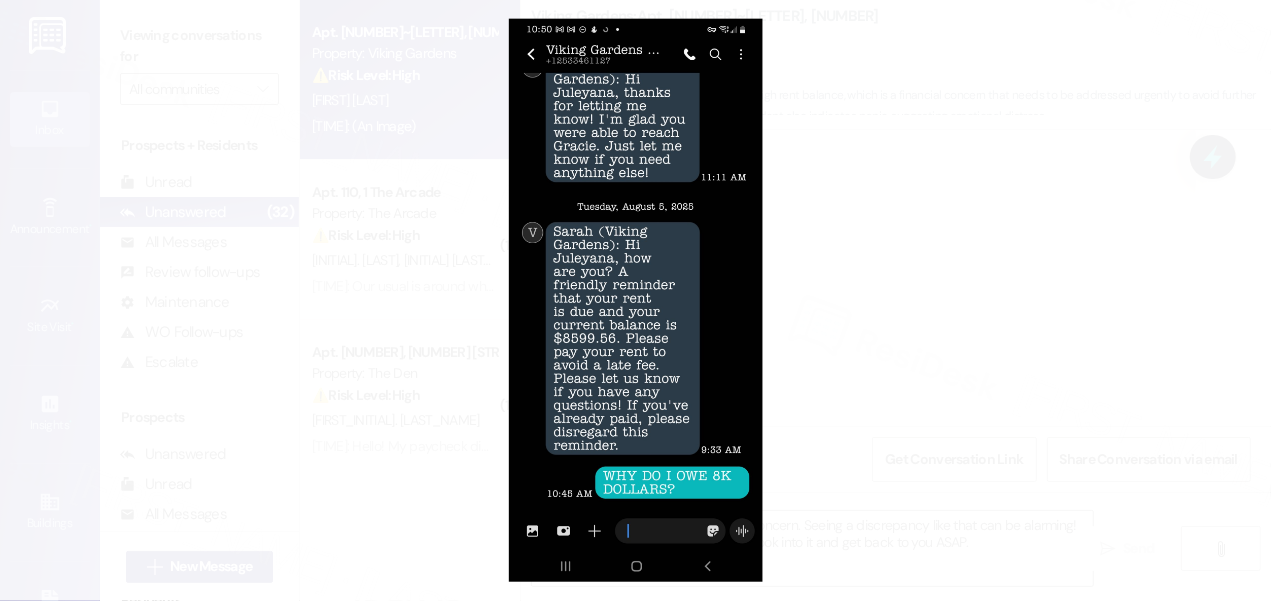 click at bounding box center [635, 300] 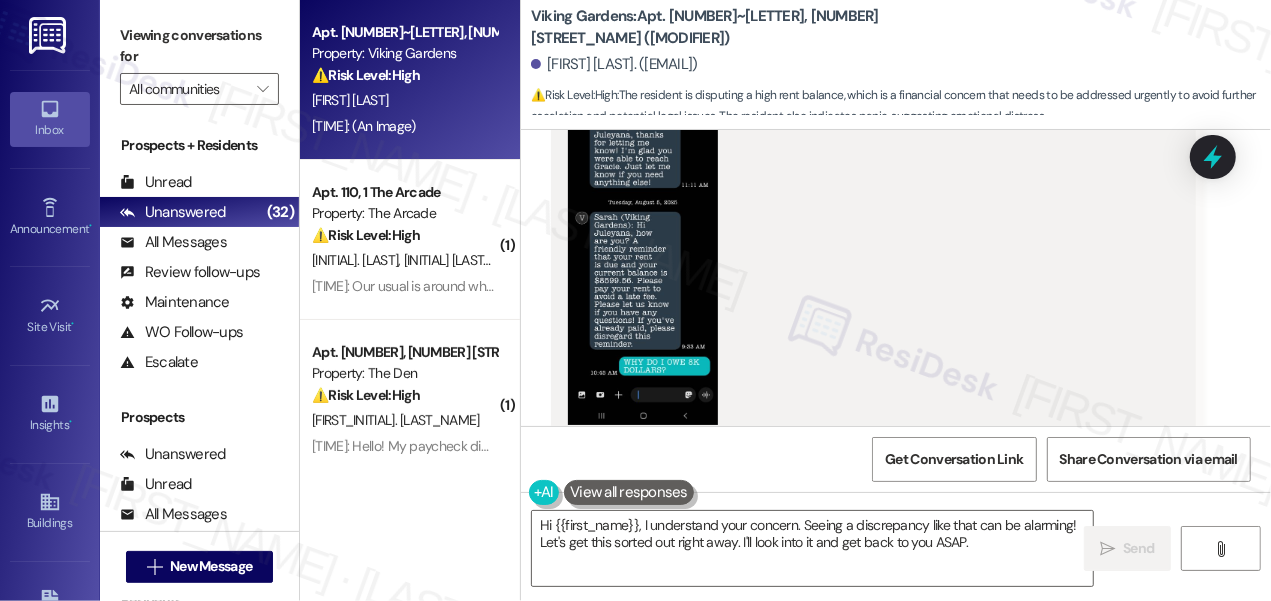 scroll, scrollTop: 9704, scrollLeft: 0, axis: vertical 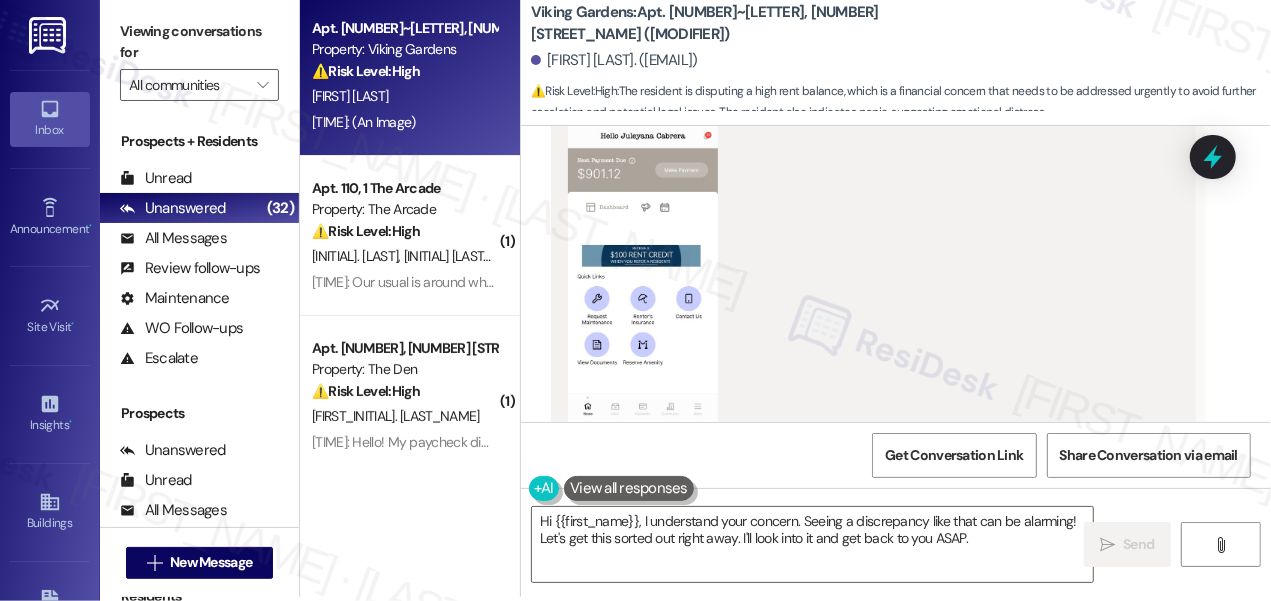 click at bounding box center [643, 280] 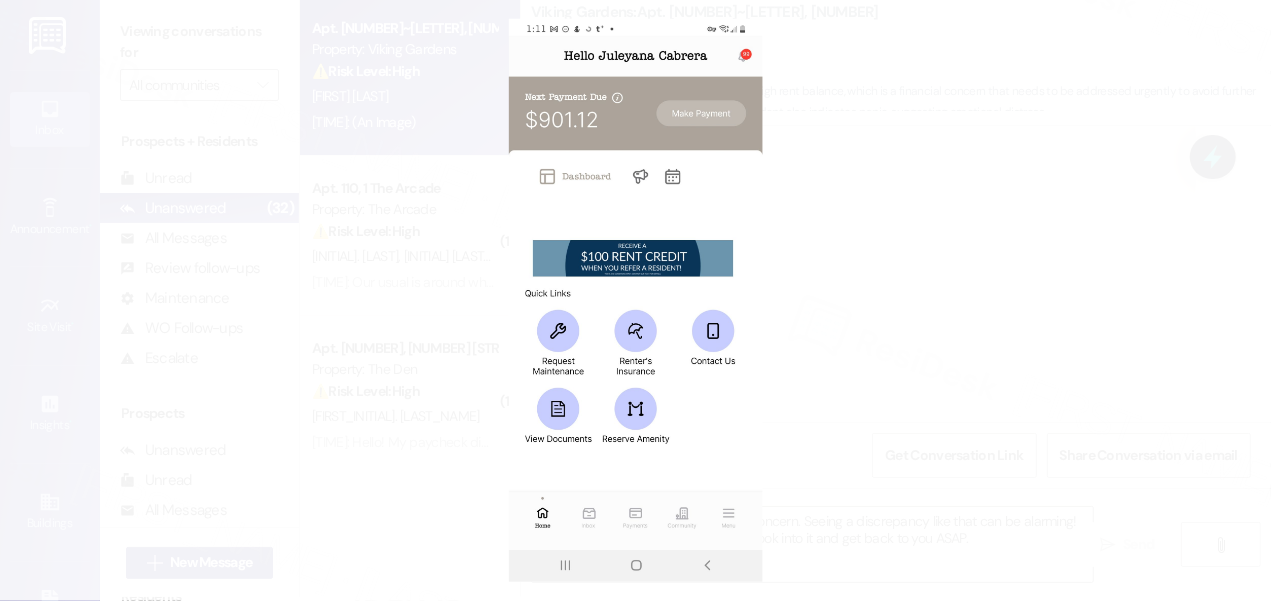 click at bounding box center (635, 300) 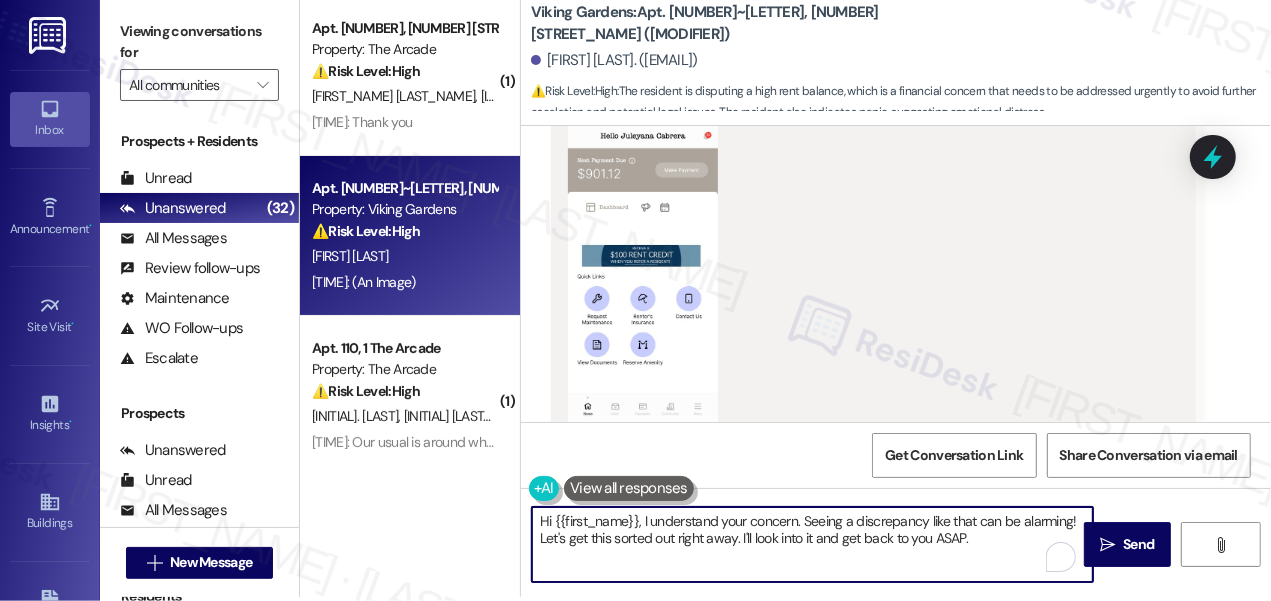drag, startPoint x: 796, startPoint y: 519, endPoint x: 415, endPoint y: 507, distance: 381.18893 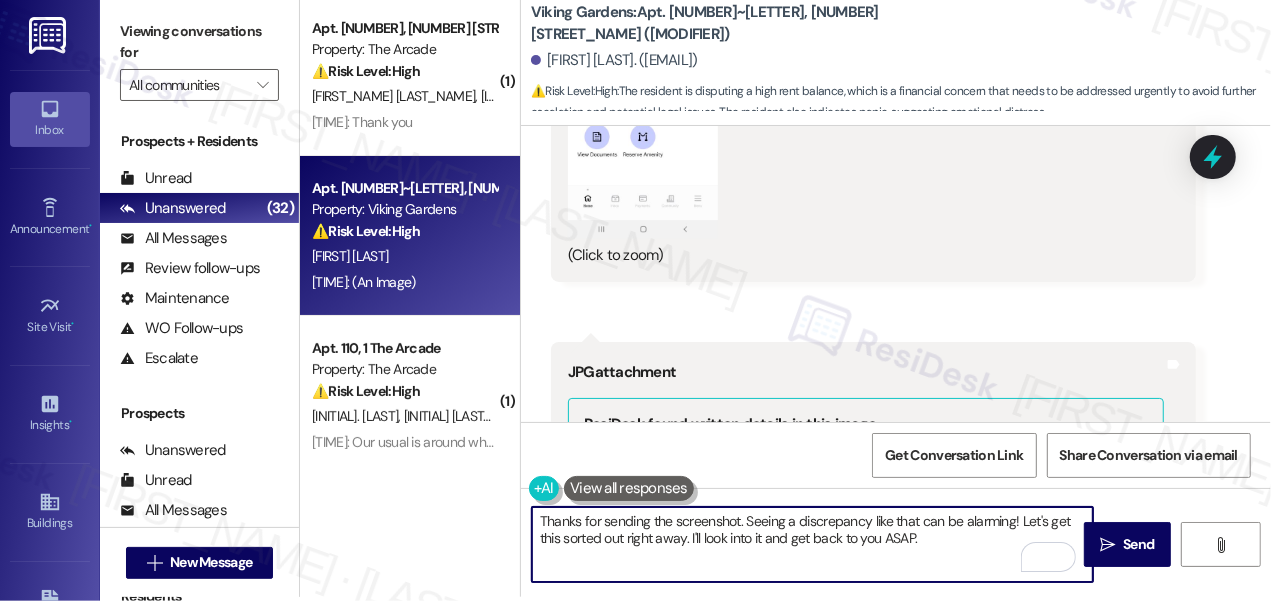 scroll, scrollTop: 9340, scrollLeft: 0, axis: vertical 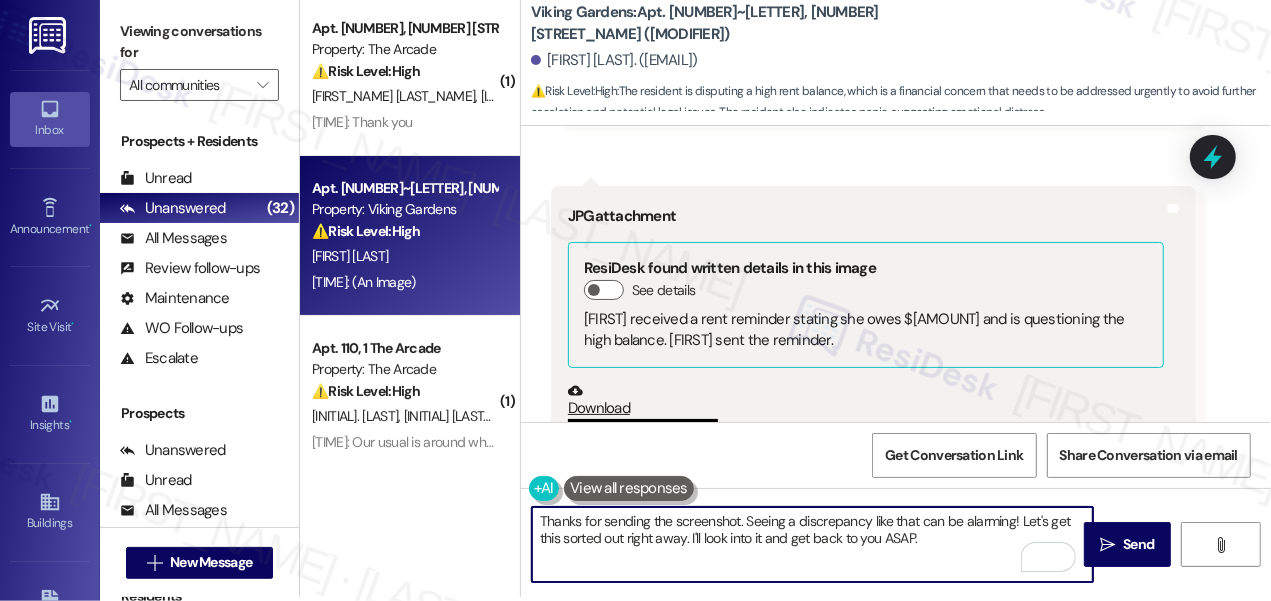 drag, startPoint x: 875, startPoint y: 527, endPoint x: 933, endPoint y: 545, distance: 60.728905 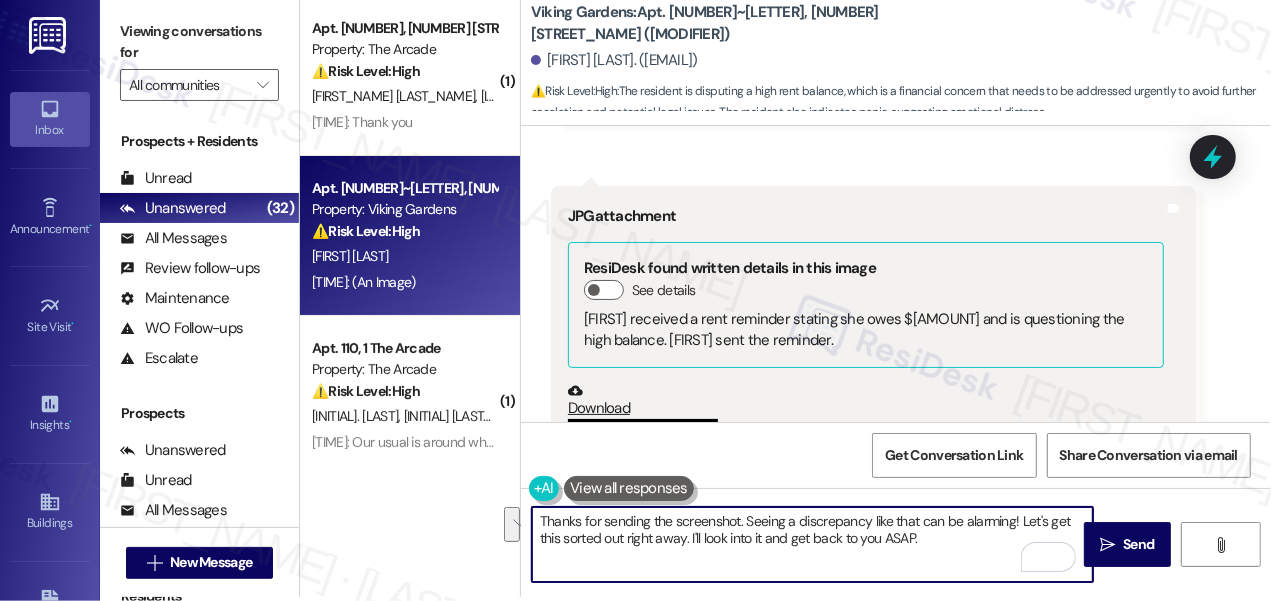 click on "Thanks for sending the screenshot. Seeing a discrepancy like that can be alarming! Let's get this sorted out right away. I'll look into it and get back to you ASAP." at bounding box center (812, 544) 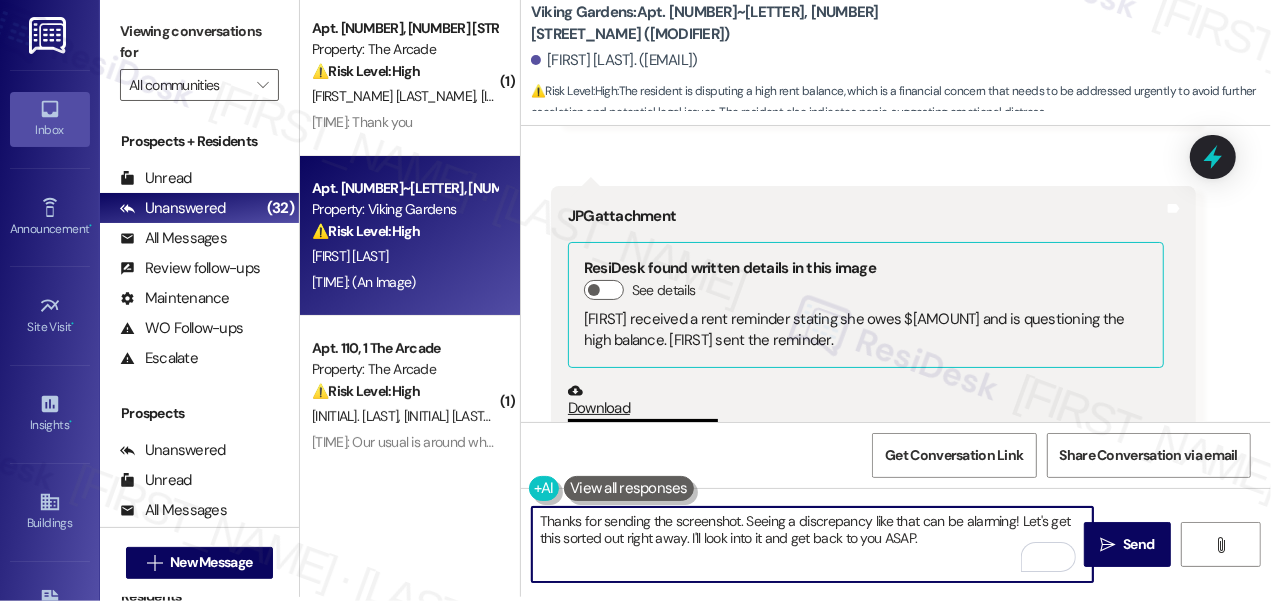 drag, startPoint x: 1020, startPoint y: 522, endPoint x: 970, endPoint y: 519, distance: 50.08992 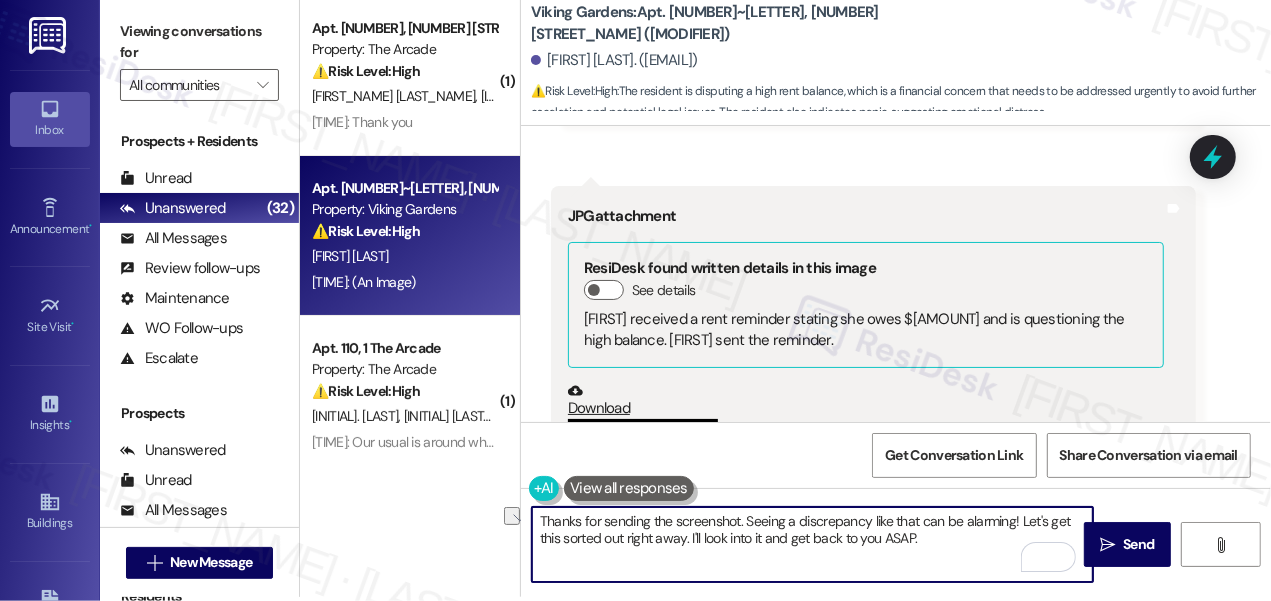 drag, startPoint x: 744, startPoint y: 517, endPoint x: 1018, endPoint y: 518, distance: 274.00183 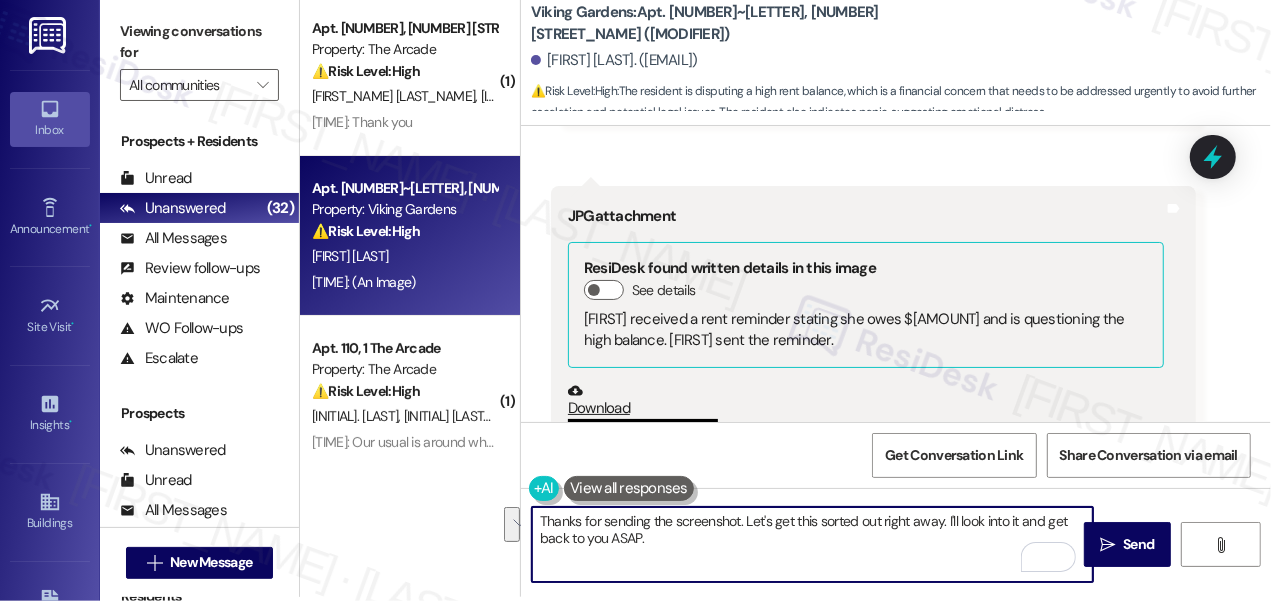 drag, startPoint x: 854, startPoint y: 544, endPoint x: 743, endPoint y: 514, distance: 114.982605 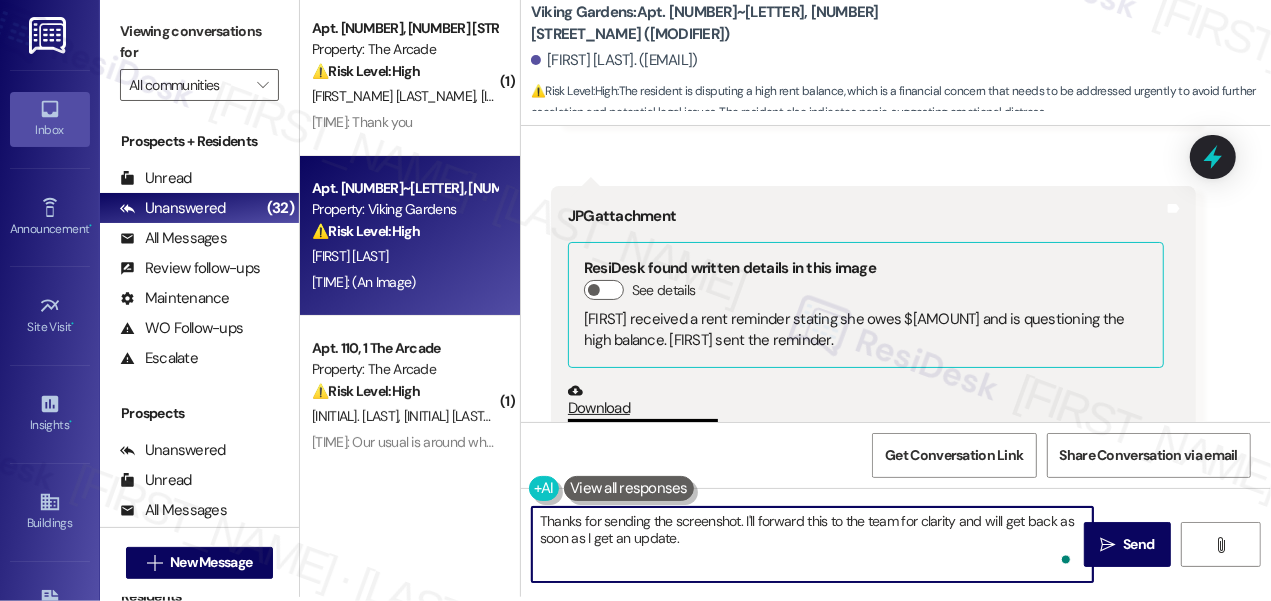 type on "Thanks for sending the screenshot. I'll forward this to the team for clarity and will get back as soon as I get an update." 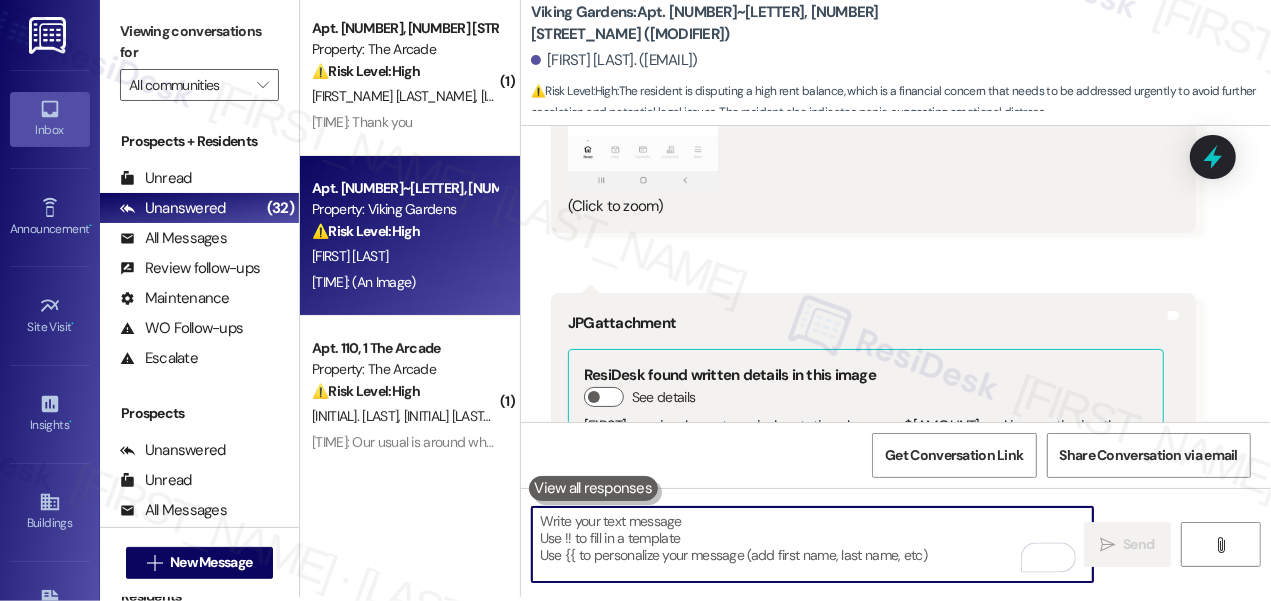 scroll, scrollTop: 9109, scrollLeft: 0, axis: vertical 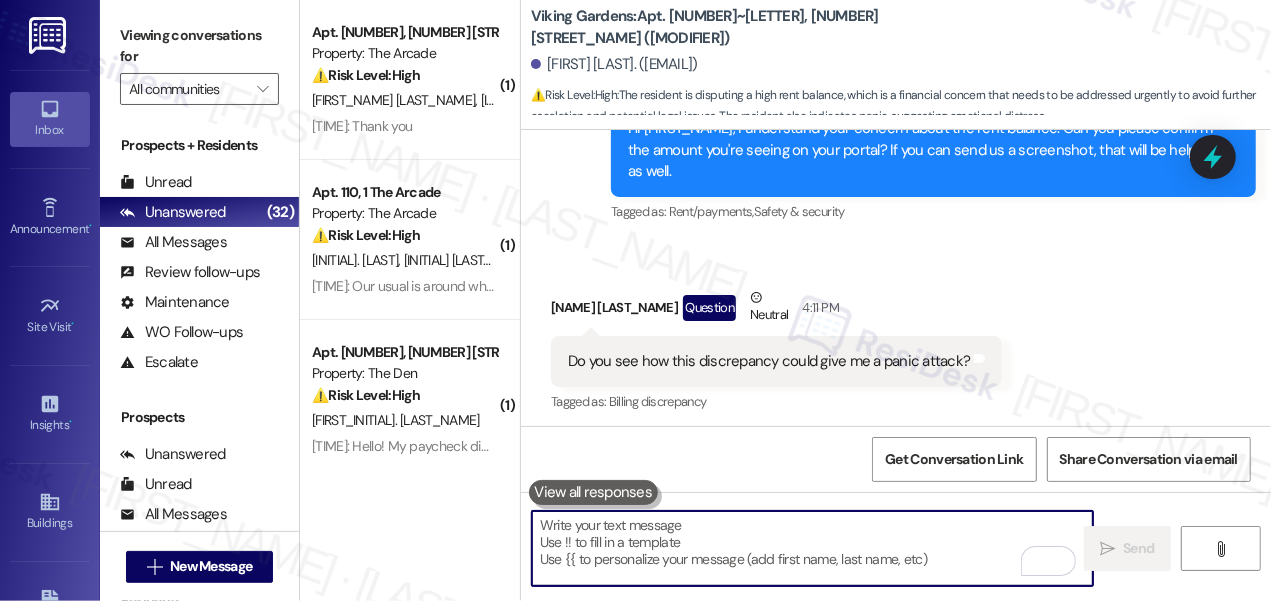 type 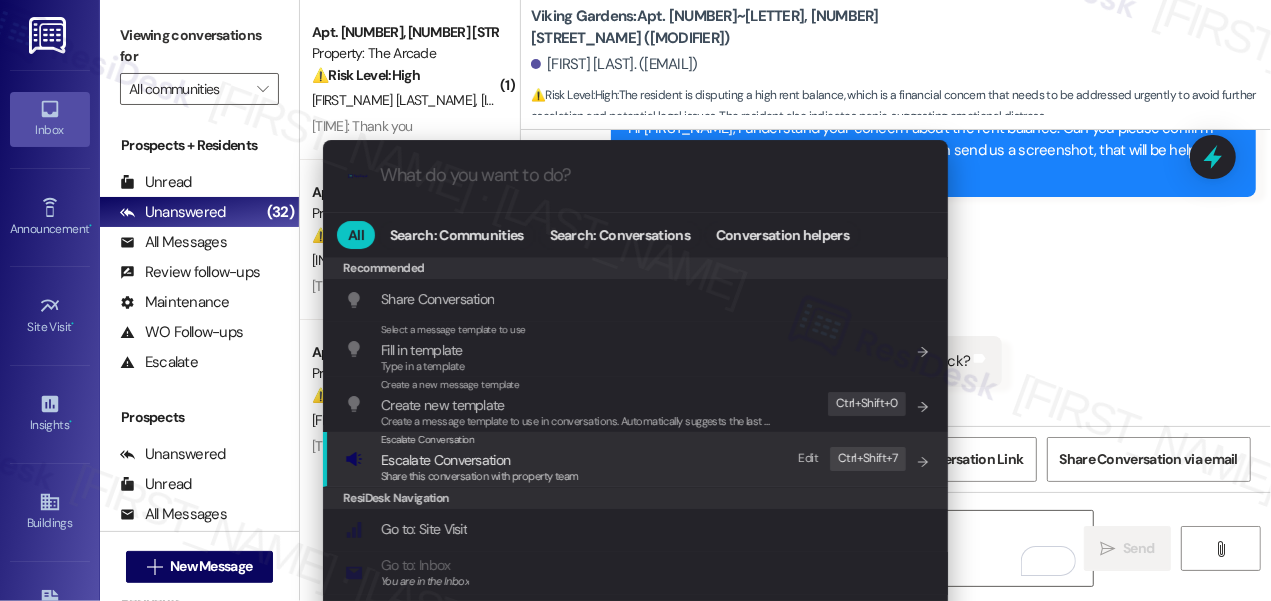 click on "Escalate Conversation Escalate Conversation Share this conversation with property team Edit Ctrl+ Shift+ 7" at bounding box center [637, 459] 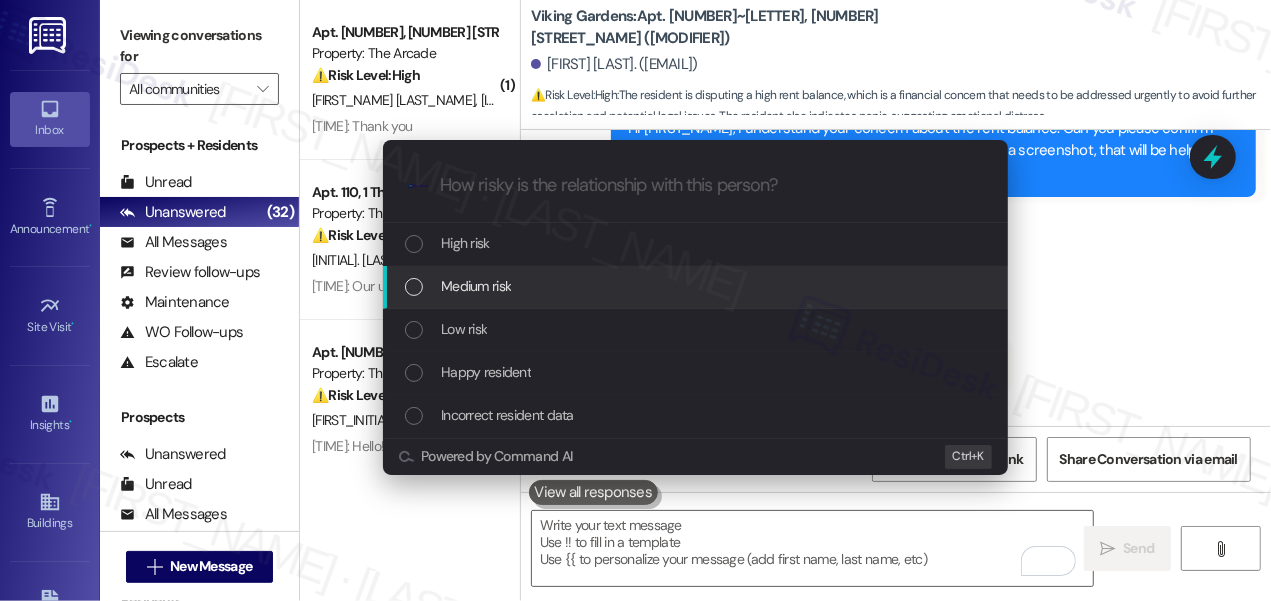 click on "Medium risk" at bounding box center [697, 286] 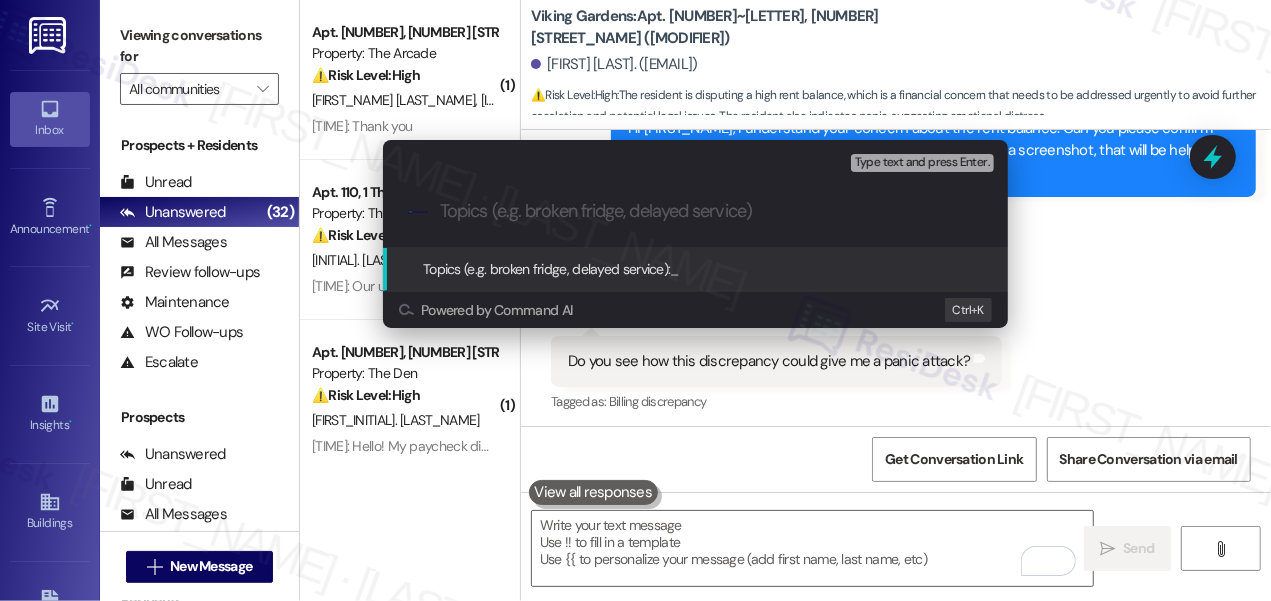 type on "D" 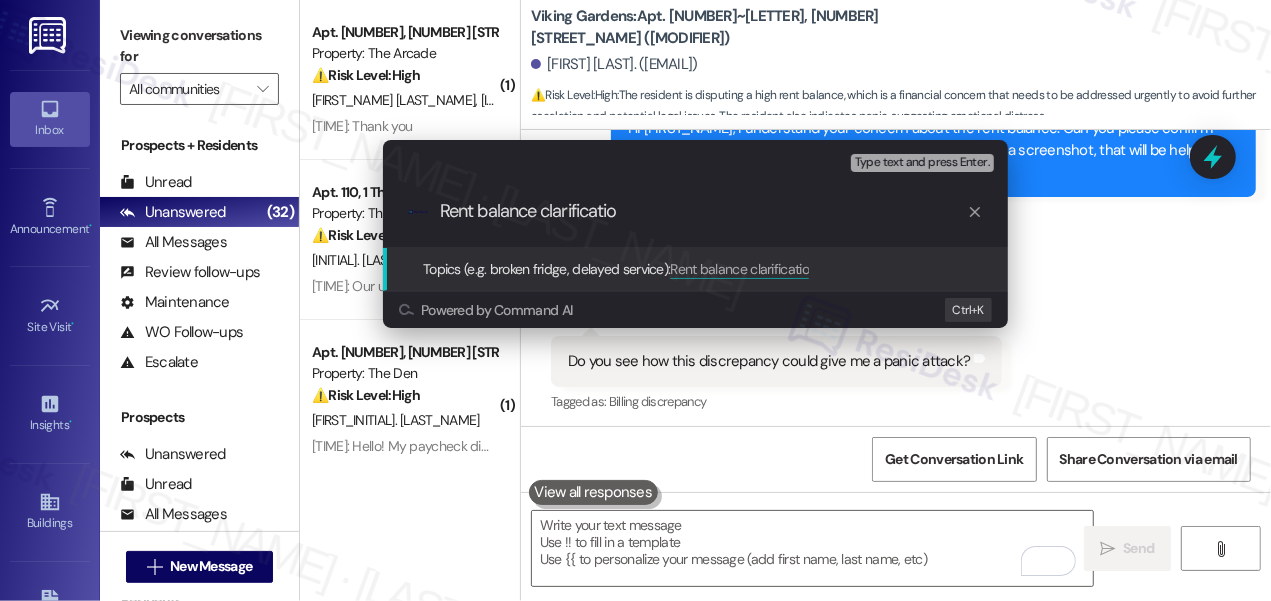 type on "Rent balance clarification" 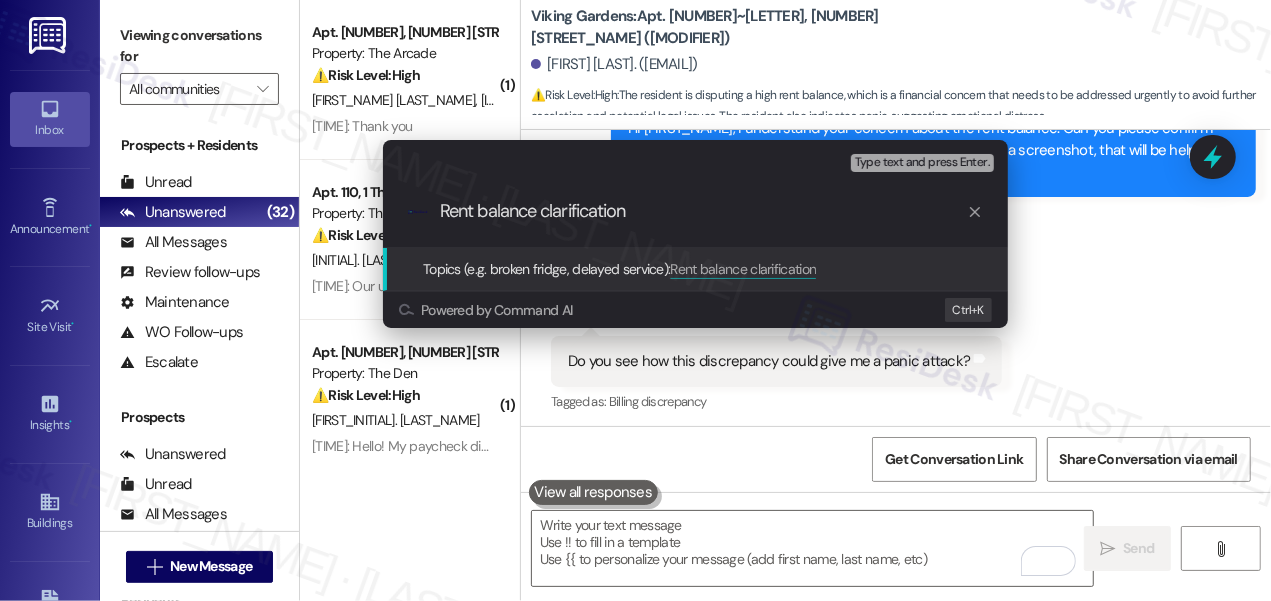 type 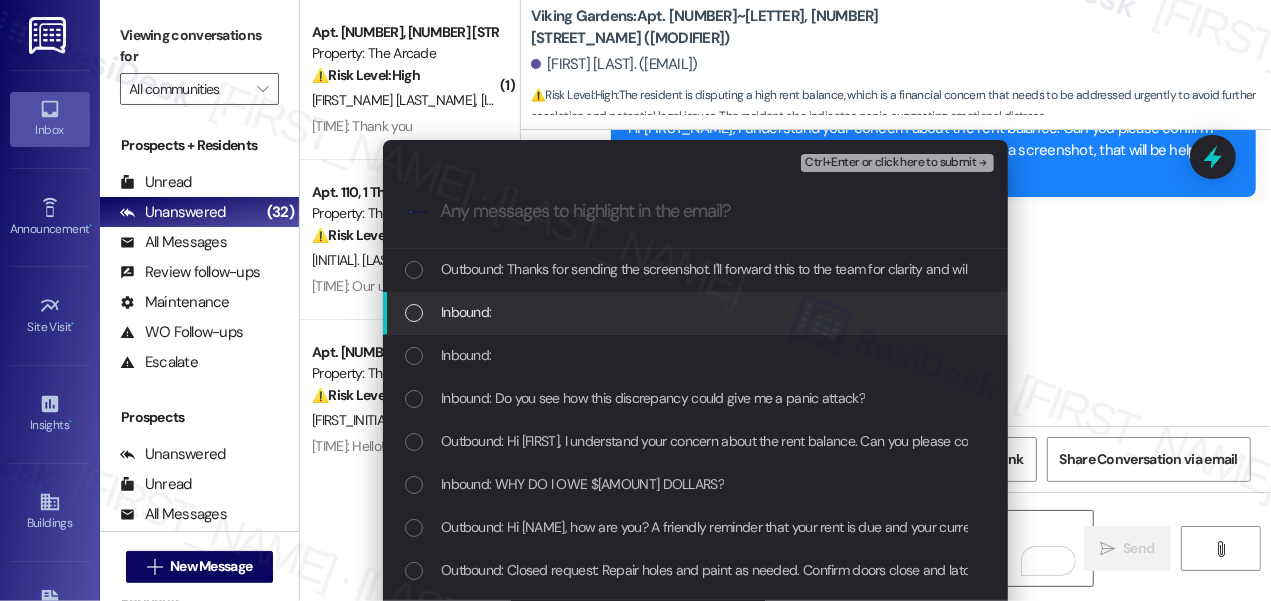 click on "Inbound:" at bounding box center [697, 312] 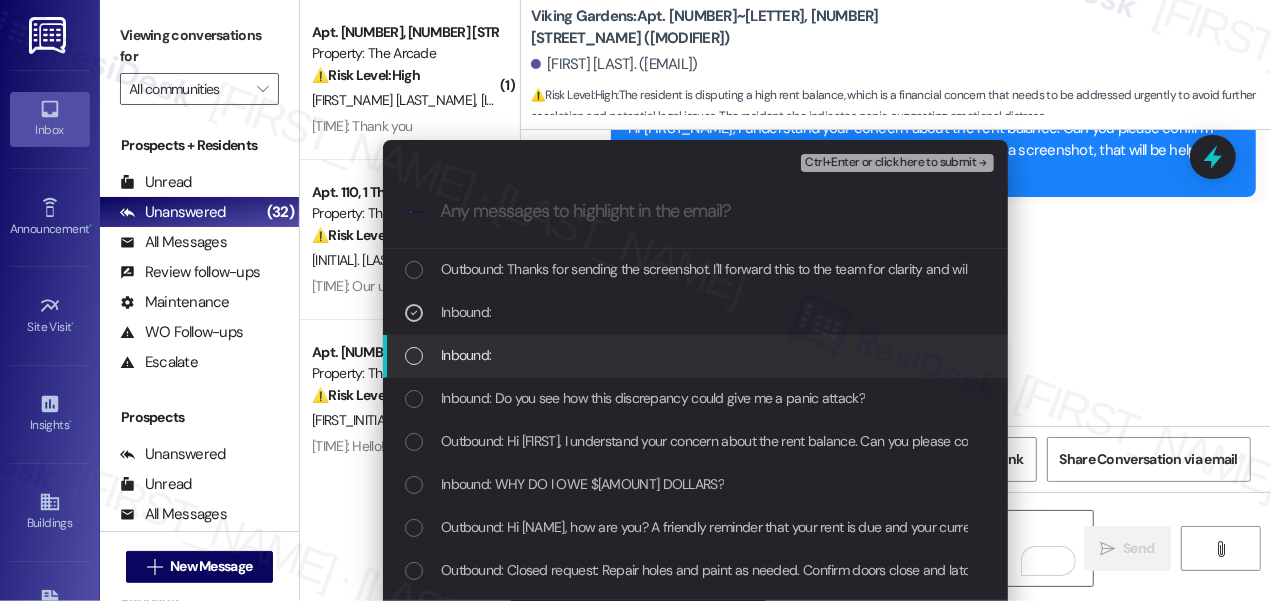 click on "Inbound:" at bounding box center (697, 355) 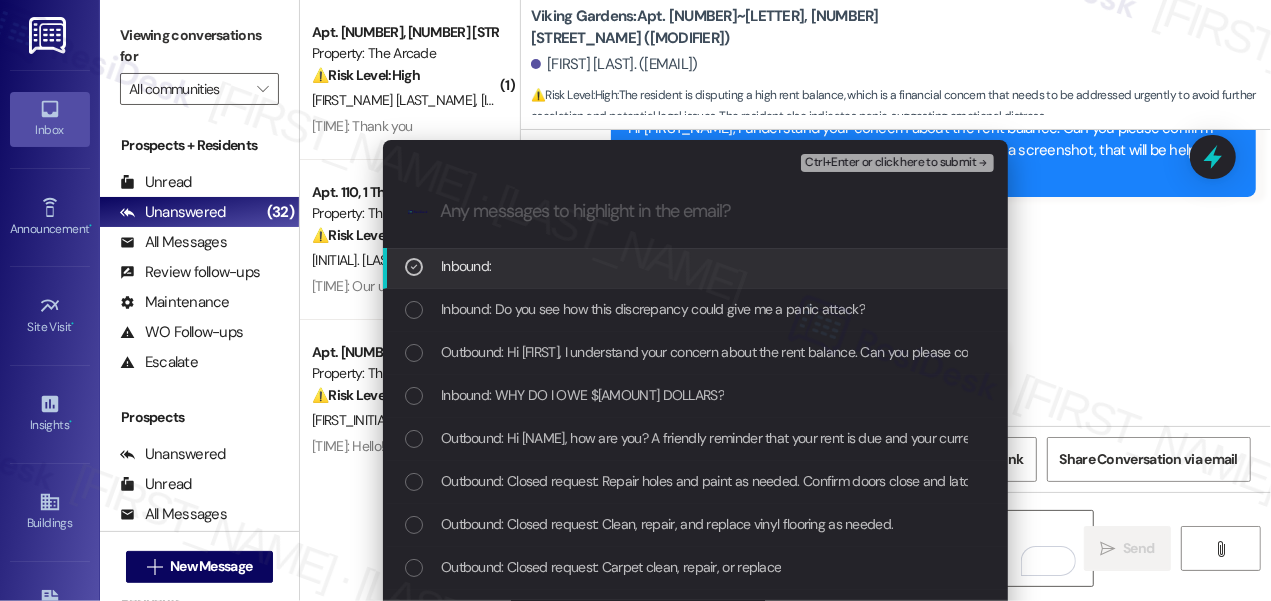scroll, scrollTop: 0, scrollLeft: 0, axis: both 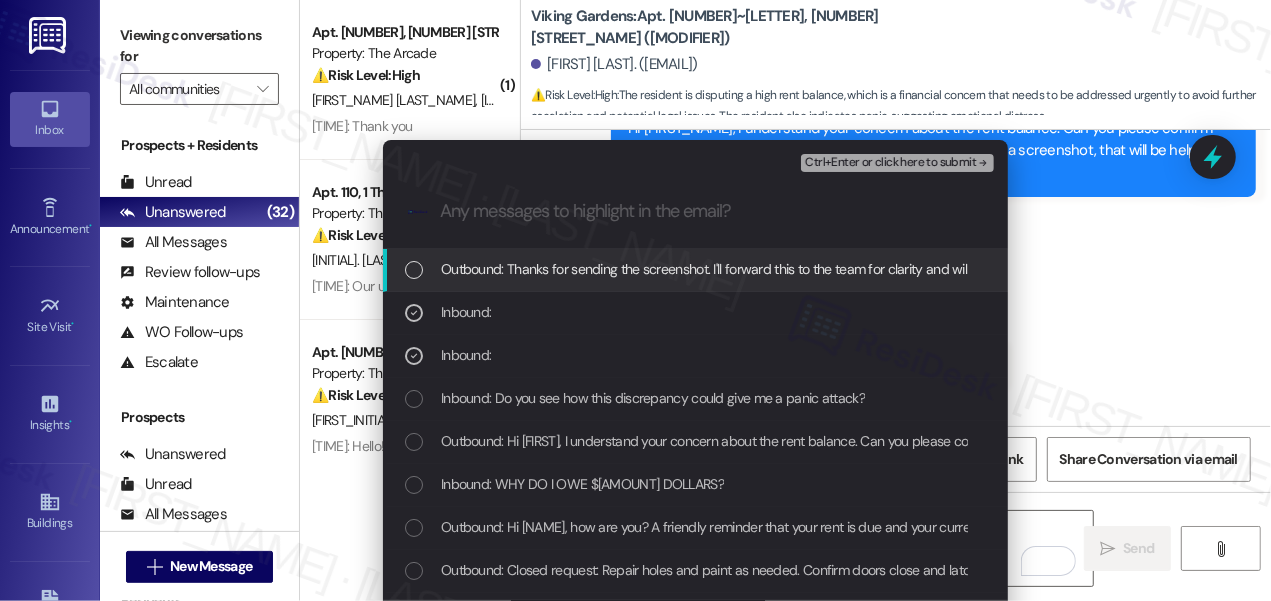 click on "Ctrl+Enter or click here to submit" at bounding box center (890, 163) 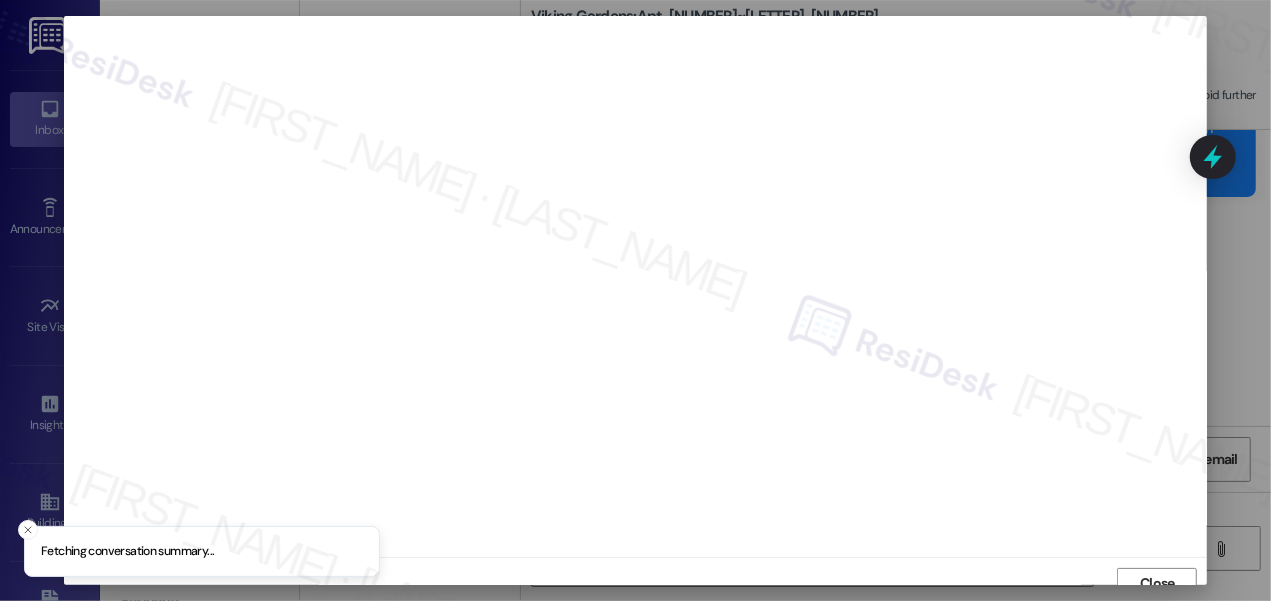 scroll, scrollTop: 14, scrollLeft: 0, axis: vertical 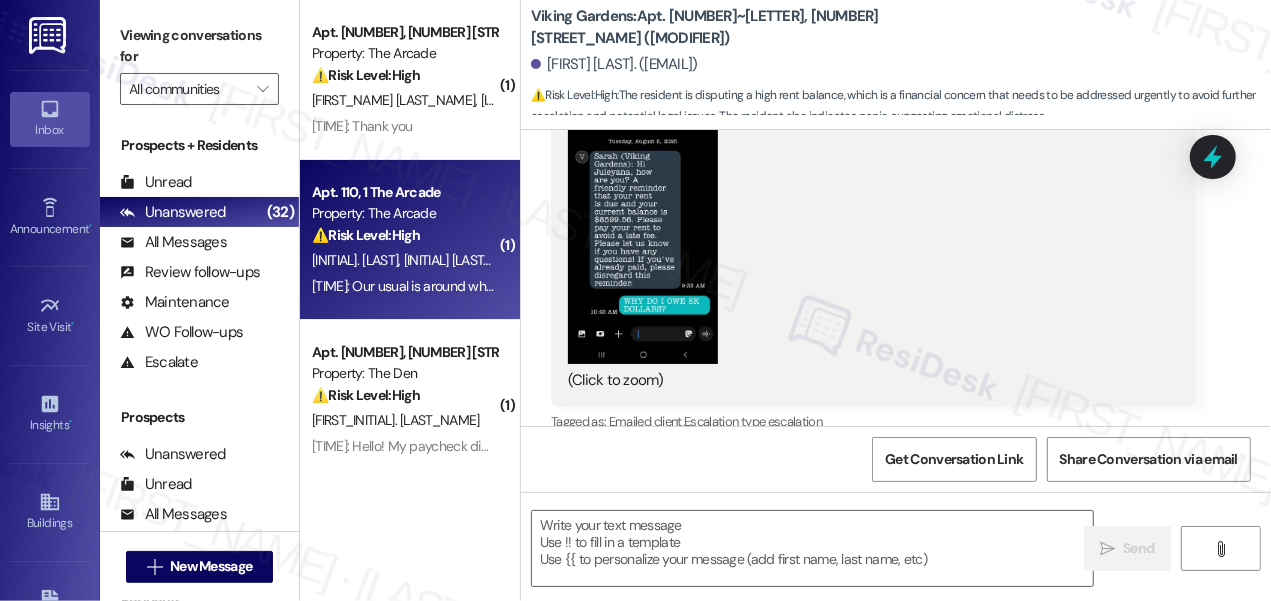 type on "Fetching suggested responses. Please feel free to read through the conversation in the meantime." 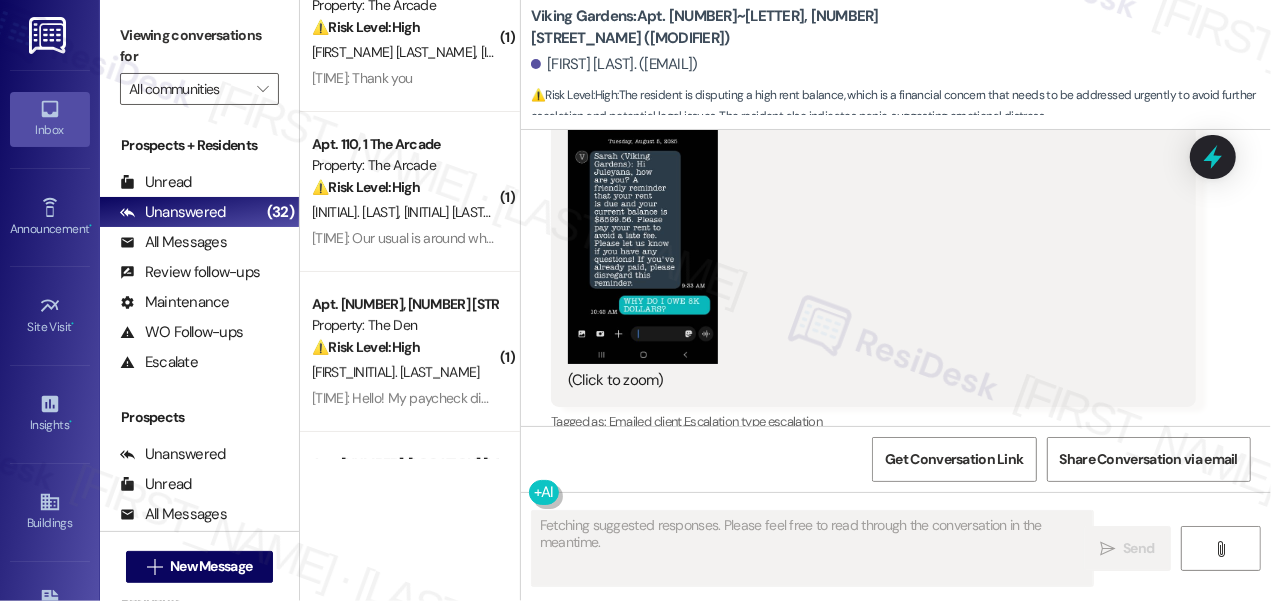 scroll, scrollTop: 0, scrollLeft: 0, axis: both 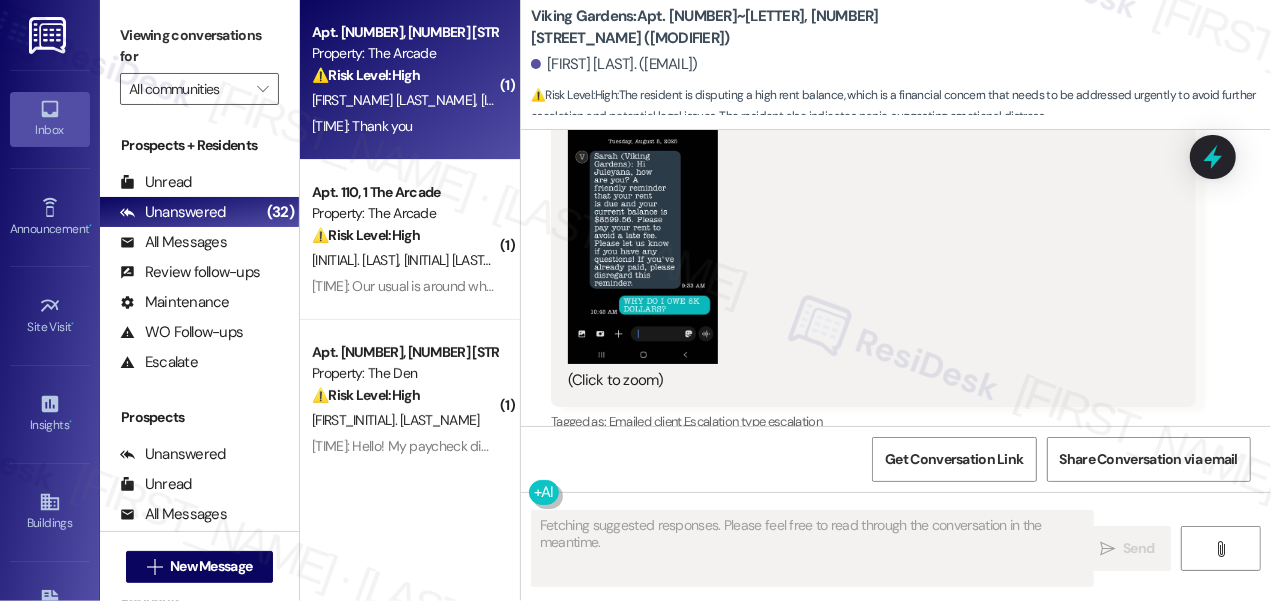click on "[TIME]: Thank you  [TIME]: Thank you" at bounding box center (404, 126) 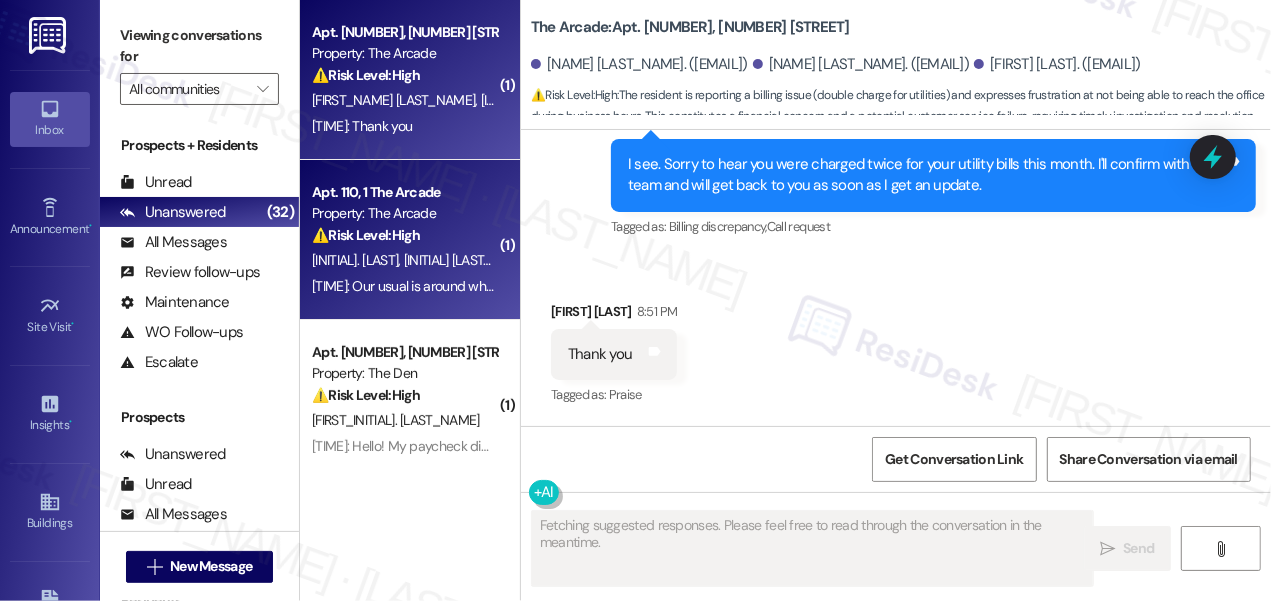 scroll, scrollTop: 3360, scrollLeft: 0, axis: vertical 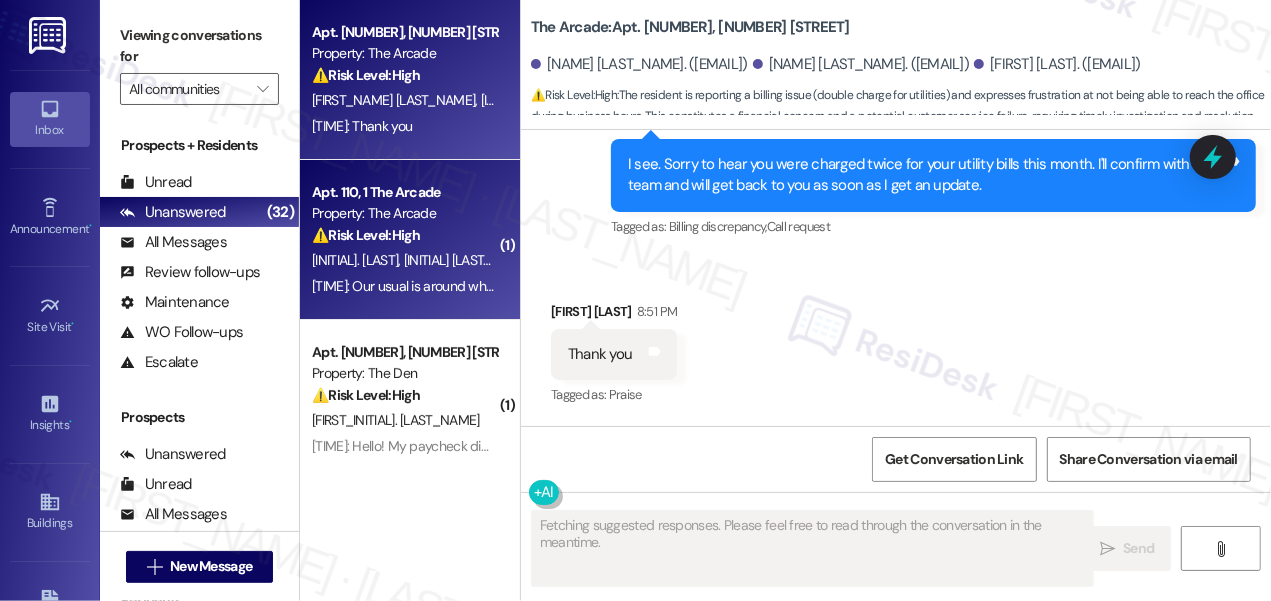 click on "[INITIAL] [LAST_NAME]" at bounding box center (470, 260) 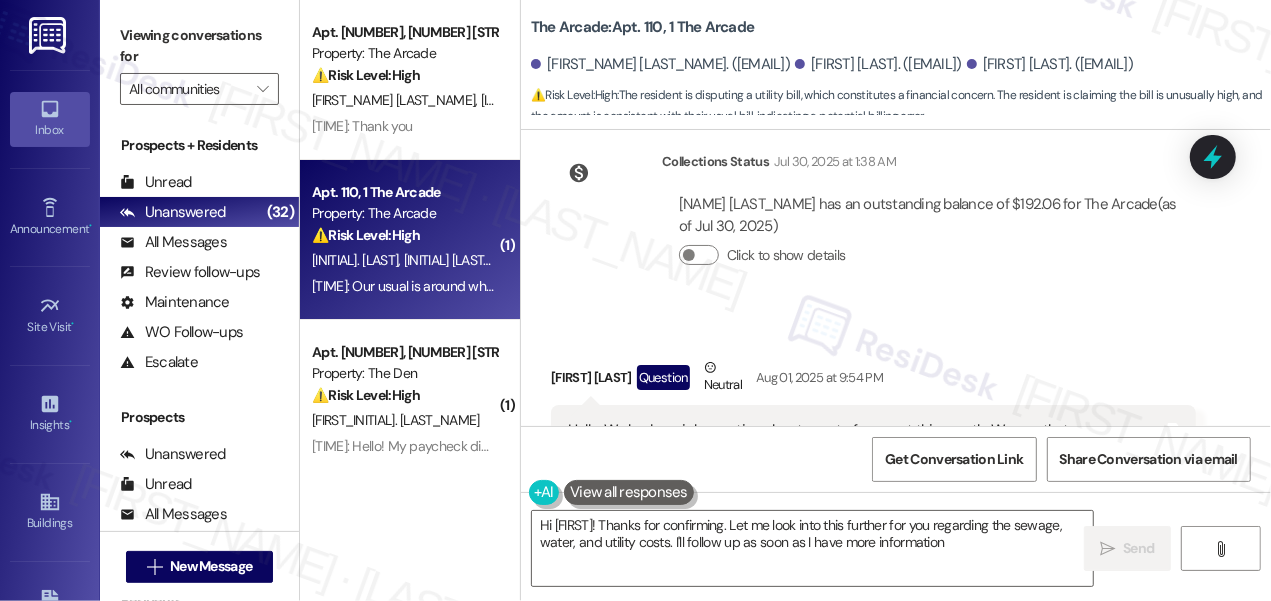 type on "Hi [FIRST]! Thanks for confirming. Let me look into this further for you regarding the sewage, water, and utility costs. I'll follow up as soon as I have more information!" 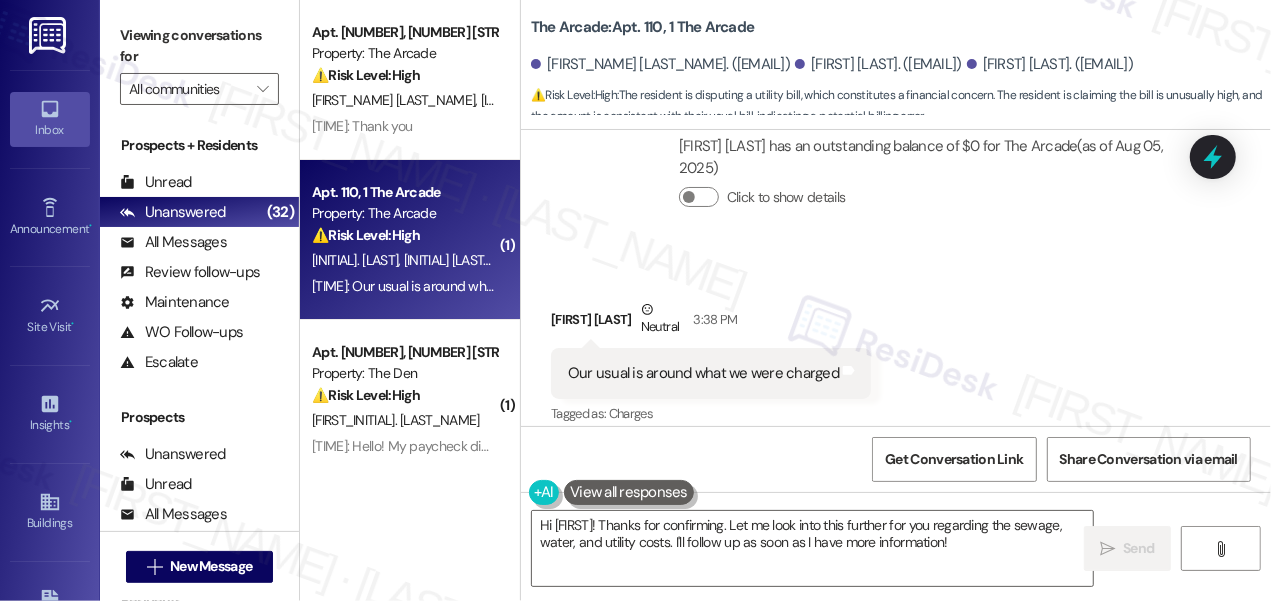 scroll, scrollTop: 3850, scrollLeft: 0, axis: vertical 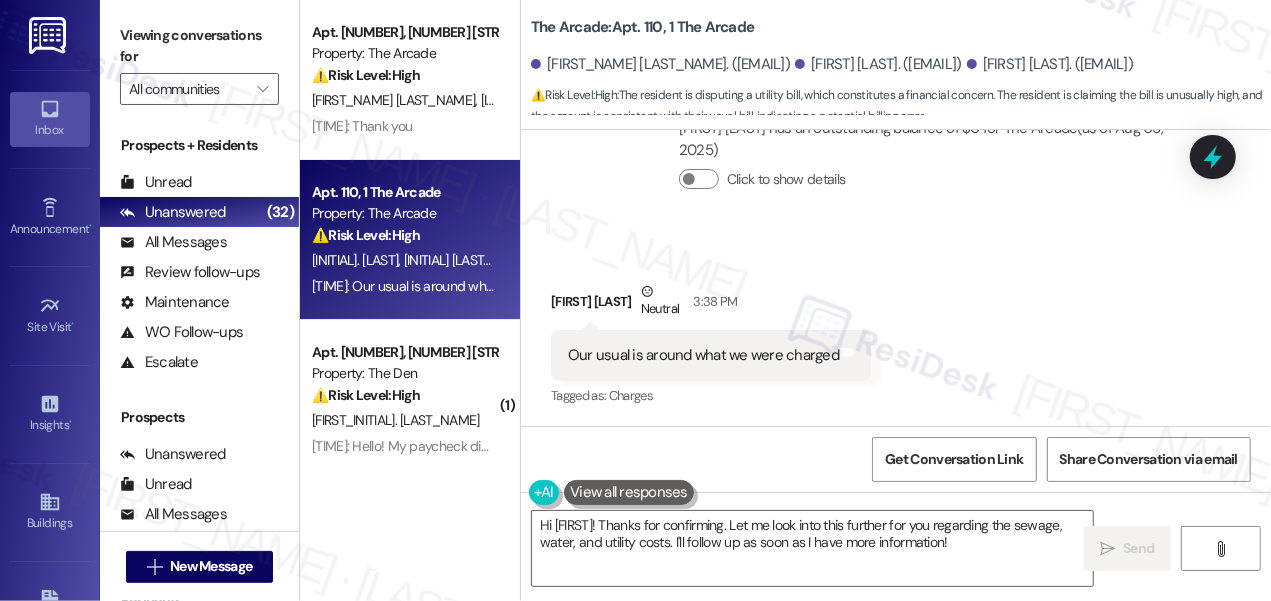 click on "Our usual is around what we were charged" at bounding box center [703, 355] 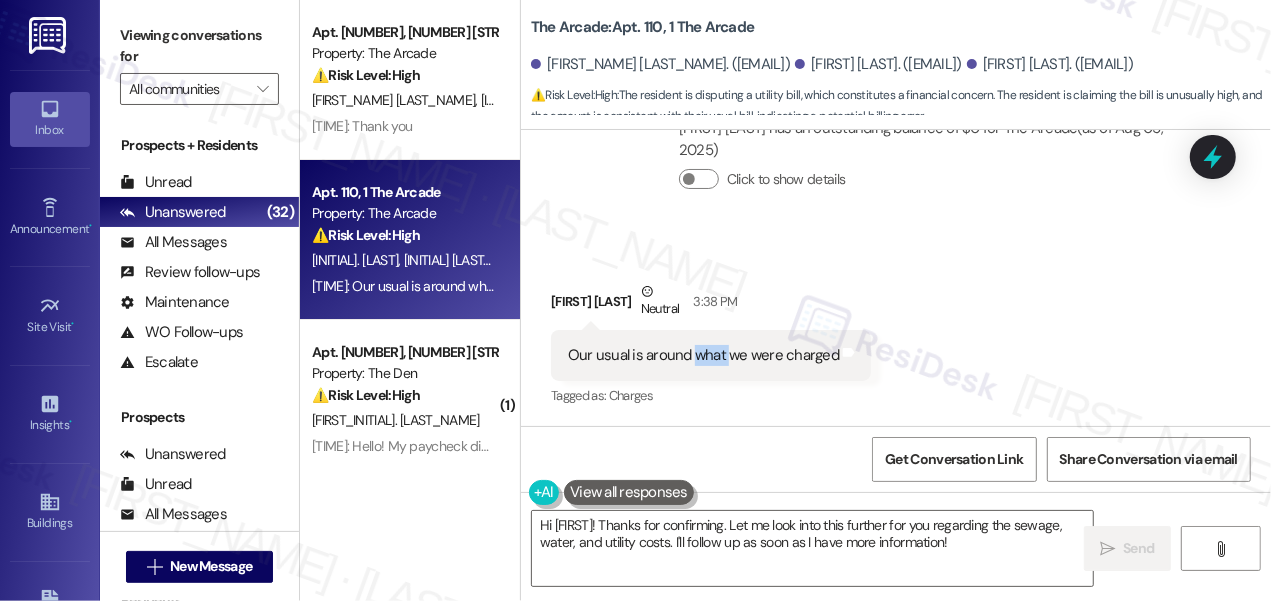 click on "Our usual is around what we were charged" at bounding box center (703, 355) 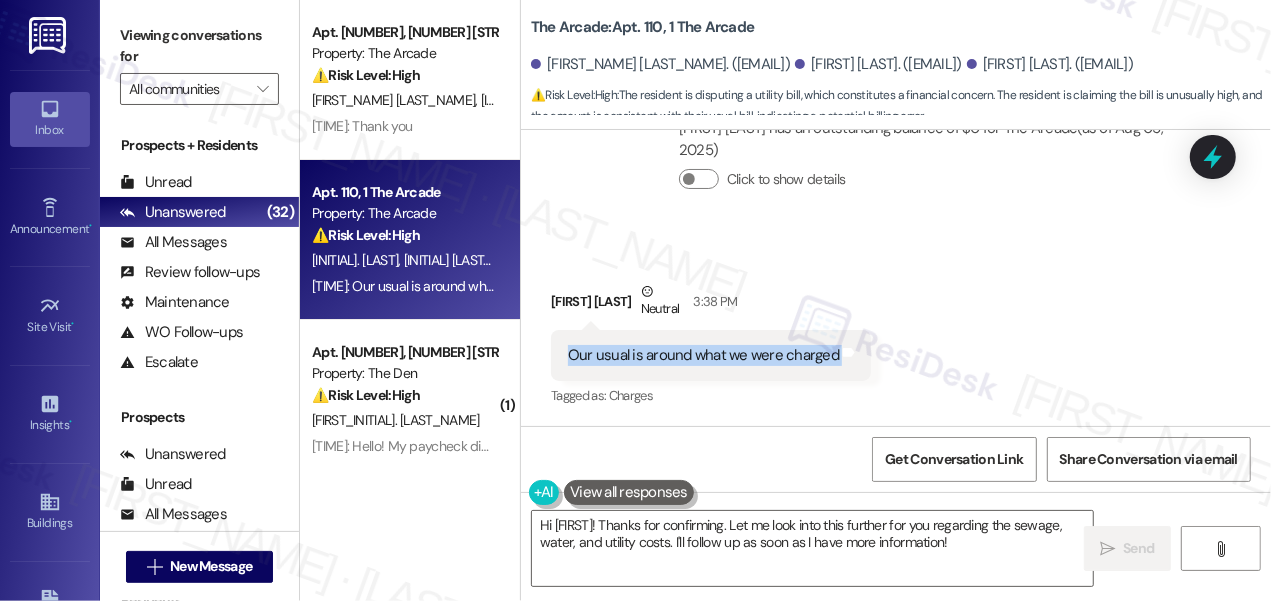 click on "Our usual is around what we were charged" at bounding box center (703, 355) 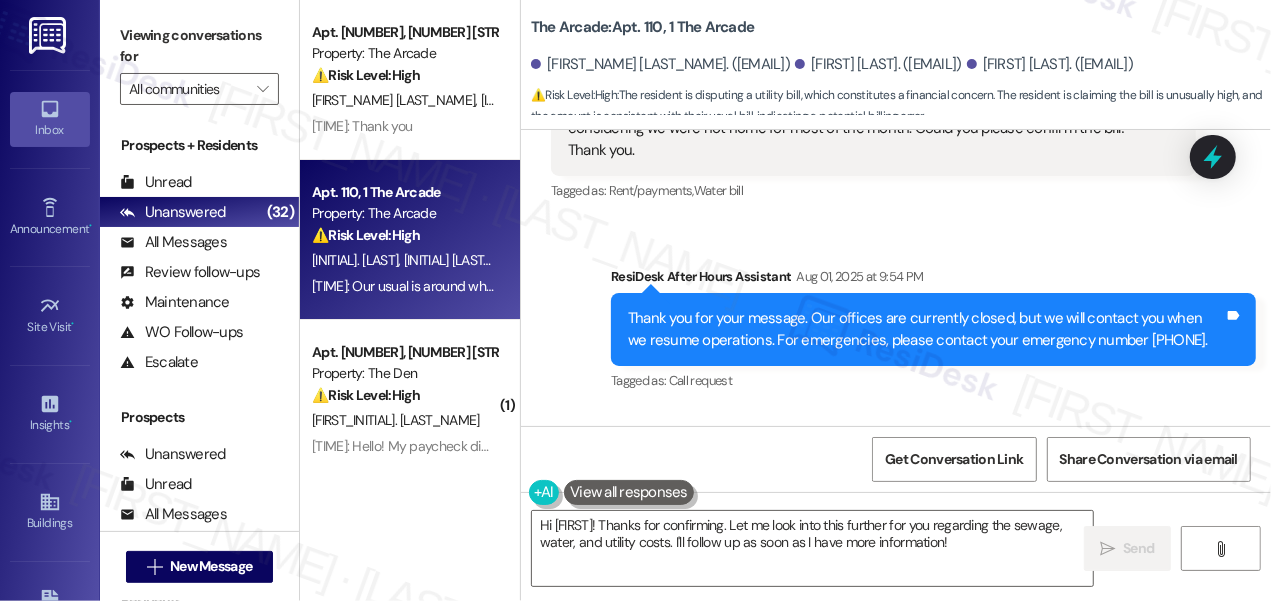 scroll, scrollTop: 2759, scrollLeft: 0, axis: vertical 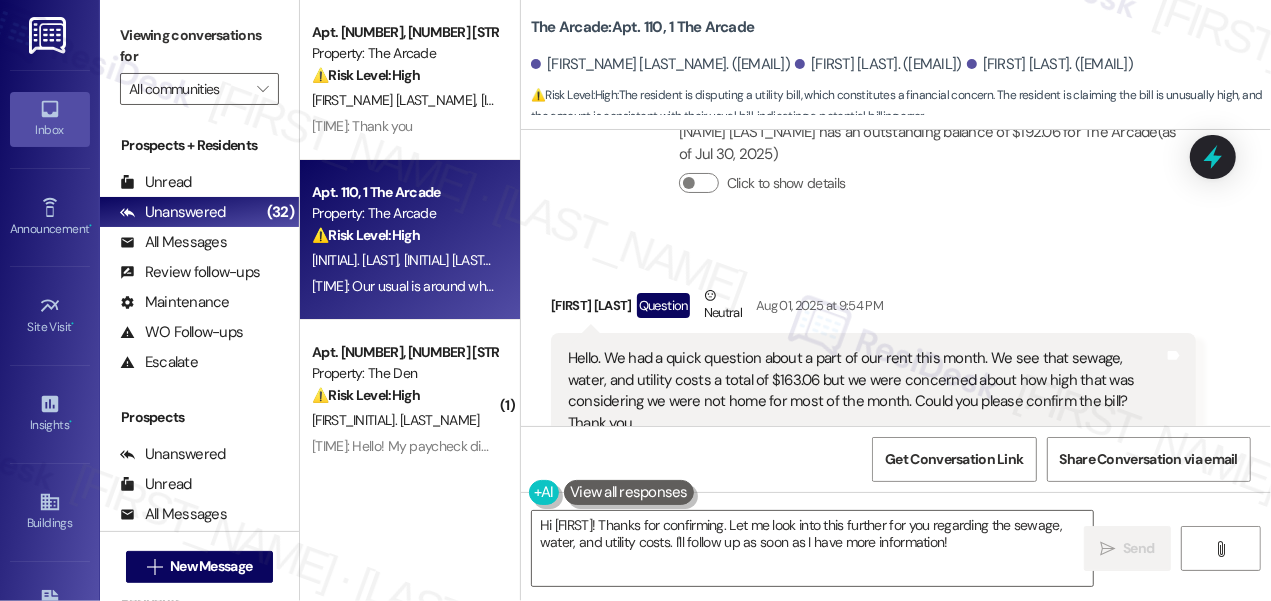 click on "Hello. We had a quick question about a part of our rent this month. We see that sewage, water, and utility costs a total of $163.06 but we were concerned about how high that was considering we were not home for most of the month. Could you please confirm the bill? Thank you." at bounding box center [866, 391] 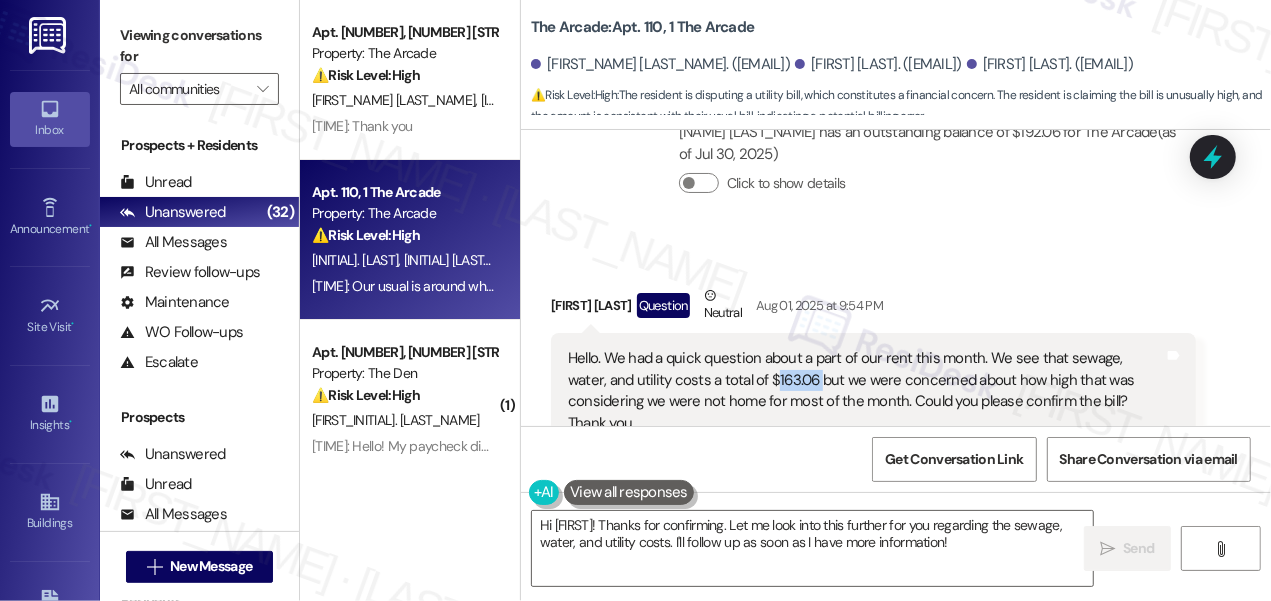 click on "Hello. We had a quick question about a part of our rent this month. We see that sewage, water, and utility costs a total of $163.06 but we were concerned about how high that was considering we were not home for most of the month. Could you please confirm the bill? Thank you." at bounding box center (866, 391) 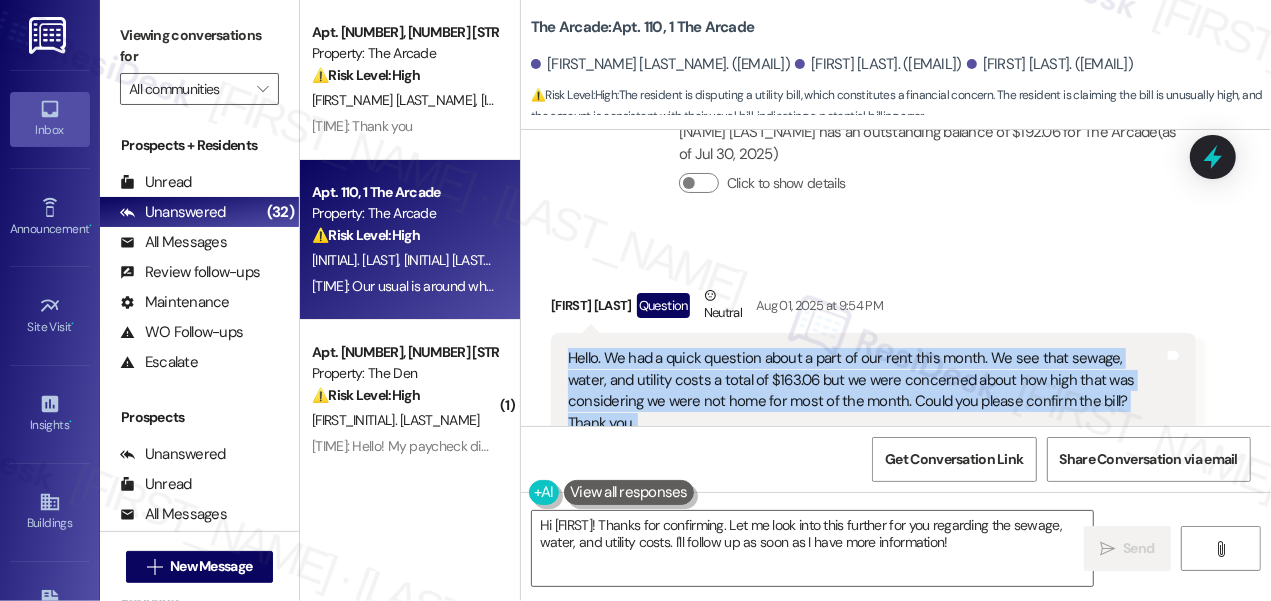 click on "Hello. We had a quick question about a part of our rent this month. We see that sewage, water, and utility costs a total of $163.06 but we were concerned about how high that was considering we were not home for most of the month. Could you please confirm the bill? Thank you." at bounding box center (866, 391) 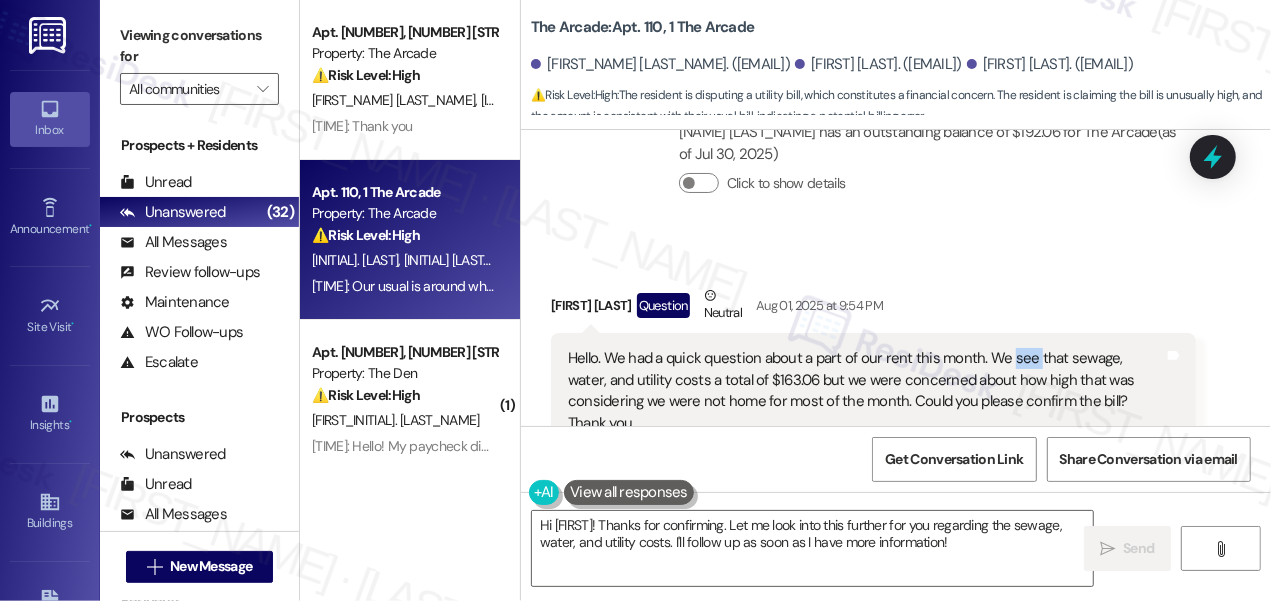 click on "Hello. We had a quick question about a part of our rent this month. We see that sewage, water, and utility costs a total of $163.06 but we were concerned about how high that was considering we were not home for most of the month. Could you please confirm the bill? Thank you." at bounding box center (866, 391) 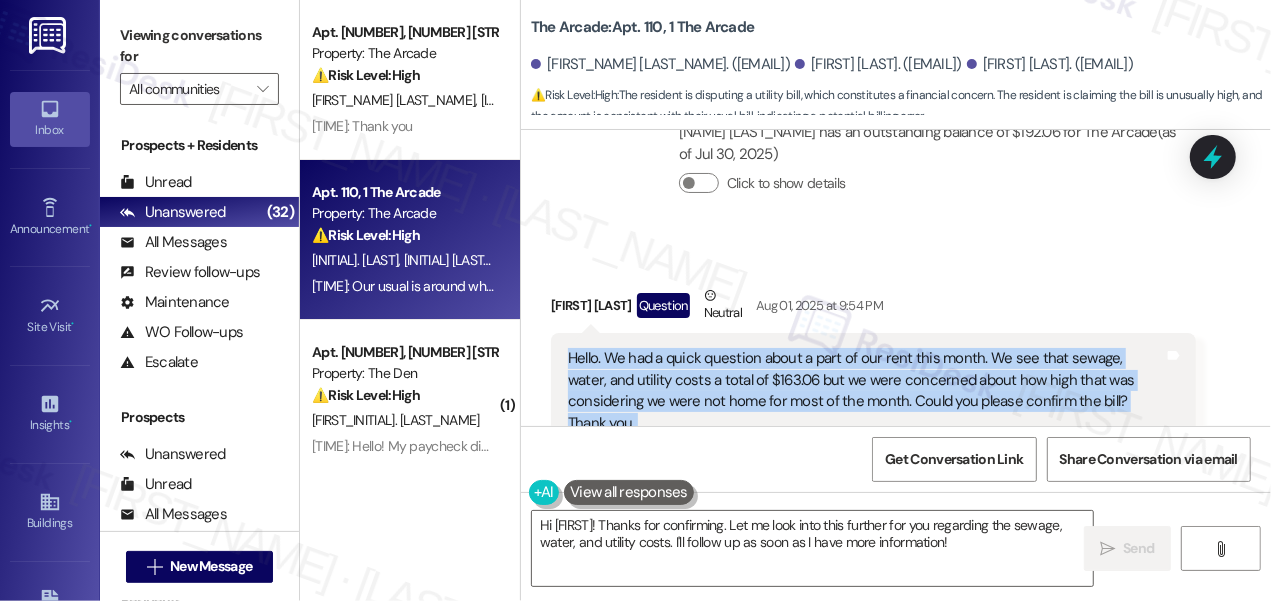 click on "Hello. We had a quick question about a part of our rent this month. We see that sewage, water, and utility costs a total of $163.06 but we were concerned about how high that was considering we were not home for most of the month. Could you please confirm the bill? Thank you." at bounding box center (866, 391) 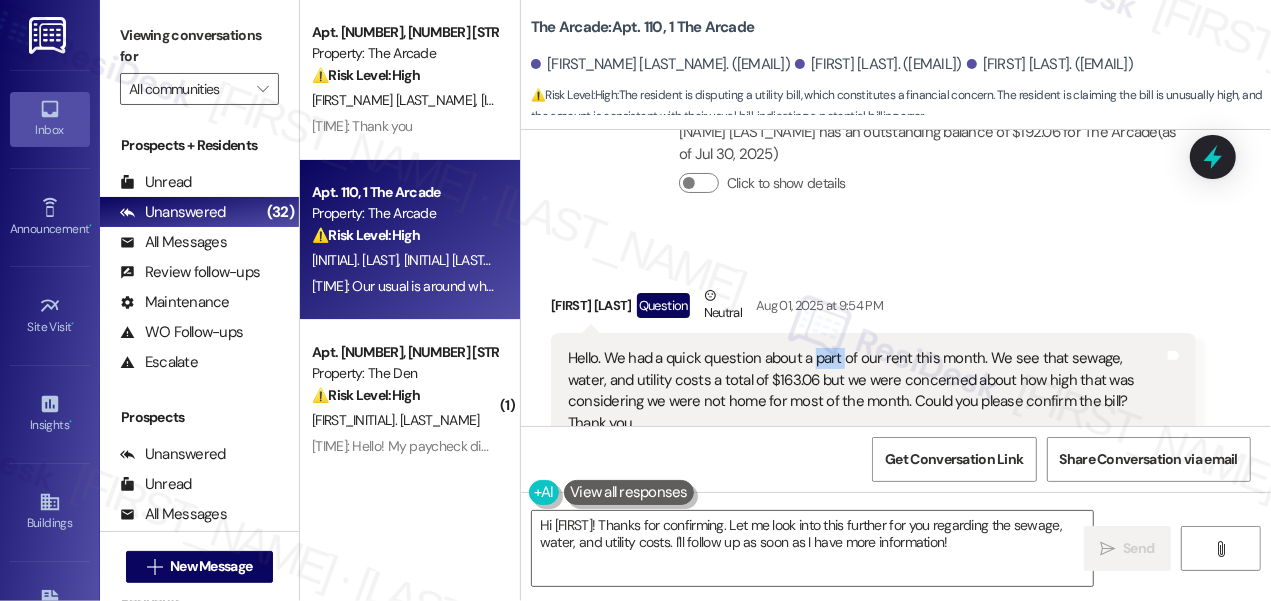 click on "Hello. We had a quick question about a part of our rent this month. We see that sewage, water, and utility costs a total of $163.06 but we were concerned about how high that was considering we were not home for most of the month. Could you please confirm the bill? Thank you." at bounding box center [866, 391] 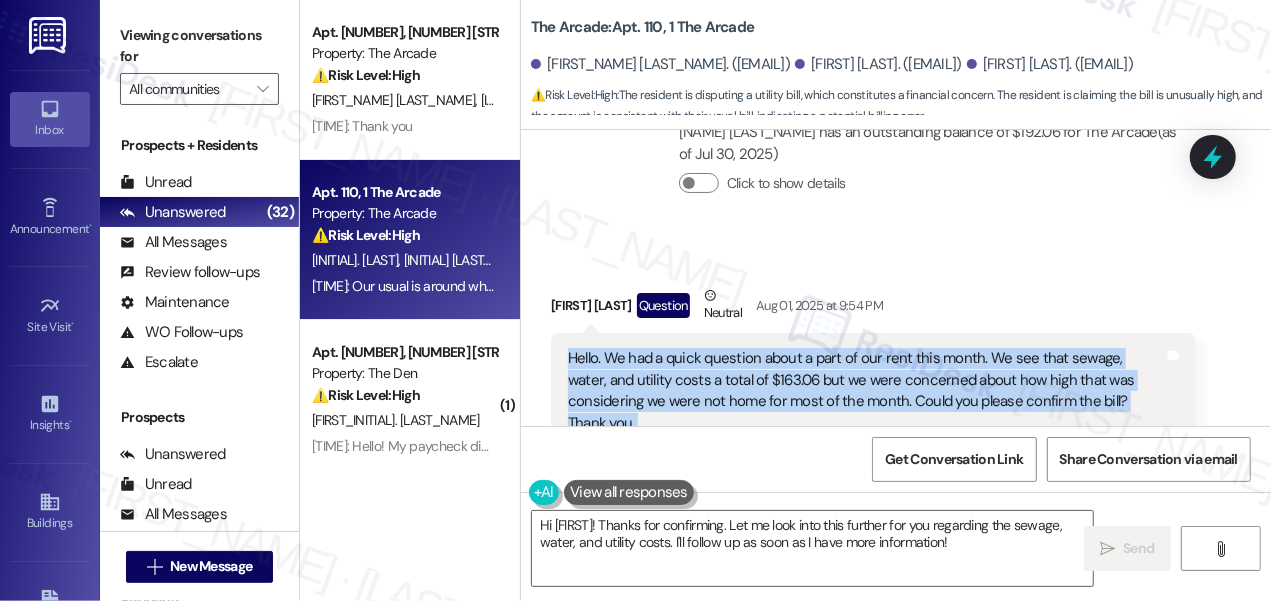 click on "Hello. We had a quick question about a part of our rent this month. We see that sewage, water, and utility costs a total of $163.06 but we were concerned about how high that was considering we were not home for most of the month. Could you please confirm the bill? Thank you." at bounding box center [866, 391] 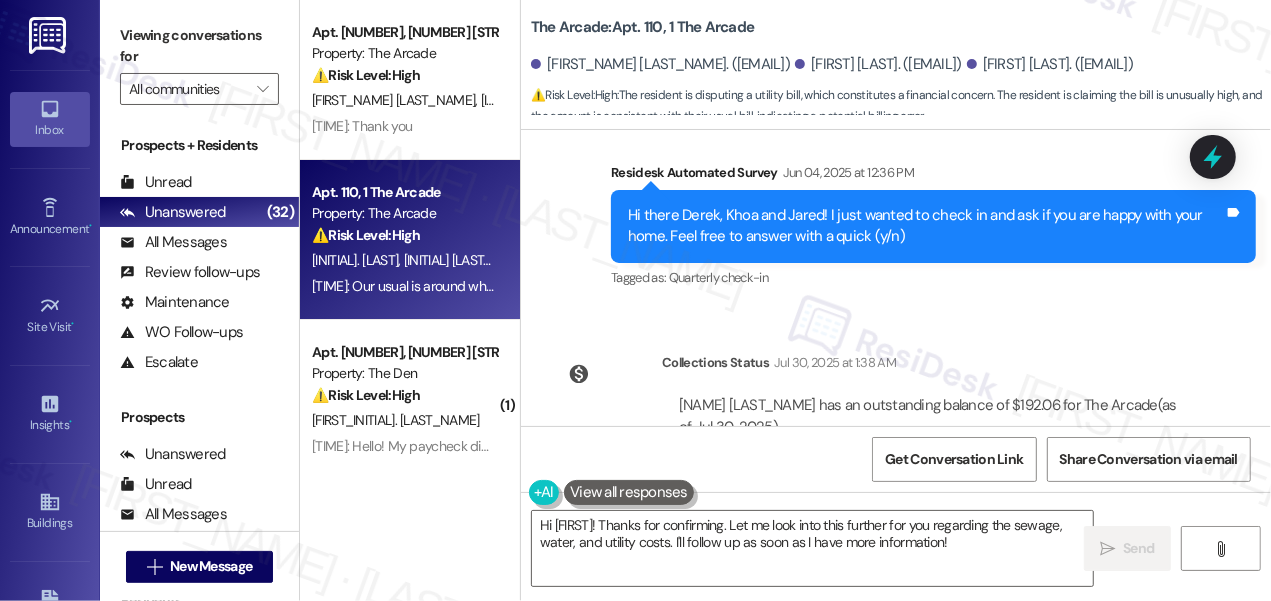 scroll, scrollTop: 2759, scrollLeft: 0, axis: vertical 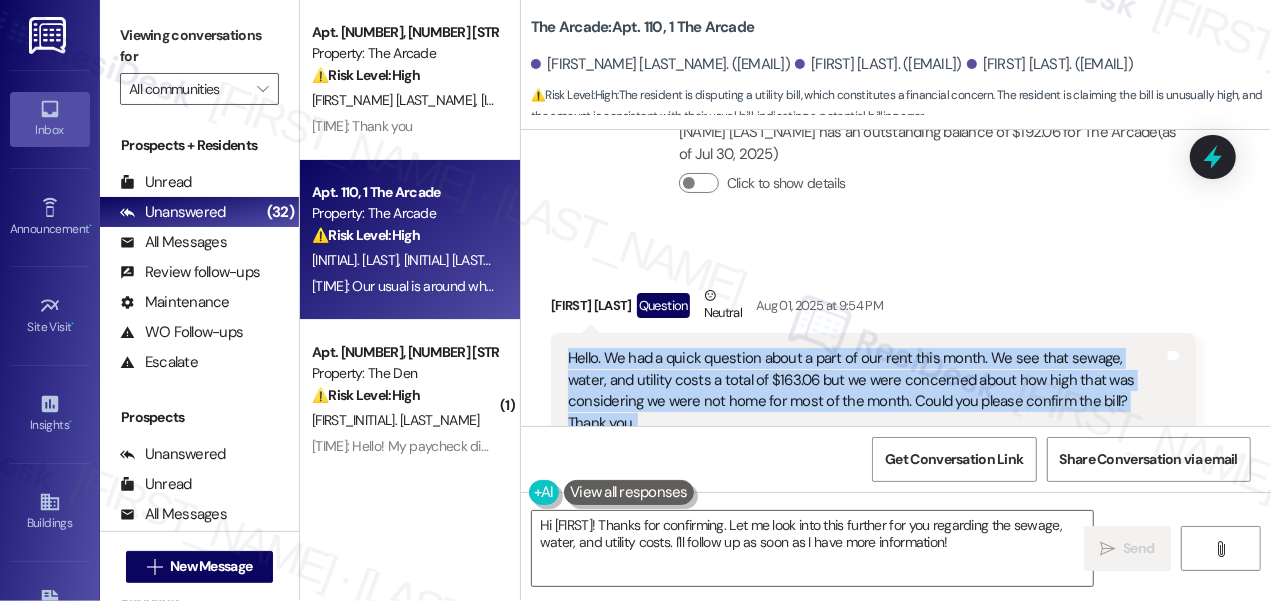 click on "Hello. We had a quick question about a part of our rent this month. We see that sewage, water, and utility costs a total of $163.06 but we were concerned about how high that was considering we were not home for most of the month. Could you please confirm the bill? Thank you." at bounding box center [866, 391] 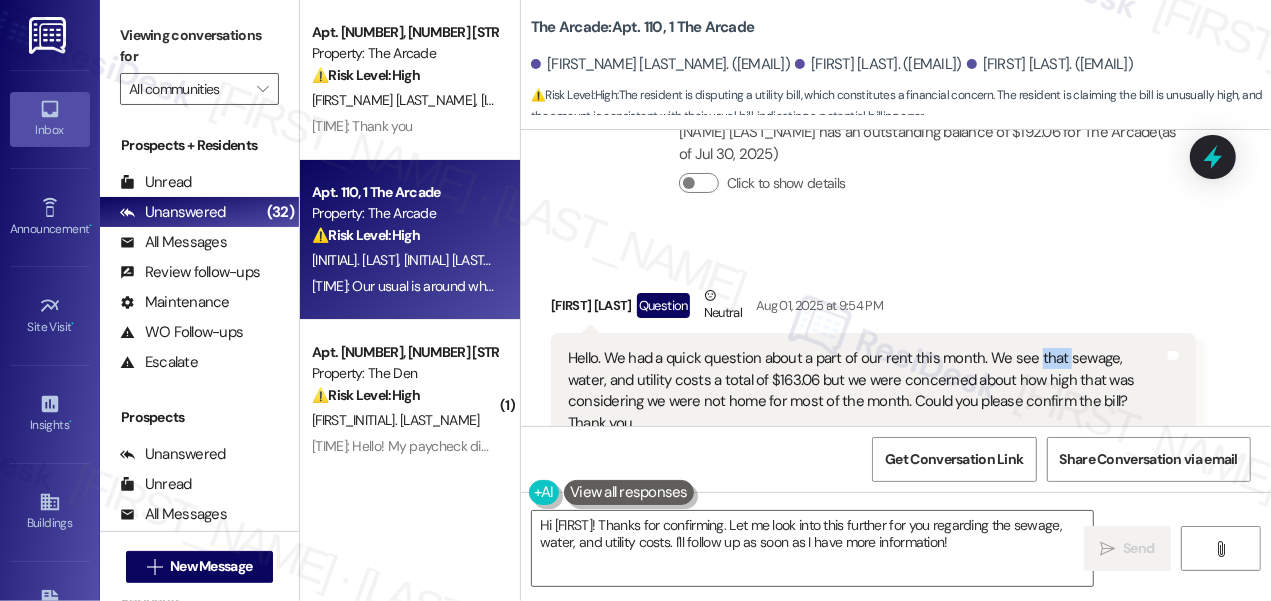 click on "Hello. We had a quick question about a part of our rent this month. We see that sewage, water, and utility costs a total of $163.06 but we were concerned about how high that was considering we were not home for most of the month. Could you please confirm the bill? Thank you." at bounding box center [866, 391] 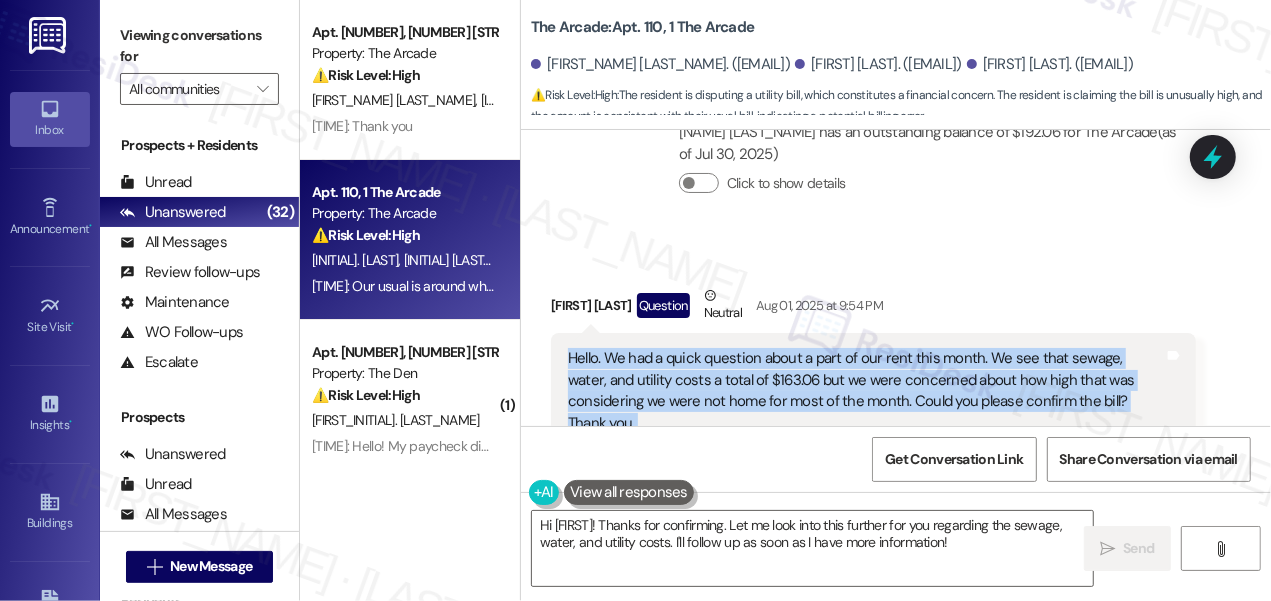 click on "Hello. We had a quick question about a part of our rent this month. We see that sewage, water, and utility costs a total of $163.06 but we were concerned about how high that was considering we were not home for most of the month. Could you please confirm the bill? Thank you." at bounding box center (866, 391) 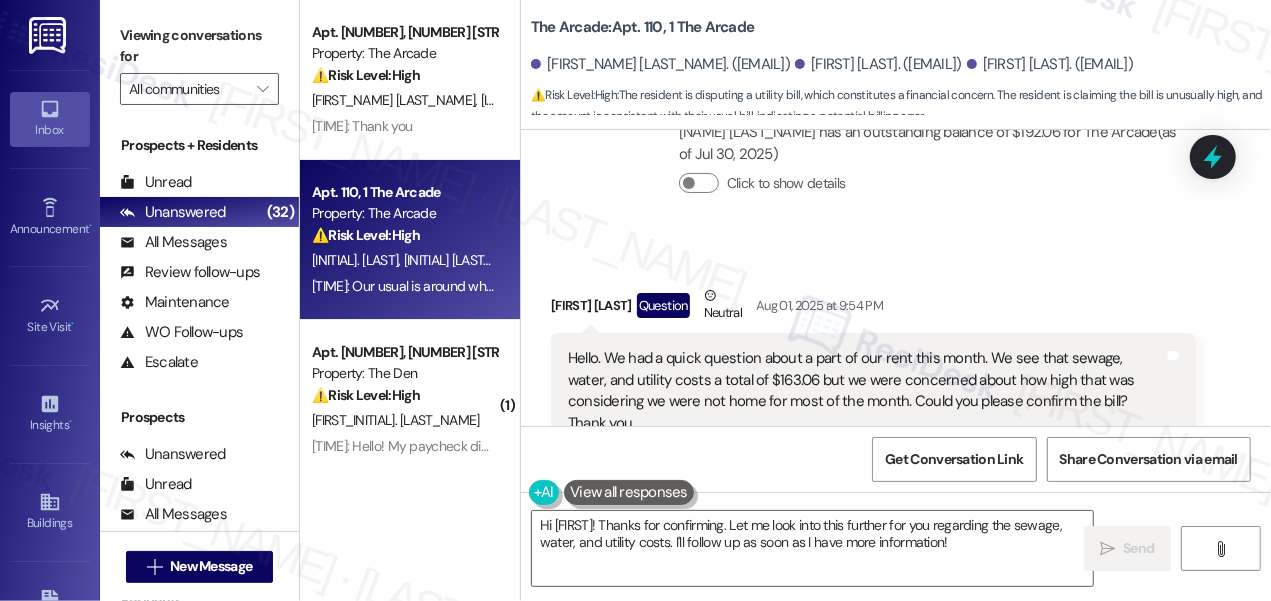 click on "Hello. We had a quick question about a part of our rent this month. We see that sewage, water, and utility costs a total of $163.06 but we were concerned about how high that was considering we were not home for most of the month. Could you please confirm the bill? Thank you. Tags and notes" at bounding box center (873, 391) 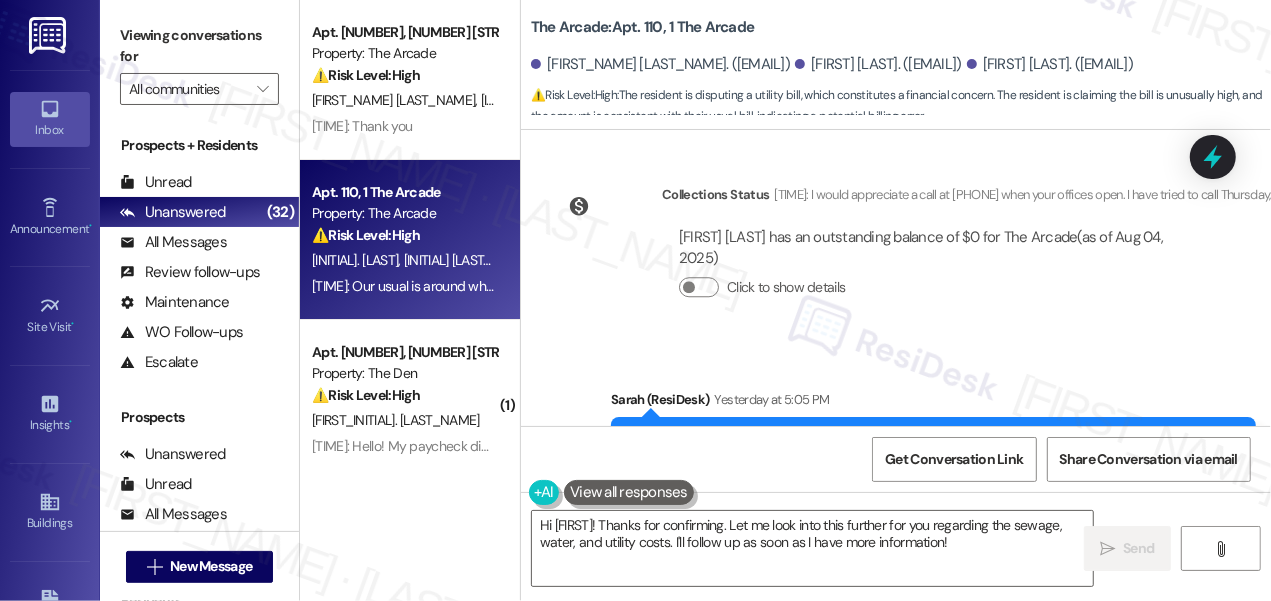 scroll, scrollTop: 3577, scrollLeft: 0, axis: vertical 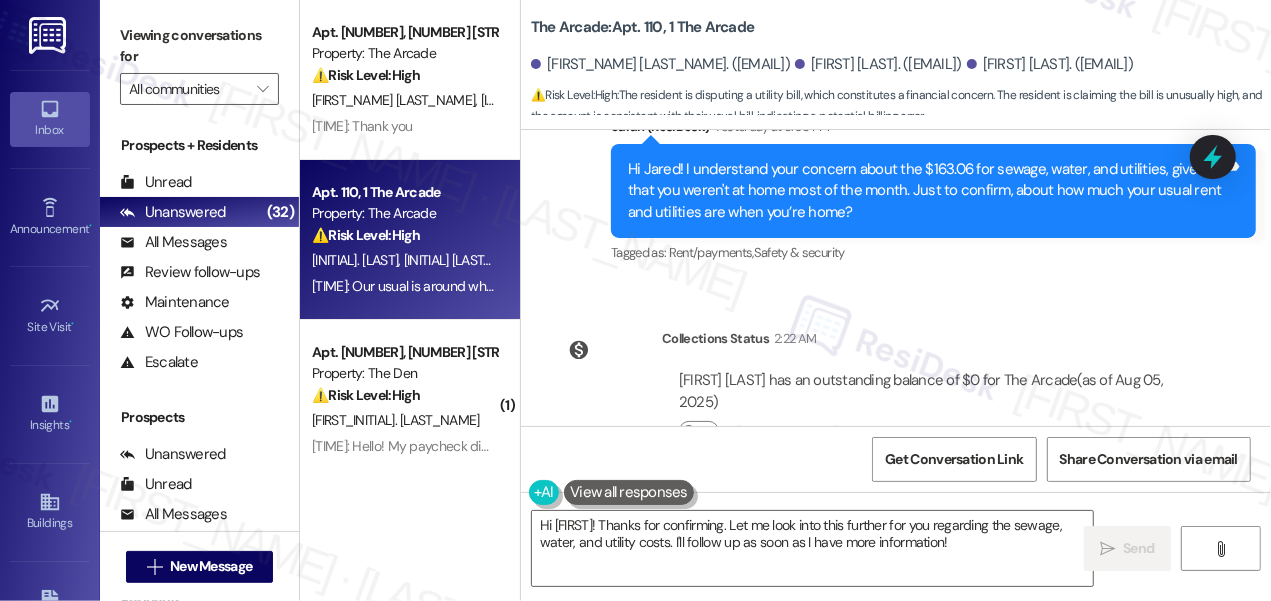 click on "Hi Jared! I understand your concern about the $163.06 for sewage, water, and utilities, given that you weren't at home most of the month. Just to confirm, about how much your usual rent and utilities are when you’re home?" at bounding box center (926, 191) 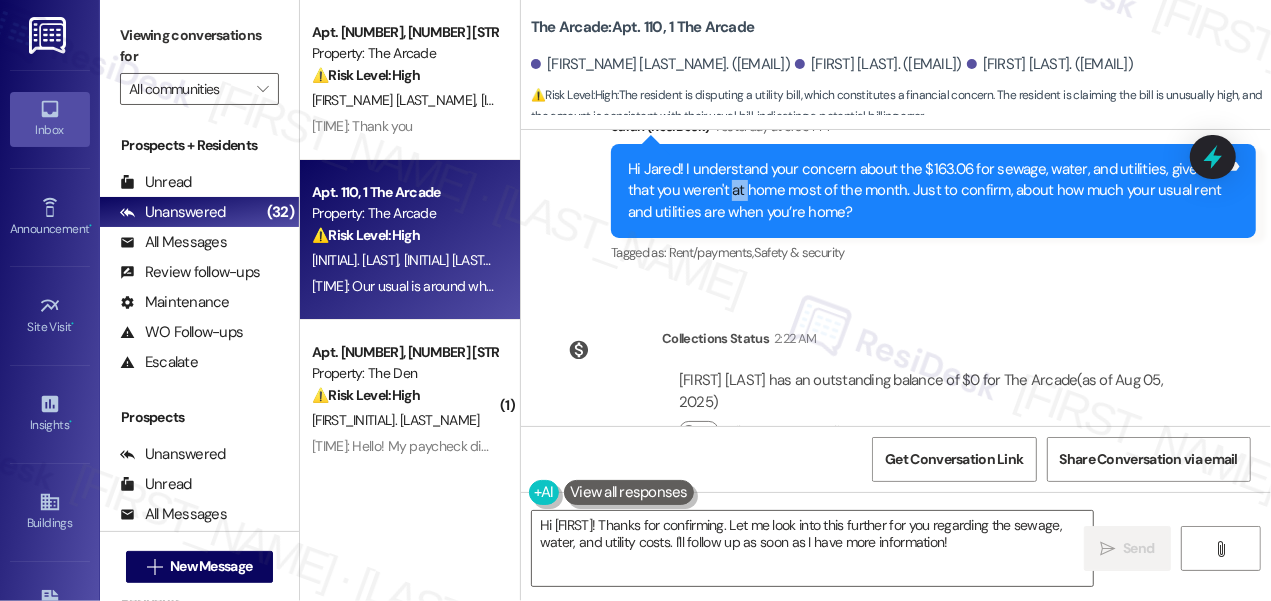 click on "Hi Jared! I understand your concern about the $163.06 for sewage, water, and utilities, given that you weren't at home most of the month. Just to confirm, about how much your usual rent and utilities are when you’re home?" at bounding box center (926, 191) 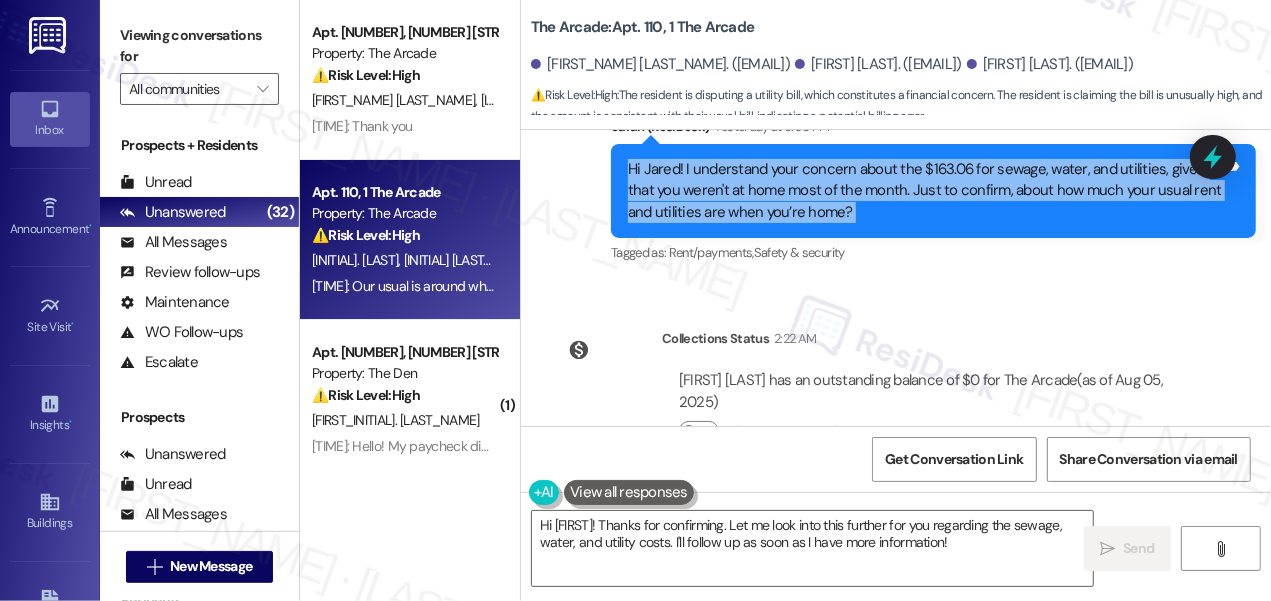 click on "Hi Jared! I understand your concern about the $163.06 for sewage, water, and utilities, given that you weren't at home most of the month. Just to confirm, about how much your usual rent and utilities are when you’re home?" at bounding box center (926, 191) 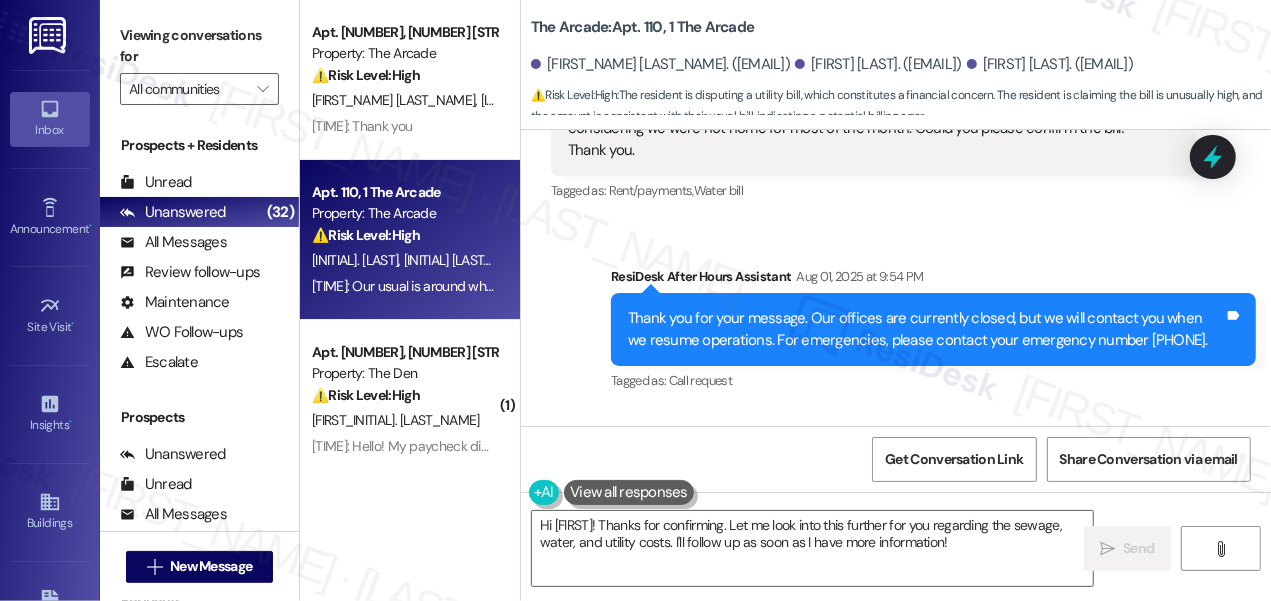 scroll, scrollTop: 2760, scrollLeft: 0, axis: vertical 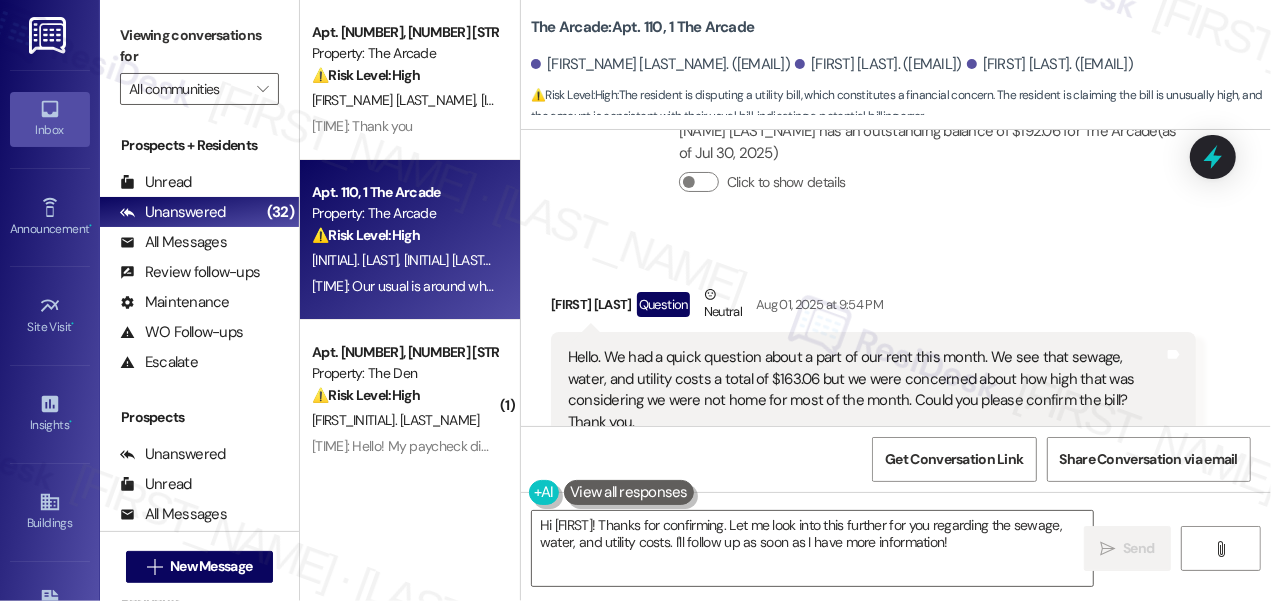 click on "Hello. We had a quick question about a part of our rent this month. We see that sewage, water, and utility costs a total of $163.06 but we were concerned about how high that was considering we were not home for most of the month. Could you please confirm the bill? Thank you." at bounding box center (866, 390) 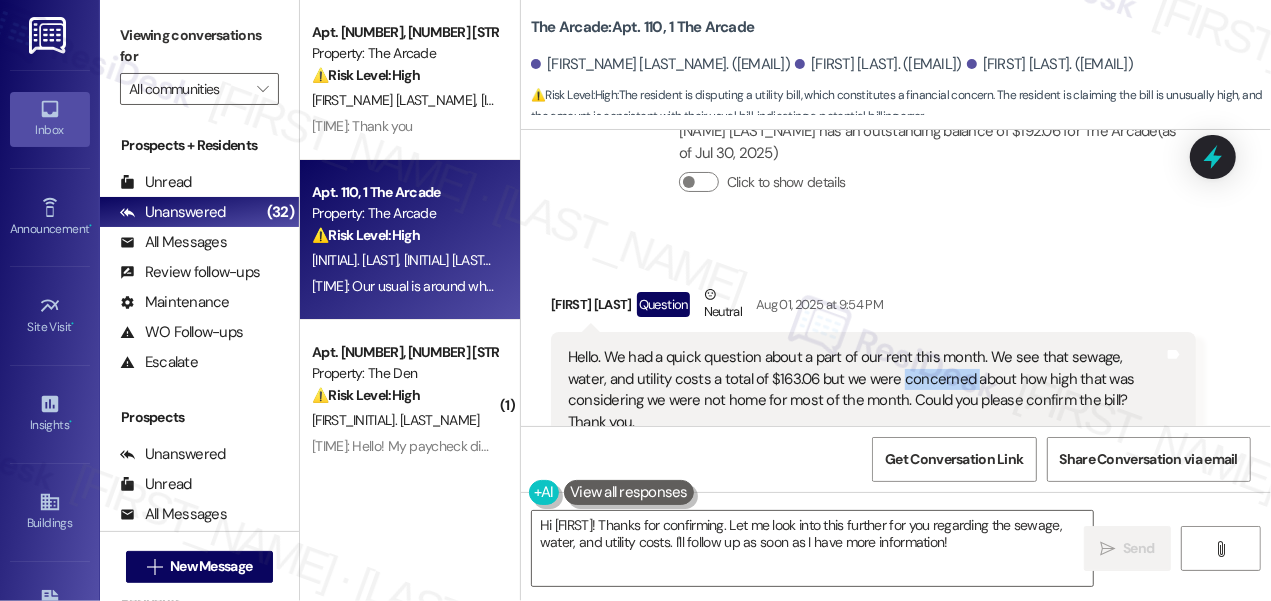 click on "Hello. We had a quick question about a part of our rent this month. We see that sewage, water, and utility costs a total of $163.06 but we were concerned about how high that was considering we were not home for most of the month. Could you please confirm the bill? Thank you." at bounding box center [866, 390] 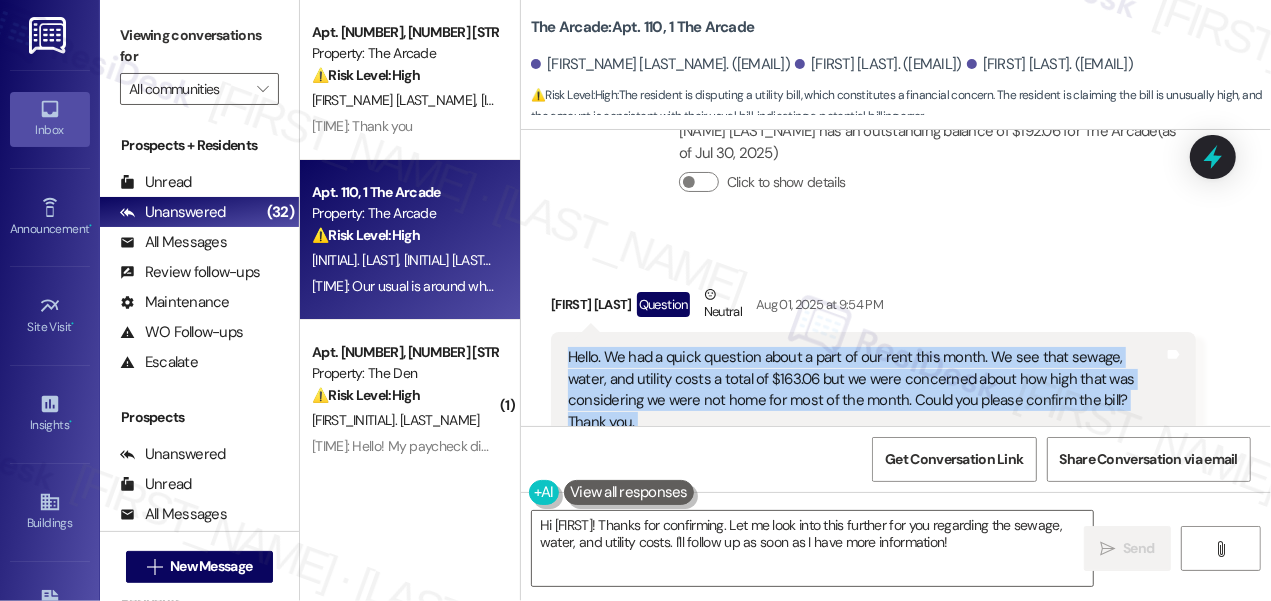 click on "Hello. We had a quick question about a part of our rent this month. We see that sewage, water, and utility costs a total of $163.06 but we were concerned about how high that was considering we were not home for most of the month. Could you please confirm the bill? Thank you." at bounding box center (866, 390) 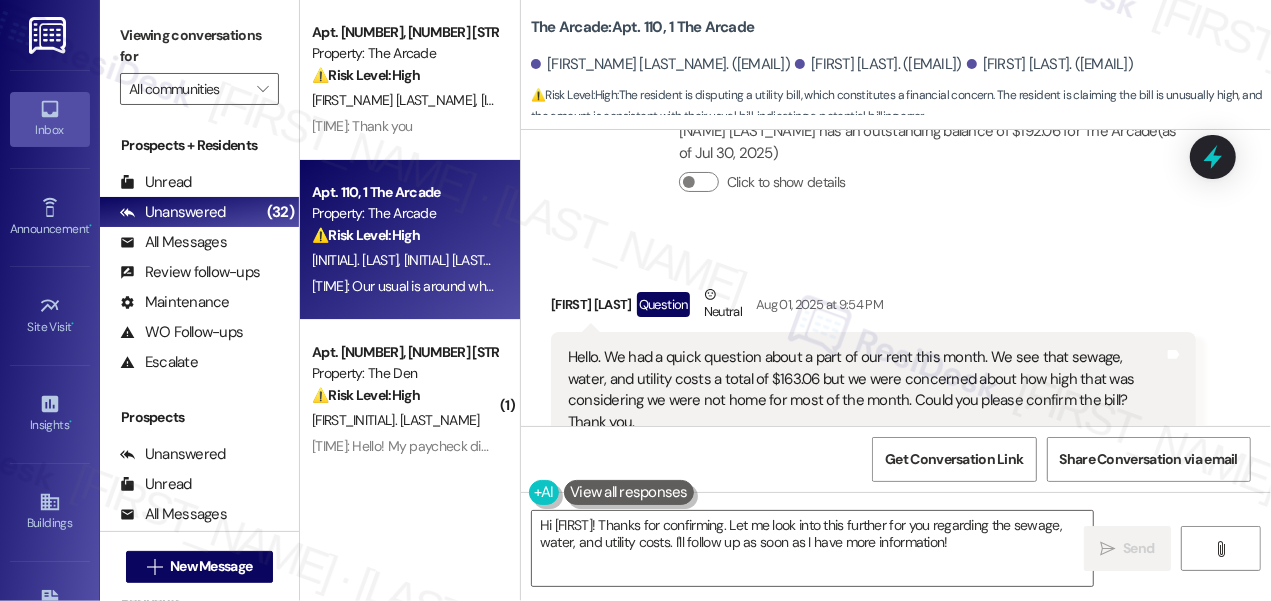 click on "Hello. We had a quick question about a part of our rent this month. We see that sewage, water, and utility costs a total of $163.06 but we were concerned about how high that was considering we were not home for most of the month. Could you please confirm the bill? Thank you." at bounding box center (866, 390) 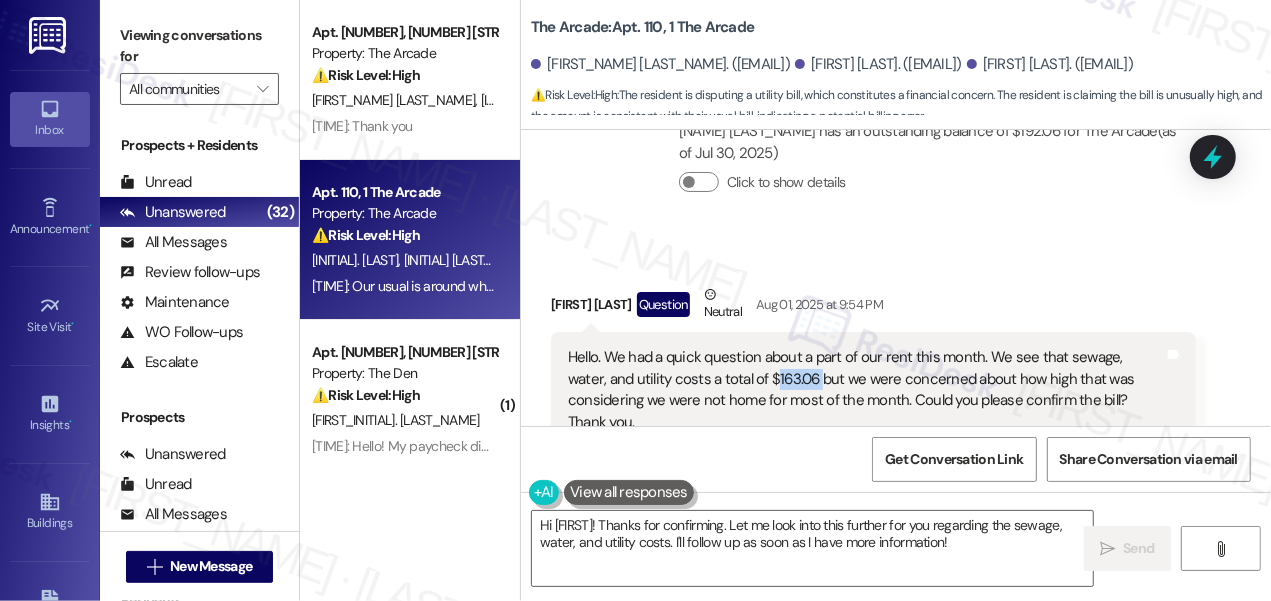 click on "Hello. We had a quick question about a part of our rent this month. We see that sewage, water, and utility costs a total of $163.06 but we were concerned about how high that was considering we were not home for most of the month. Could you please confirm the bill? Thank you." at bounding box center (866, 390) 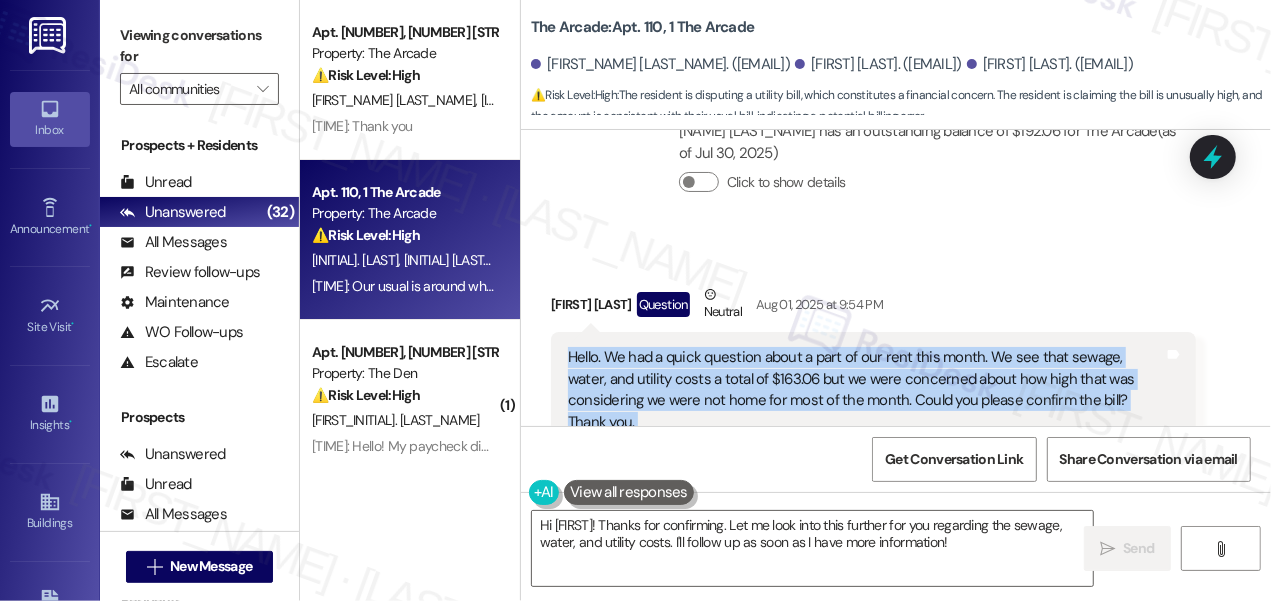 click on "Hello. We had a quick question about a part of our rent this month. We see that sewage, water, and utility costs a total of $163.06 but we were concerned about how high that was considering we were not home for most of the month. Could you please confirm the bill? Thank you." at bounding box center (866, 390) 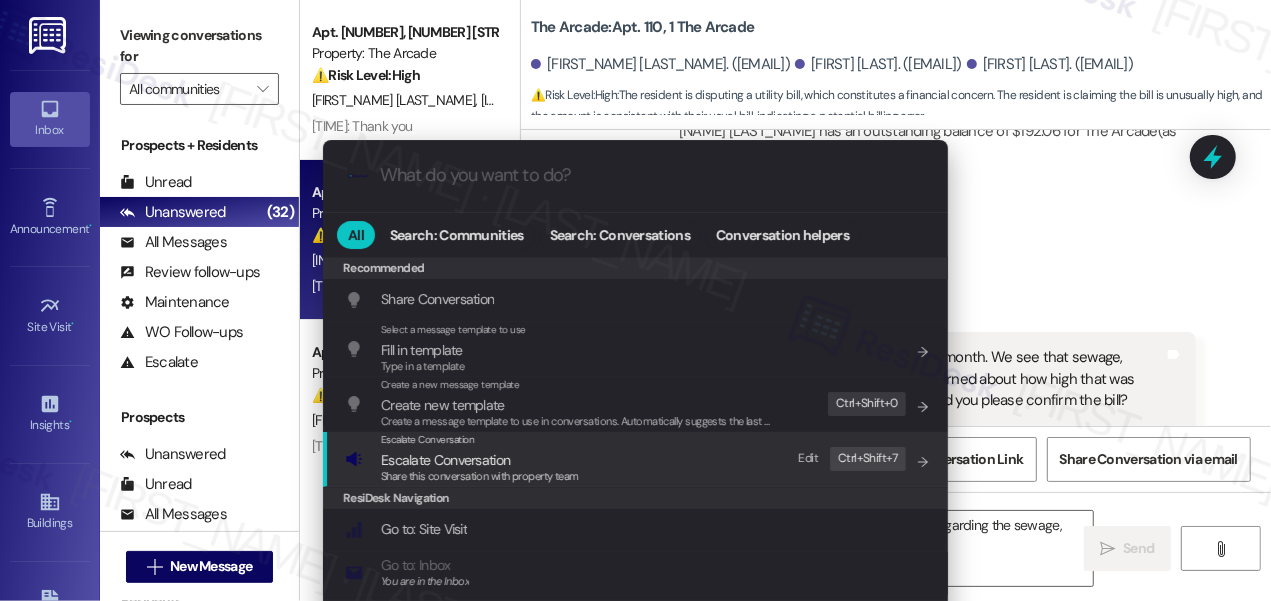 click on "Escalate Conversation" at bounding box center (480, 460) 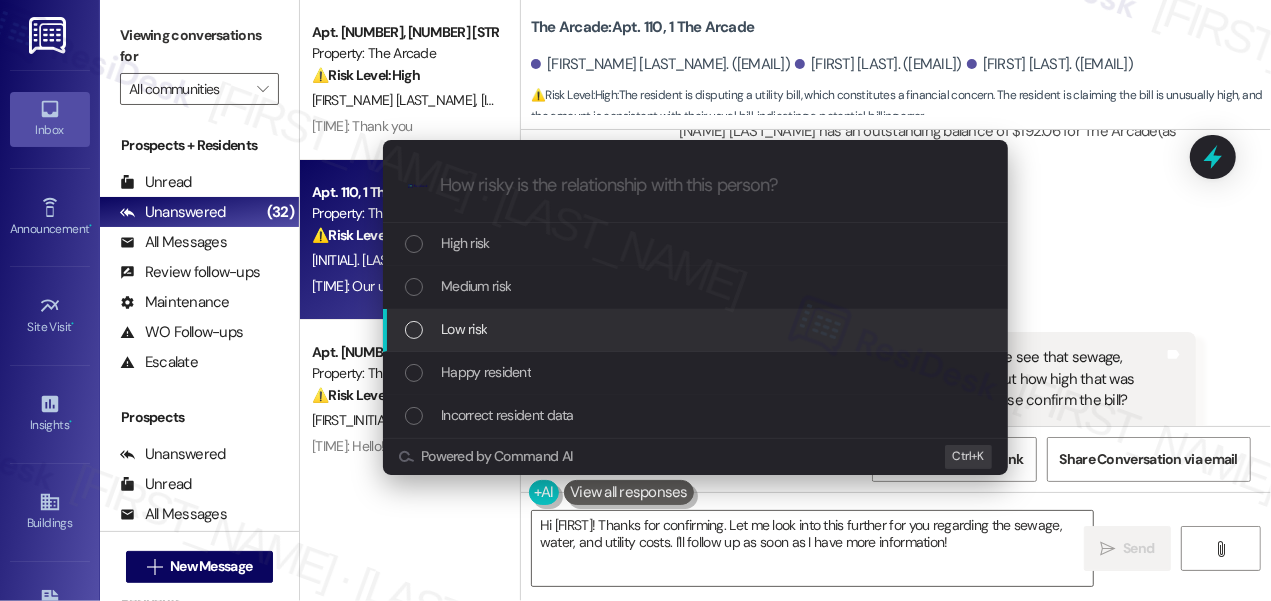 click on "Medium risk" at bounding box center [476, 286] 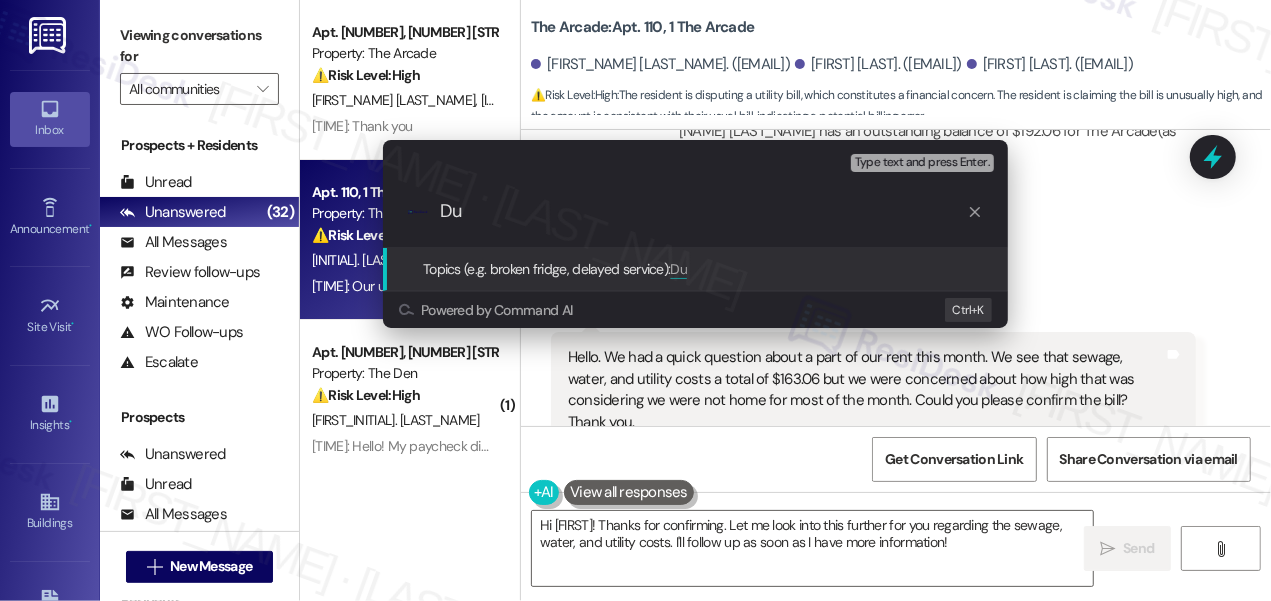 type on "D" 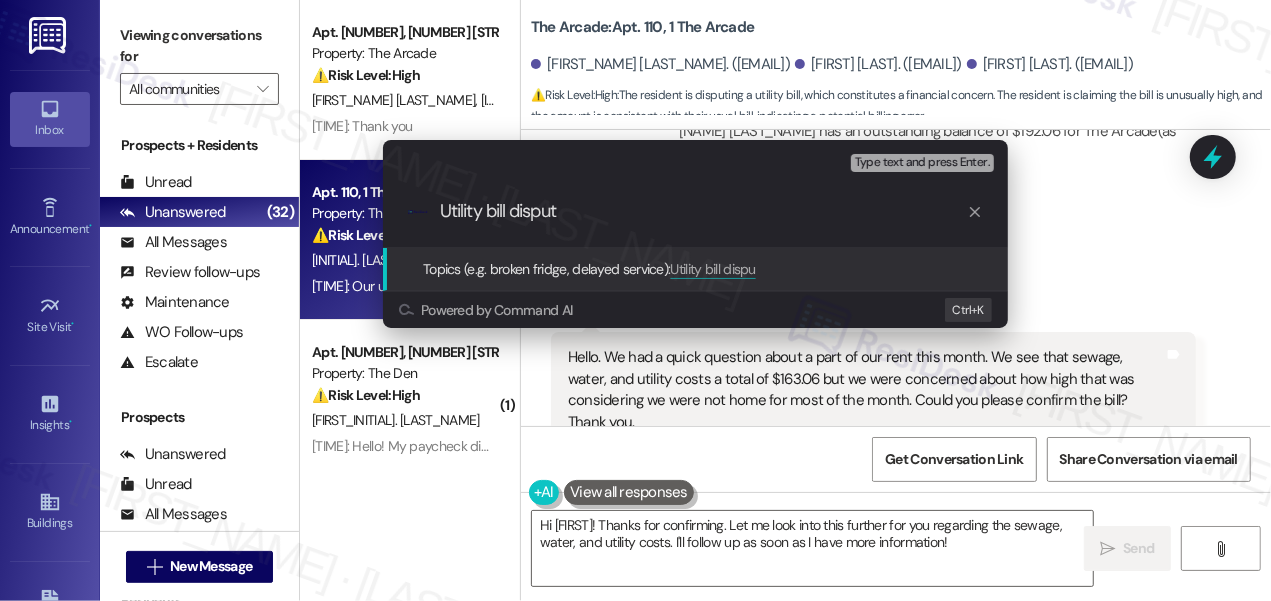 type on "Utility bill dispute" 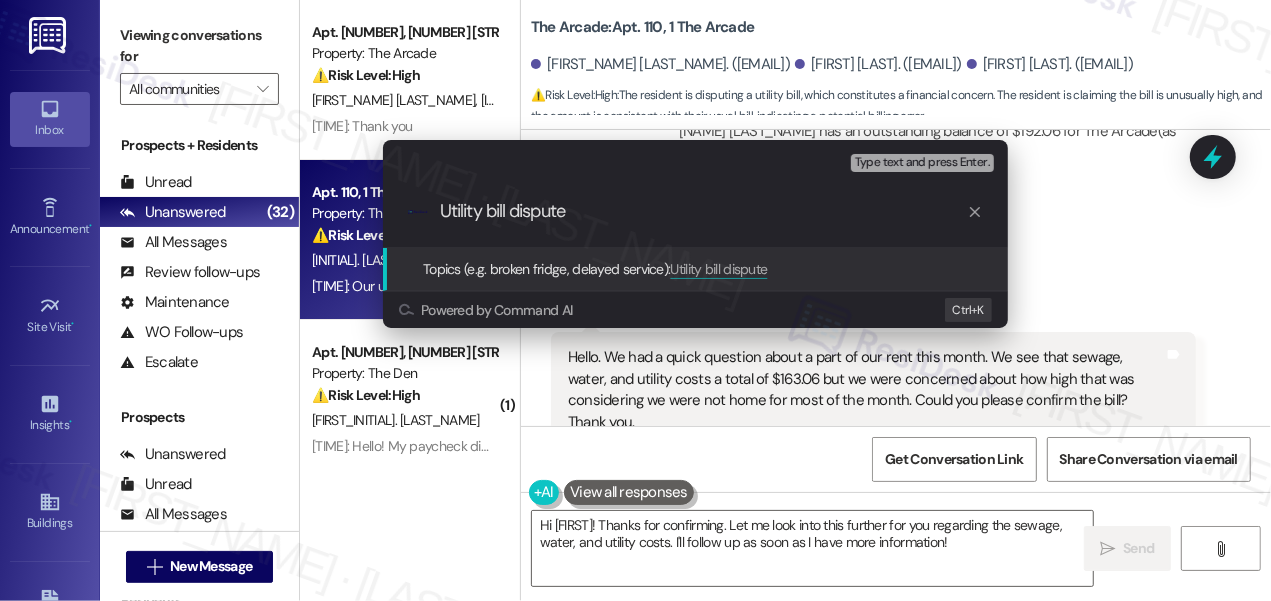 type 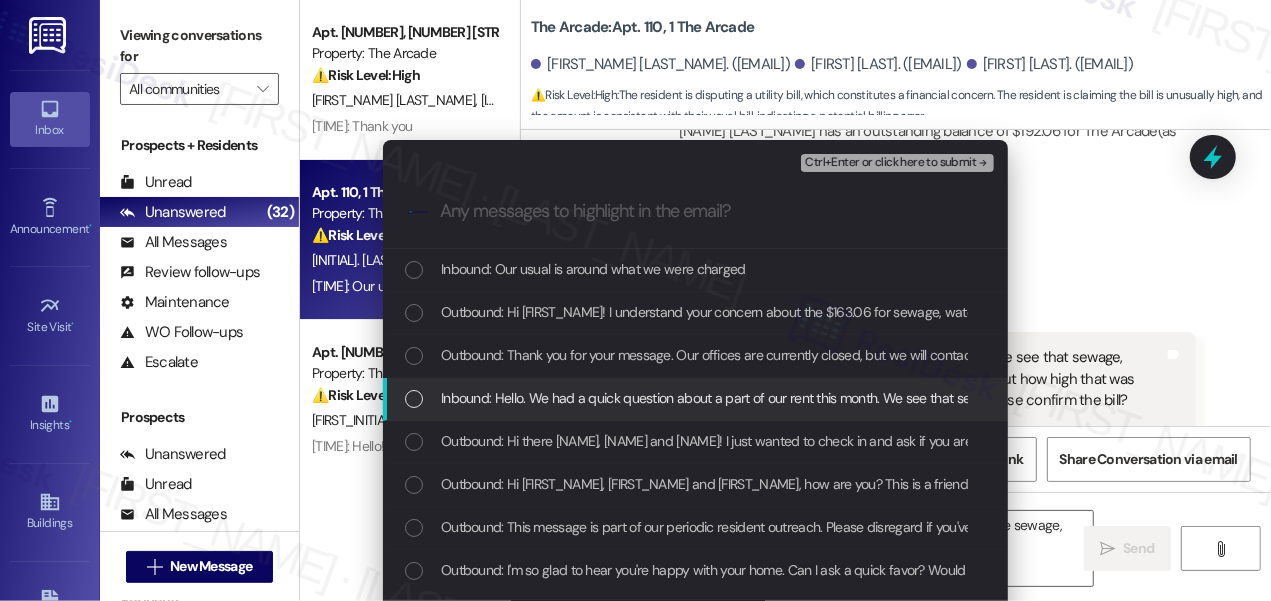 click on "Inbound: Hello. We had a quick question about a part of our rent this month. We see that sewage, water, and utility costs a total of $163.06 but we were concerned about how high that was considering we were not home for most of the month. Could you please confirm the bill? Thank you." at bounding box center [1275, 398] 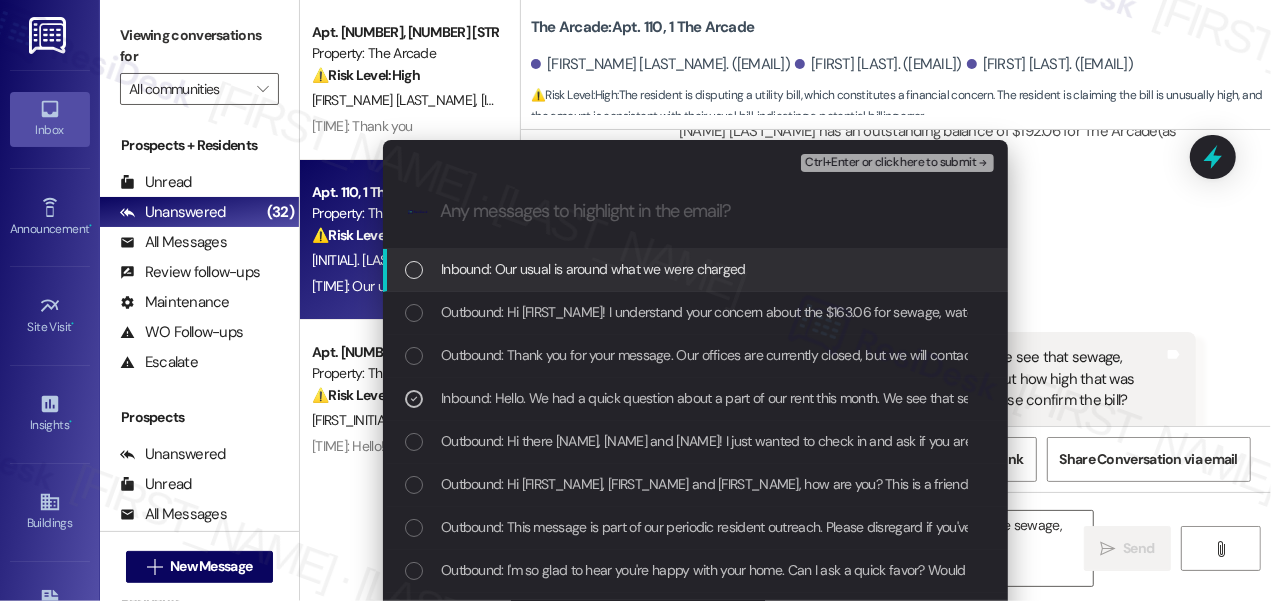 click on "Ctrl+Enter or click here to submit" at bounding box center [890, 163] 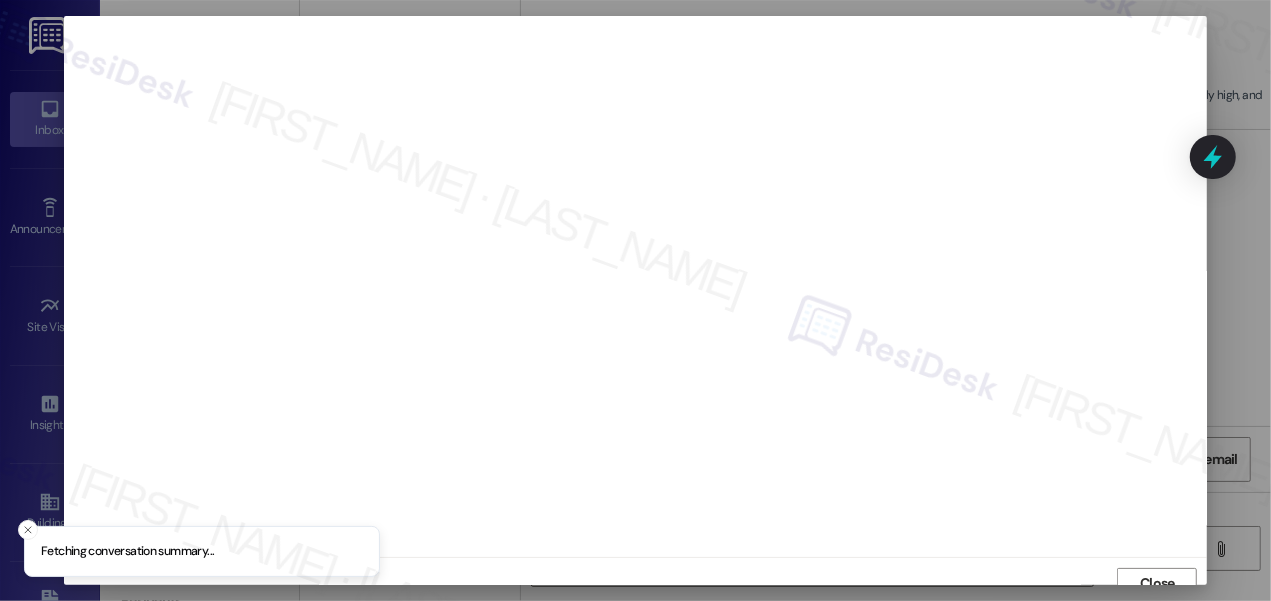 scroll, scrollTop: 14, scrollLeft: 0, axis: vertical 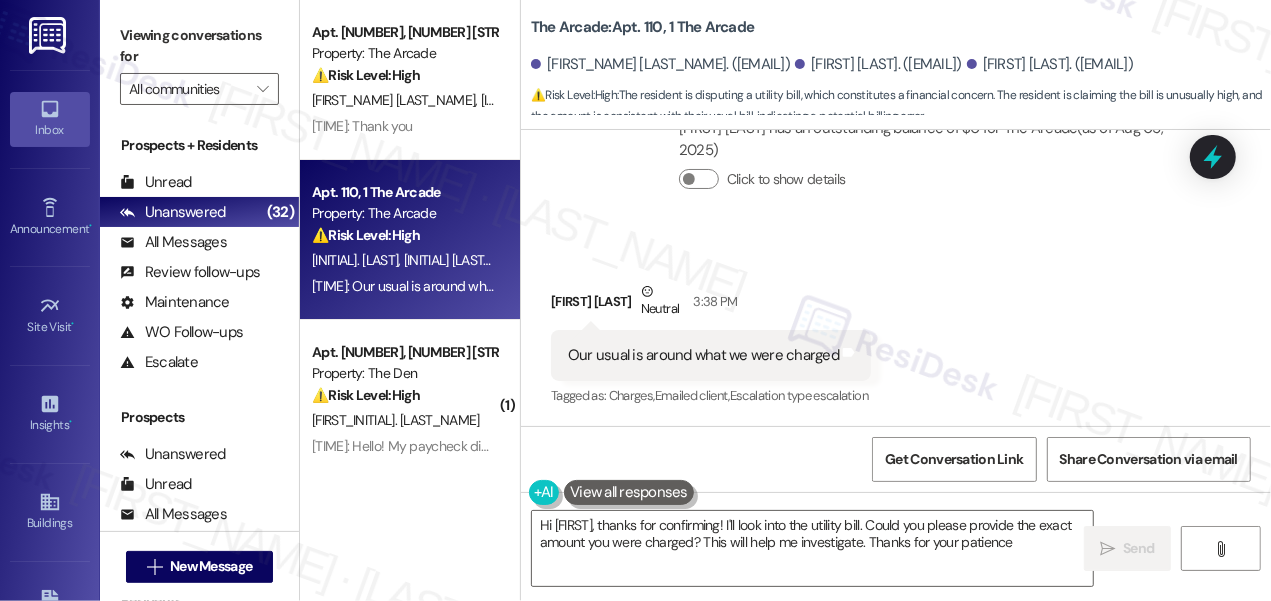 type on "Hi [FIRST], thanks for confirming! I'll look into the utility bill. Could you please provide the exact amount you were charged? This will help me investigate. Thanks for your patience!" 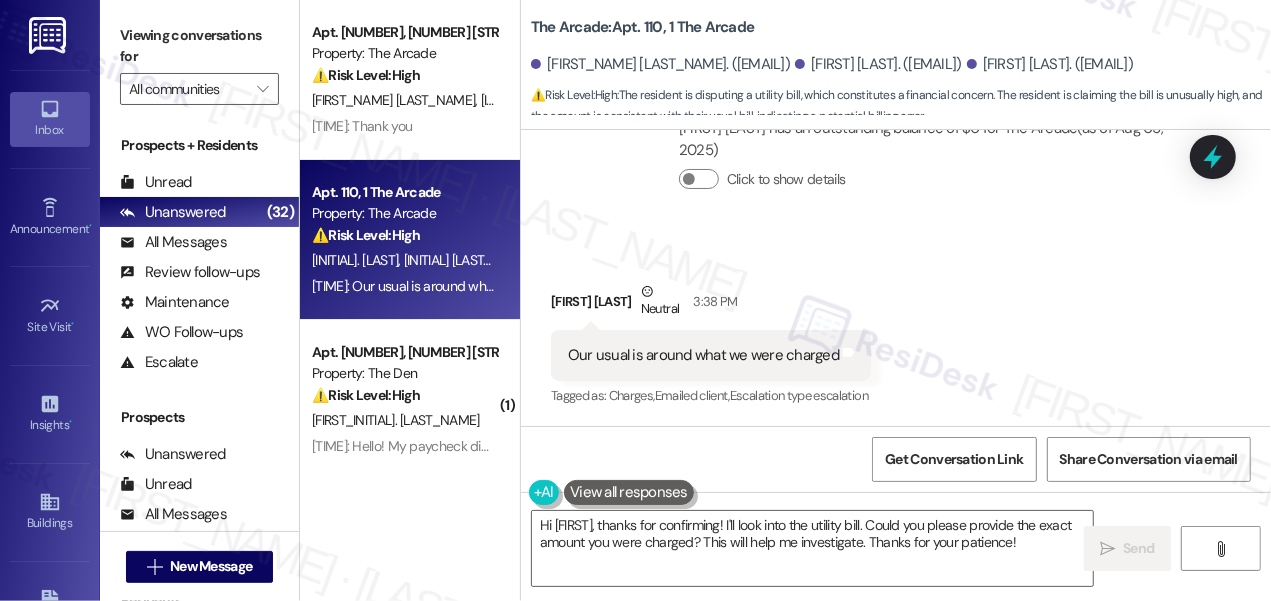scroll, scrollTop: 3850, scrollLeft: 0, axis: vertical 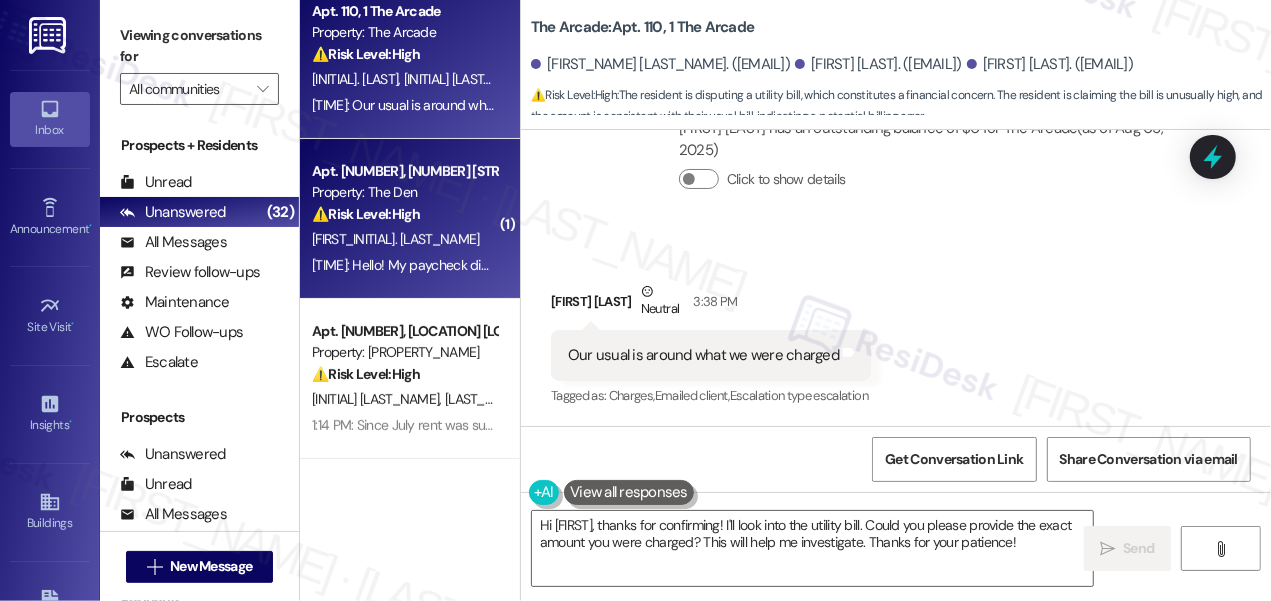 click on "[FIRST_INITIAL]. [LAST_NAME]" at bounding box center (404, 239) 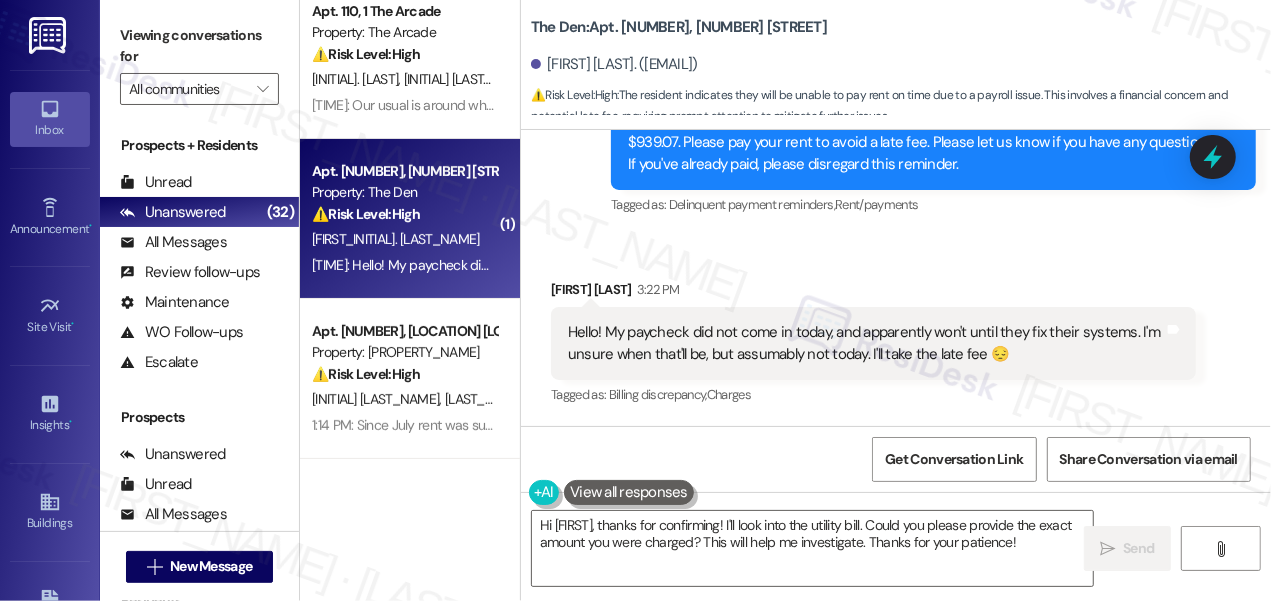 scroll, scrollTop: 1160, scrollLeft: 0, axis: vertical 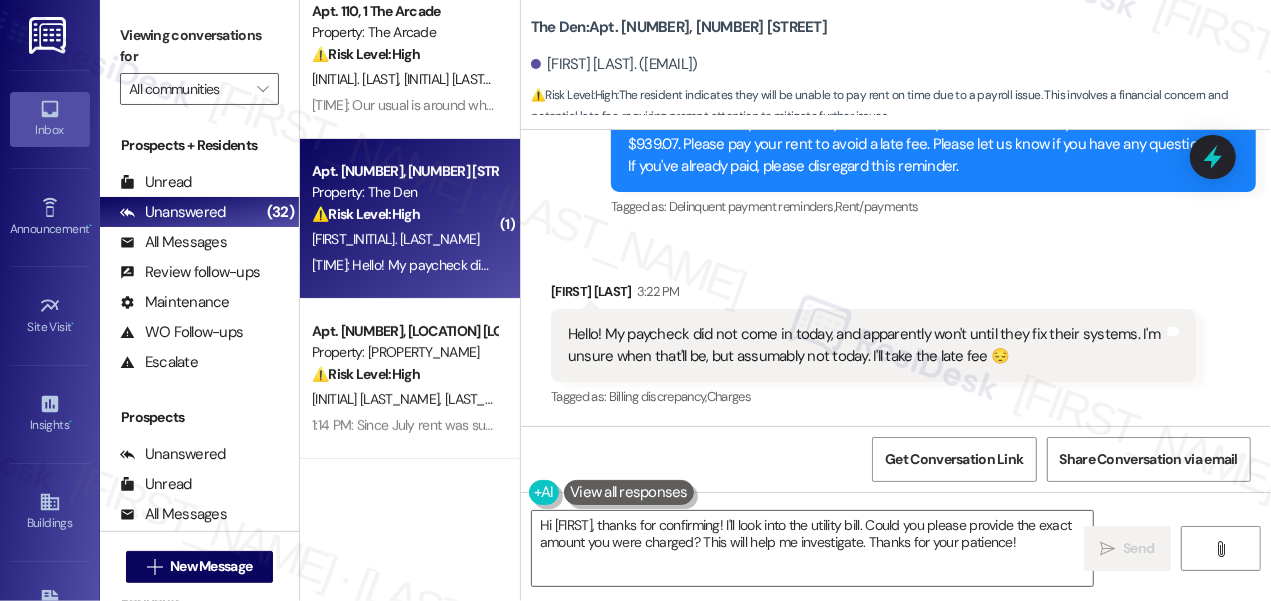 click on "Hello! My paycheck did not come in today, and apparently won't until they fix their systems. I'm unsure when that'll be, but assumably not today. I'll take the late fee 😔" at bounding box center [866, 345] 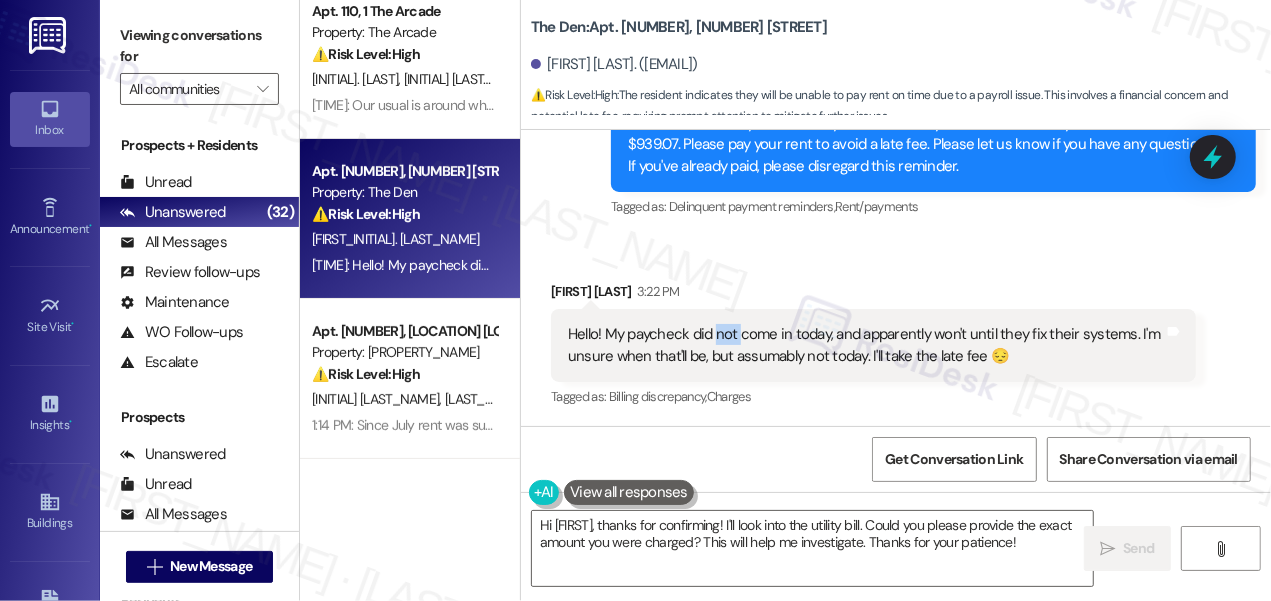 click on "Hello! My paycheck did not come in today, and apparently won't until they fix their systems. I'm unsure when that'll be, but assumably not today. I'll take the late fee 😔" at bounding box center [866, 345] 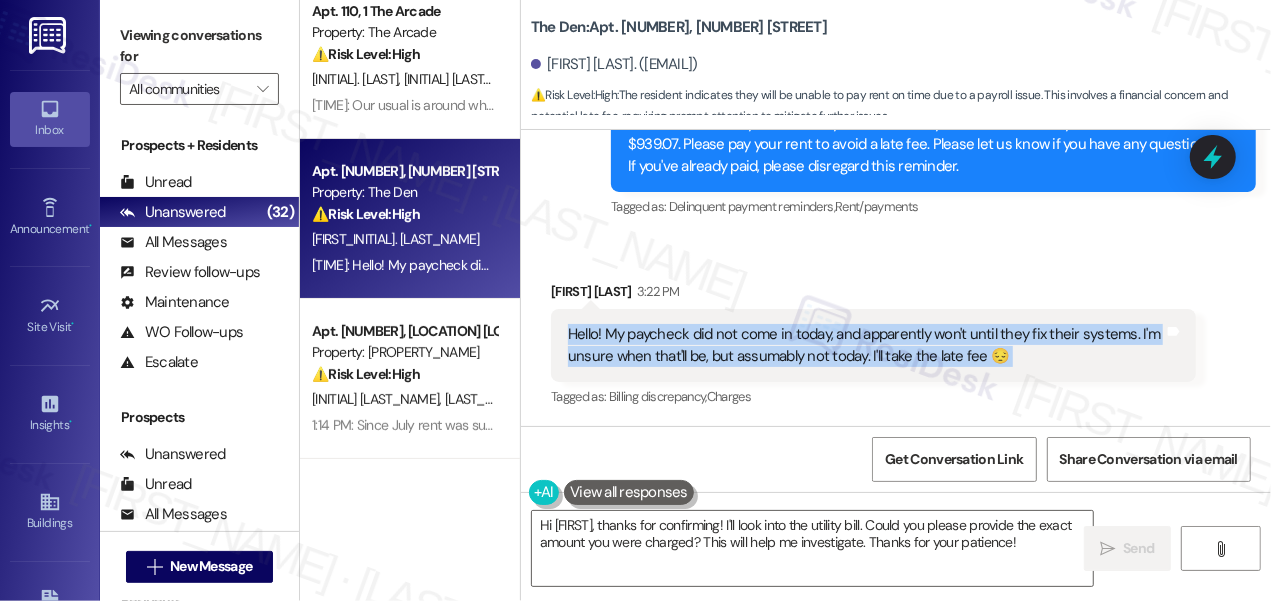 click on "Hello! My paycheck did not come in today, and apparently won't until they fix their systems. I'm unsure when that'll be, but assumably not today. I'll take the late fee 😔" at bounding box center [866, 345] 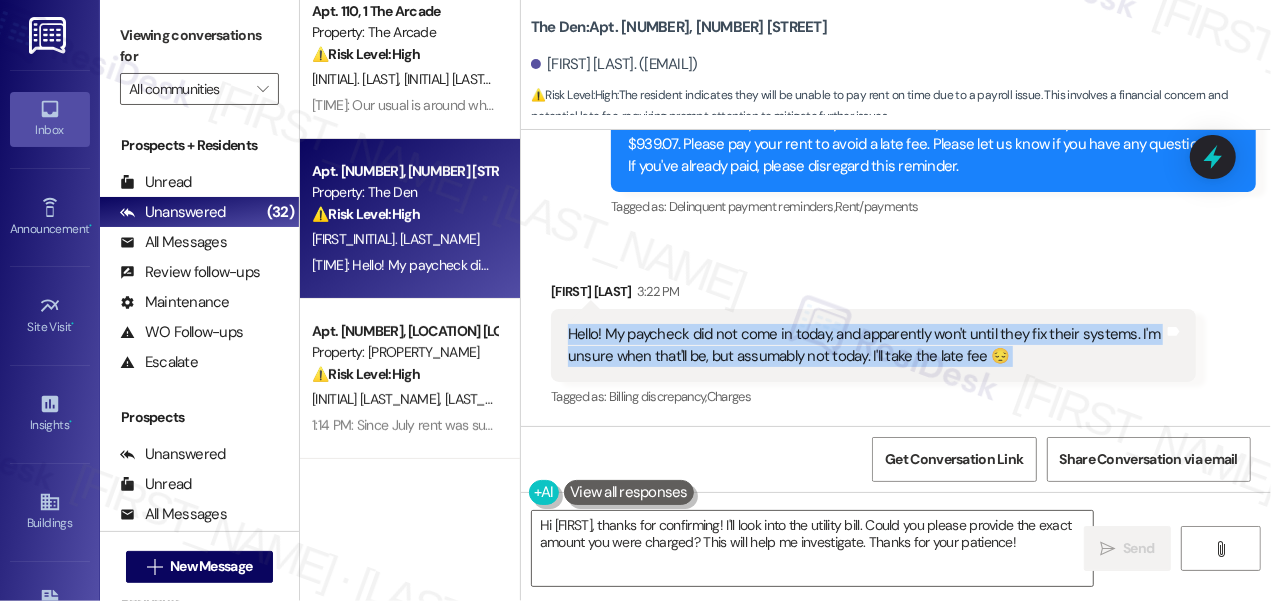 copy on "Hello! My paycheck did not come in today, and apparently won't until they fix their systems. I'm unsure when that'll be, but assumably not today. I'll take the late fee 😔 Tags and notes" 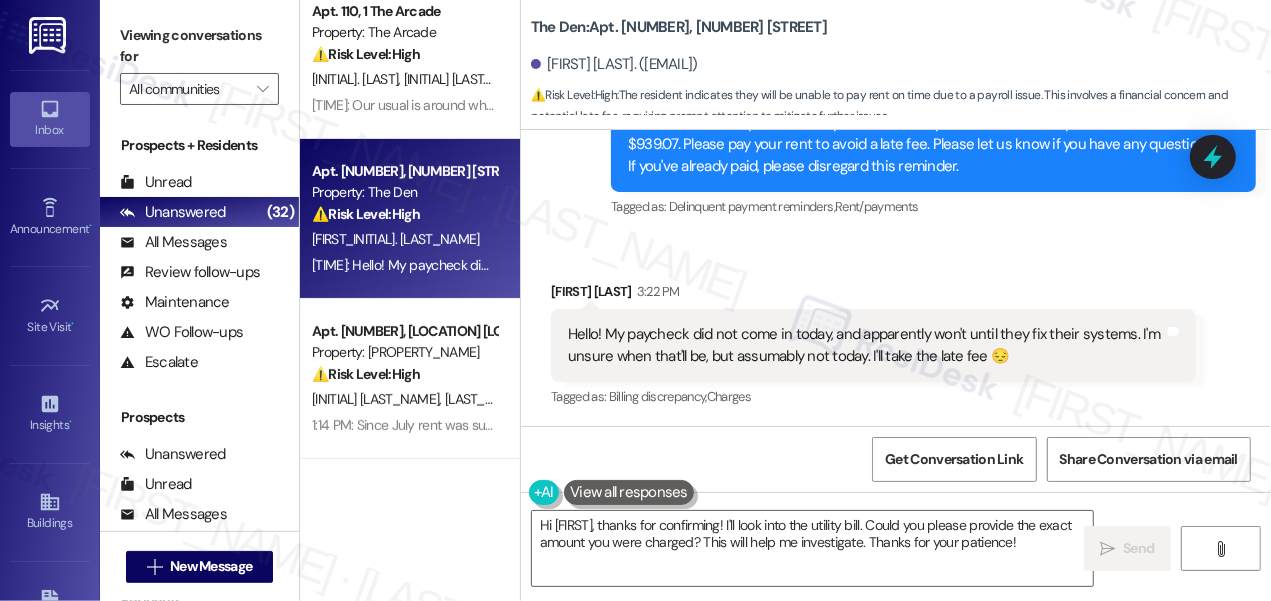 click on "Viewing conversations for" at bounding box center [199, 46] 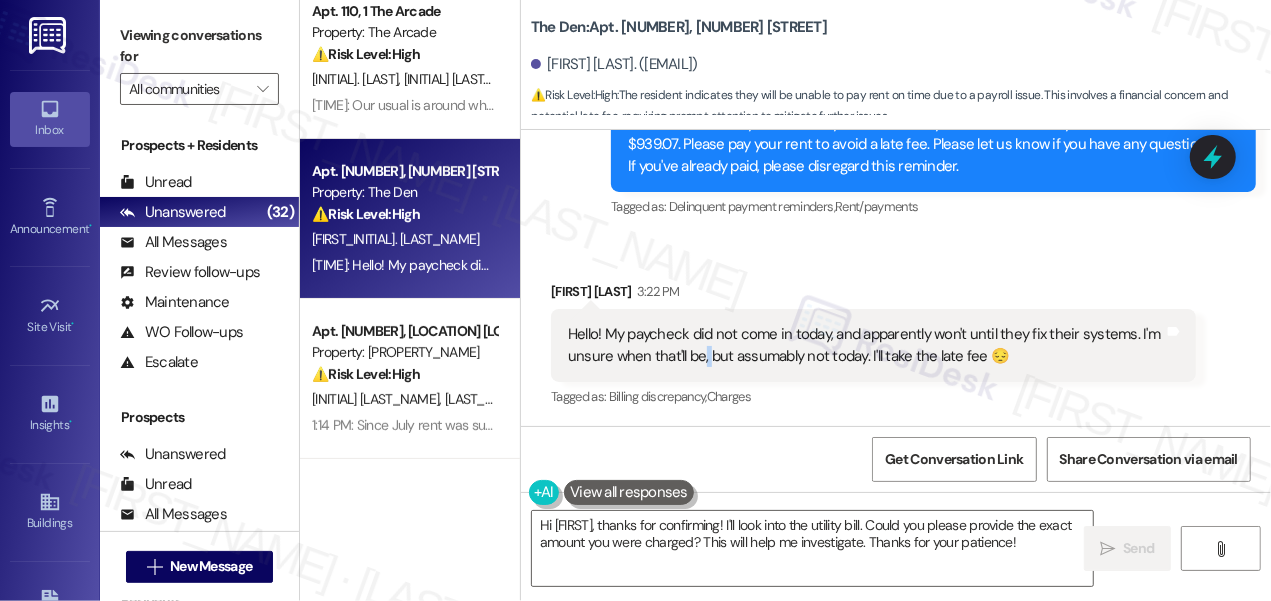 click on "Hello! My paycheck did not come in today, and apparently won't until they fix their systems. I'm unsure when that'll be, but assumably not today. I'll take the late fee 😔" at bounding box center [866, 345] 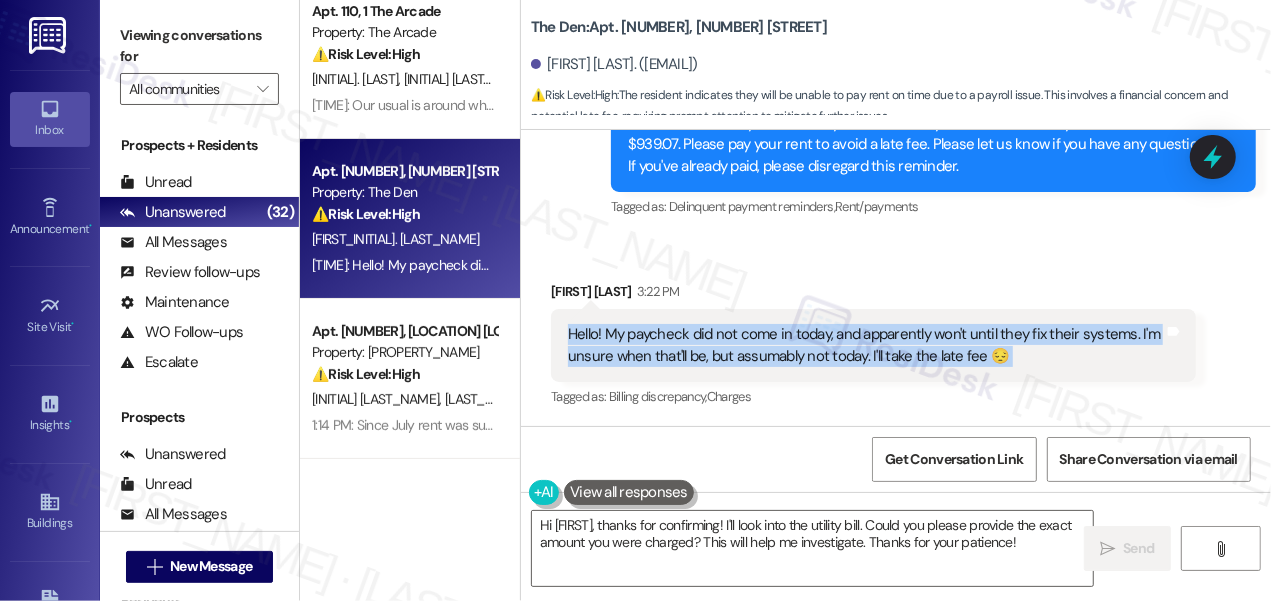 click on "Hello! My paycheck did not come in today, and apparently won't until they fix their systems. I'm unsure when that'll be, but assumably not today. I'll take the late fee 😔" at bounding box center (866, 345) 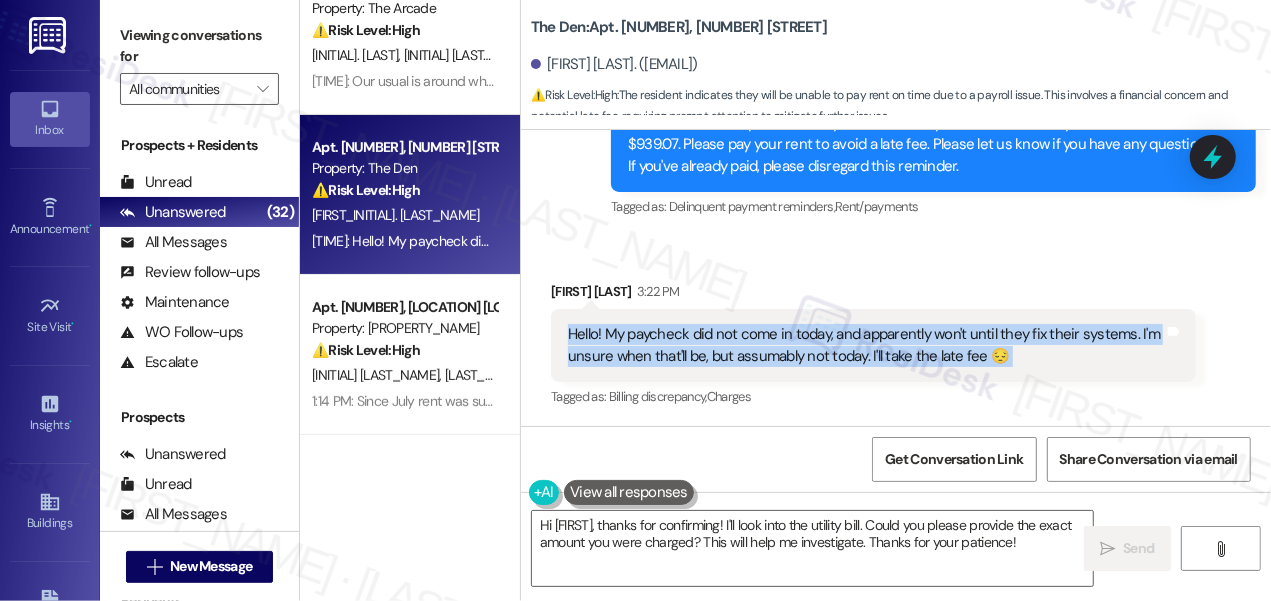 scroll, scrollTop: 363, scrollLeft: 0, axis: vertical 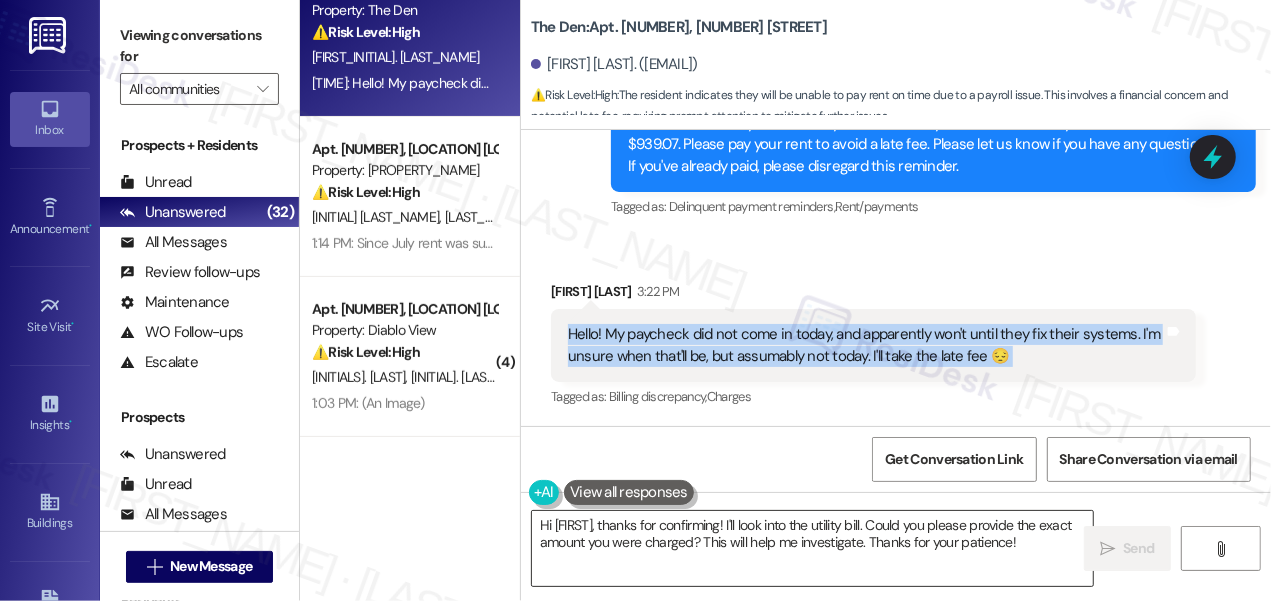 click on "Hi [FIRST], thanks for confirming! I'll look into the utility bill. Could you please provide the exact amount you were charged? This will help me investigate. Thanks for your patience!" at bounding box center [812, 548] 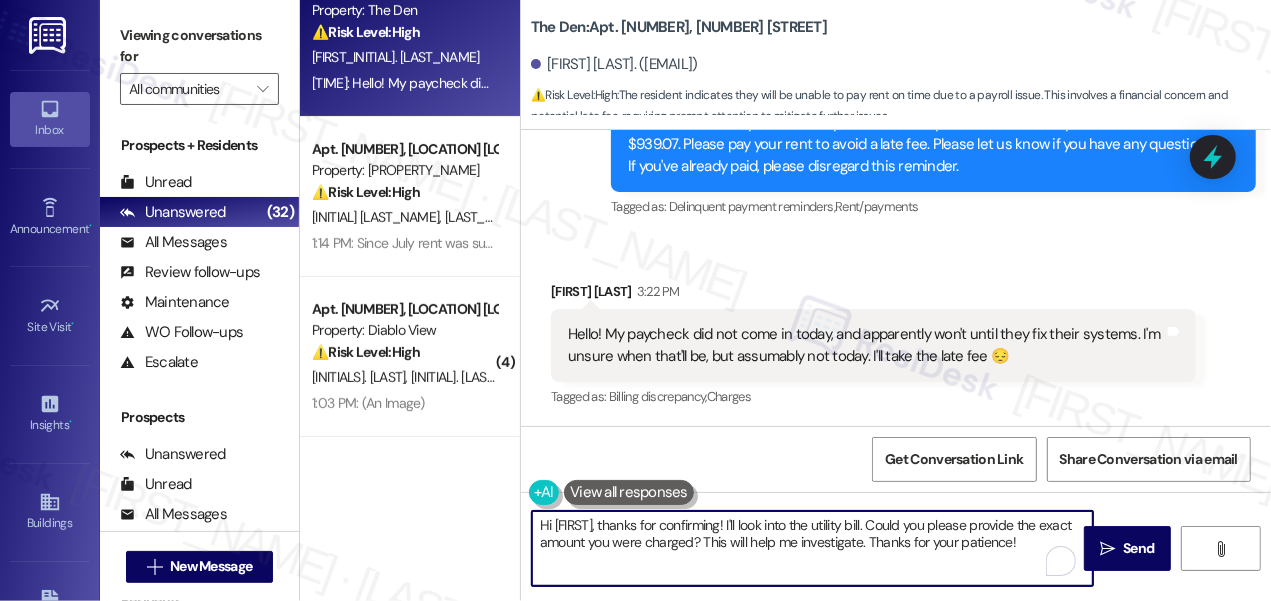 click on "Hi [FIRST], thanks for confirming! I'll look into the utility bill. Could you please provide the exact amount you were charged? This will help me investigate. Thanks for your patience!" at bounding box center [812, 548] 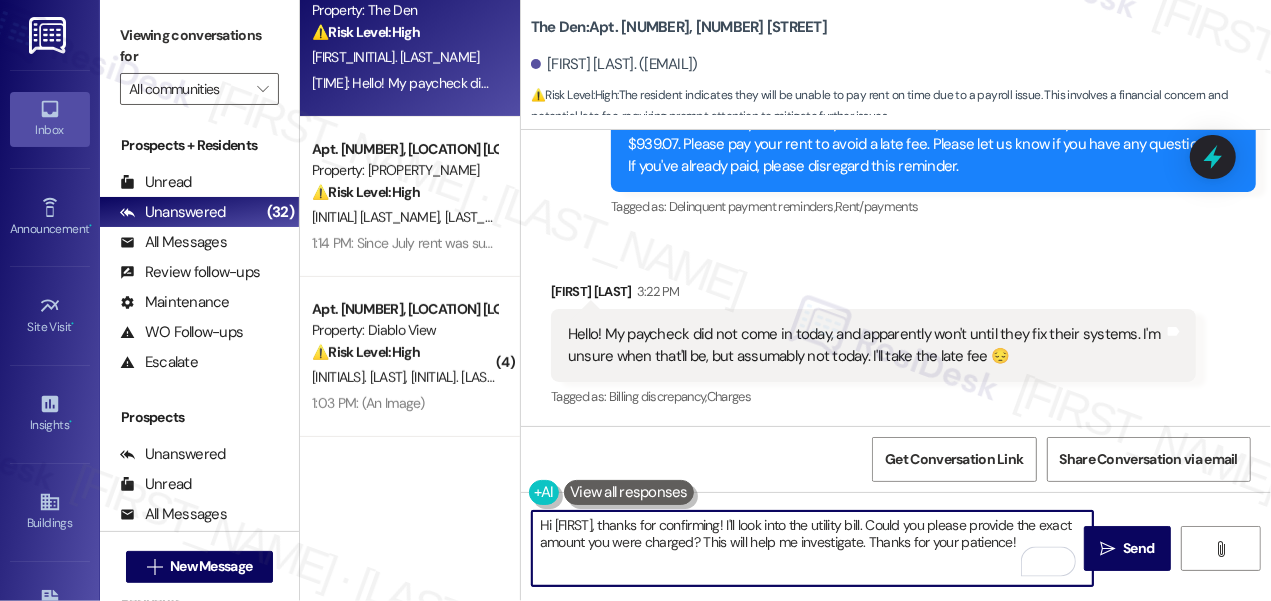 click on "[NAME] [LAST_NAME] 3:22 PM" at bounding box center (873, 295) 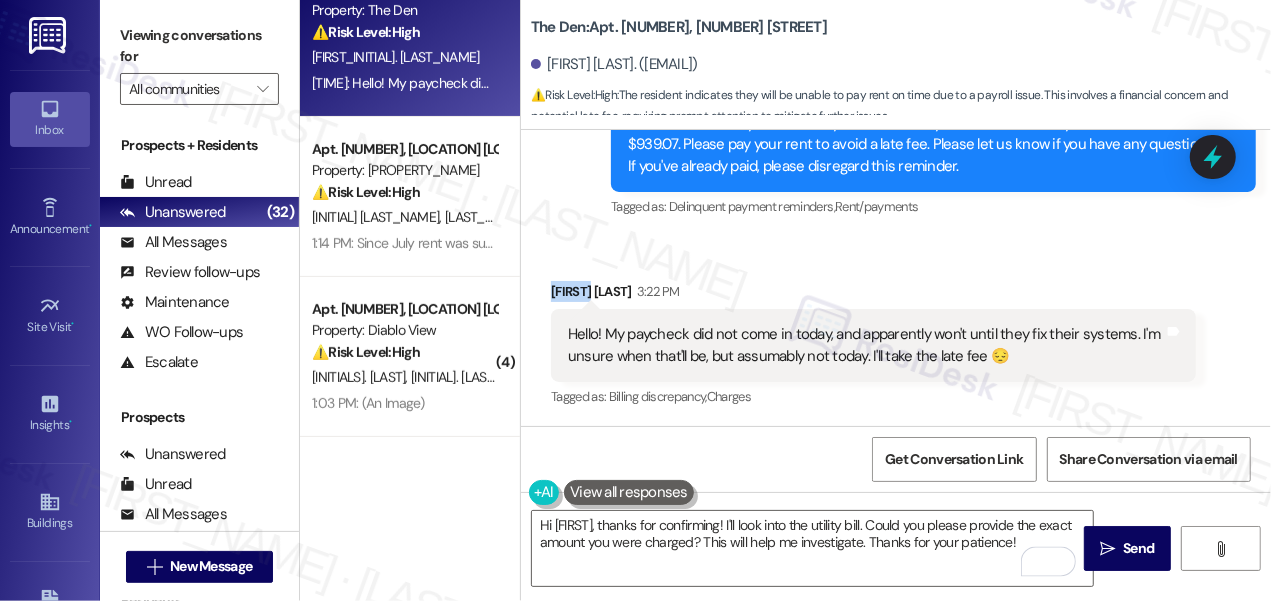 click on "[NAME] [LAST_NAME] 3:22 PM" at bounding box center (873, 295) 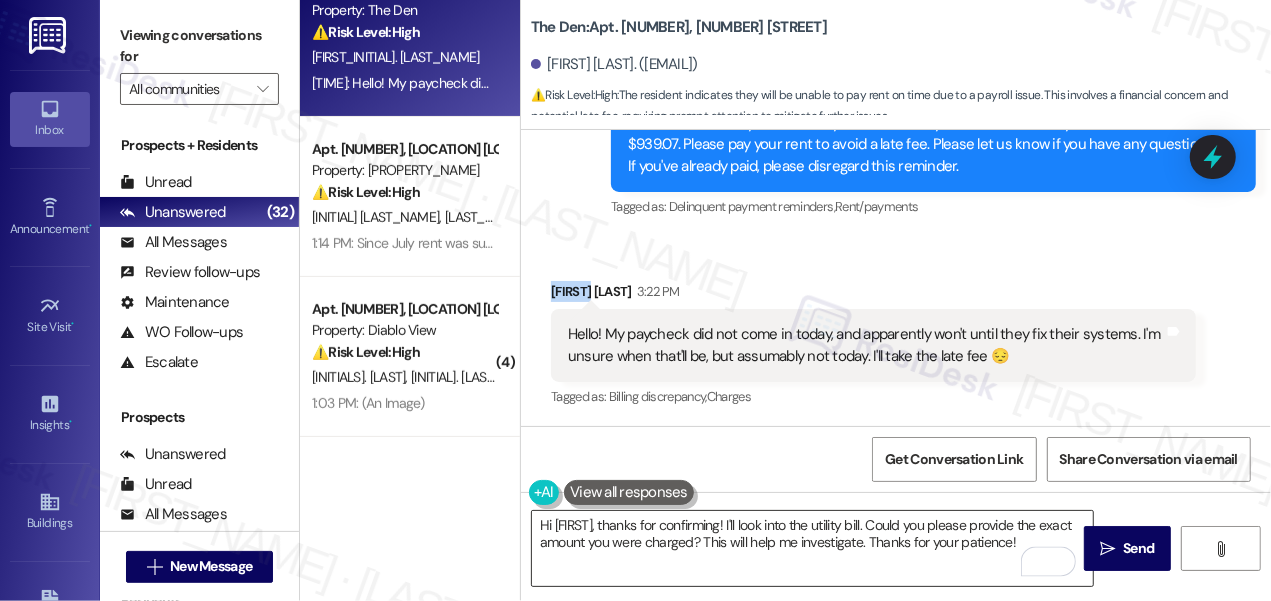copy on "[FIRST_NAME]" 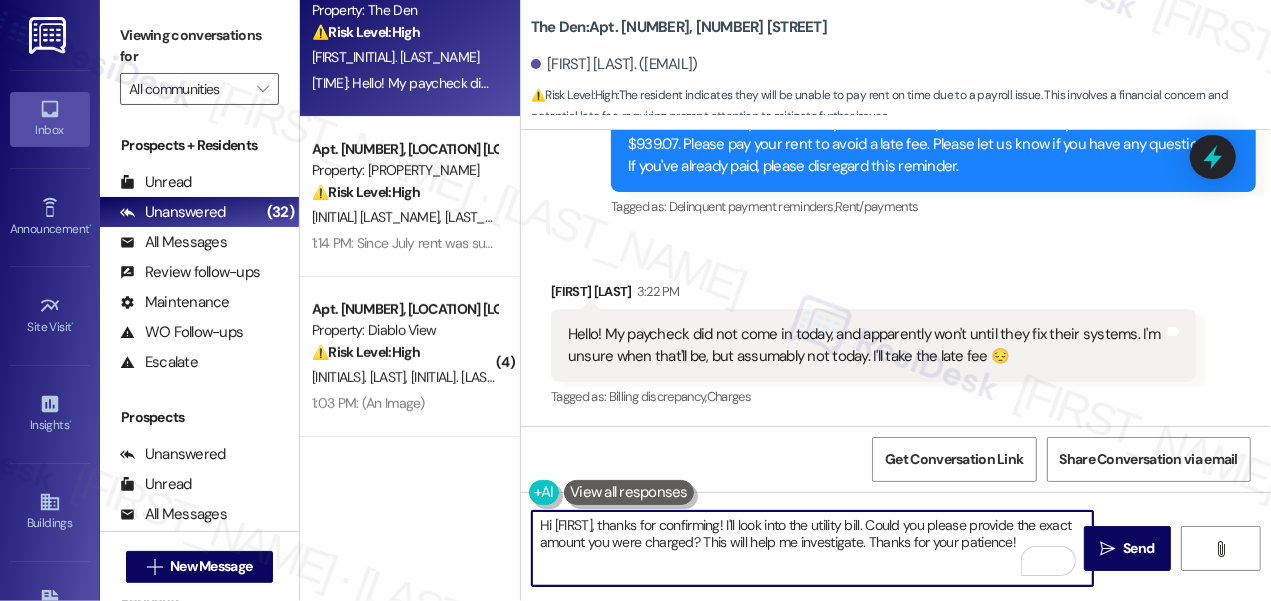 click on "Hi [FIRST], thanks for confirming! I'll look into the utility bill. Could you please provide the exact amount you were charged? This will help me investigate. Thanks for your patience!" at bounding box center [812, 548] 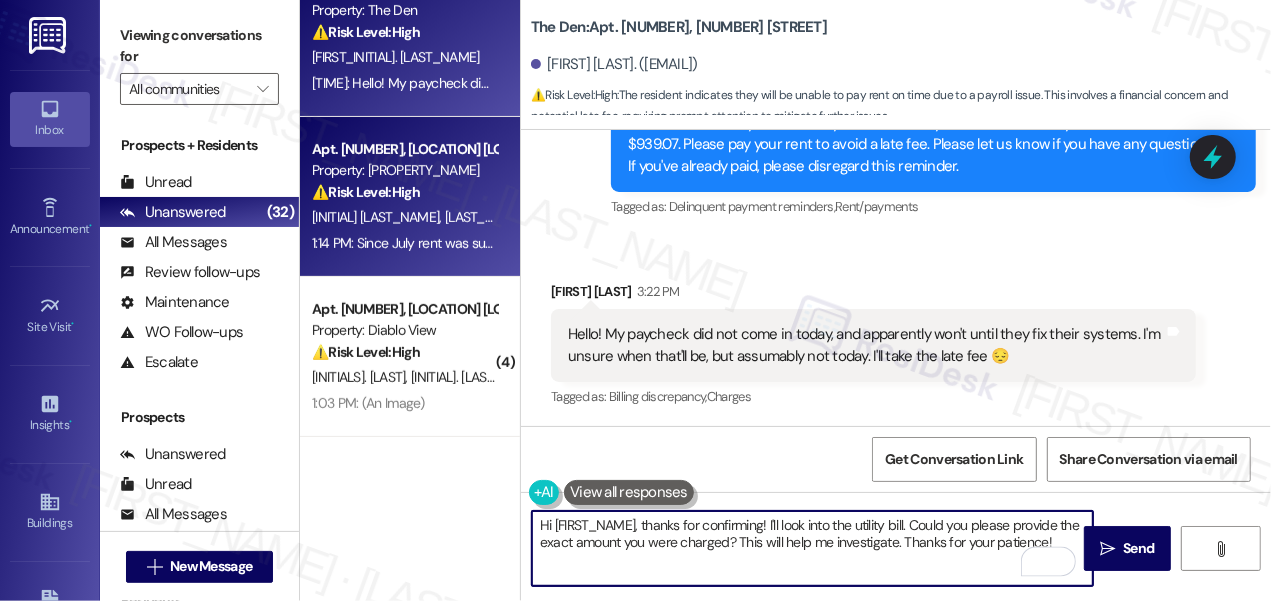 type on "Hi [FIRST_NAME], thanks for confirming! I'll look into the utility bill. Could you please provide the exact amount you were charged? This will help me investigate. Thanks for your patience!" 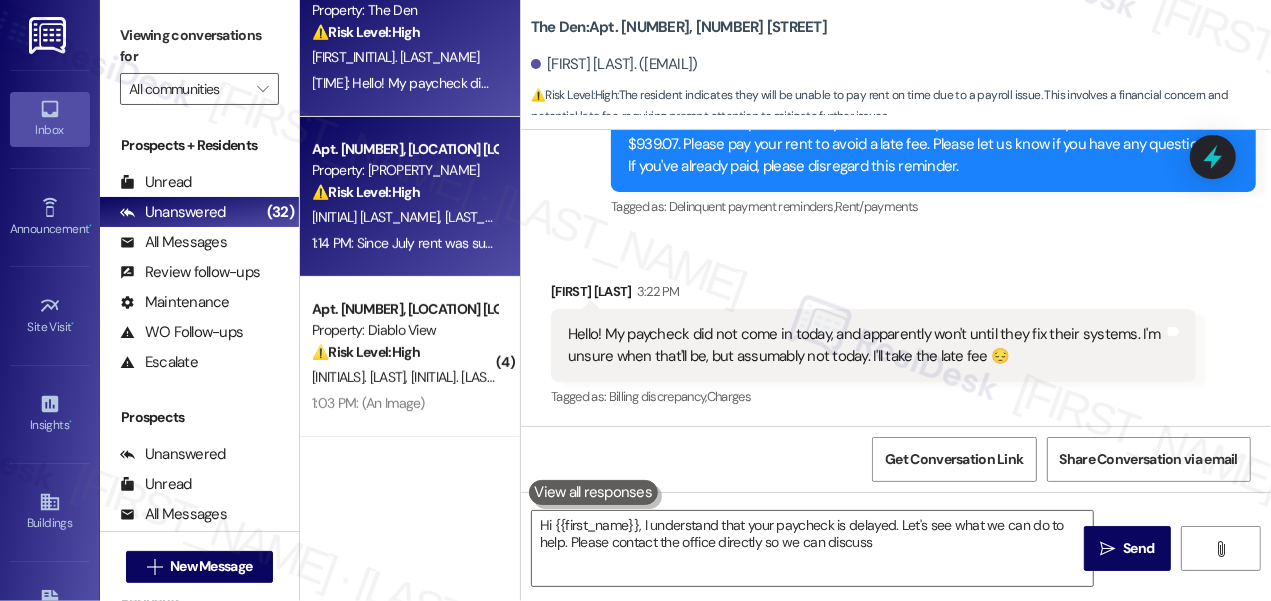 type on "Hi {{first_name}}, I understand that your paycheck is delayed. Let's see what we can do to help. Please contact the office directly so we can discuss payment" 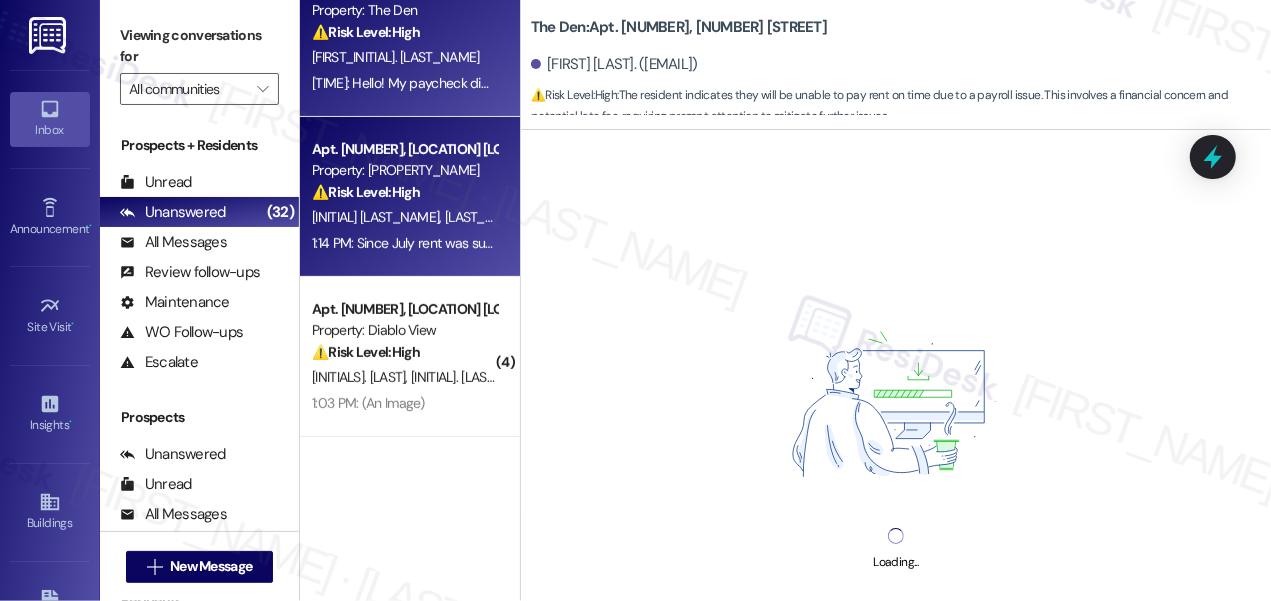 click on "[TIME]: Hello! My paycheck did not come in today, and apparently won't until they fix their systems. I'm unsure when that'll be, but assumably not today. I'll take the late fee 😔 [TIME]: Hello! My paycheck did not come in today, and apparently won't until they fix their systems. I'm unsure when that'll be, but assumably not today. I'll take the late fee 😔" at bounding box center (811, 83) 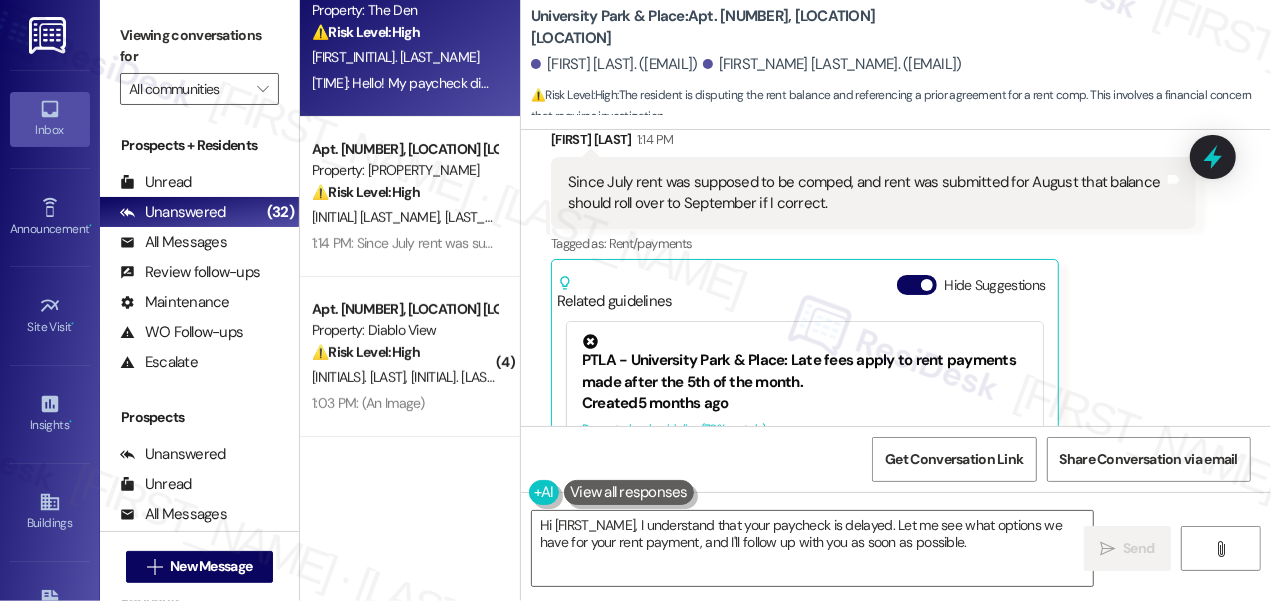 scroll, scrollTop: 3949, scrollLeft: 0, axis: vertical 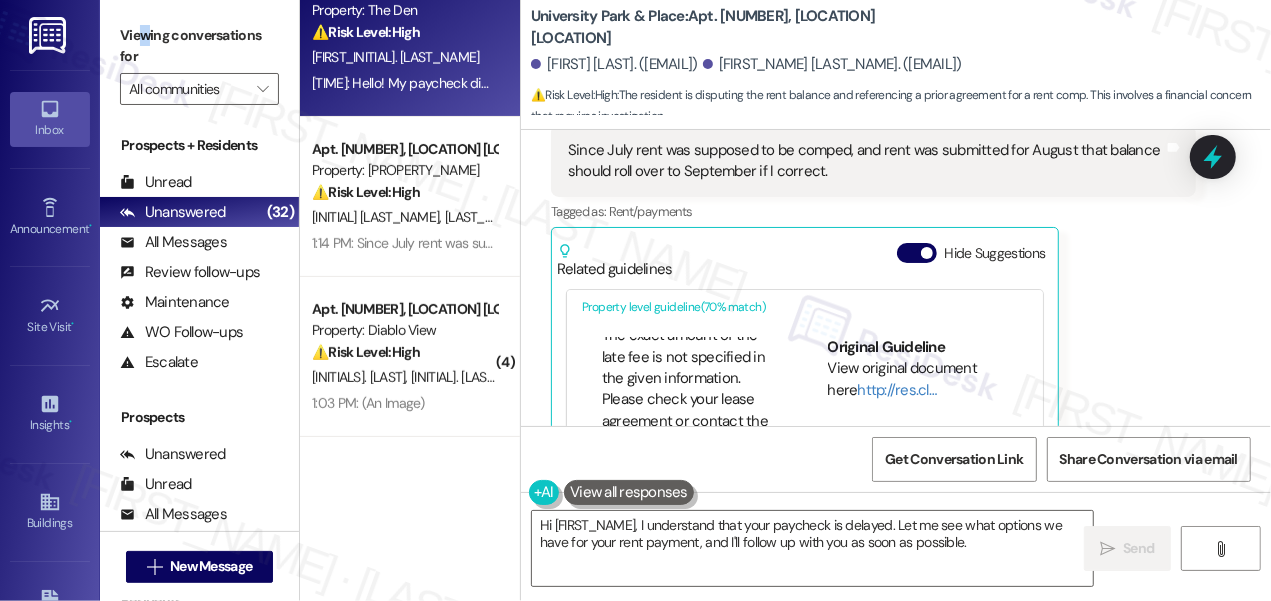 click on "Viewing conversations for" at bounding box center [199, 46] 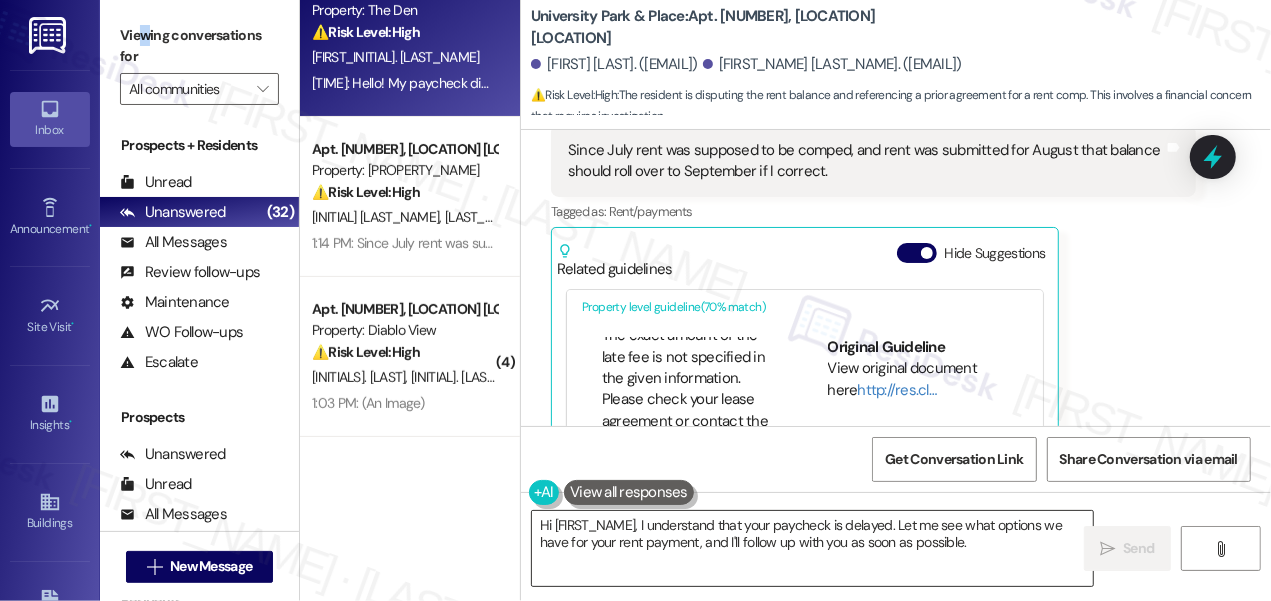 click on "Hi [FIRST_NAME], I understand that your paycheck is delayed. Let me see what options we have for your rent payment, and I'll follow up with you as soon as possible." at bounding box center [812, 548] 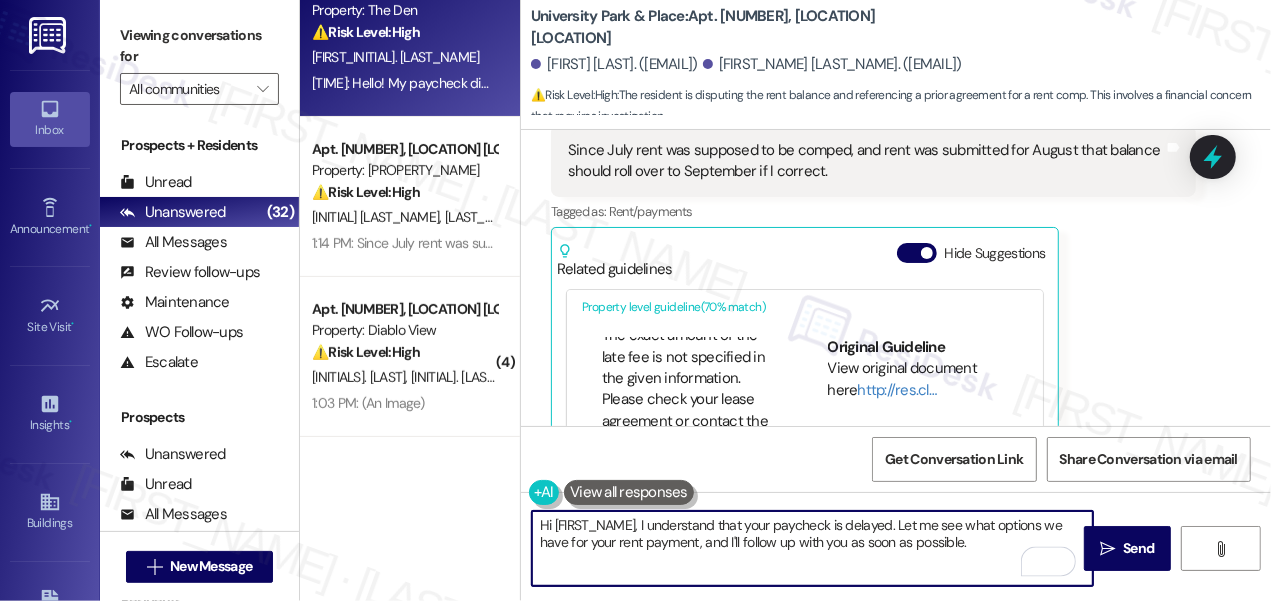 drag, startPoint x: 969, startPoint y: 542, endPoint x: 897, endPoint y: 525, distance: 73.97973 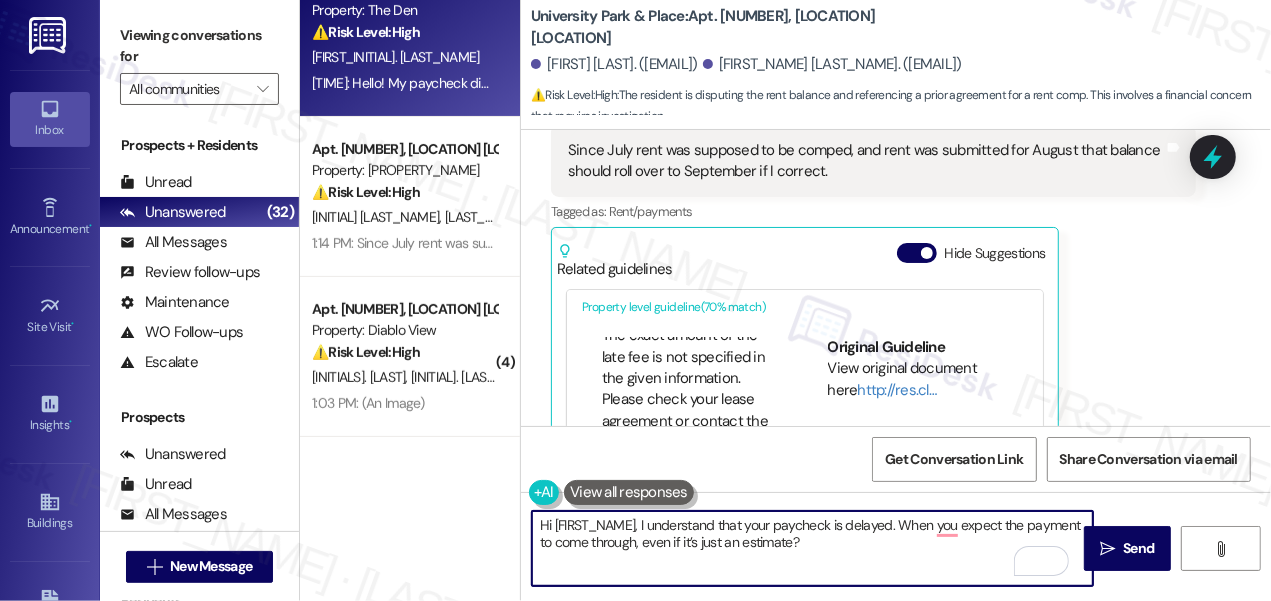 click on "Hi [FIRST_NAME], I understand that your paycheck is delayed. When you expect the payment to come through, even if it’s just an estimate?" at bounding box center [812, 548] 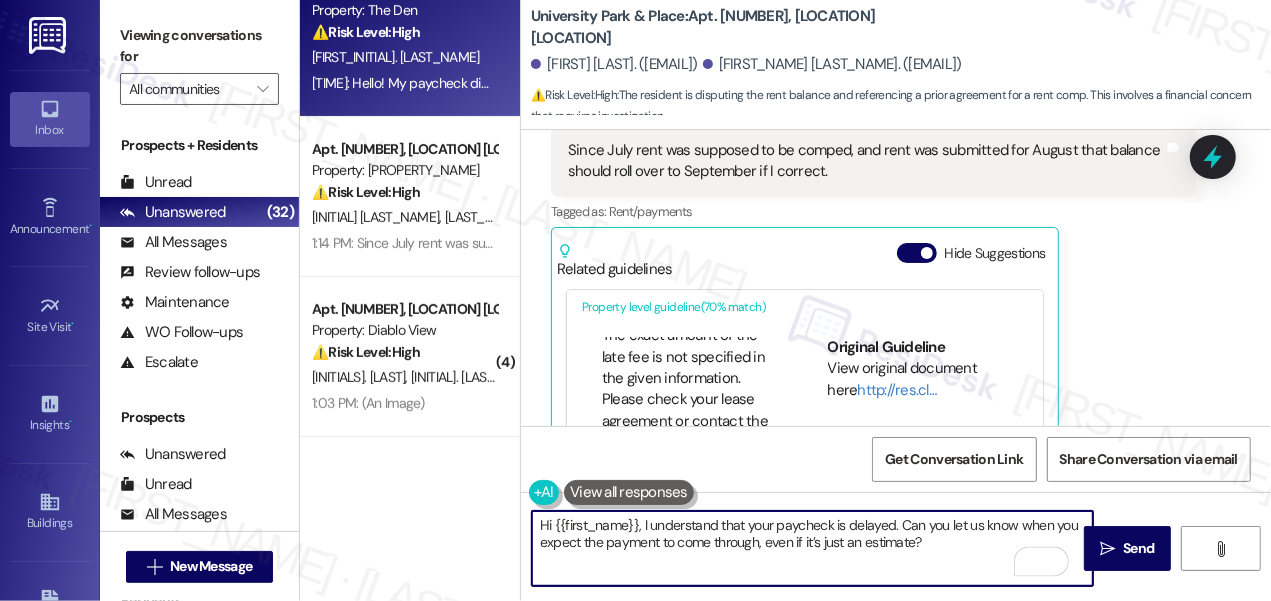 click on "Hi {{first_name}}, I understand that your paycheck is delayed. Can you let us know when you expect the payment to come through, even if it’s just an estimate?" at bounding box center (812, 548) 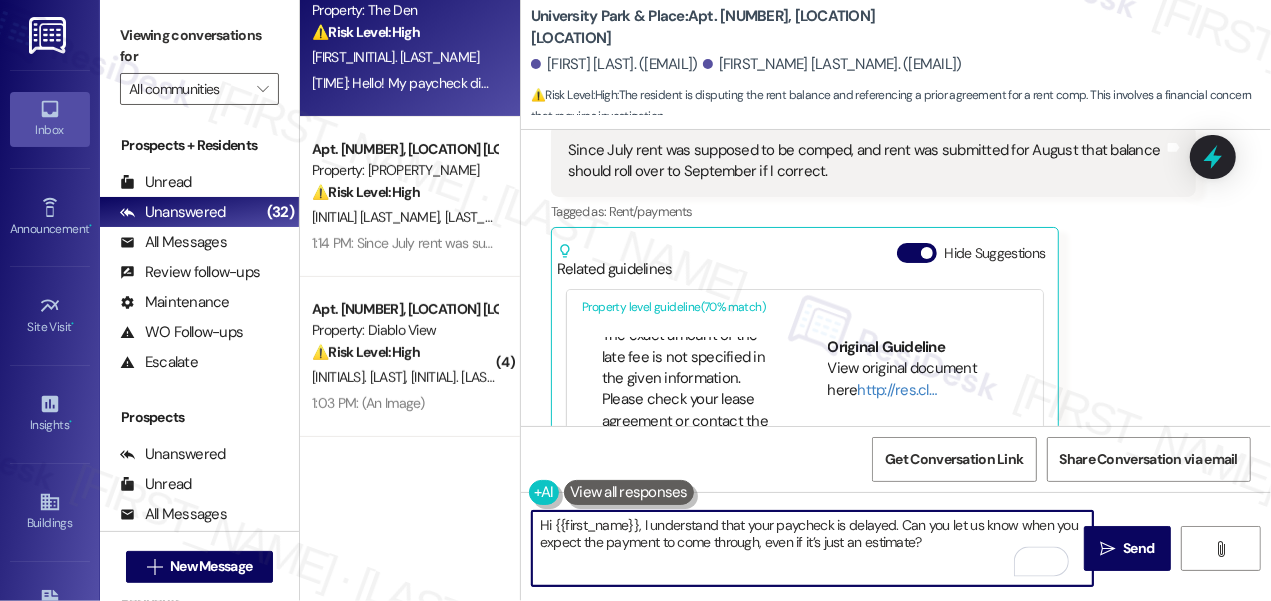scroll, scrollTop: 0, scrollLeft: 0, axis: both 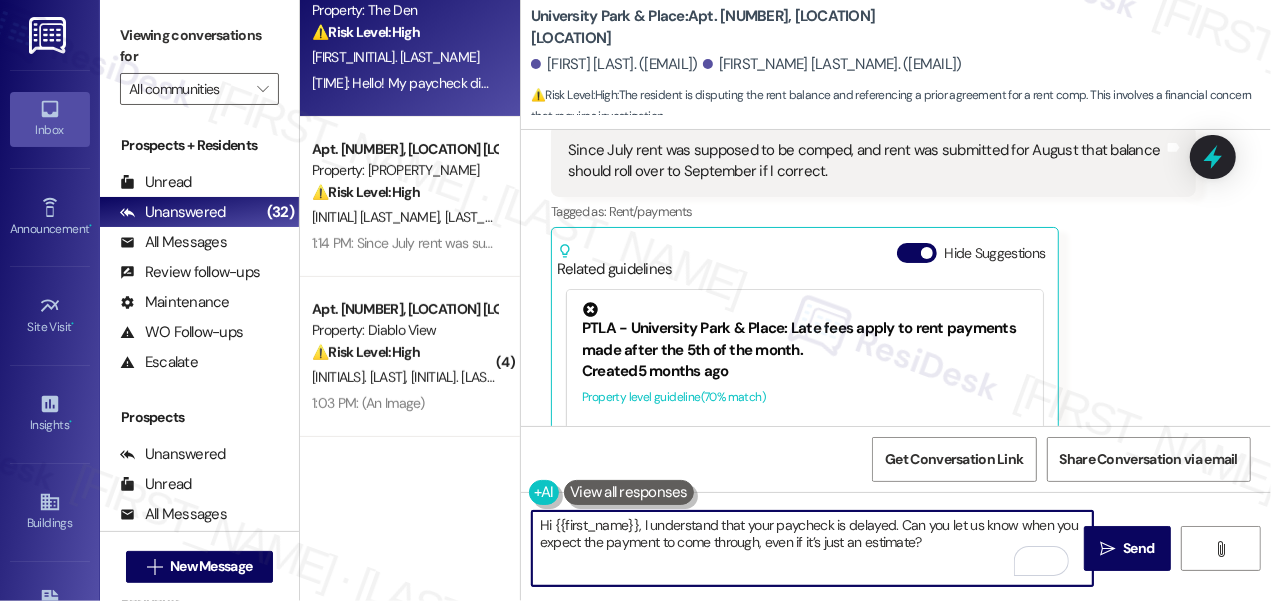 click on "Hi {{first_name}}, I understand that your paycheck is delayed. Can you let us know when you expect the payment to come through, even if it’s just an estimate?" at bounding box center (812, 548) 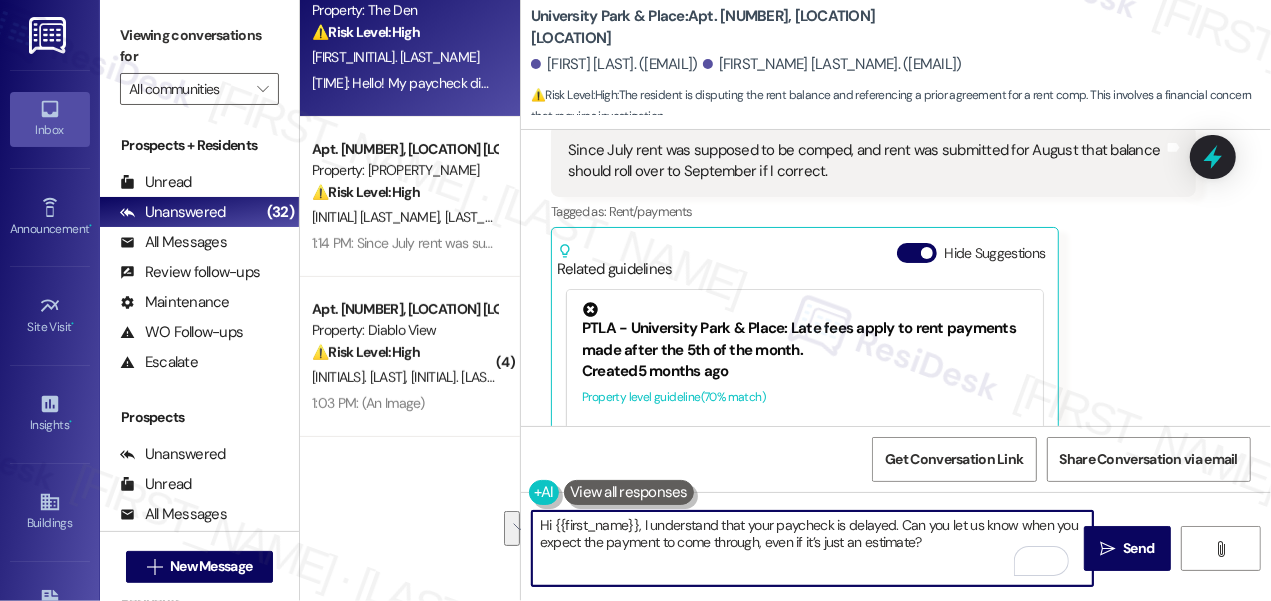 click on "Hi {{first_name}}, I understand that your paycheck is delayed. Can you let us know when you expect the payment to come through, even if it’s just an estimate?" at bounding box center (812, 548) 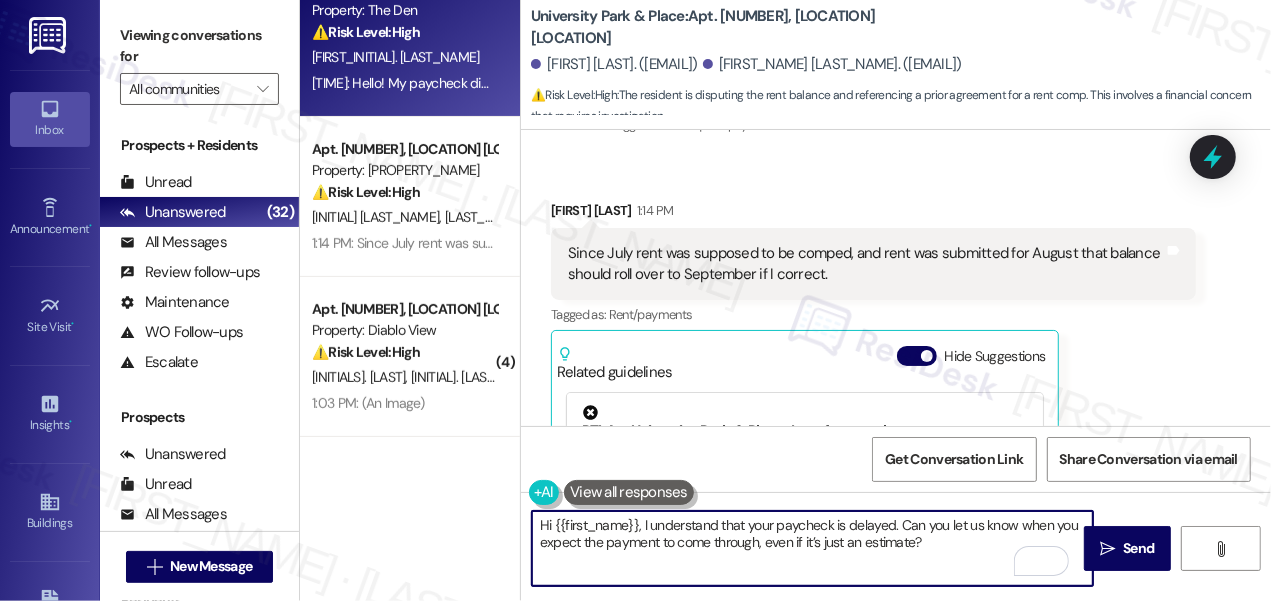 scroll, scrollTop: 3768, scrollLeft: 0, axis: vertical 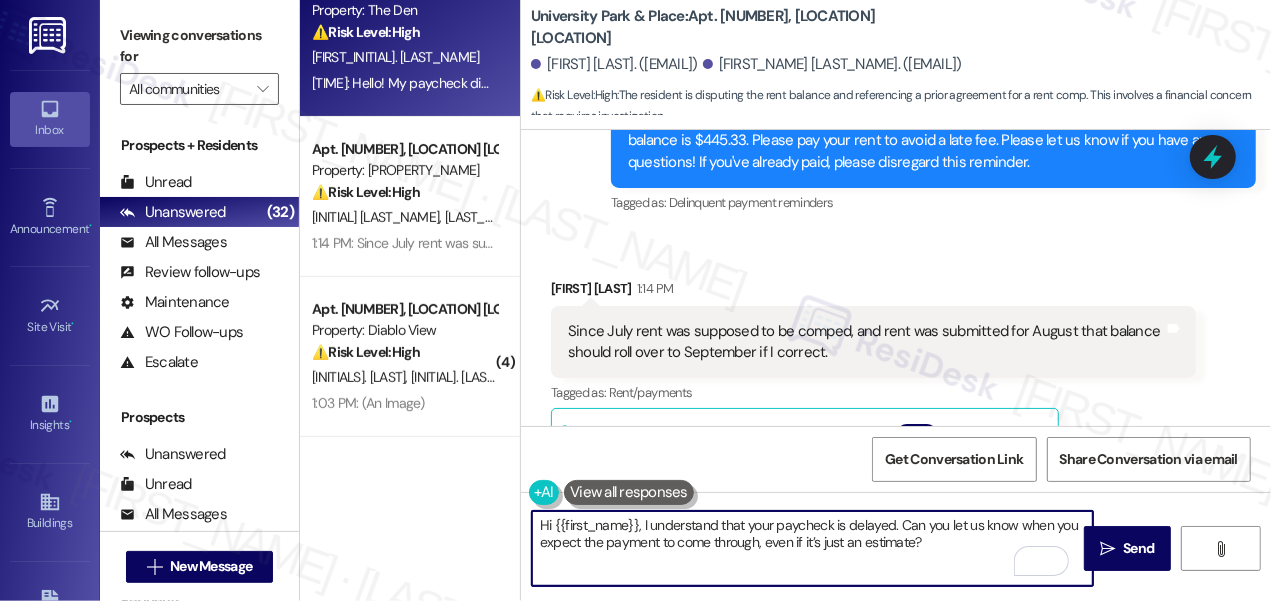 type on "Hi {{first_name}}, I understand that your paycheck is delayed. Can you let us know when you expect the payment to come through, even if it’s just an estimate?" 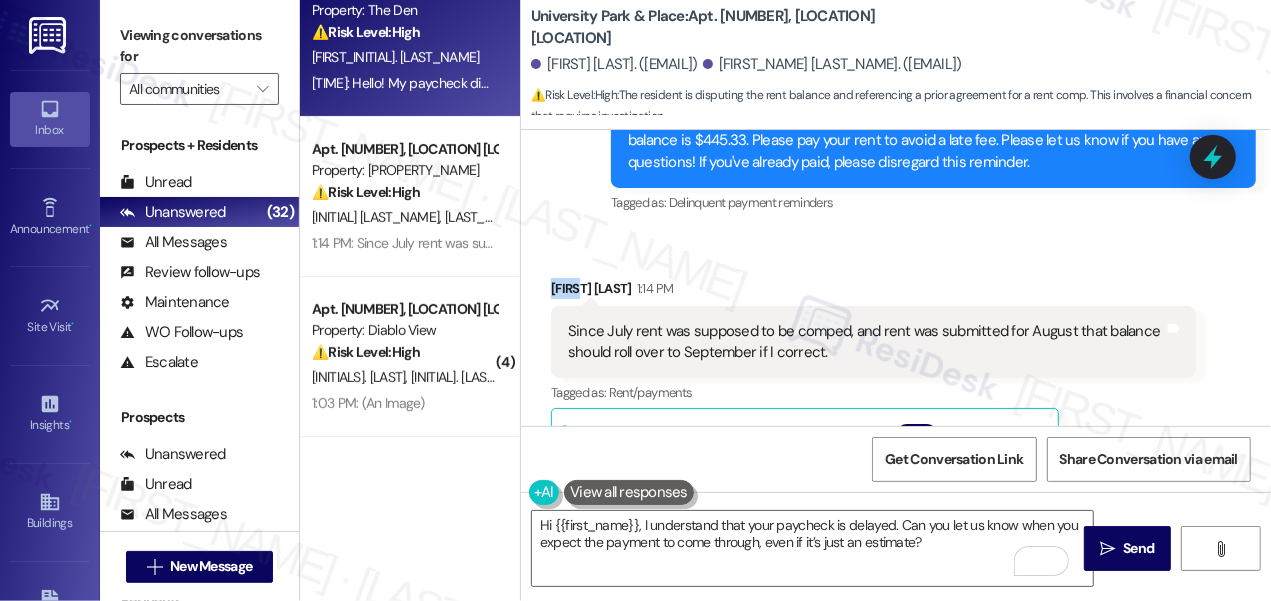 click on "[FIRST_NAME] [LAST_NAME] [TIME]" at bounding box center (873, 292) 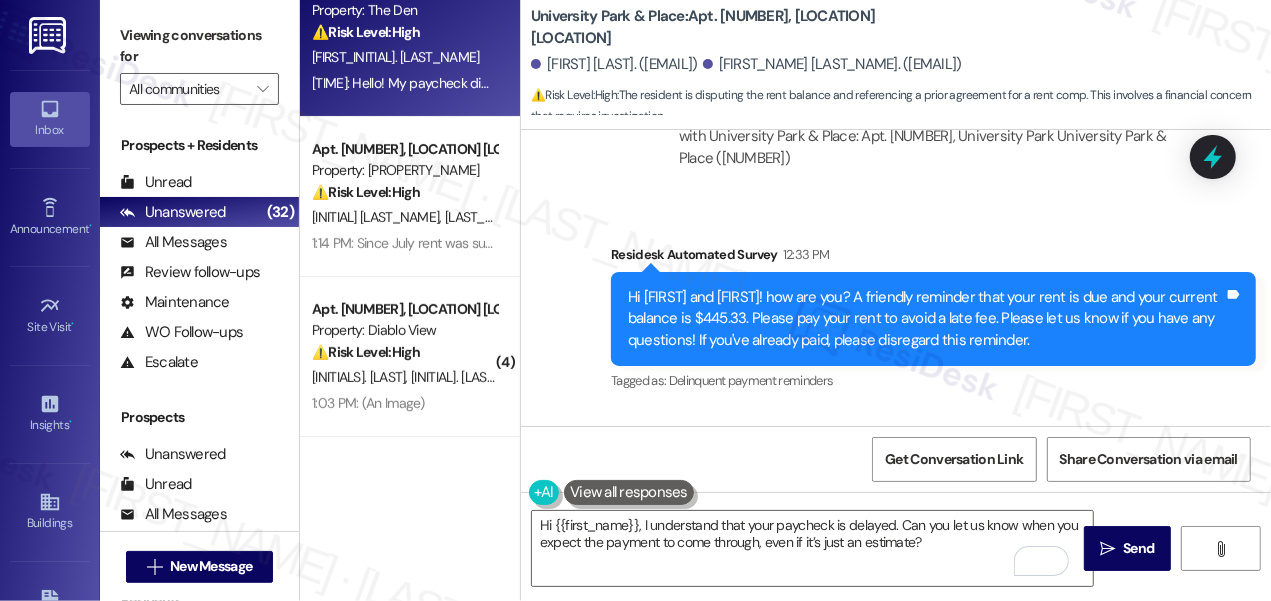 scroll, scrollTop: 3586, scrollLeft: 0, axis: vertical 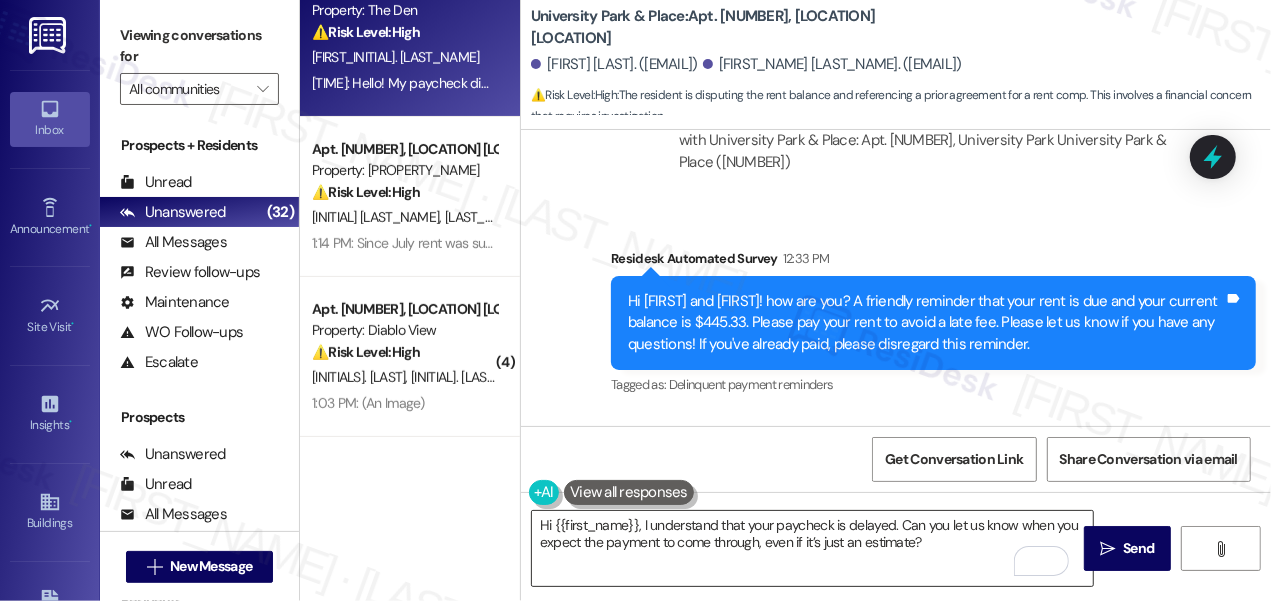 click on "Hi {{first_name}}, I understand that your paycheck is delayed. Can you let us know when you expect the payment to come through, even if it’s just an estimate?" at bounding box center (812, 548) 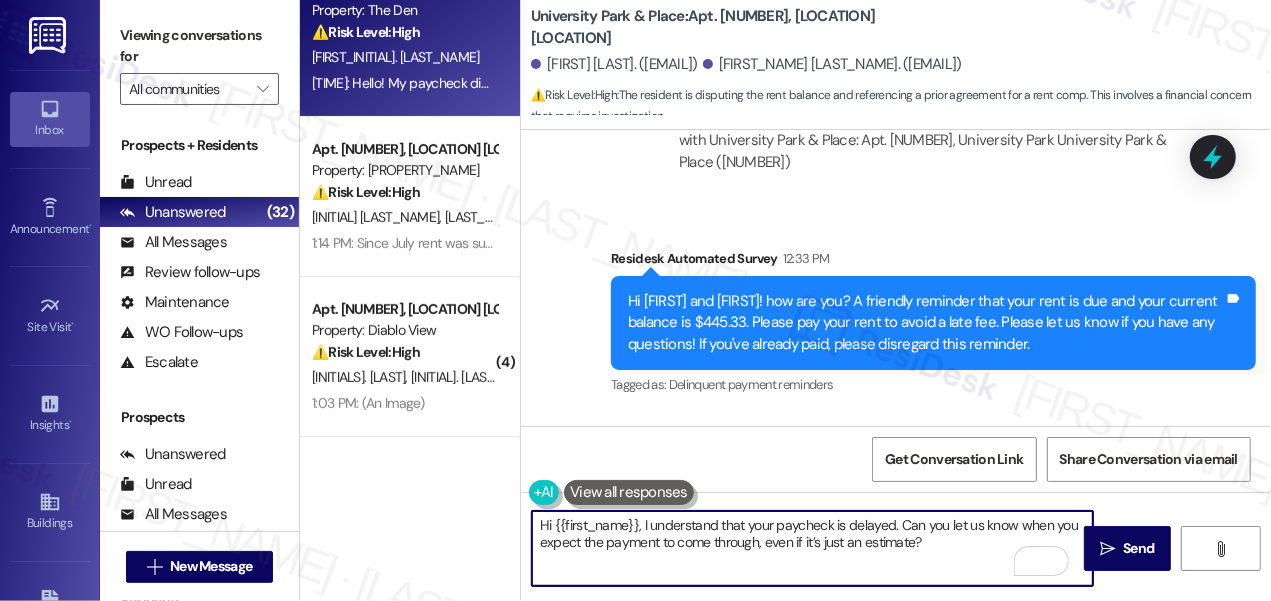click on "Hi {{first_name}}, I understand that your paycheck is delayed. Can you let us know when you expect the payment to come through, even if it’s just an estimate?" at bounding box center [812, 548] 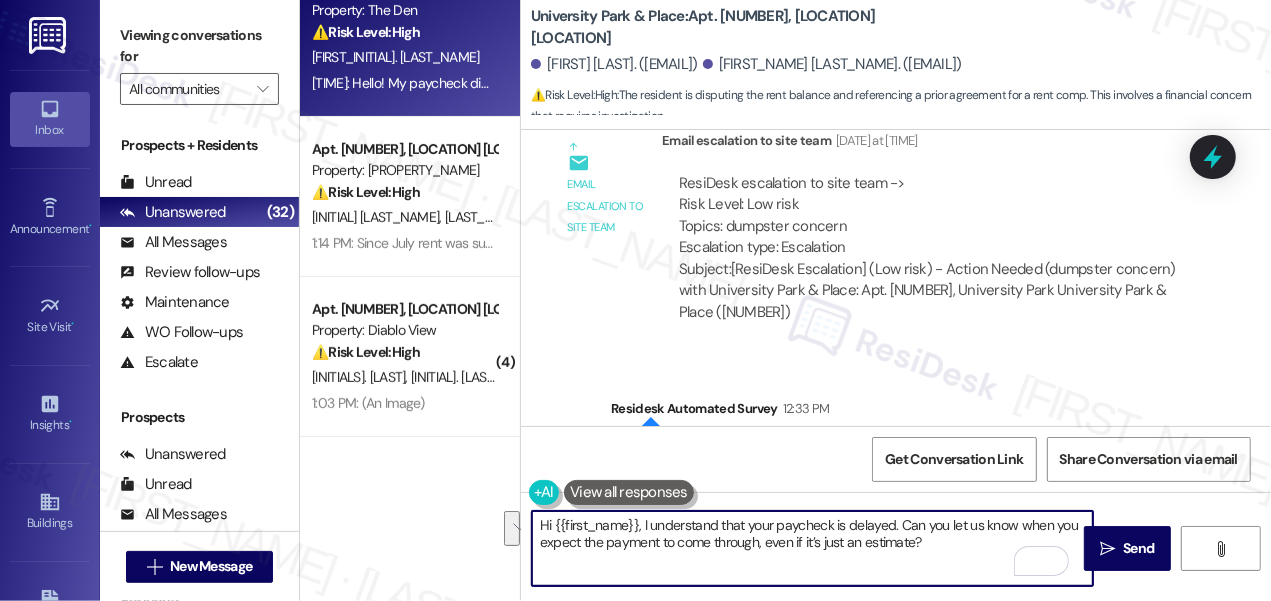 scroll, scrollTop: 3223, scrollLeft: 0, axis: vertical 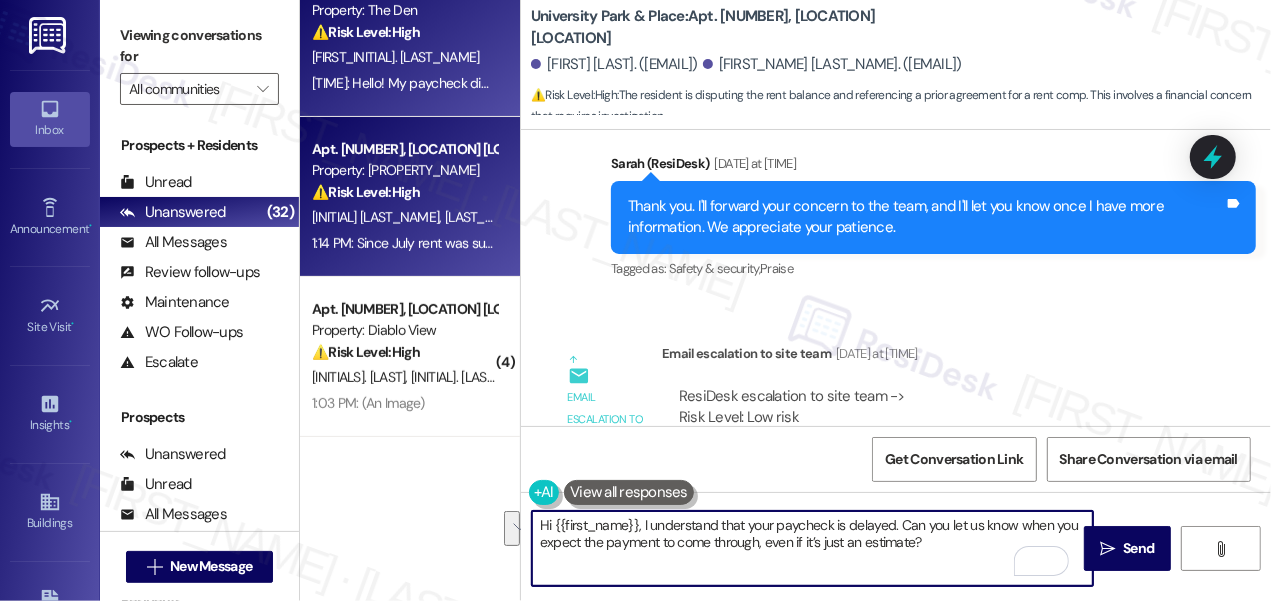 click on "Property: [PROPERTY_NAME]" at bounding box center [404, 170] 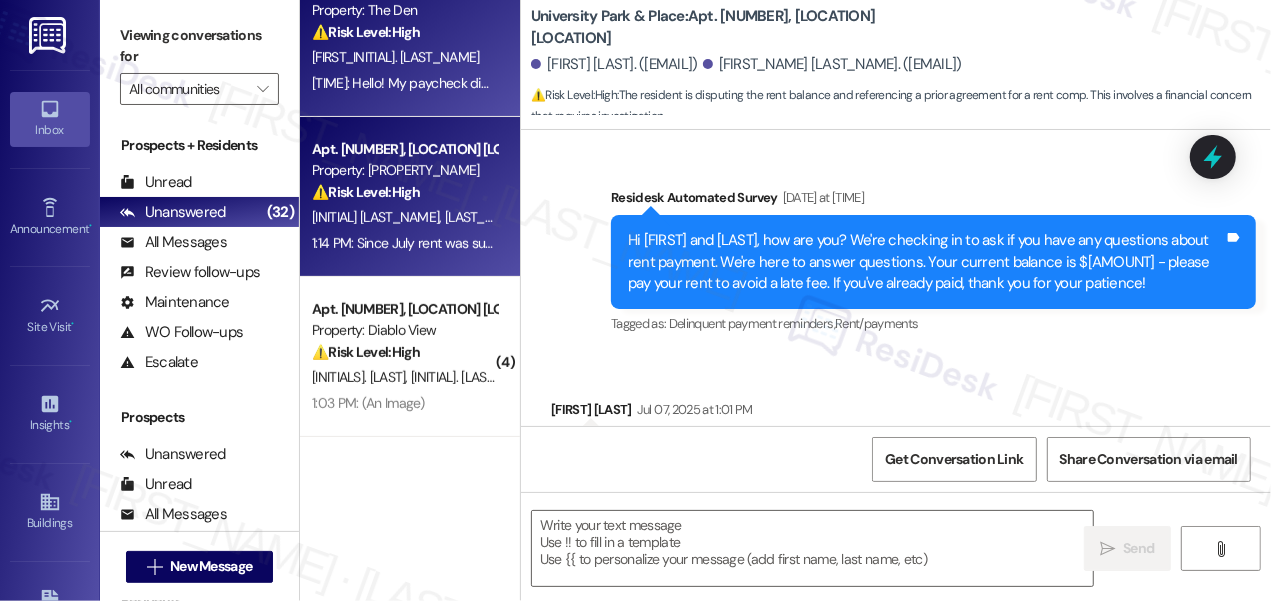 type on "Fetching suggested responses. Please feel free to read through the conversation in the meantime." 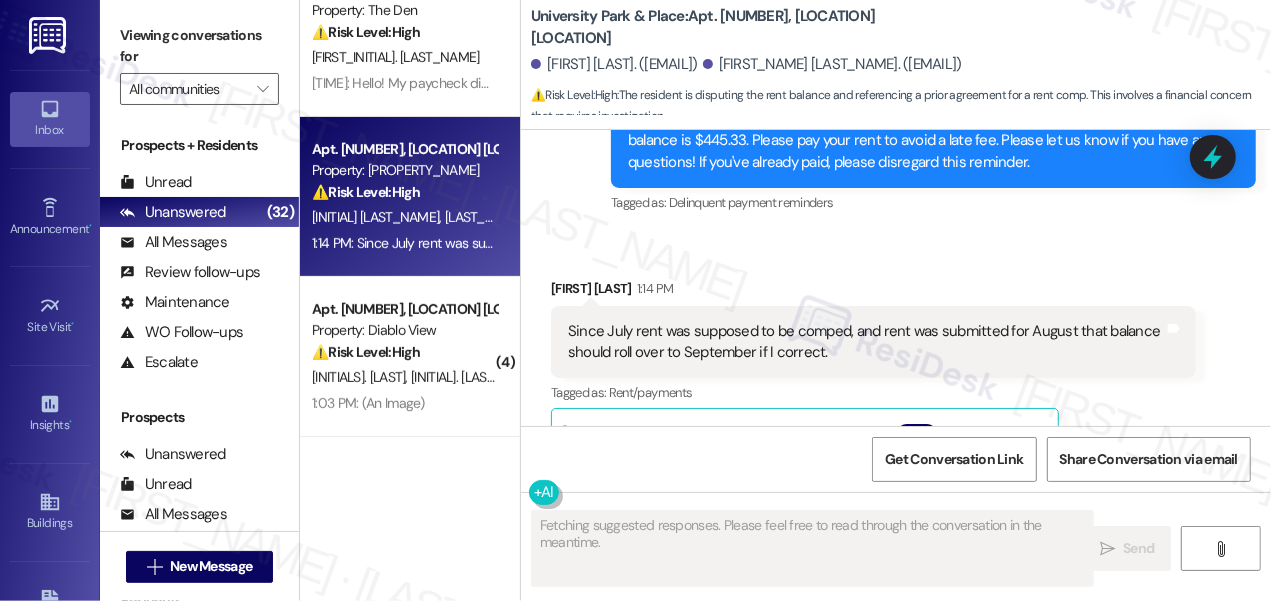 scroll, scrollTop: 3677, scrollLeft: 0, axis: vertical 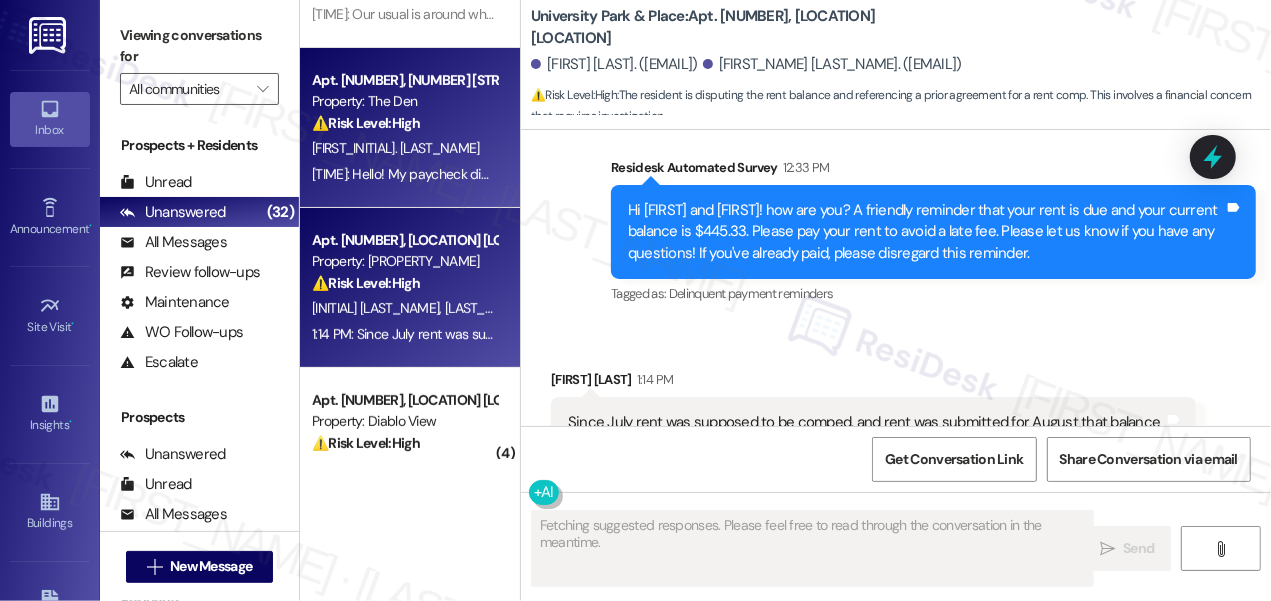 click on "Apt. [NUMBER], [LOCATION]: [LOCATION]  ⚠️  Risk Level:  High The resident indicates they will be unable to pay rent on time due to a payroll issue. This involves a financial concern and potential late fee, requiring prompt attention to mitigate further issues." at bounding box center (404, 102) 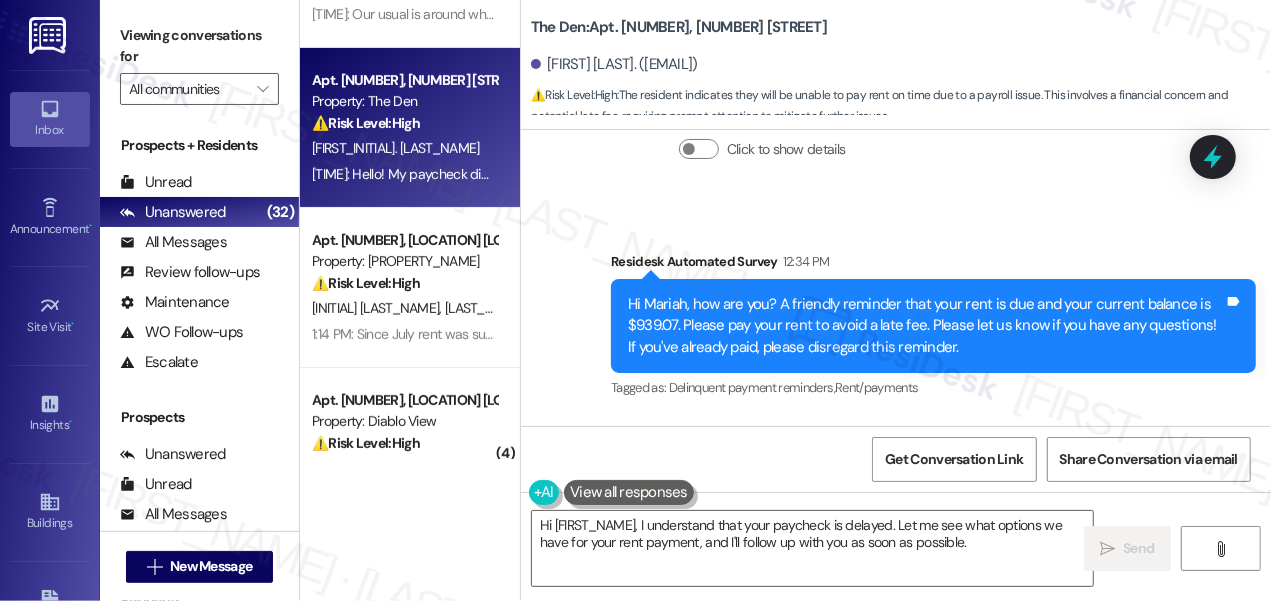 scroll, scrollTop: 1160, scrollLeft: 0, axis: vertical 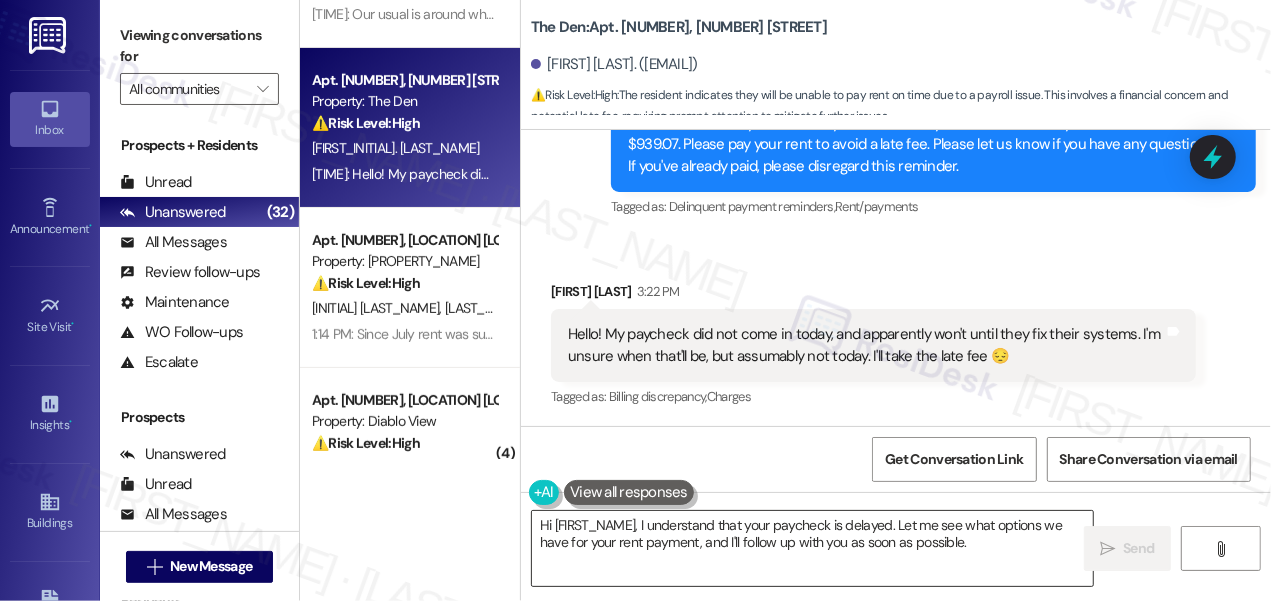 click on "Hi [FIRST_NAME], I understand that your paycheck is delayed. Let me see what options we have for your rent payment, and I'll follow up with you as soon as possible." at bounding box center (812, 548) 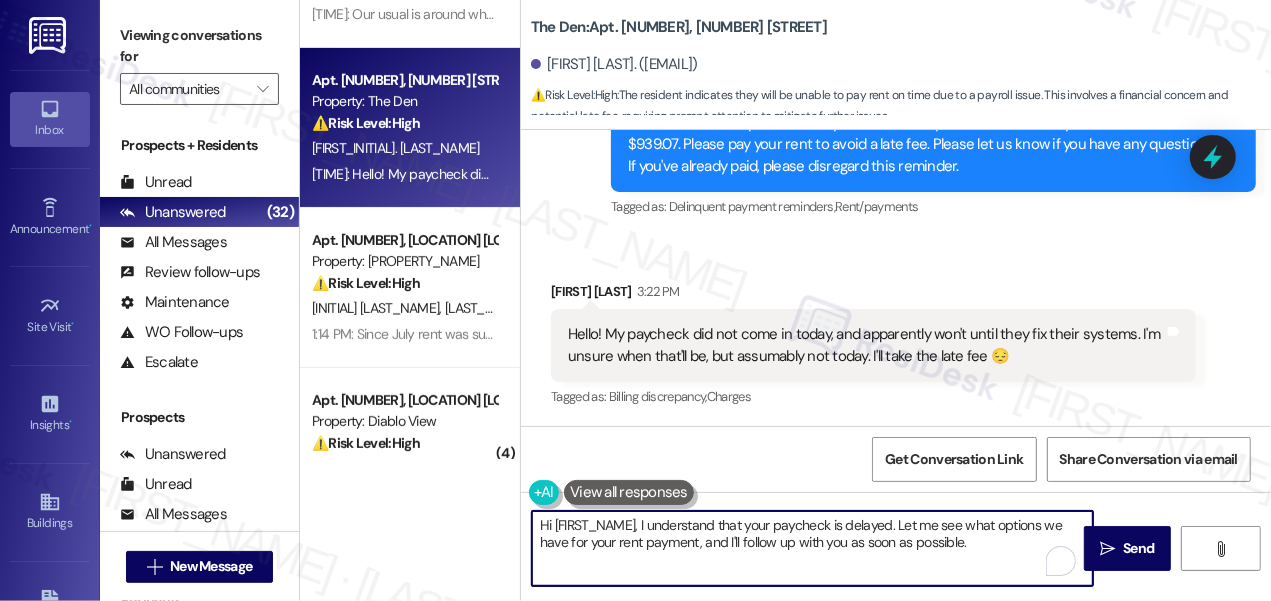 click on "Hi [FIRST_NAME], I understand that your paycheck is delayed. Let me see what options we have for your rent payment, and I'll follow up with you as soon as possible." at bounding box center (812, 548) 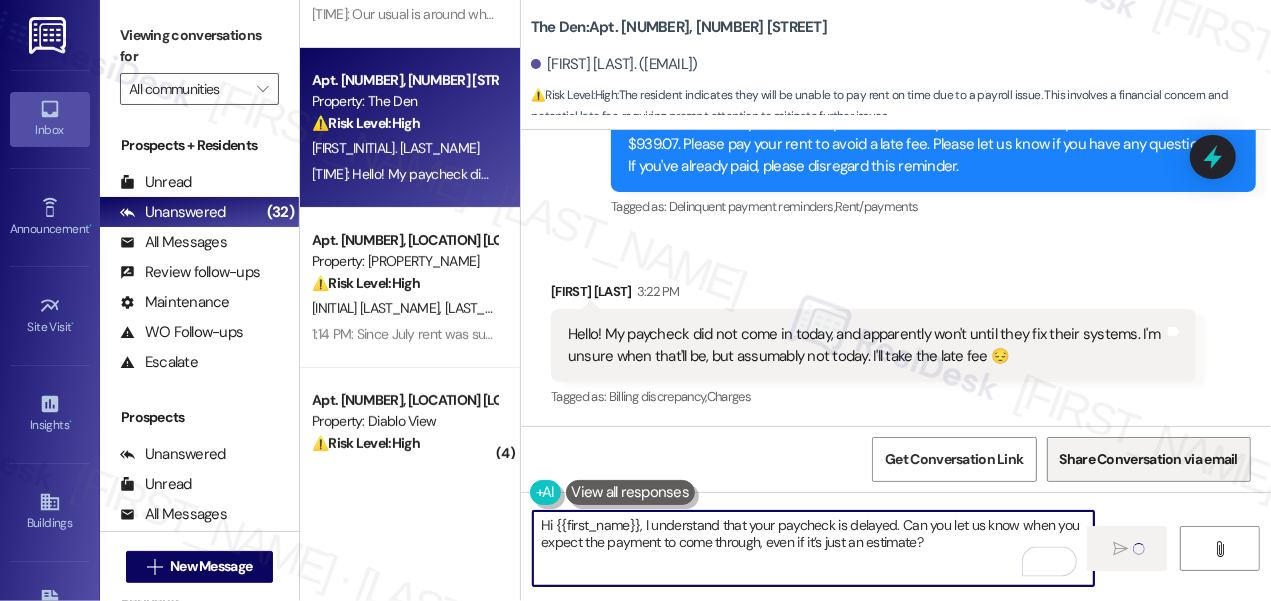 type on "Hi {{first_name}}, I understand that your paycheck is delayed. Can you let us know when you expect the payment to come through, even if it’s just an estimate?" 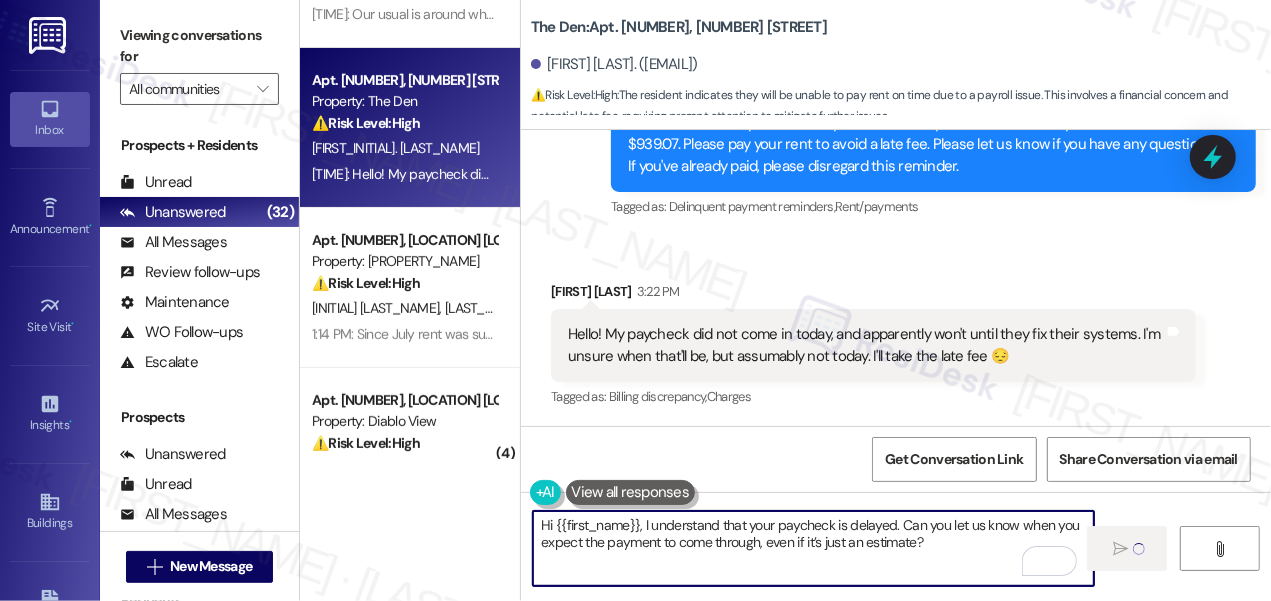 click on "Hi {{first_name}}, I understand that your paycheck is delayed. Can you let us know when you expect the payment to come through, even if it’s just an estimate?" at bounding box center (813, 548) 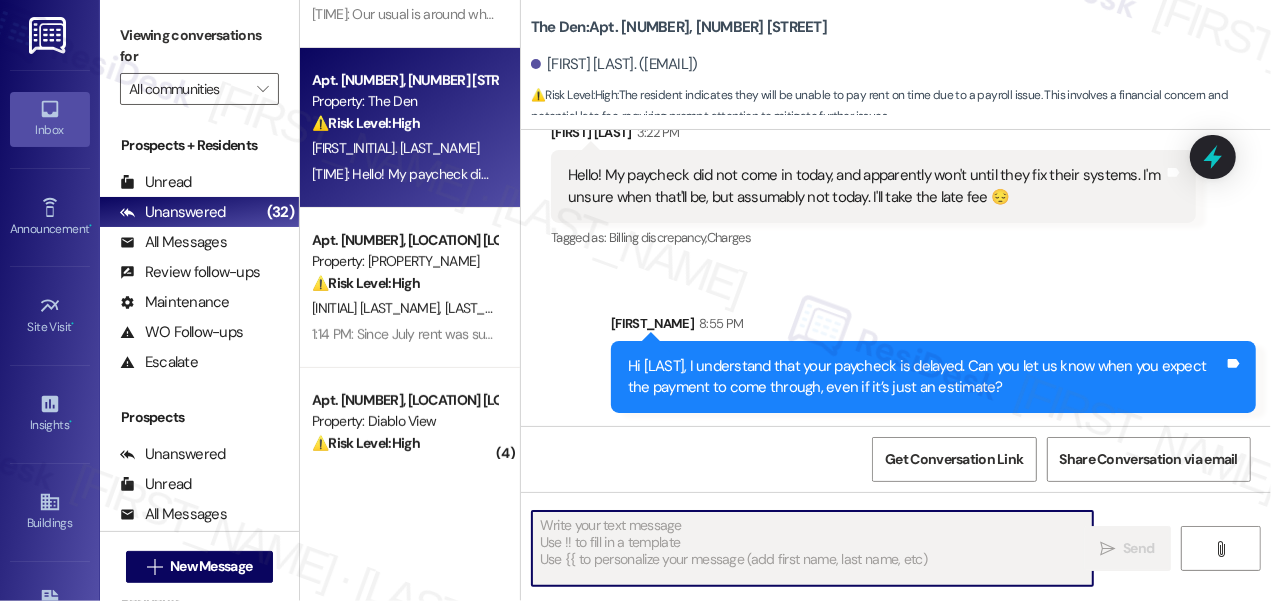 scroll, scrollTop: 1322, scrollLeft: 0, axis: vertical 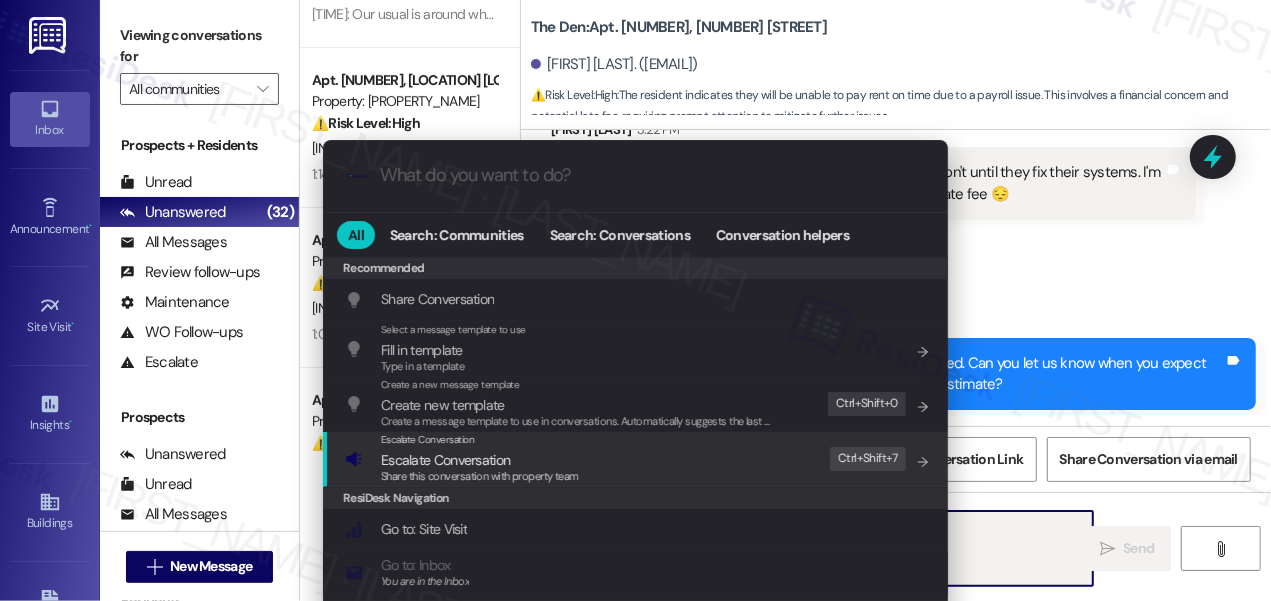 click on "Escalate Conversation Escalate Conversation Share this conversation with property team Edit Ctrl+ Shift+ 7" at bounding box center [637, 459] 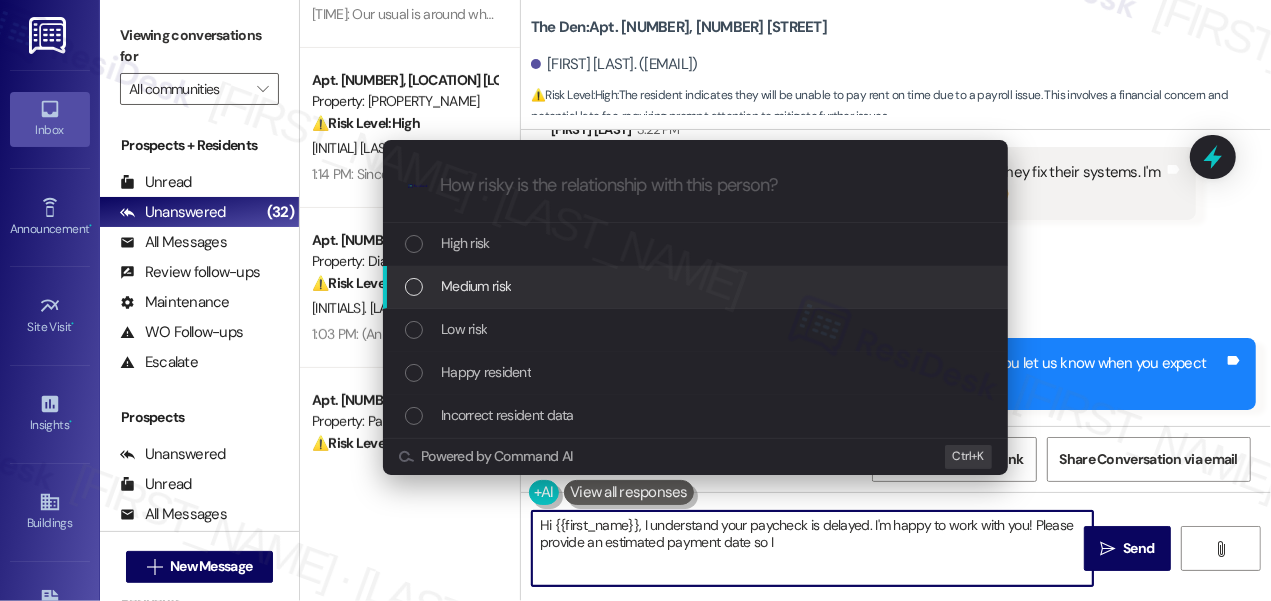 click on "Medium risk" at bounding box center (476, 286) 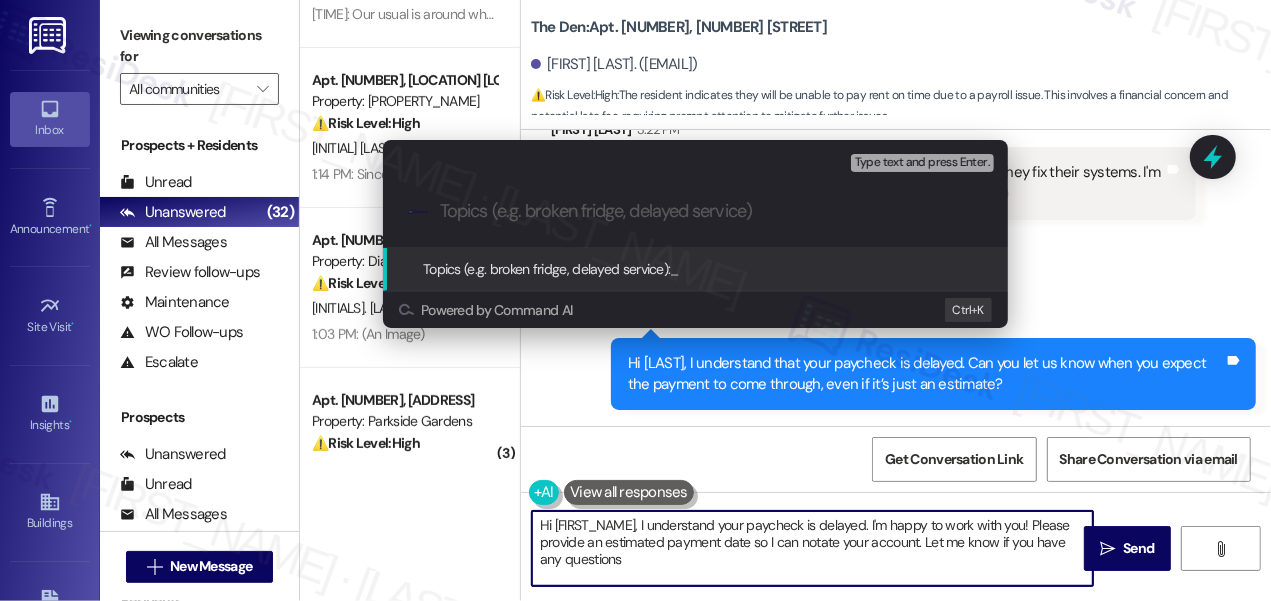 type on "Hi [FIRST_NAME], I understand your paycheck is delayed. I'm happy to work with you! Please provide an estimated payment date so I can notate your account. Let me know if you have any questions!" 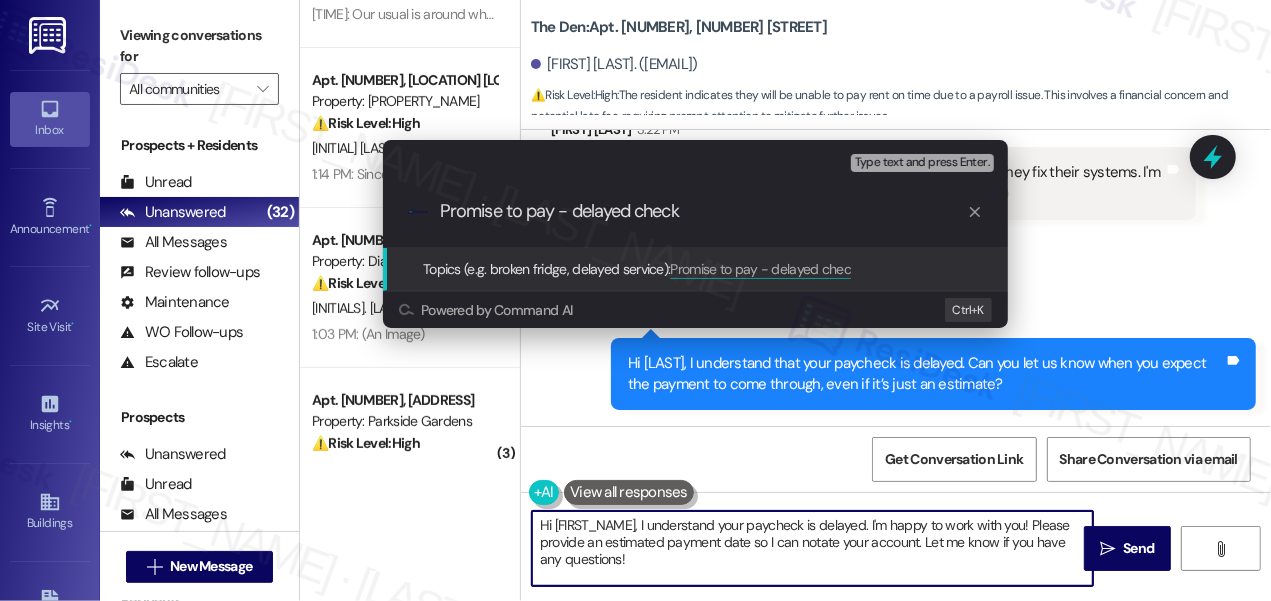 type on "Promise to pay - delayed check" 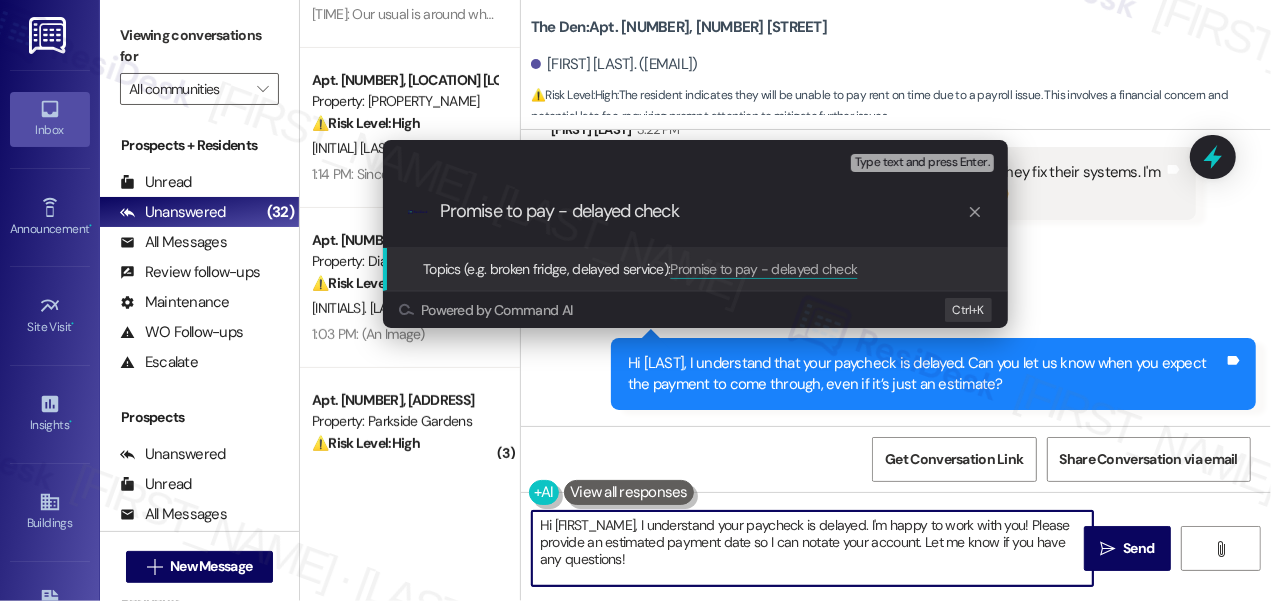 type 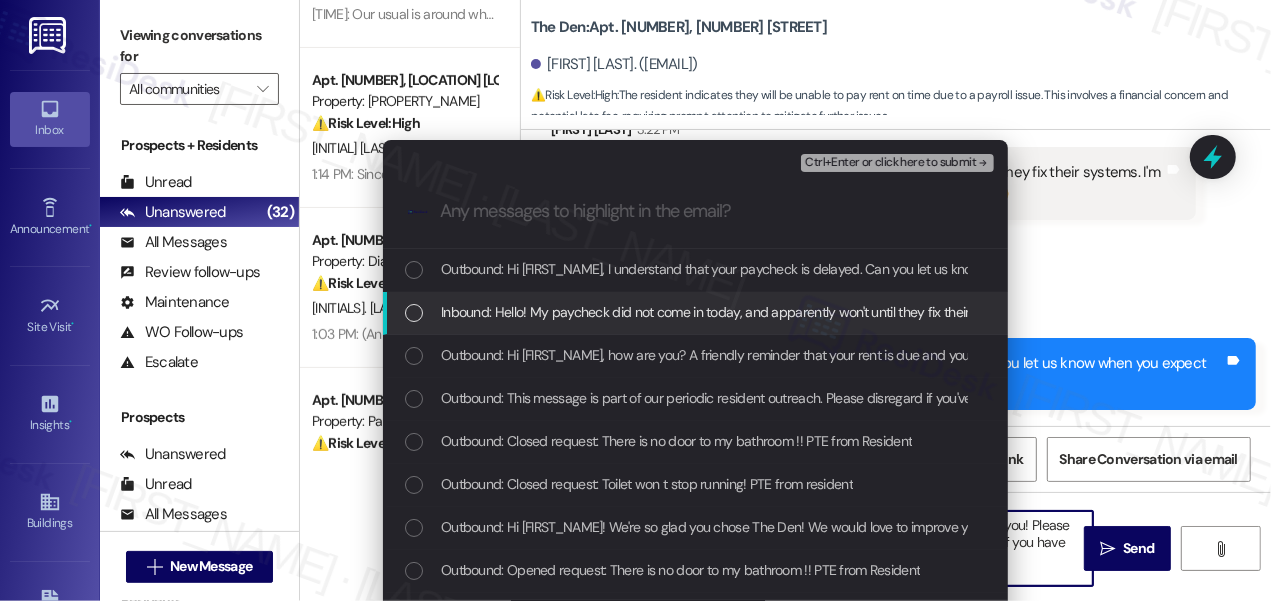 click on "Inbound: Hello! My paycheck did not come in today, and apparently won't until they fix their systems. I'm unsure when that'll be, but assumably not today. I'll take the late fee 😔" at bounding box center [695, 313] 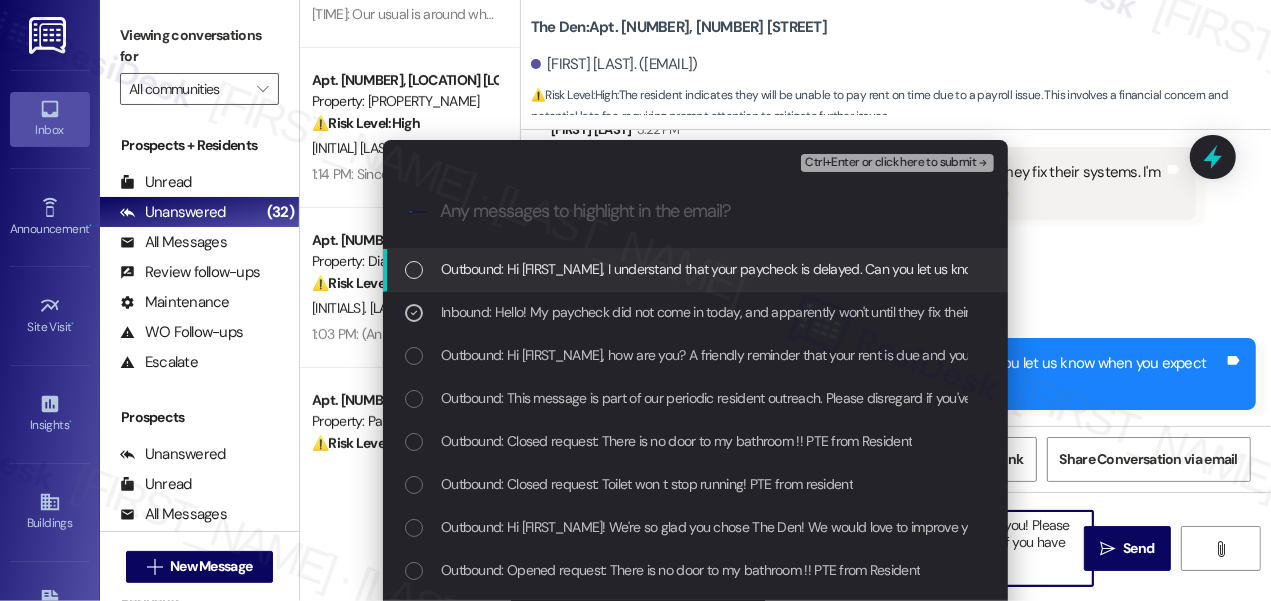 click on "Ctrl+Enter or click here to submit" at bounding box center [890, 163] 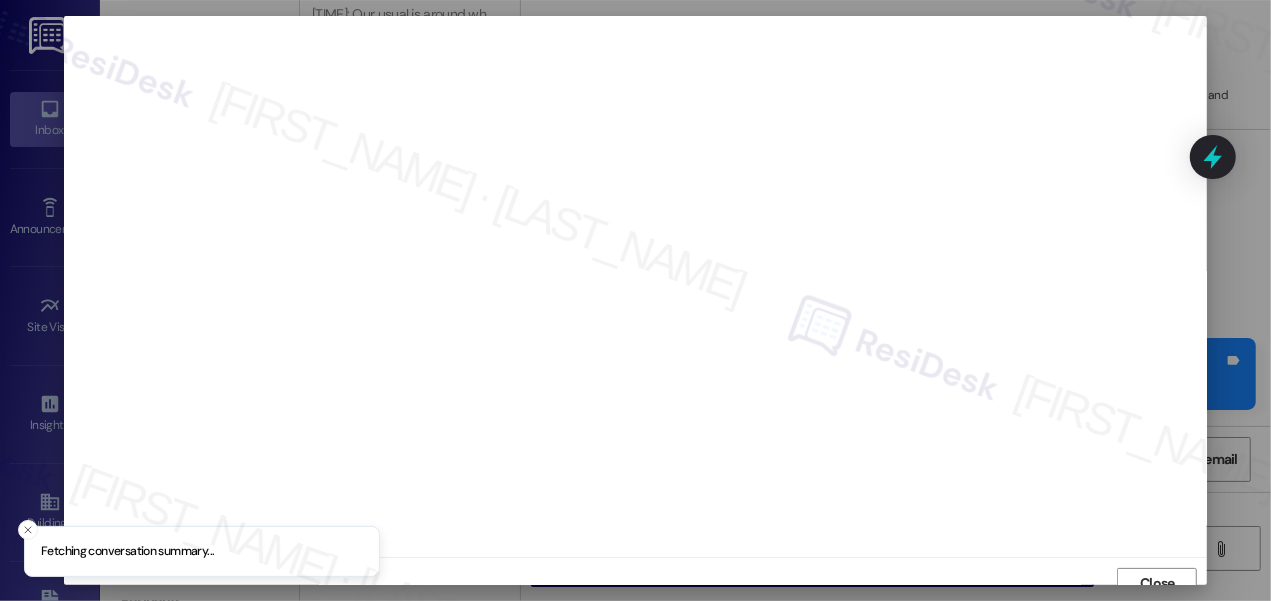 scroll, scrollTop: 14, scrollLeft: 0, axis: vertical 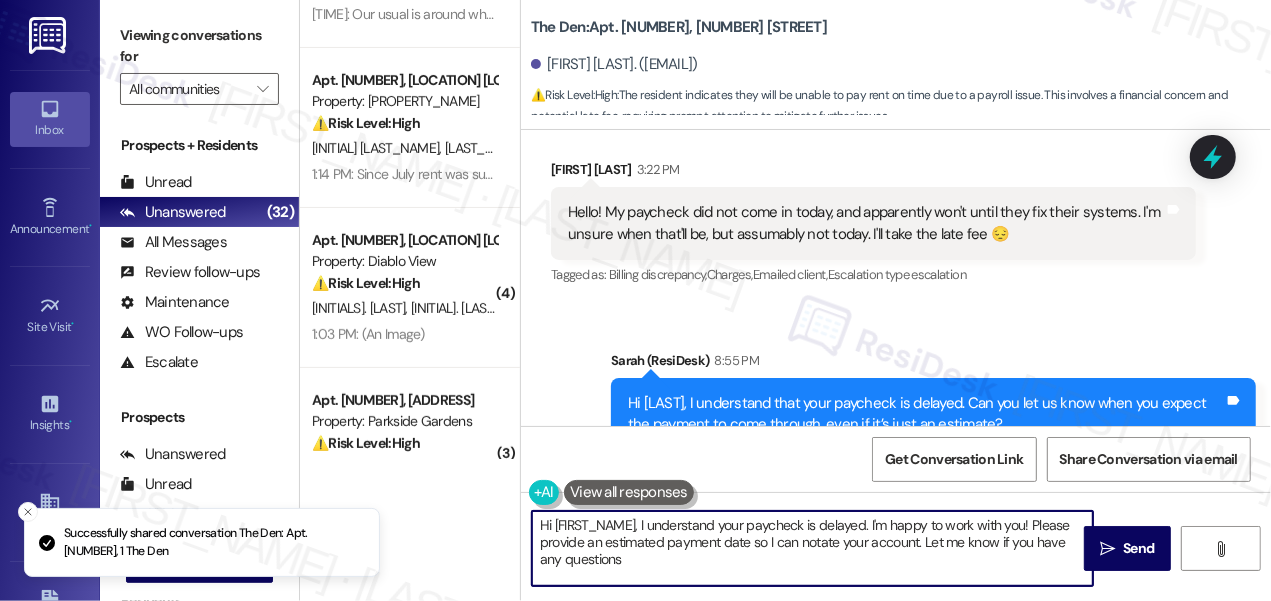 type on "Hi [FIRST_NAME], I understand your paycheck is delayed. I'm happy to work with you! Please provide an estimated payment date so I can notate your account. Let me know if you have any questions!" 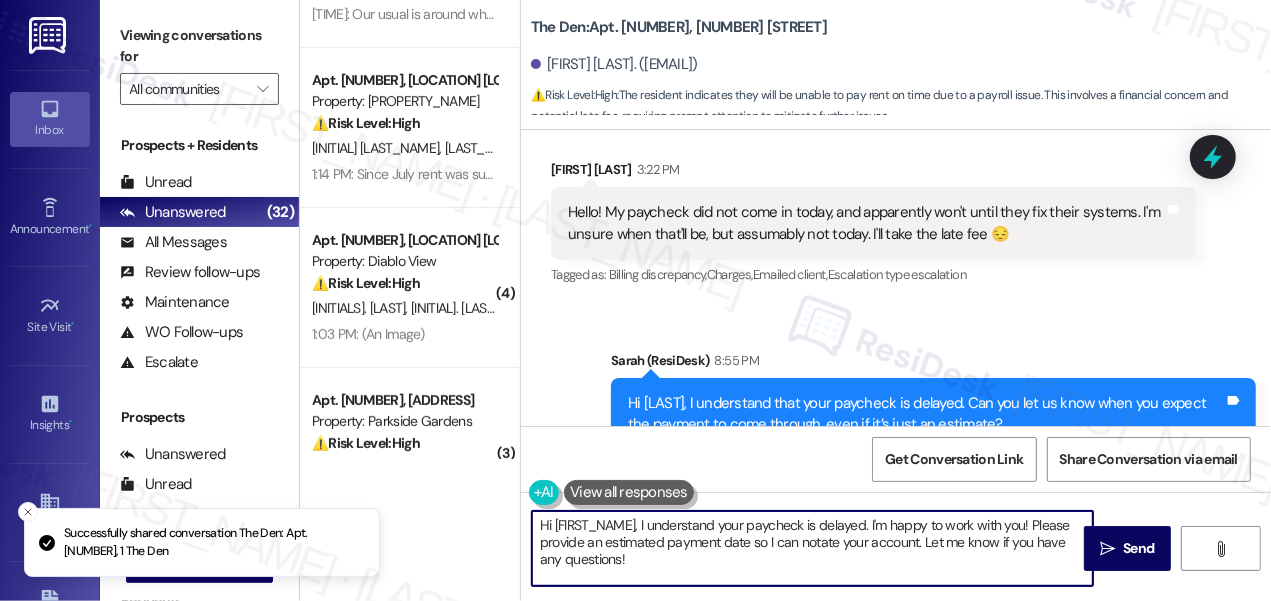 scroll, scrollTop: 1351, scrollLeft: 0, axis: vertical 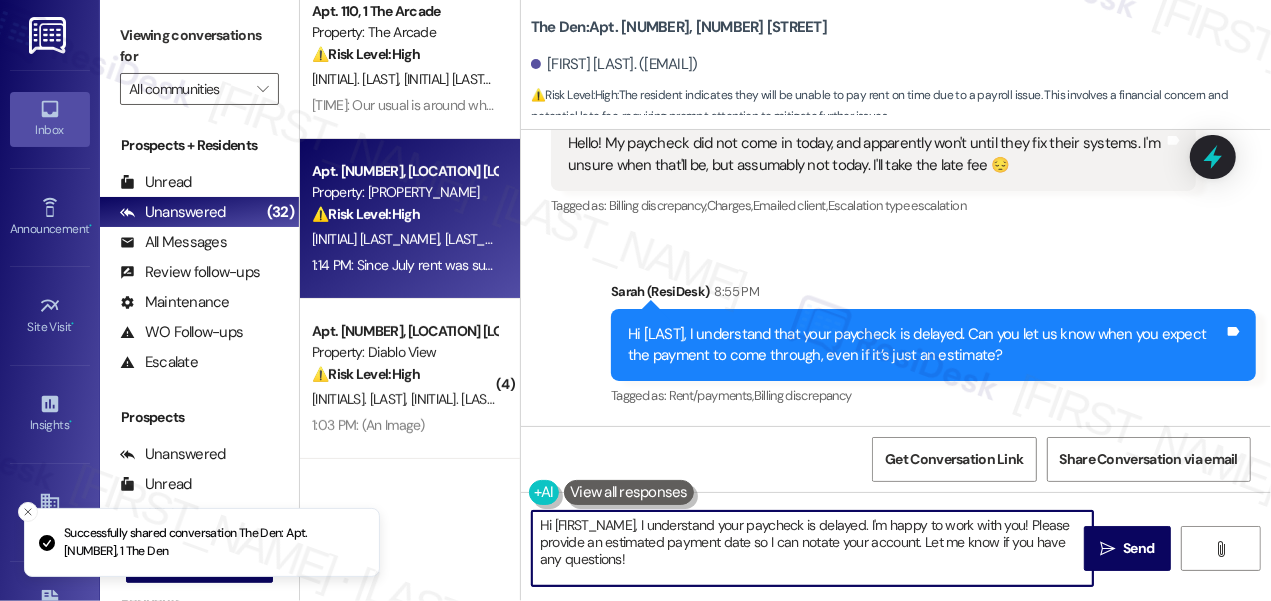 click on "[LAST_NAME] [LAST_NAME]" at bounding box center (526, 239) 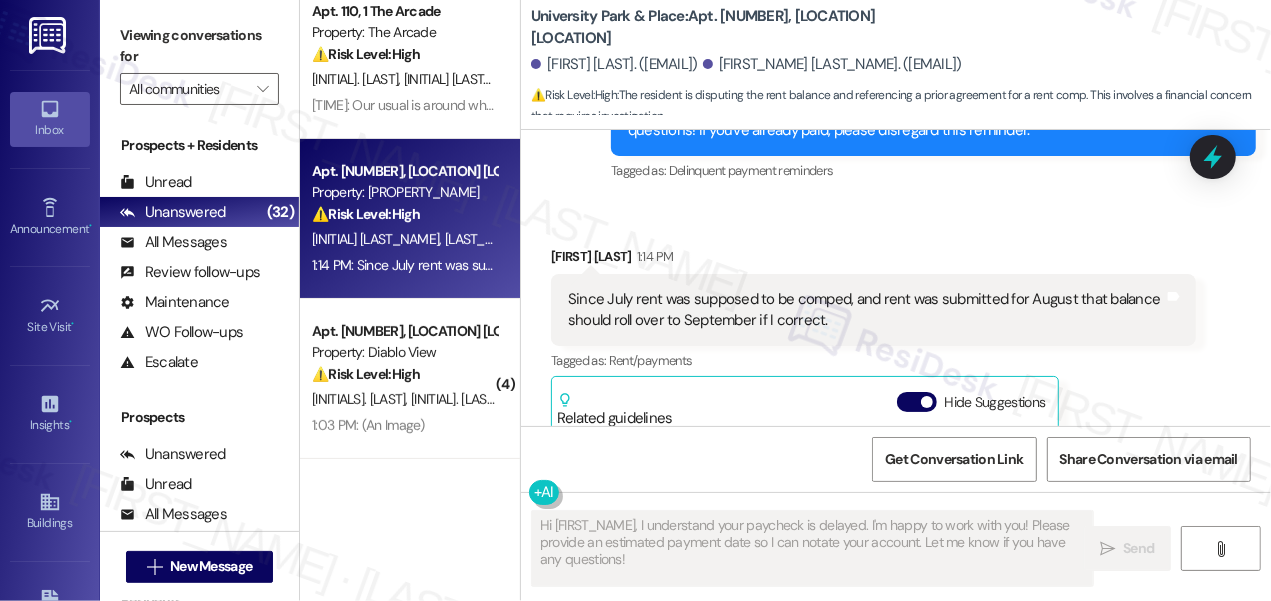 scroll, scrollTop: 3768, scrollLeft: 0, axis: vertical 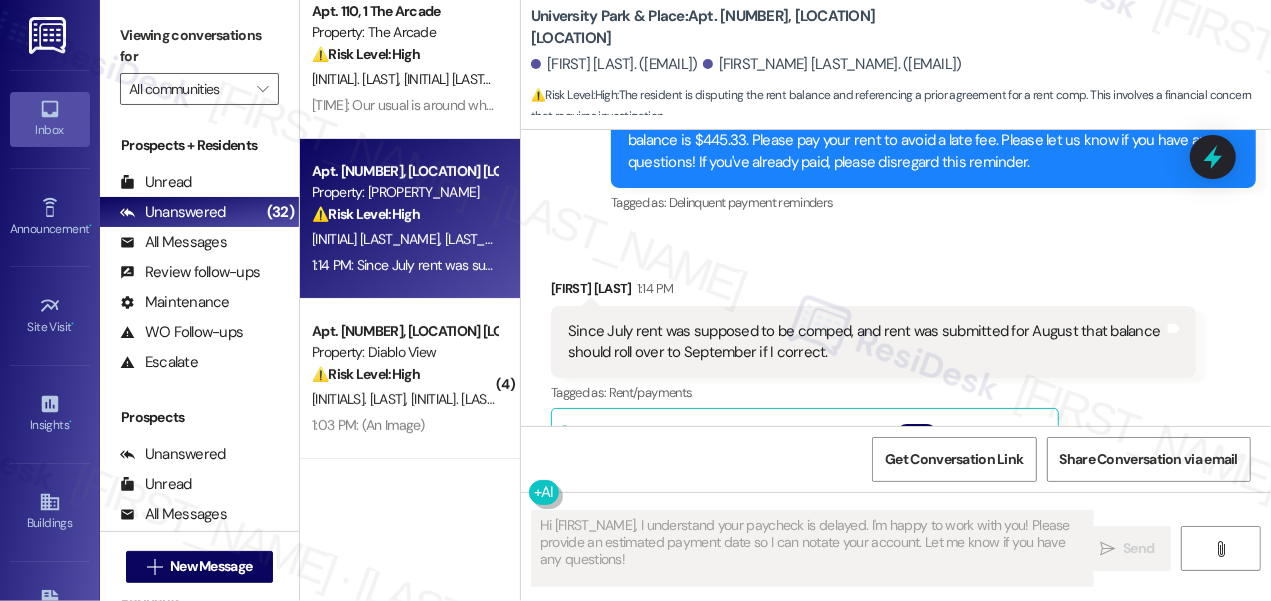 click on "Since July rent was supposed to be comped, and rent was submitted for August that balance should roll over to September if I correct." at bounding box center (866, 342) 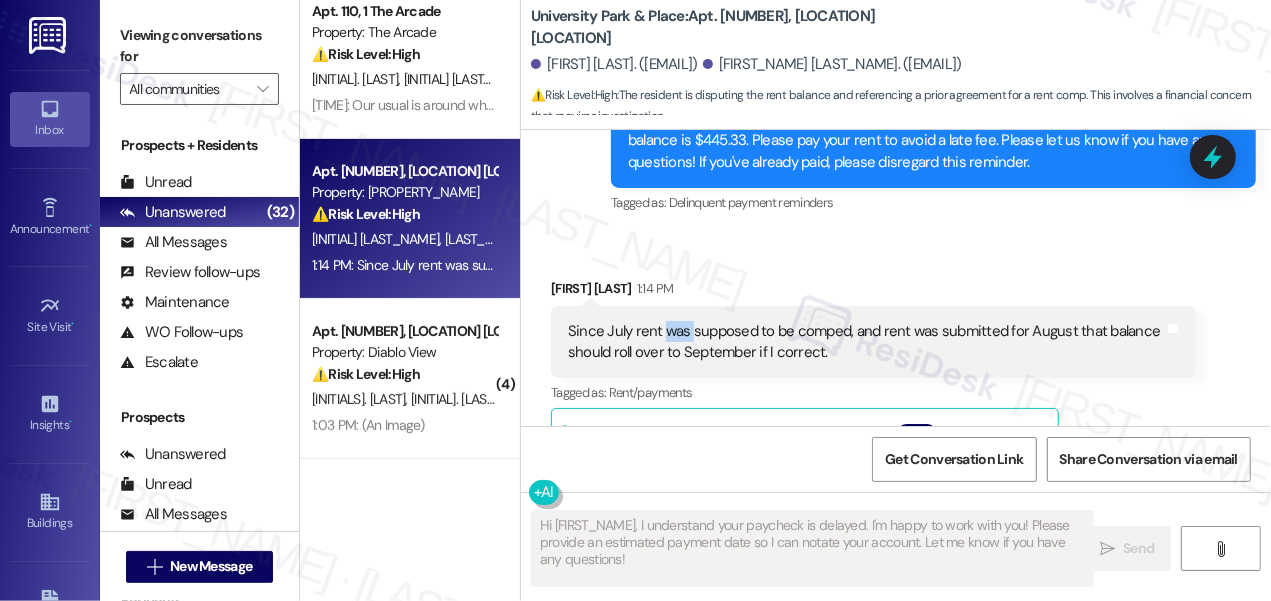 click on "Since July rent was supposed to be comped, and rent was submitted for August that balance should roll over to September if I correct." at bounding box center (866, 342) 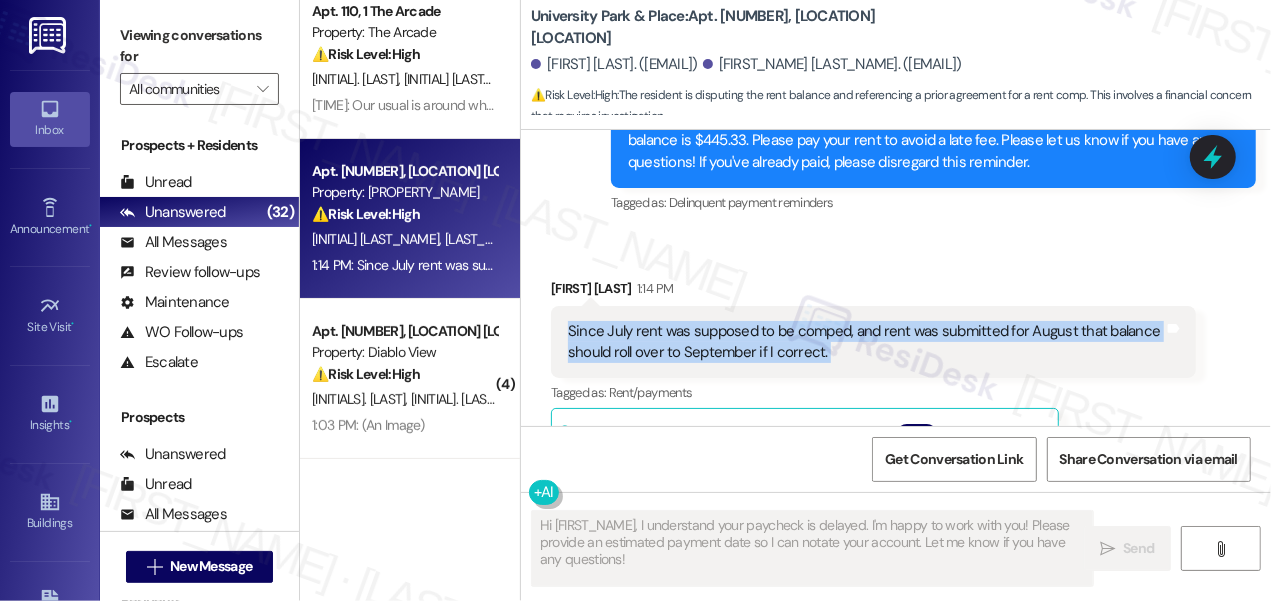 click on "Since July rent was supposed to be comped, and rent was submitted for August that balance should roll over to September if I correct." at bounding box center [866, 342] 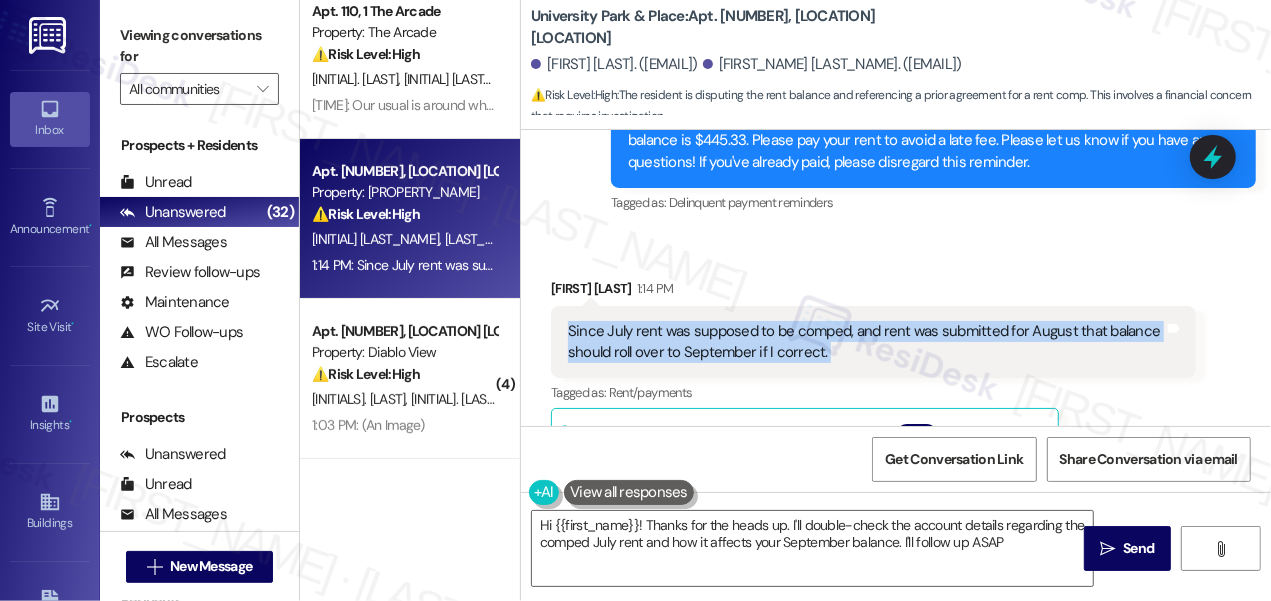 type on "Hi [FIRST_NAME]! Thanks for the heads up. I'll double-check the account details regarding the comped July rent and how it affects your September balance. I'll follow up ASAP!" 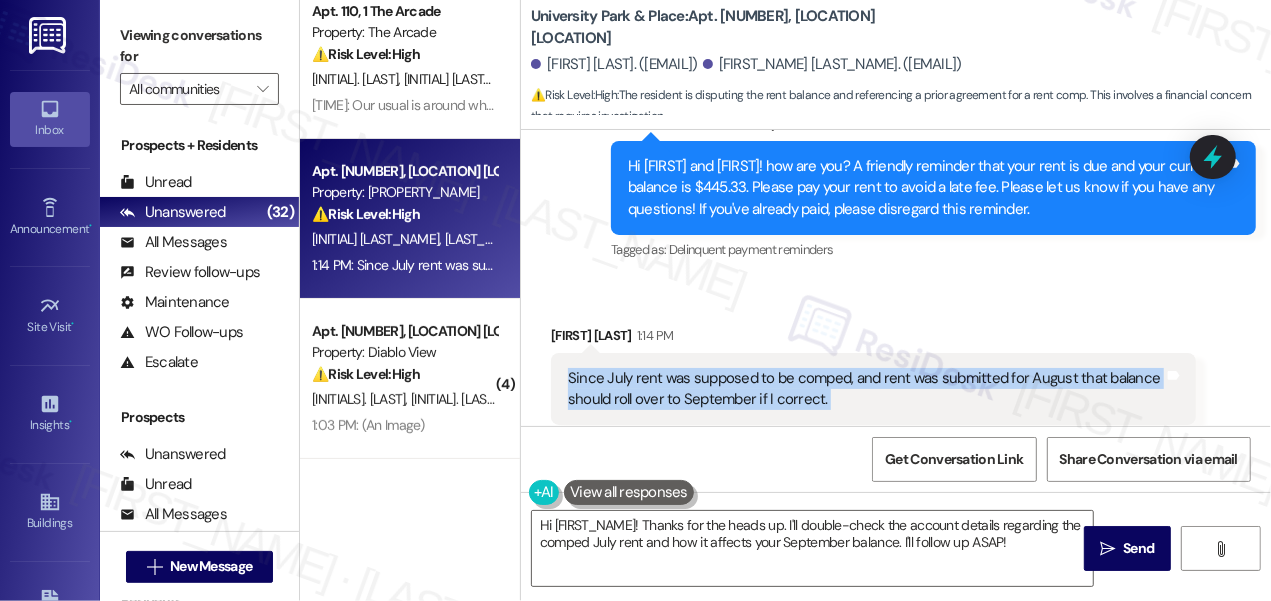 scroll, scrollTop: 3677, scrollLeft: 0, axis: vertical 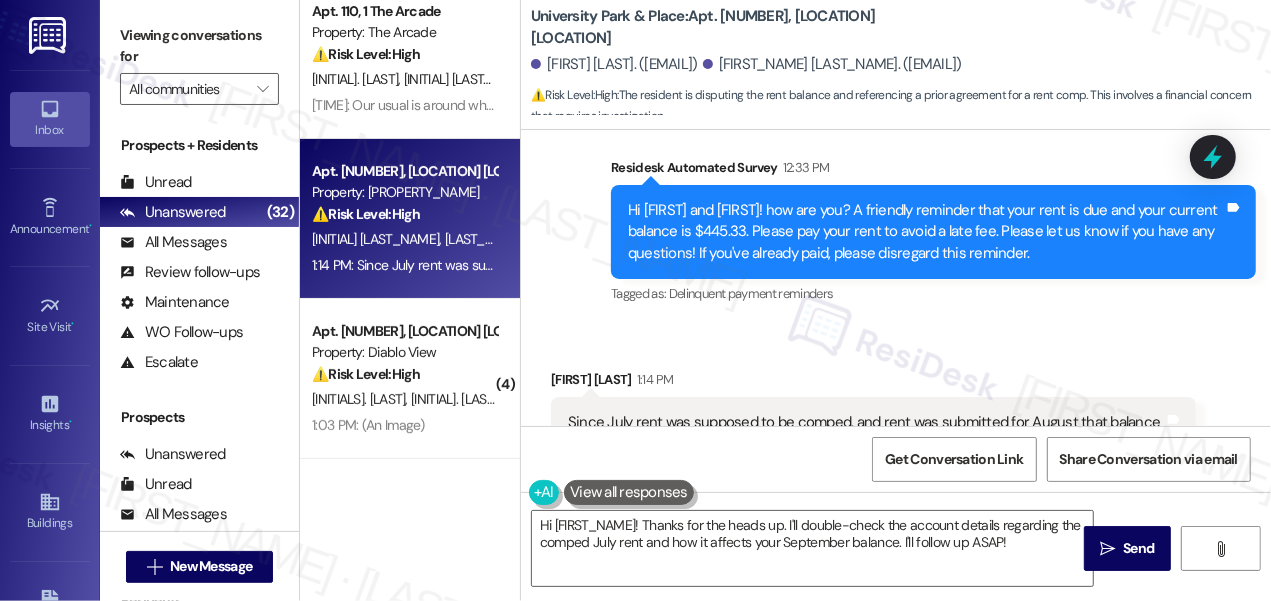 click on "Hi [FIRST] and [FIRST]! how are you? A friendly reminder that your rent is due and your current balance is $445.33. Please pay your rent to avoid a late fee. Please let us know if you have any questions! If you've already paid, please disregard this reminder." at bounding box center (926, 232) 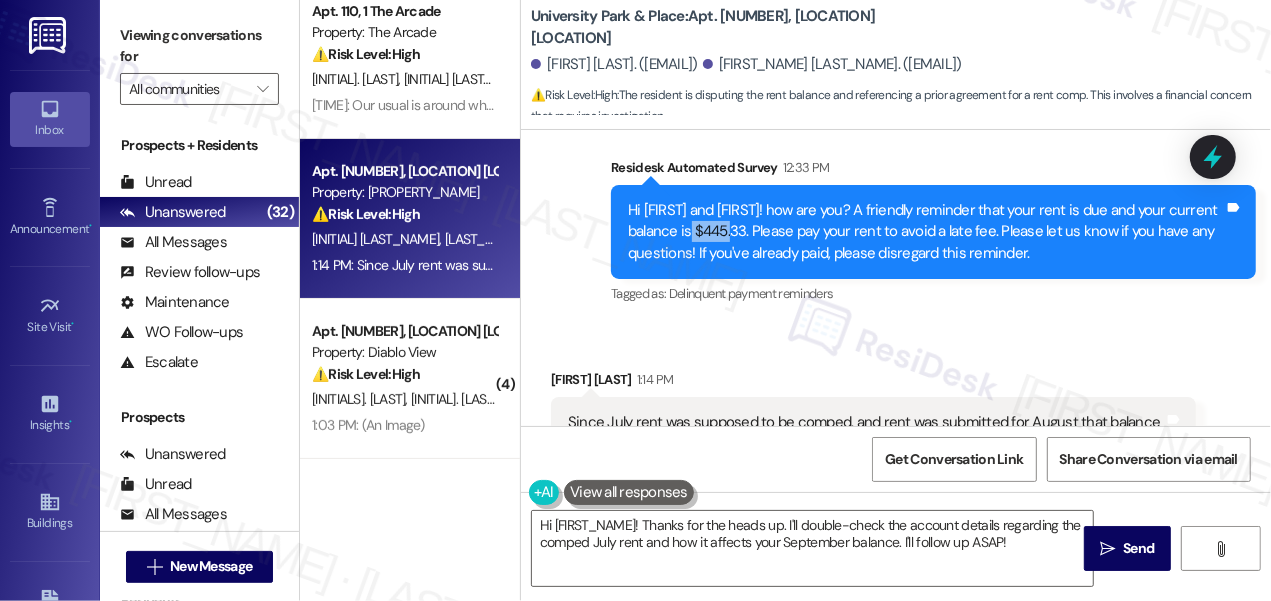 click on "Hi [FIRST] and [FIRST]! how are you? A friendly reminder that your rent is due and your current balance is $445.33. Please pay your rent to avoid a late fee. Please let us know if you have any questions! If you've already paid, please disregard this reminder." at bounding box center [926, 232] 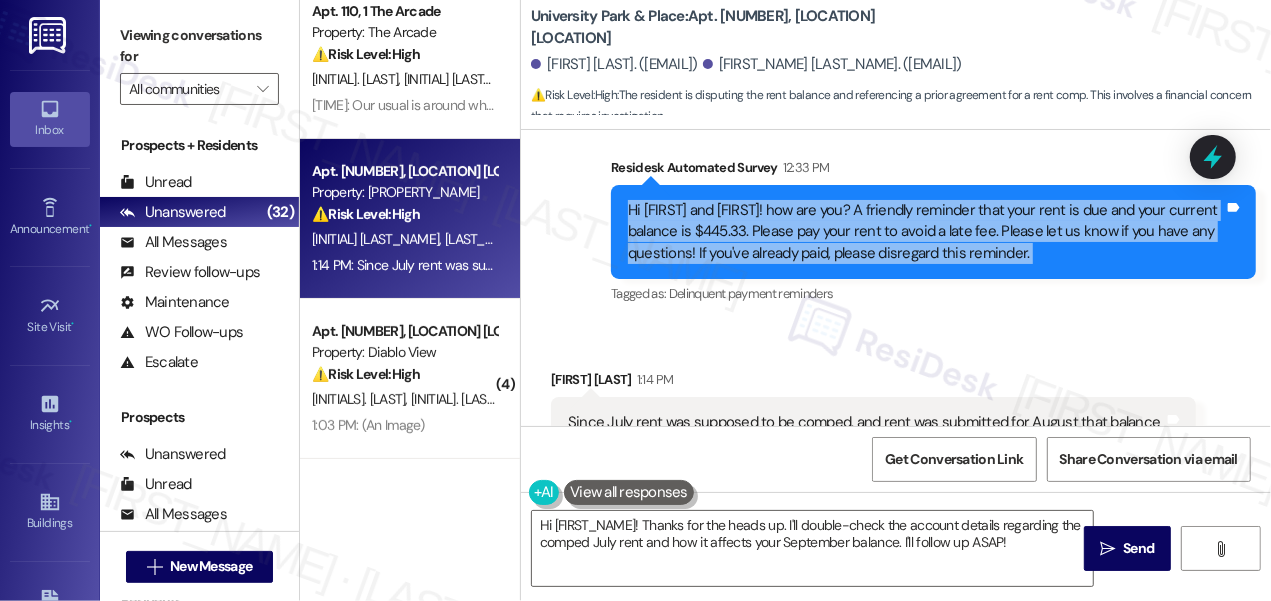 click on "Hi [FIRST] and [FIRST]! how are you? A friendly reminder that your rent is due and your current balance is $445.33. Please pay your rent to avoid a late fee. Please let us know if you have any questions! If you've already paid, please disregard this reminder." at bounding box center [926, 232] 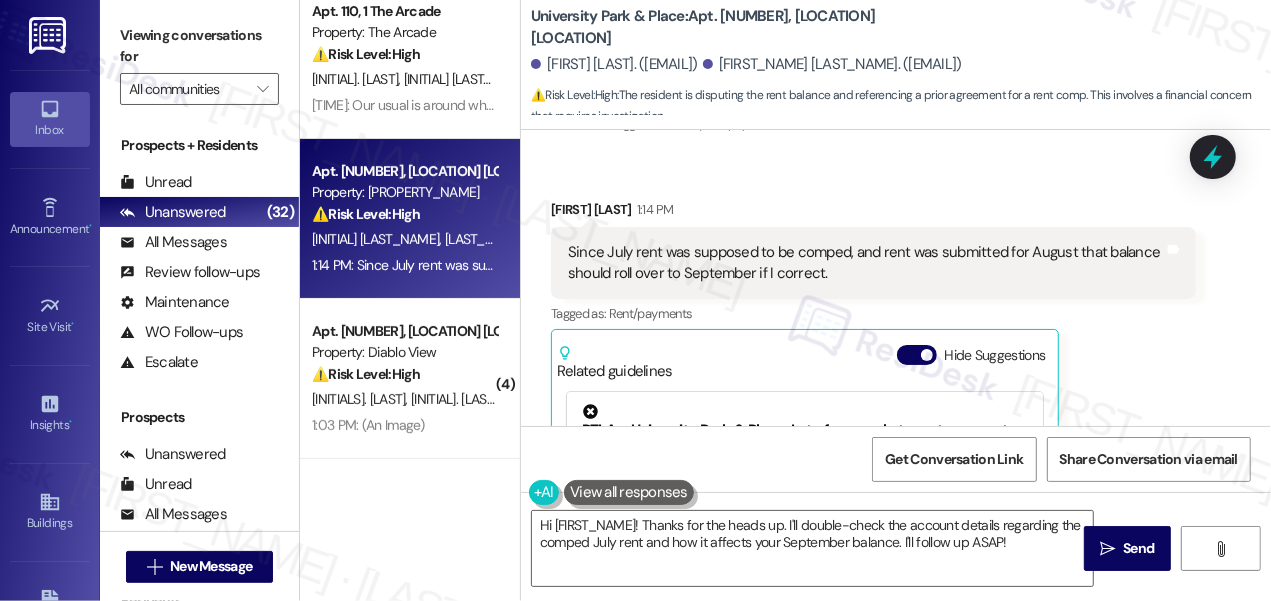 scroll, scrollTop: 3858, scrollLeft: 0, axis: vertical 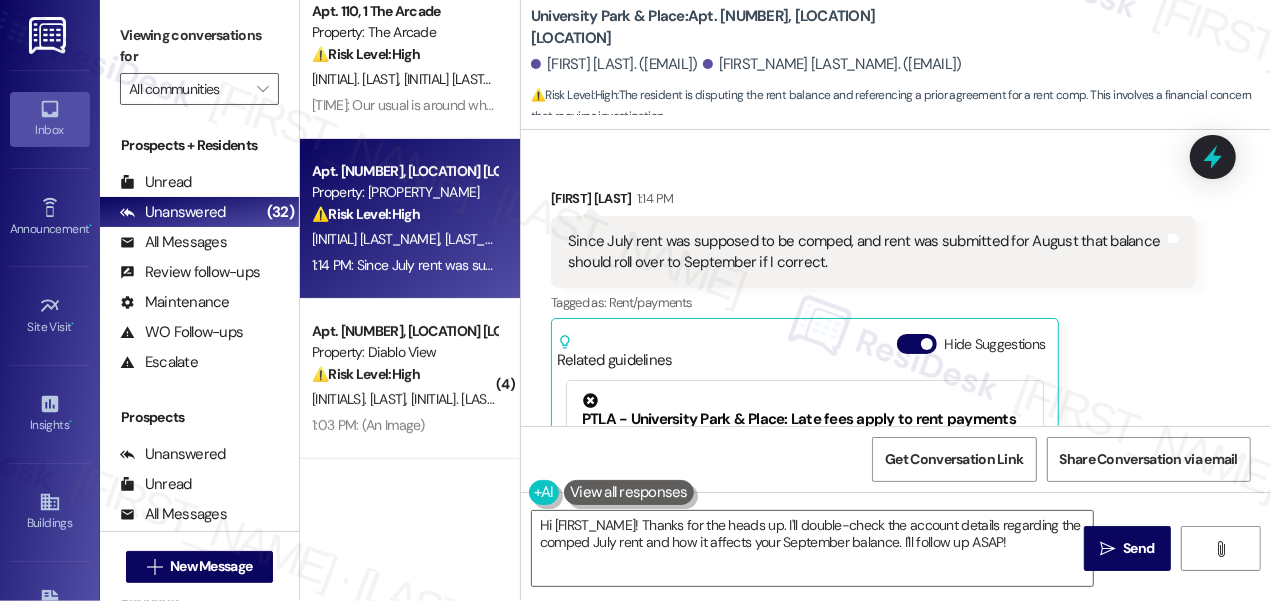 click on "Since July rent was supposed to be comped, and rent was submitted for August that balance should roll over to September if I correct." at bounding box center [866, 252] 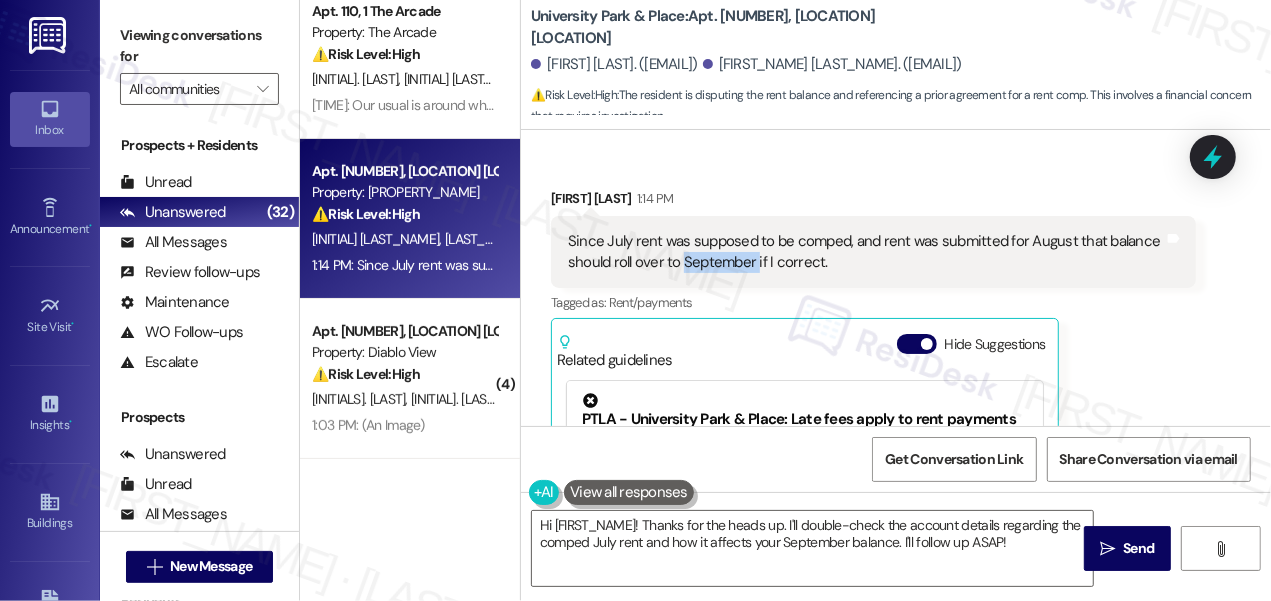 click on "Since July rent was supposed to be comped, and rent was submitted for August that balance should roll over to September if I correct." at bounding box center (866, 252) 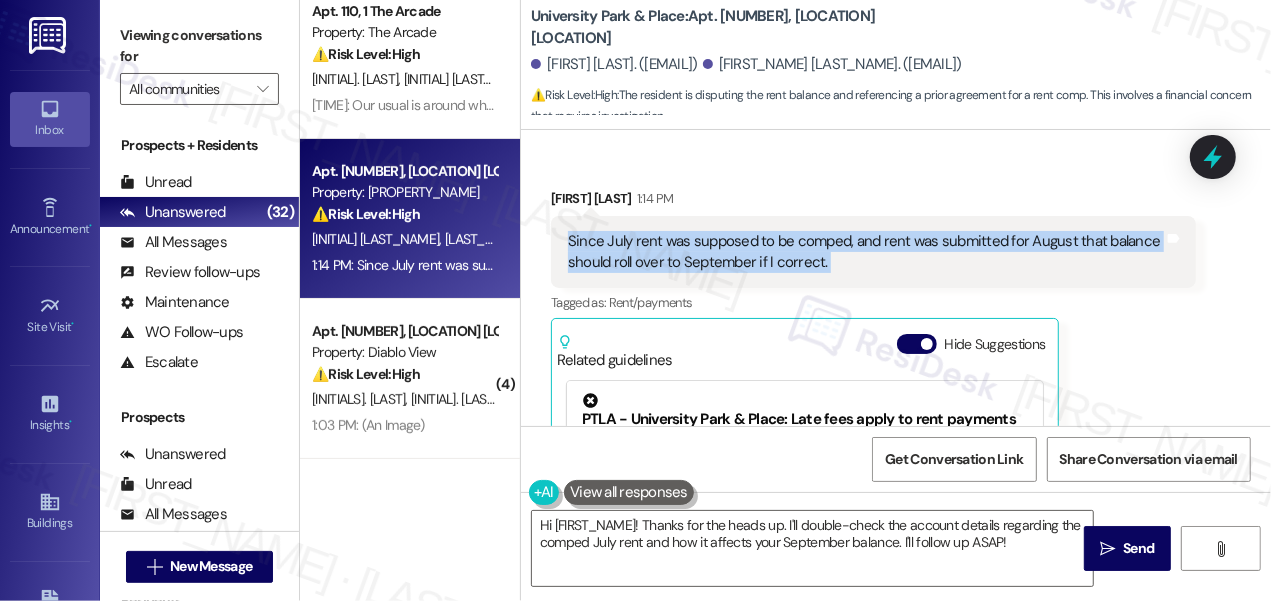 click on "Since July rent was supposed to be comped, and rent was submitted for August that balance should roll over to September if I correct." at bounding box center [866, 252] 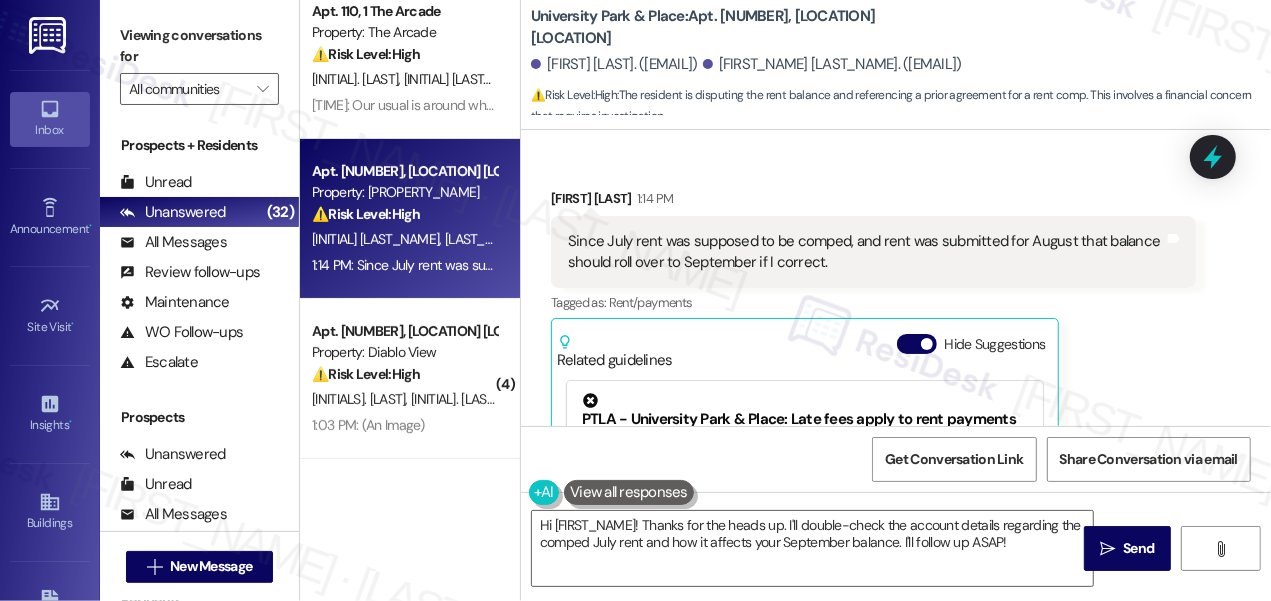 click on "Viewing conversations for" at bounding box center (199, 46) 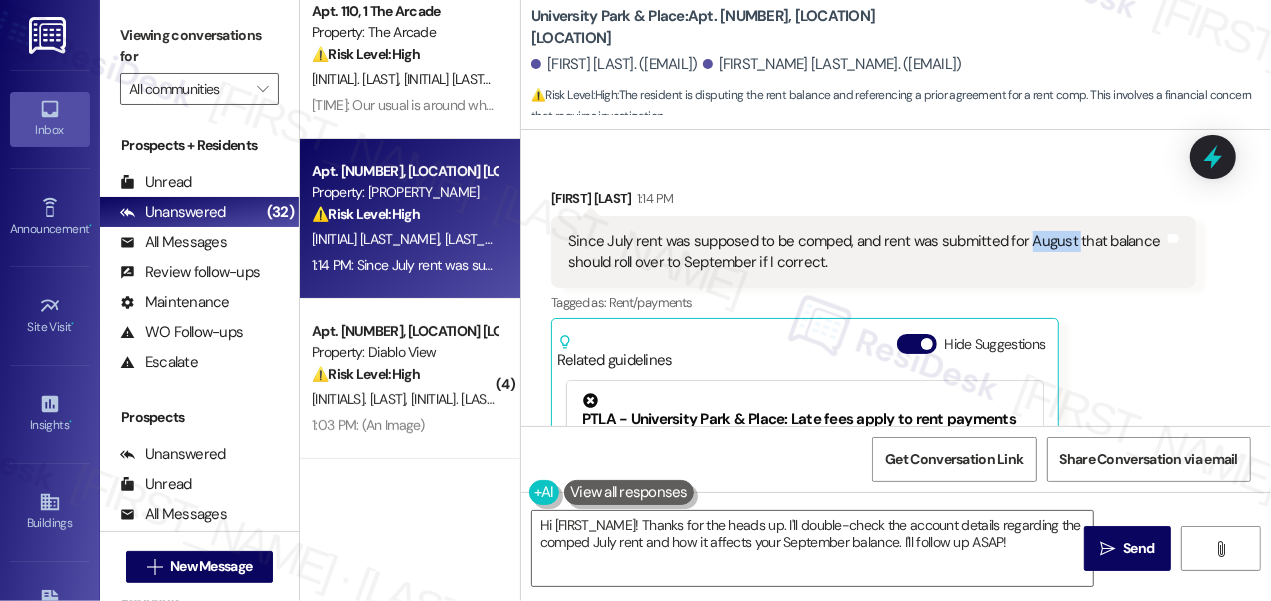click on "Since July rent was supposed to be comped, and rent was submitted for August that balance should roll over to September if I correct." at bounding box center (866, 252) 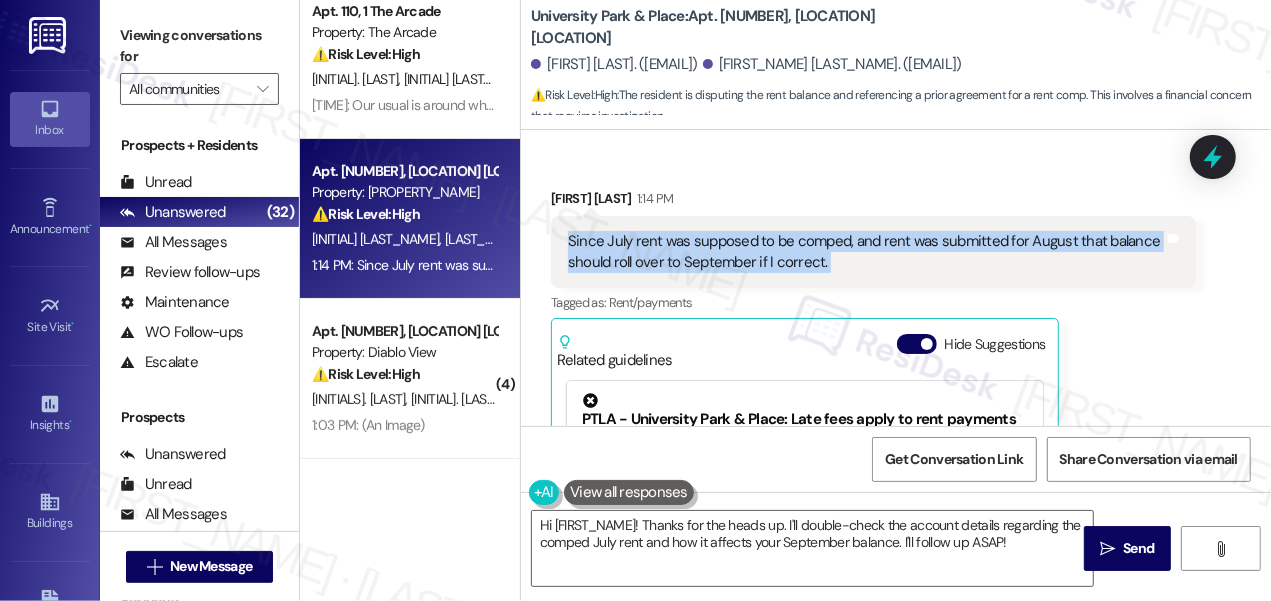 click on "Since July rent was supposed to be comped, and rent was submitted for August that balance should roll over to September if I correct." at bounding box center (866, 252) 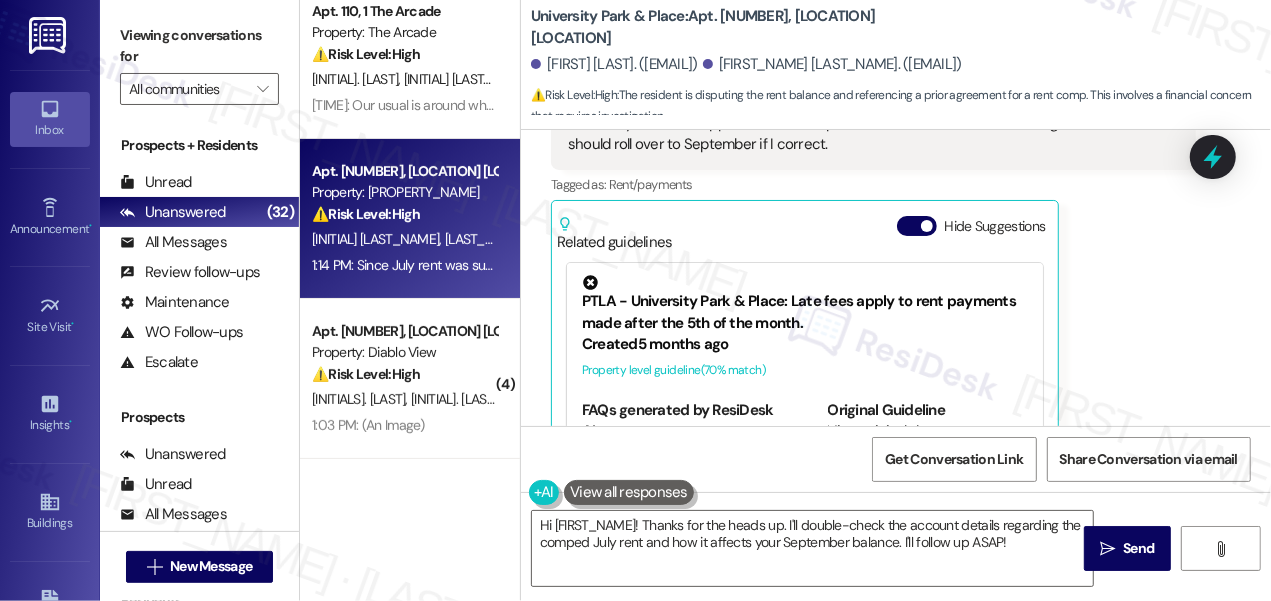 scroll, scrollTop: 4041, scrollLeft: 0, axis: vertical 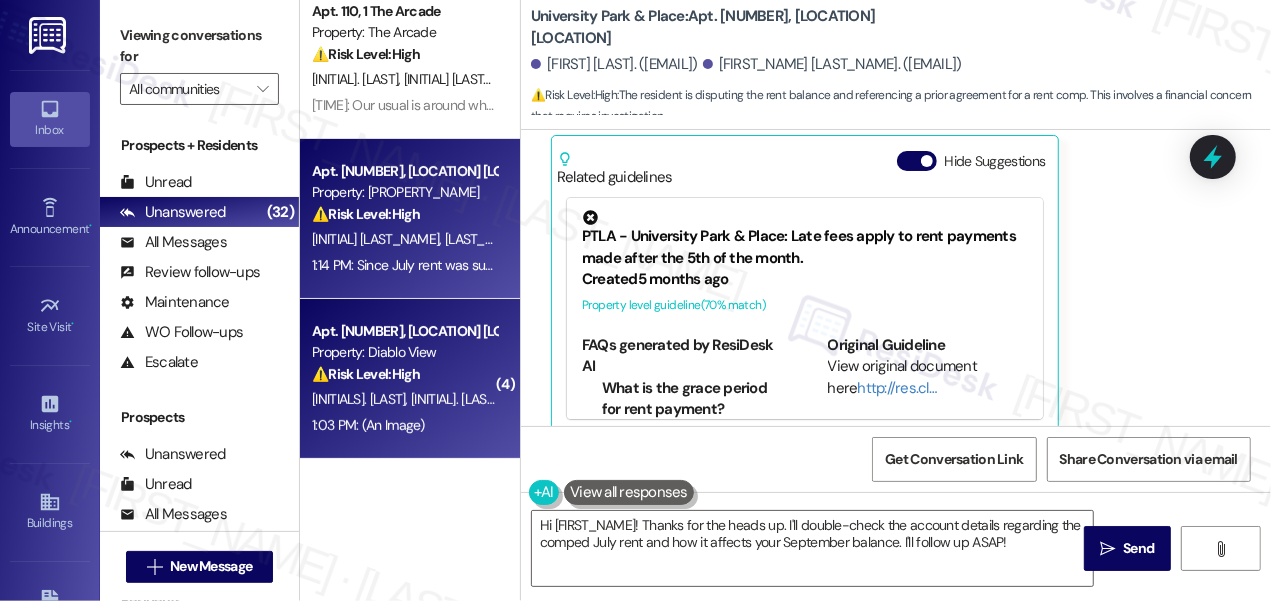click on "Apt. 207, [AREA_NAME] [AREA_NAME] Apartments Property: [AREA_NAME] ⚠️  Risk Level:  High The resident is claiming they already paid rent for July and August, which contradicts the outstanding balance. This is a financial concern that requires investigation to avoid late fees or potential eviction notices." at bounding box center [404, 353] 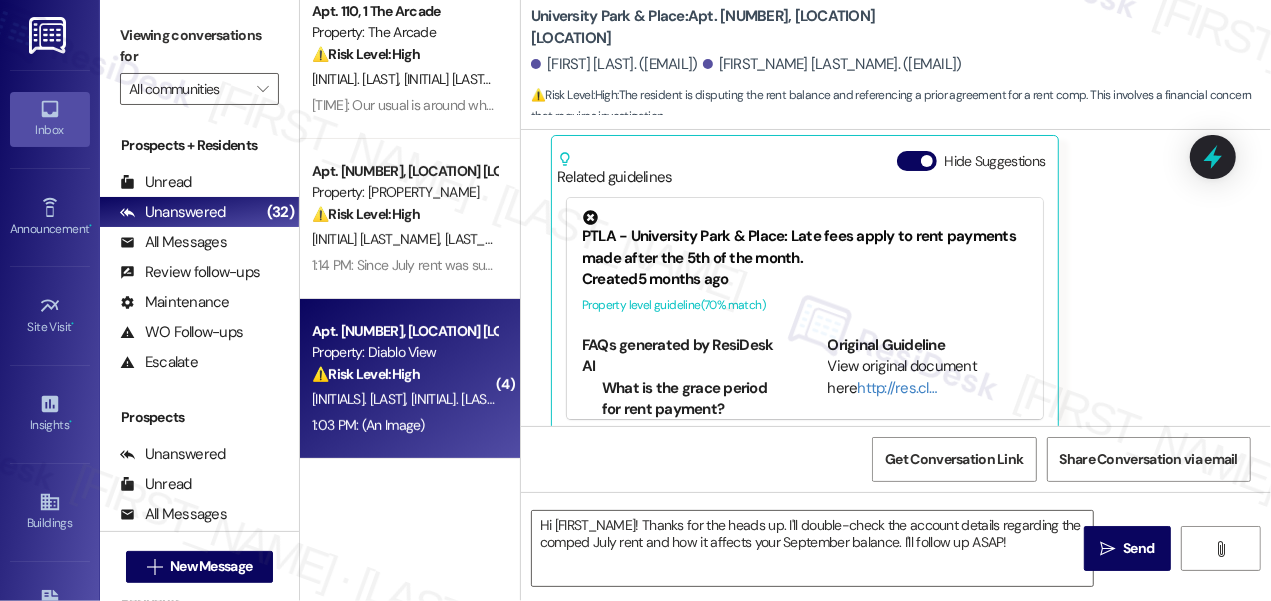 type on "Fetching suggested responses. Please feel free to read through the conversation in the meantime." 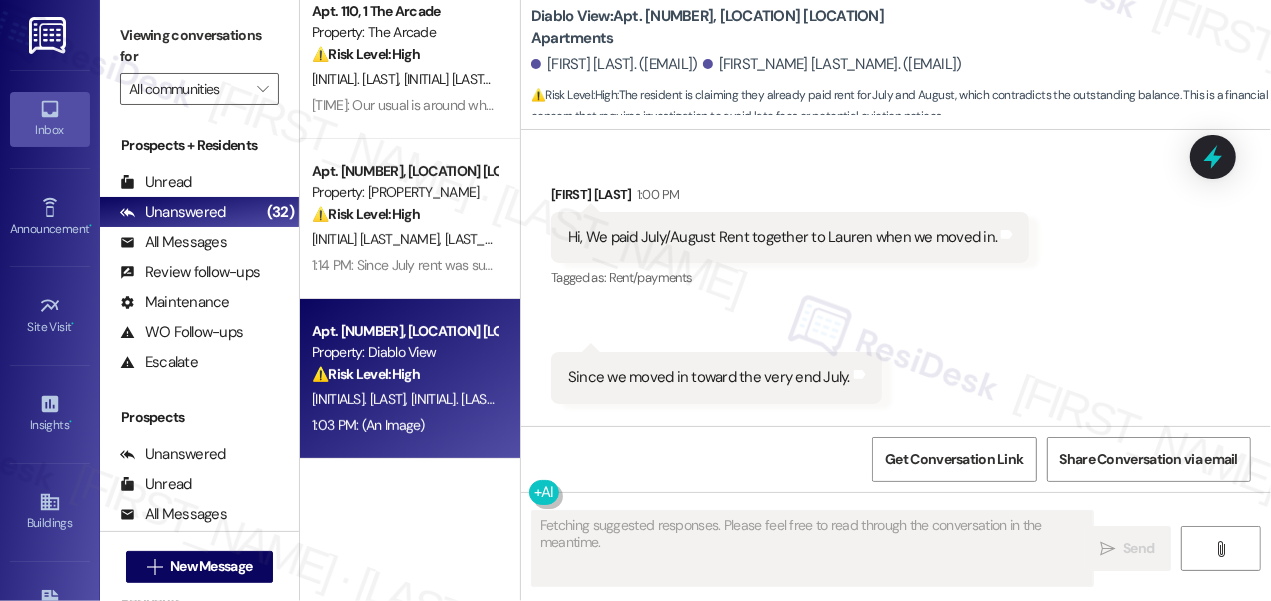 scroll, scrollTop: 2541, scrollLeft: 0, axis: vertical 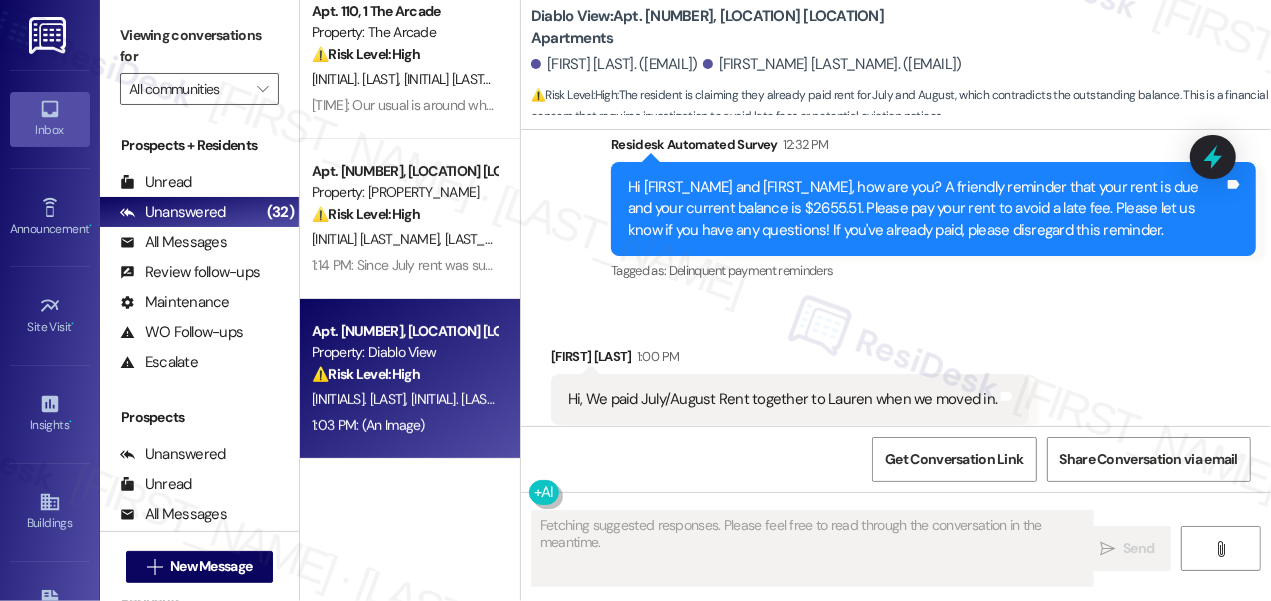 click on "Hi [FIRST_NAME] and [FIRST_NAME], how are you? A friendly reminder that your rent is due and your current balance is $2655.51. Please pay your rent to avoid a late fee. Please let us know if you have any questions! If you've already paid, please disregard this reminder." at bounding box center [926, 209] 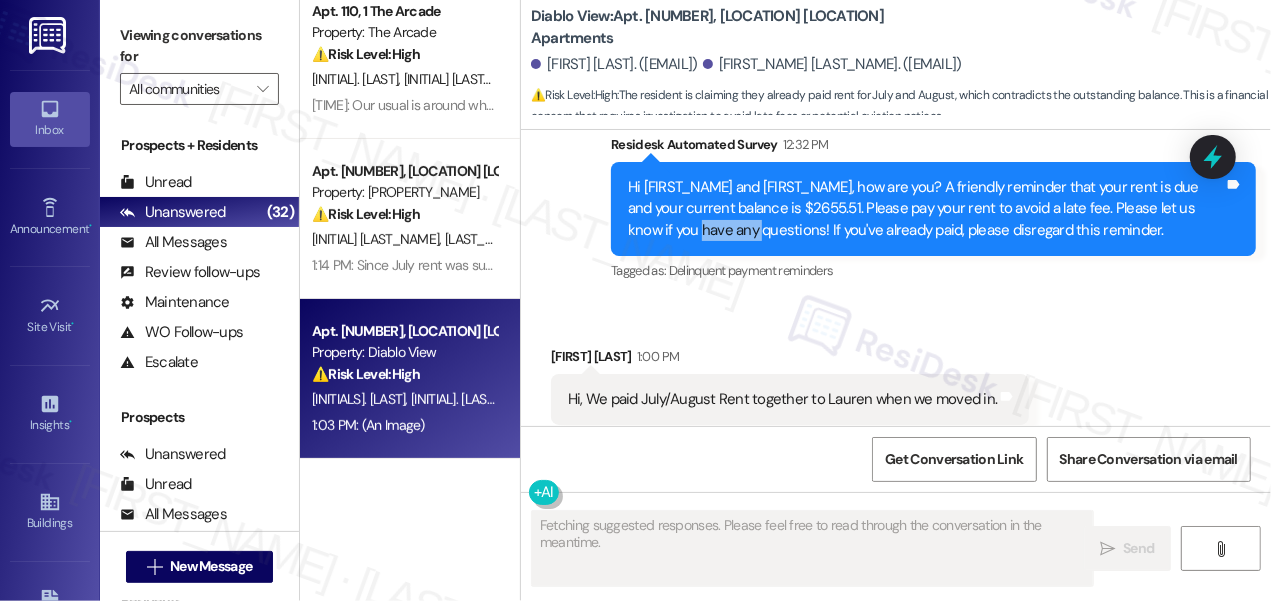 click on "Hi [FIRST_NAME] and [FIRST_NAME], how are you? A friendly reminder that your rent is due and your current balance is $2655.51. Please pay your rent to avoid a late fee. Please let us know if you have any questions! If you've already paid, please disregard this reminder." at bounding box center (926, 209) 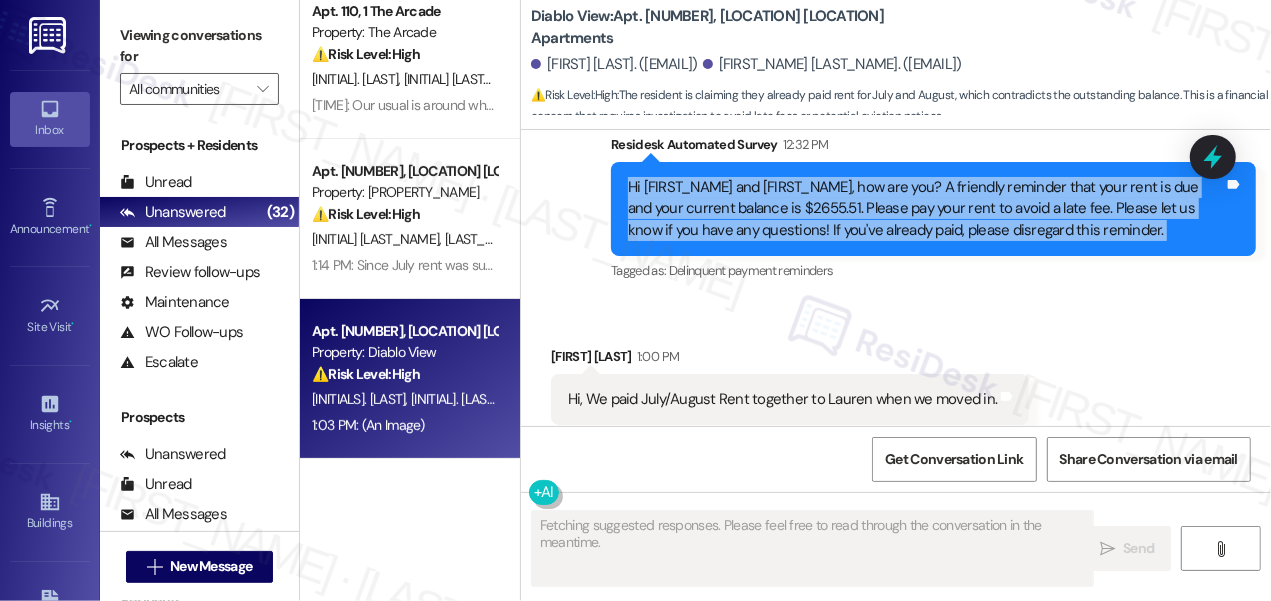 click on "Hi [FIRST_NAME] and [FIRST_NAME], how are you? A friendly reminder that your rent is due and your current balance is $2655.51. Please pay your rent to avoid a late fee. Please let us know if you have any questions! If you've already paid, please disregard this reminder." at bounding box center (926, 209) 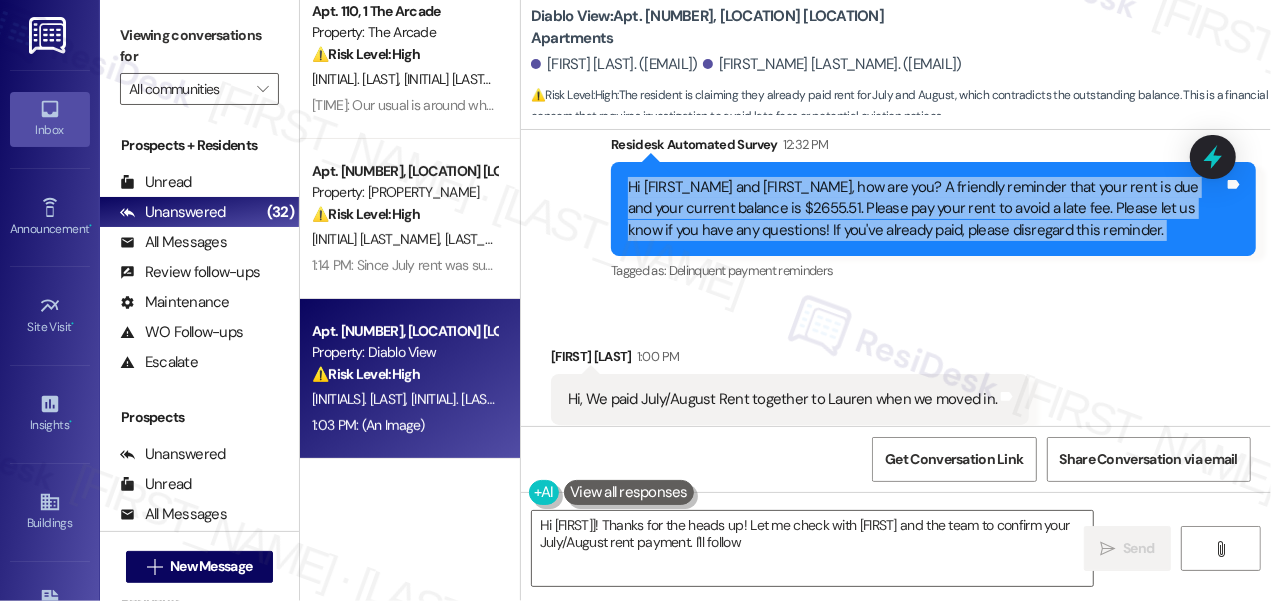 scroll, scrollTop: 2723, scrollLeft: 0, axis: vertical 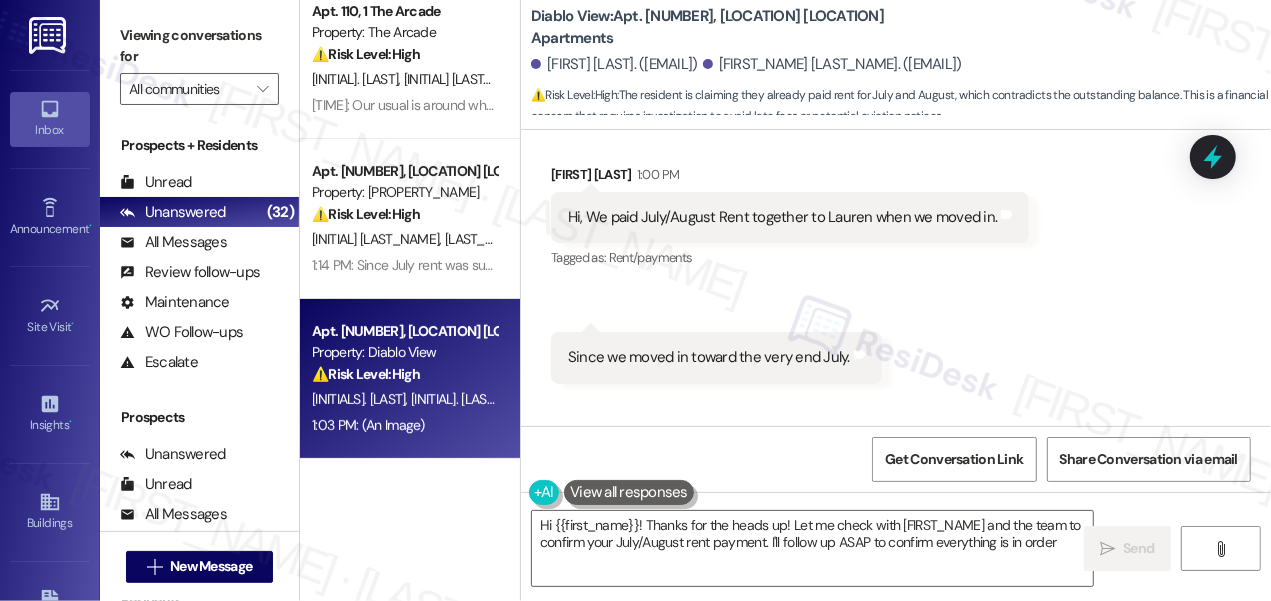 type on "Hi {{first_name}}! Thanks for the heads up! Let me check with [FIRST] and the team to confirm your July/August rent payment. I'll follow up ASAP to confirm everything is in order!" 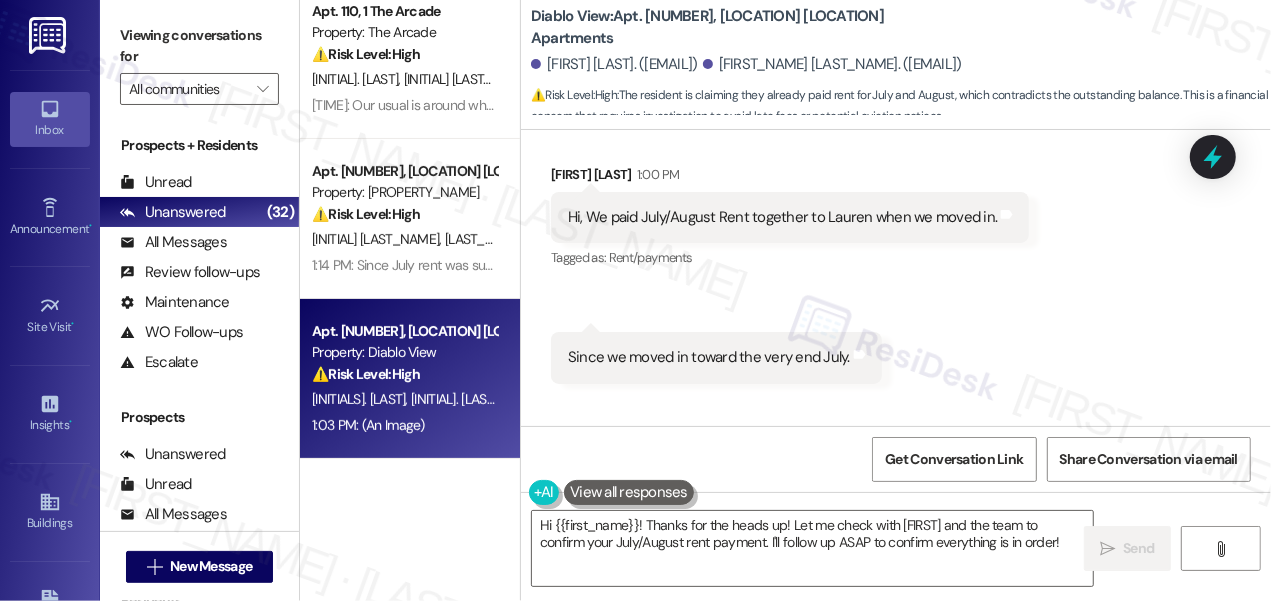 click on "Hi, We paid July/August Rent together  to Lauren when we moved in." at bounding box center (782, 217) 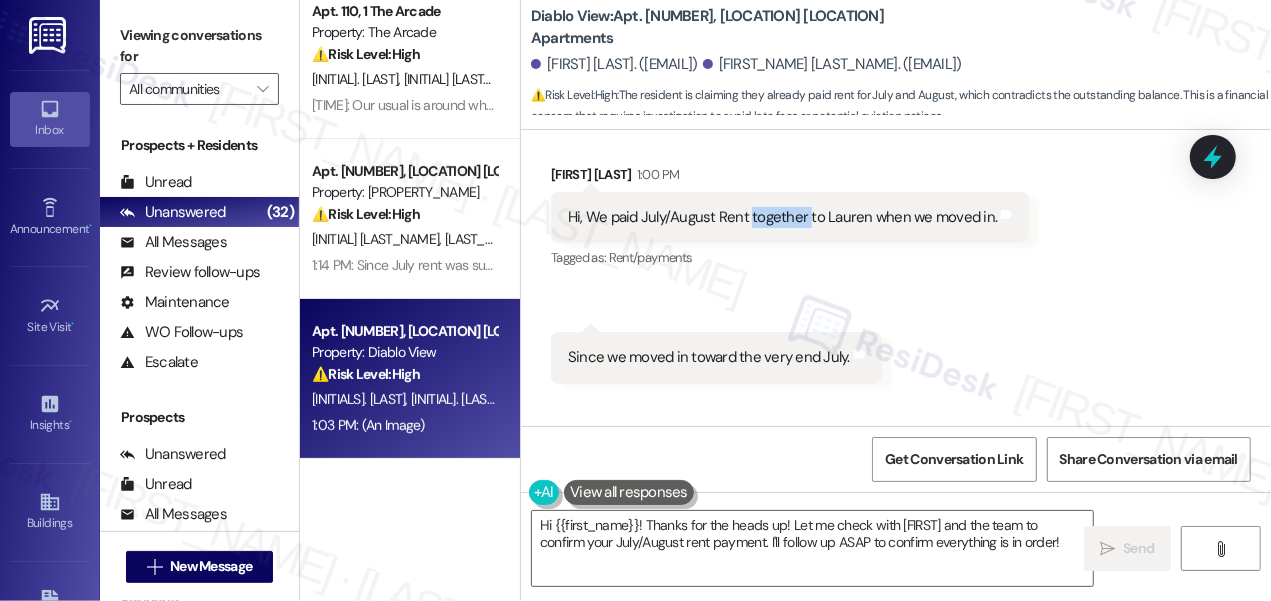 click on "Hi, We paid July/August Rent together  to Lauren when we moved in." at bounding box center [782, 217] 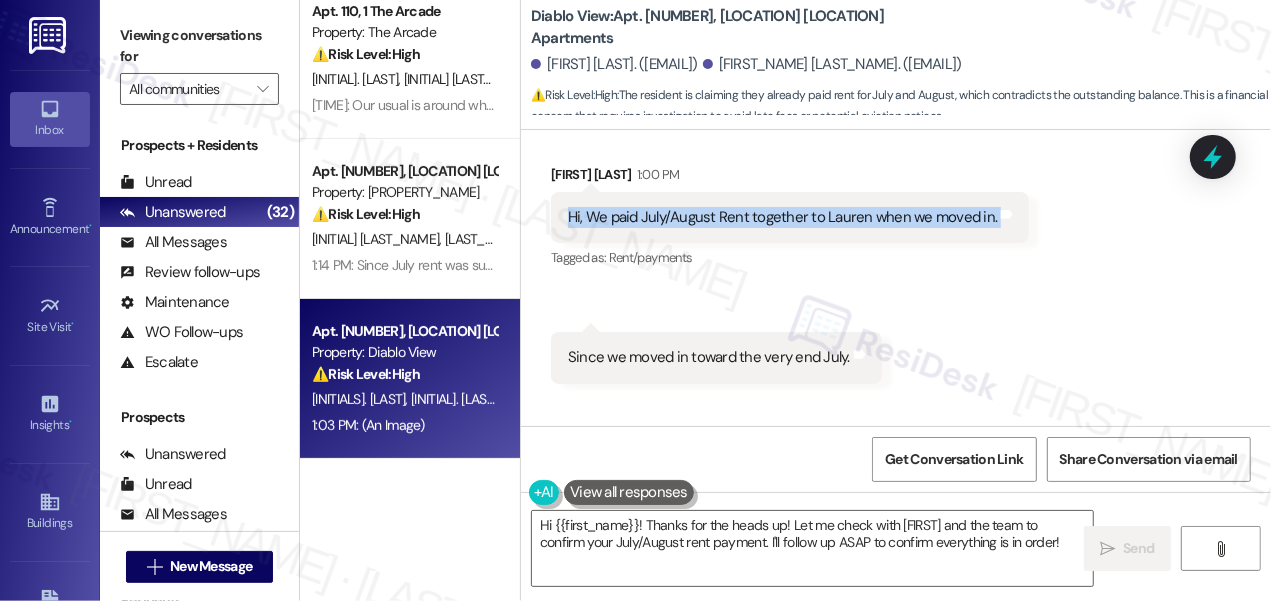 click on "Hi, We paid July/August Rent together  to Lauren when we moved in." at bounding box center (782, 217) 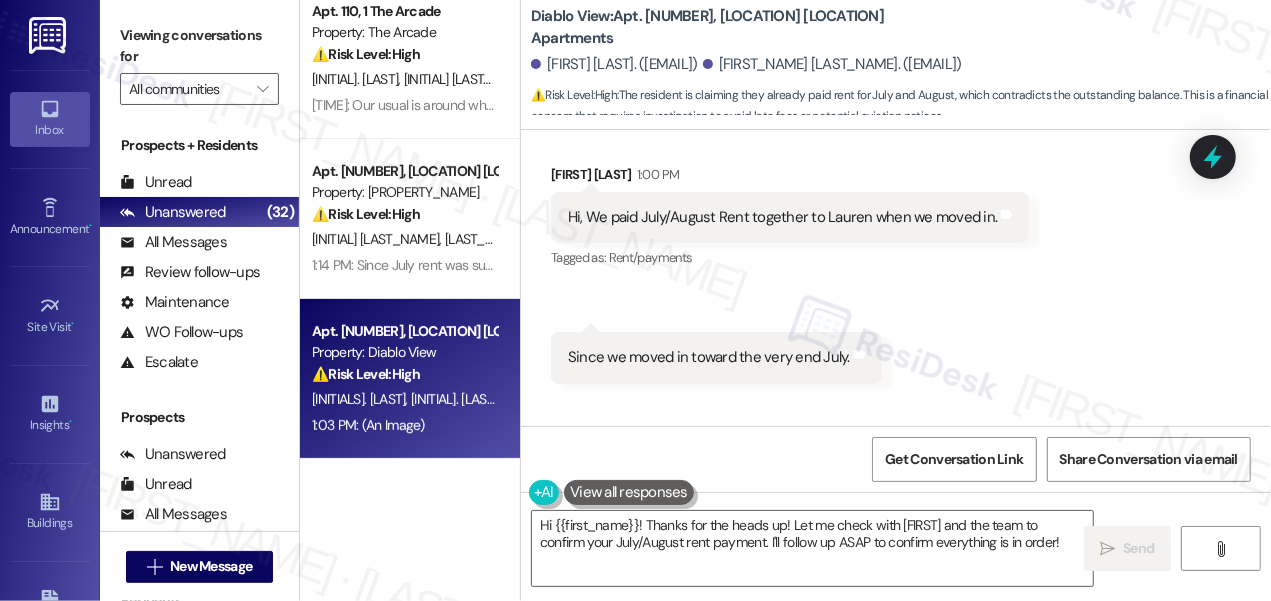 click on "Since we moved in toward the very end July." at bounding box center [709, 357] 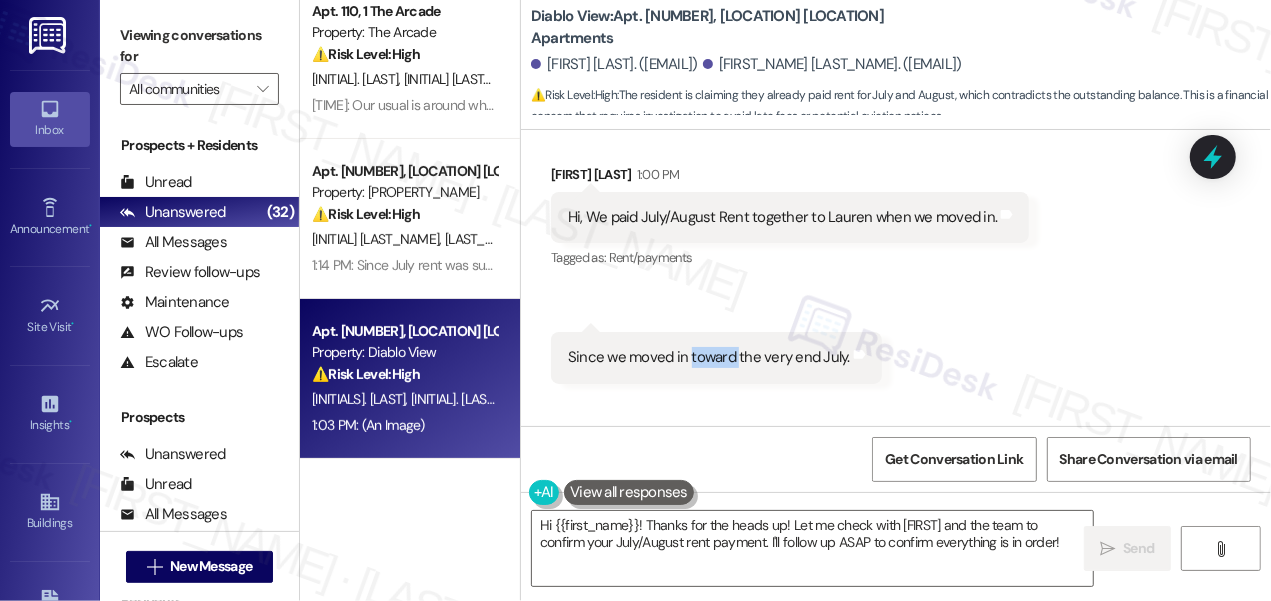 click on "Since we moved in toward the very end July." at bounding box center [709, 357] 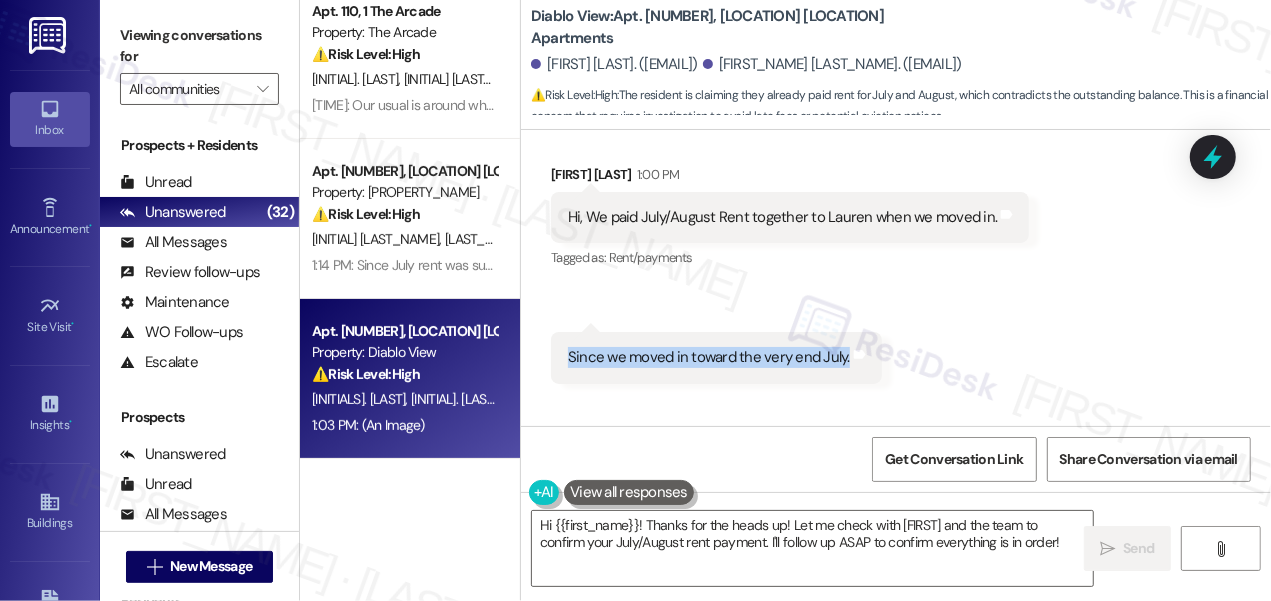 click on "Since we moved in toward the very end July." at bounding box center (709, 357) 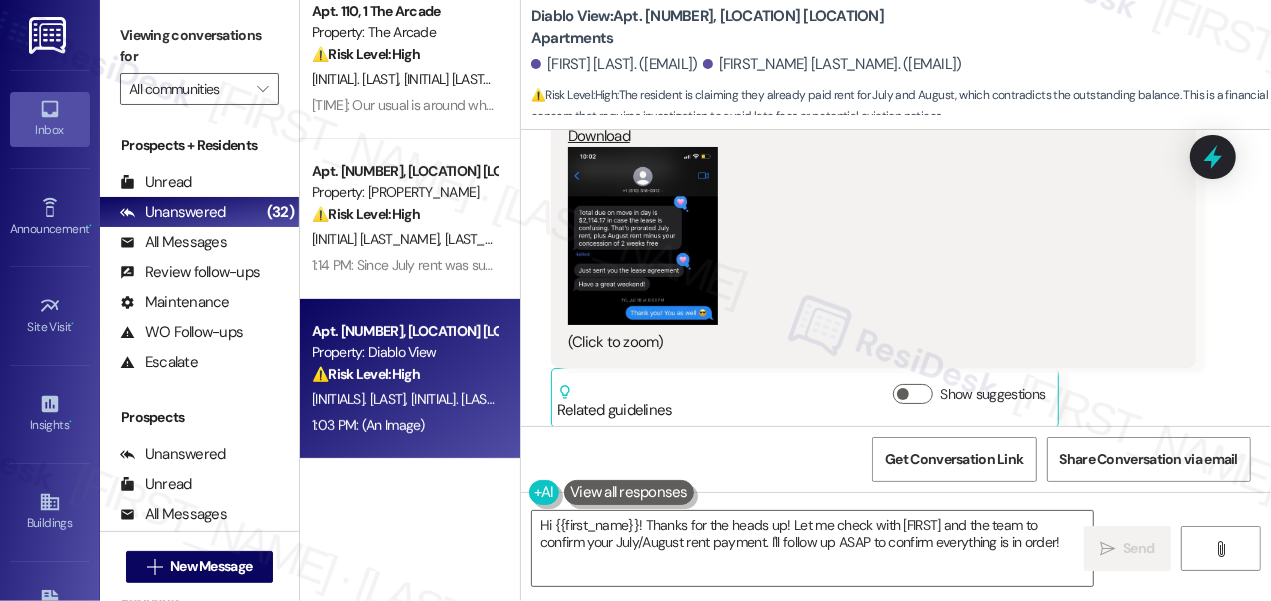 scroll, scrollTop: 3269, scrollLeft: 0, axis: vertical 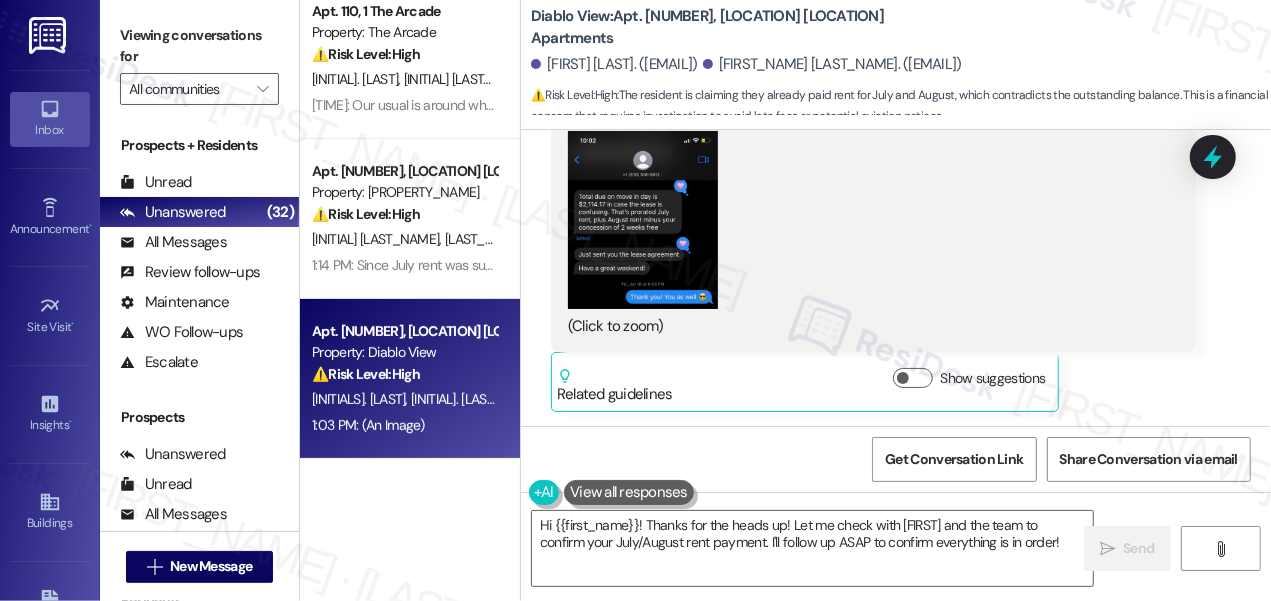 click at bounding box center [643, 220] 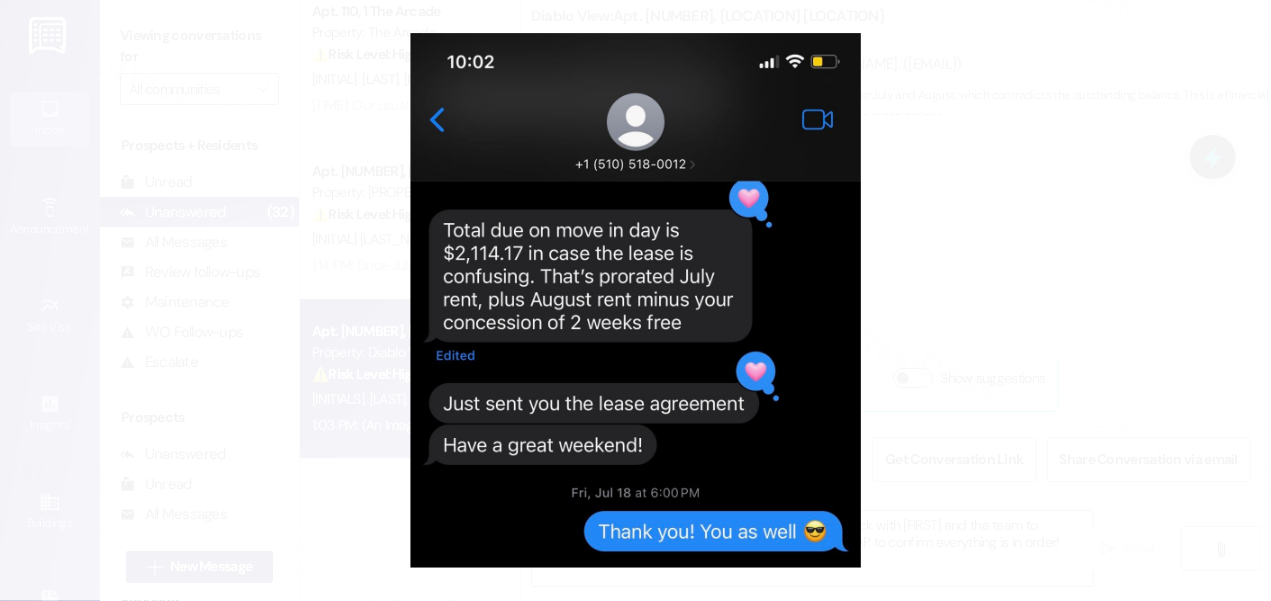 click at bounding box center [635, 300] 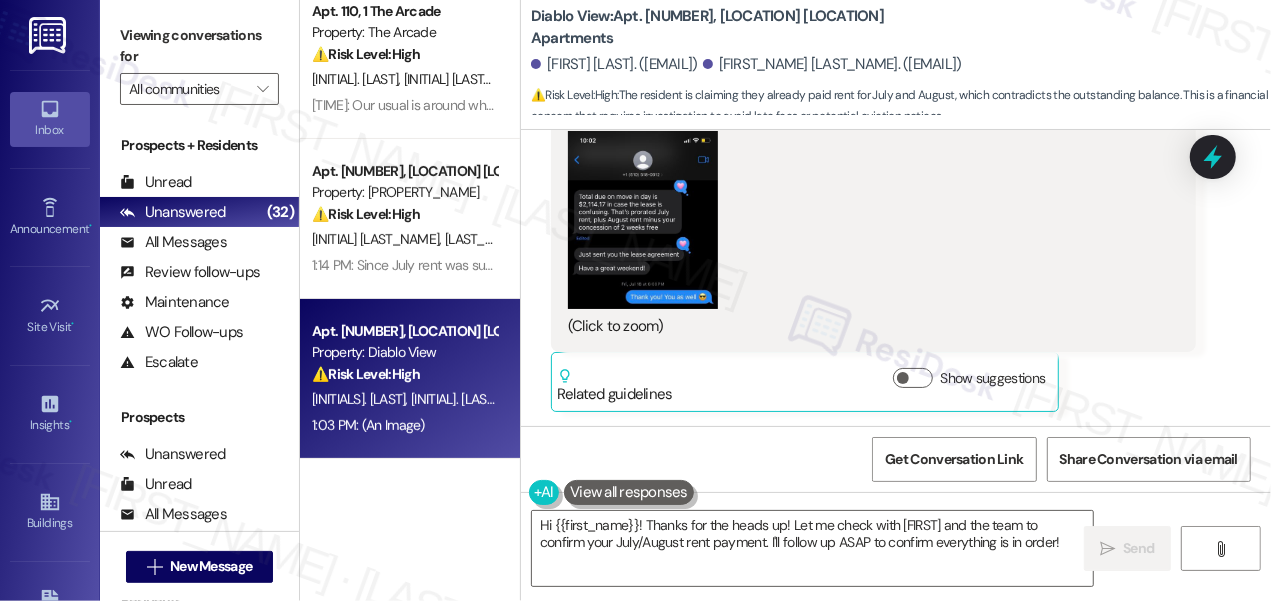 scroll, scrollTop: 0, scrollLeft: 0, axis: both 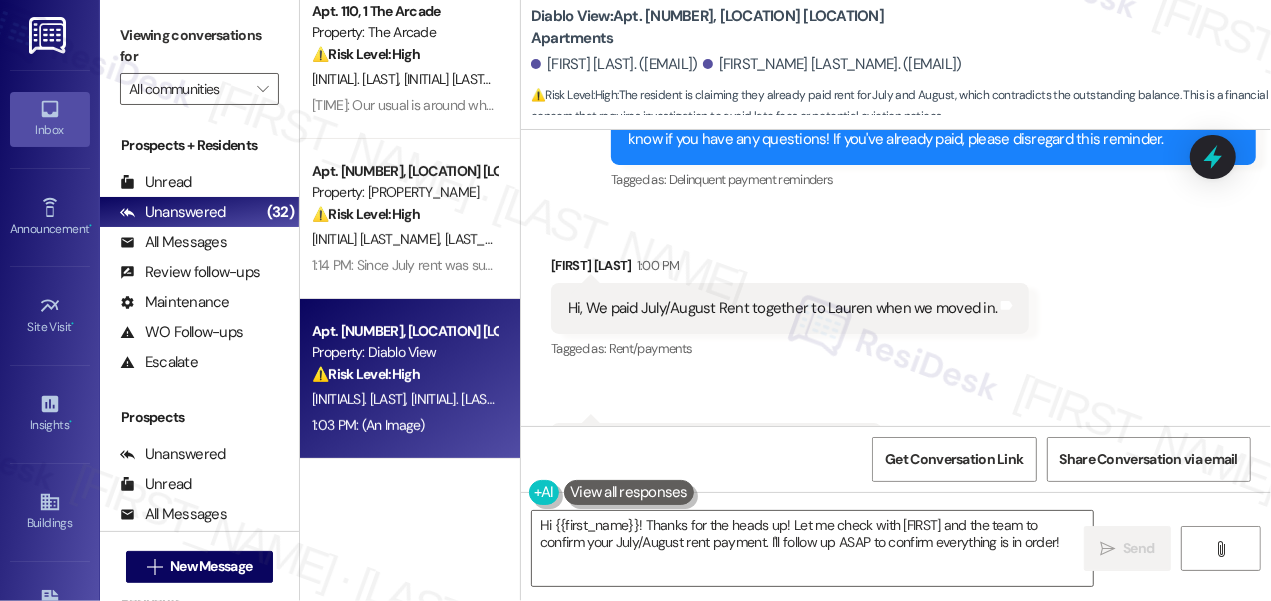 click on "Hi, We paid July/August Rent together  to Lauren when we moved in." at bounding box center (782, 308) 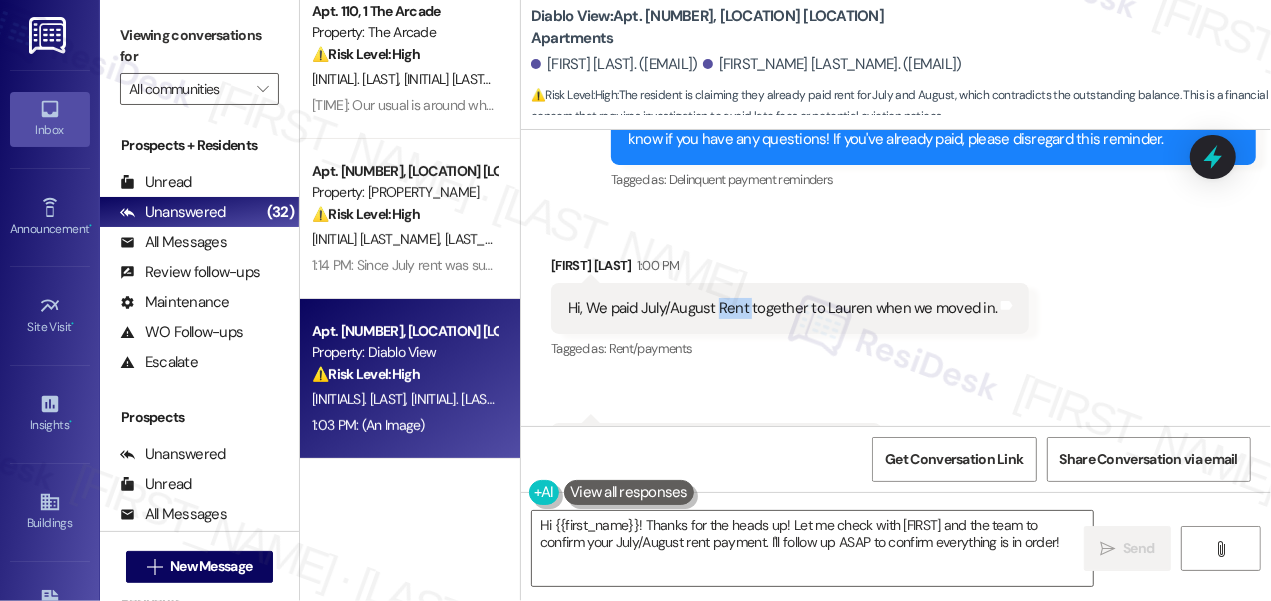 click on "Hi, We paid July/August Rent together  to Lauren when we moved in." at bounding box center [782, 308] 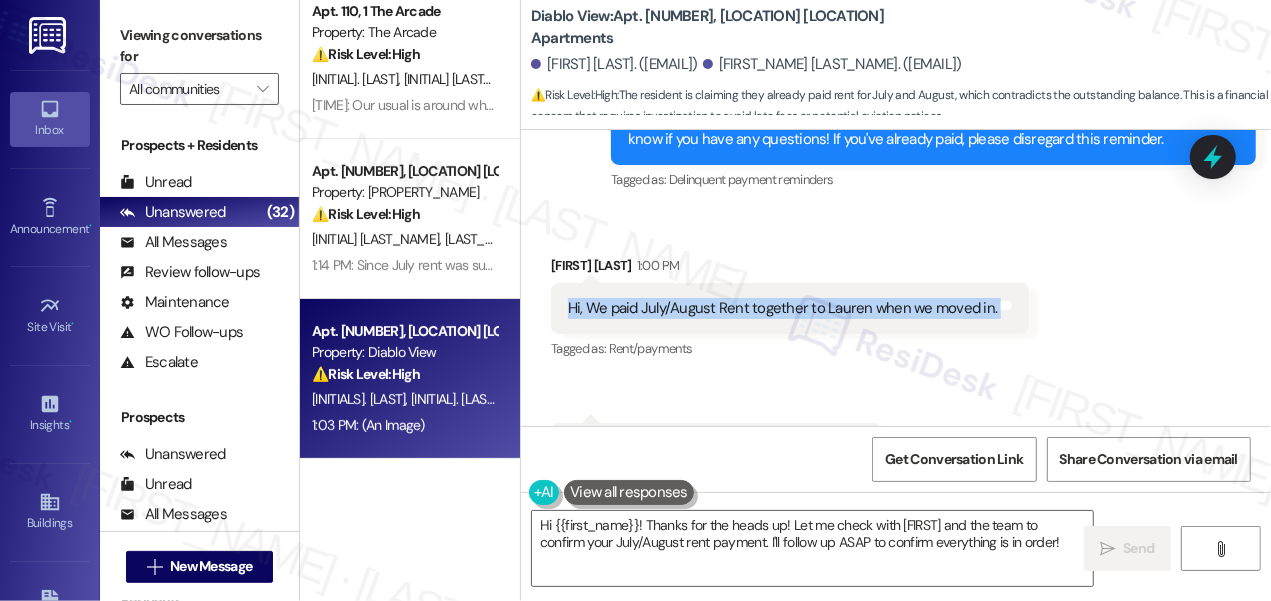click on "Hi, We paid July/August Rent together  to Lauren when we moved in." at bounding box center (782, 308) 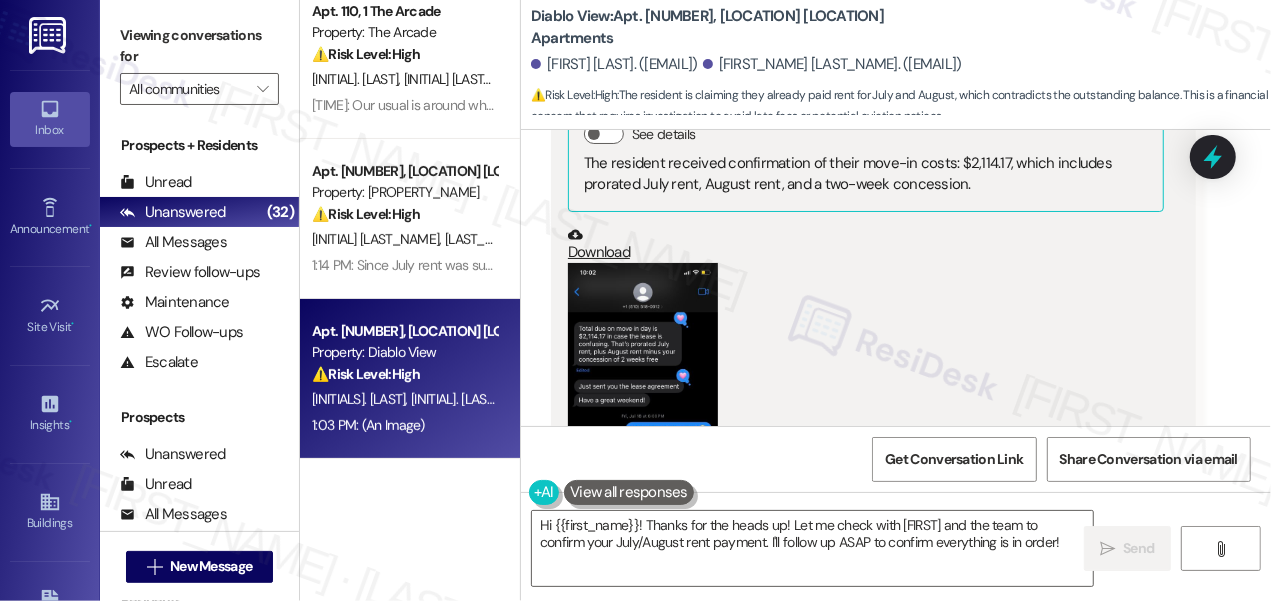 scroll, scrollTop: 3269, scrollLeft: 0, axis: vertical 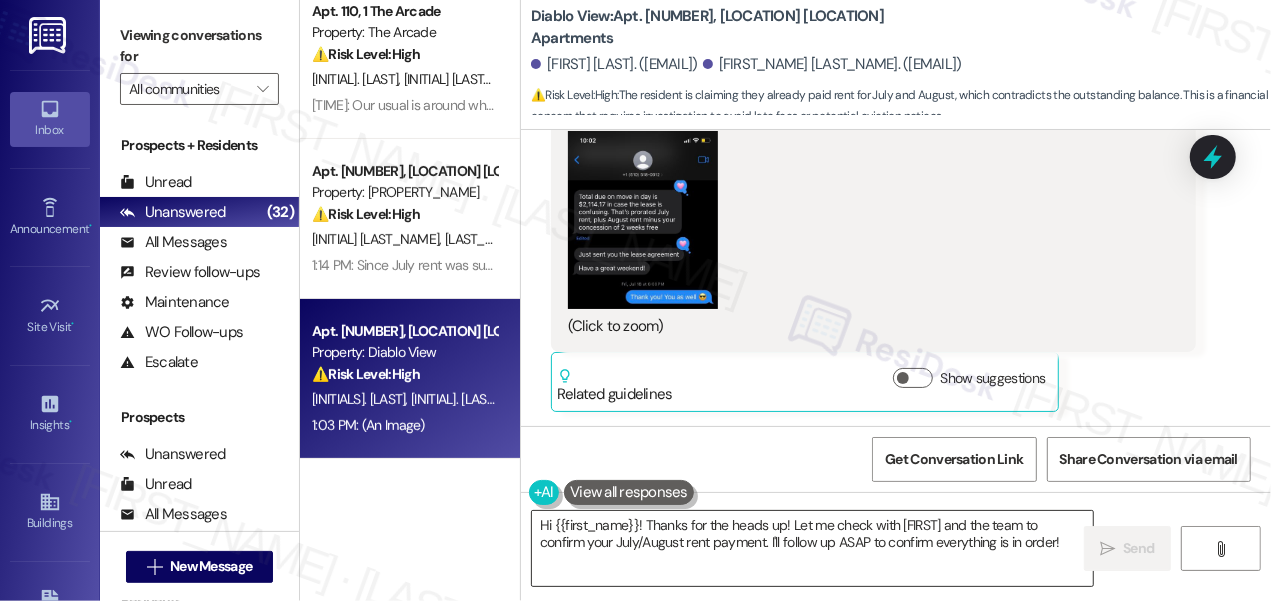 click on "Hi {{first_name}}! Thanks for the heads up! Let me check with [FIRST] and the team to confirm your July/August rent payment. I'll follow up ASAP to confirm everything is in order!" at bounding box center (812, 548) 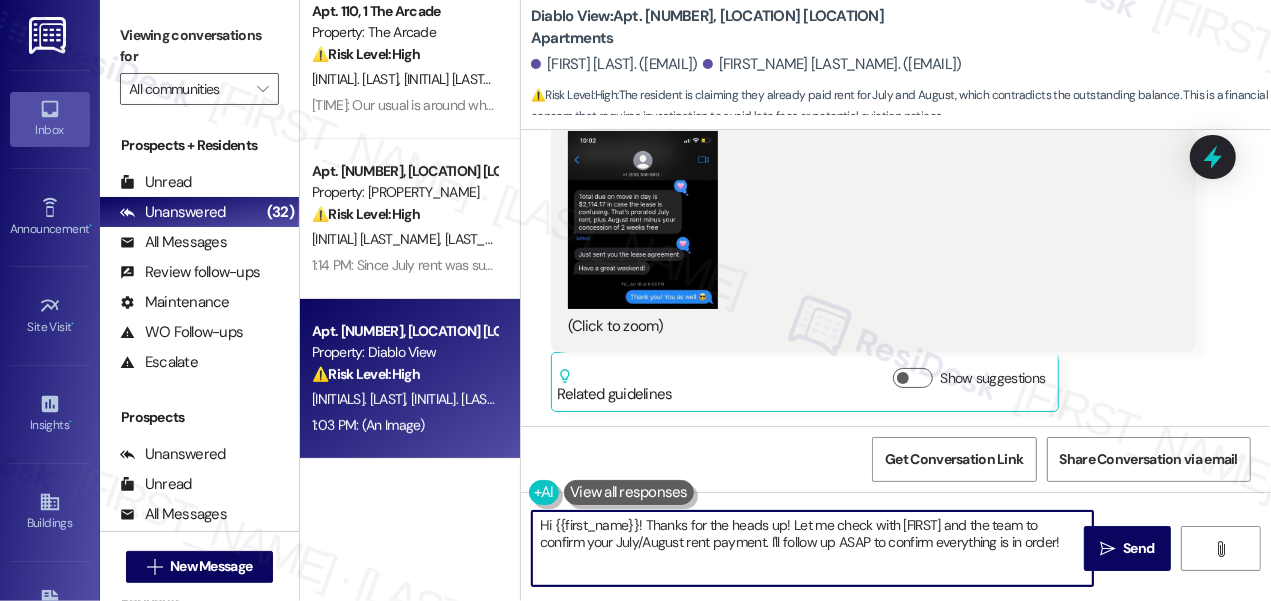 click on "Hi {{first_name}}! Thanks for the heads up! Let me check with [FIRST] and the team to confirm your July/August rent payment. I'll follow up ASAP to confirm everything is in order!" at bounding box center [812, 548] 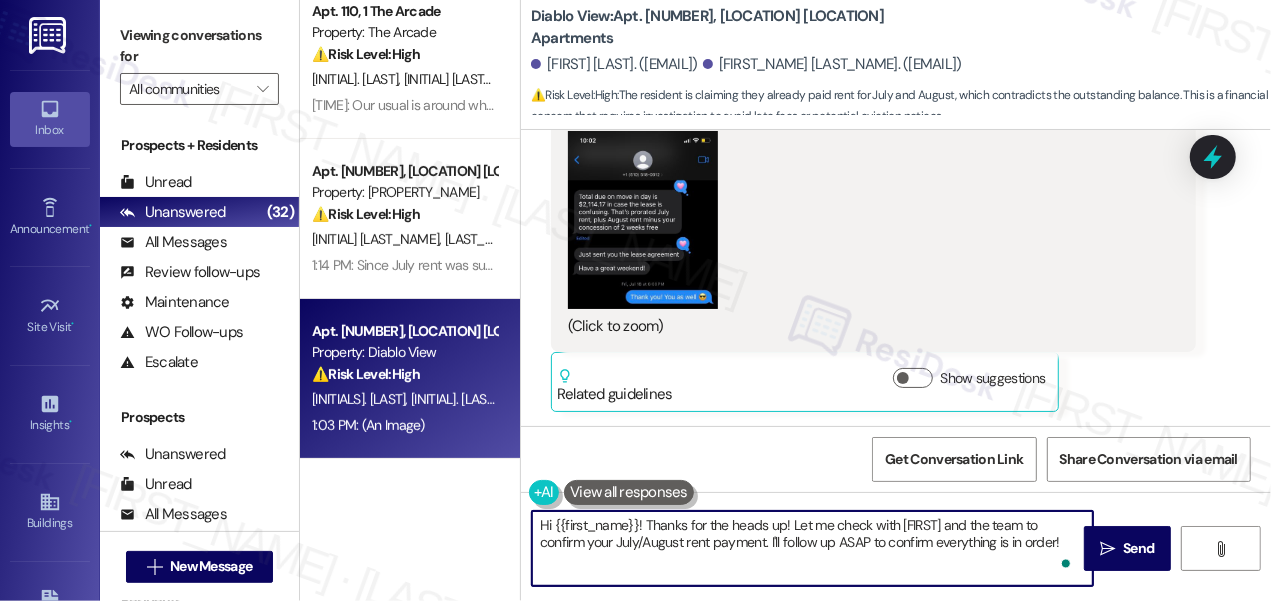 click on "Hi {{first_name}}! Thanks for the heads up! Let me check with [FIRST] and the team to confirm your July/August rent payment. I'll follow up ASAP to confirm everything is in order!" at bounding box center [812, 548] 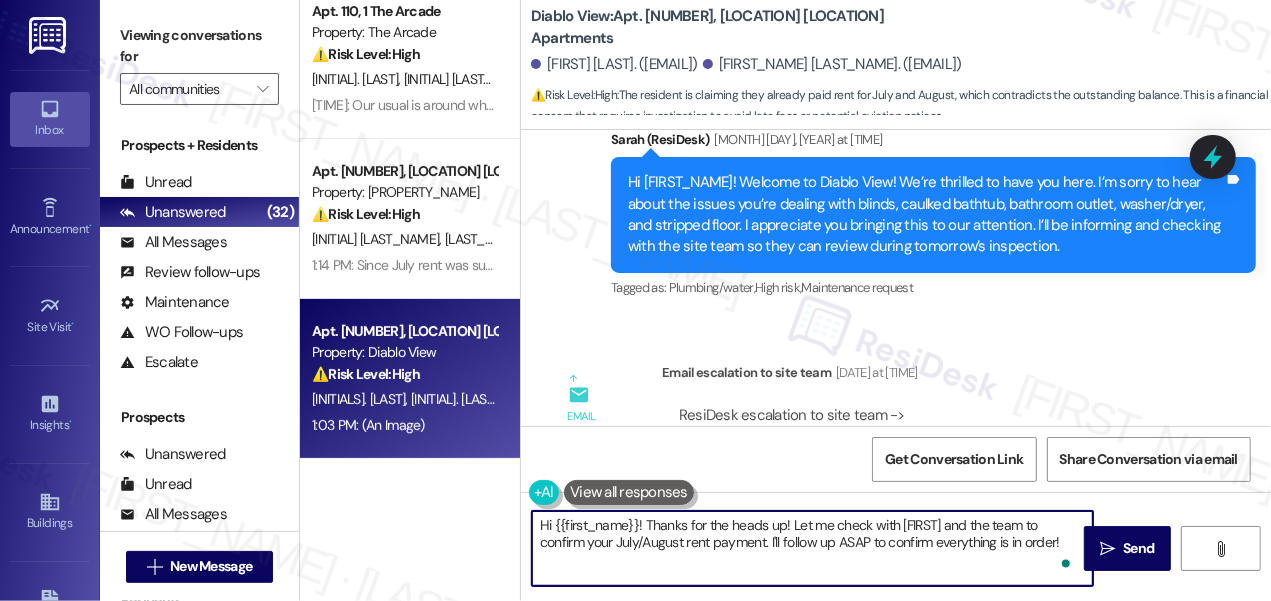 scroll, scrollTop: 1360, scrollLeft: 0, axis: vertical 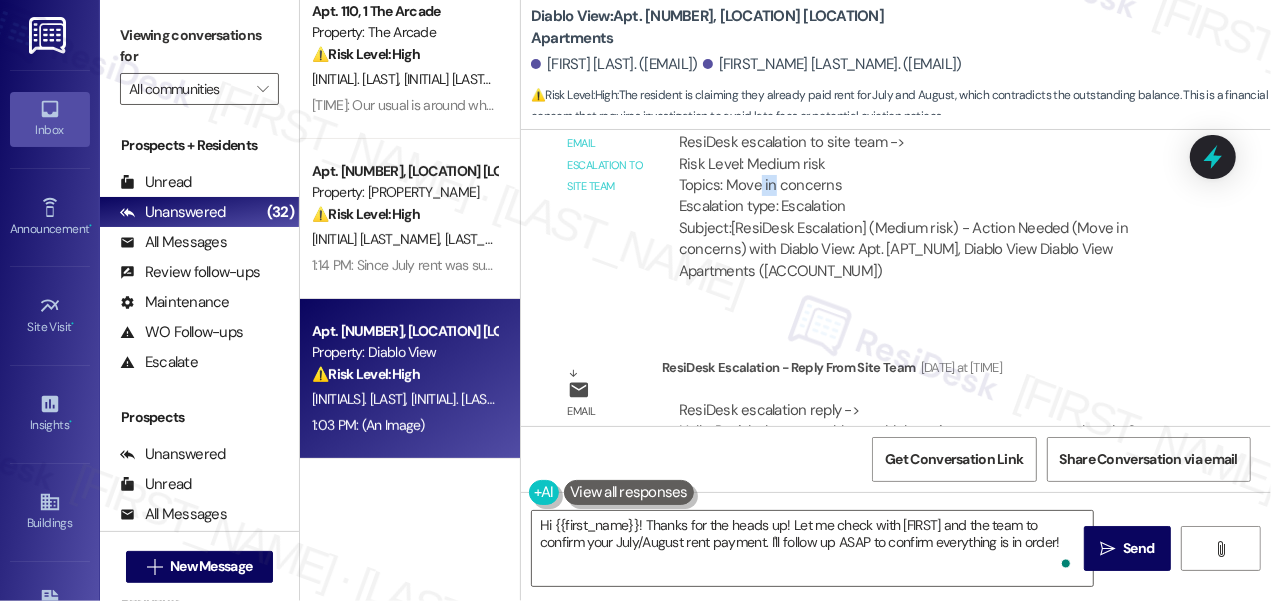 drag, startPoint x: 756, startPoint y: 182, endPoint x: 774, endPoint y: 183, distance: 18.027756 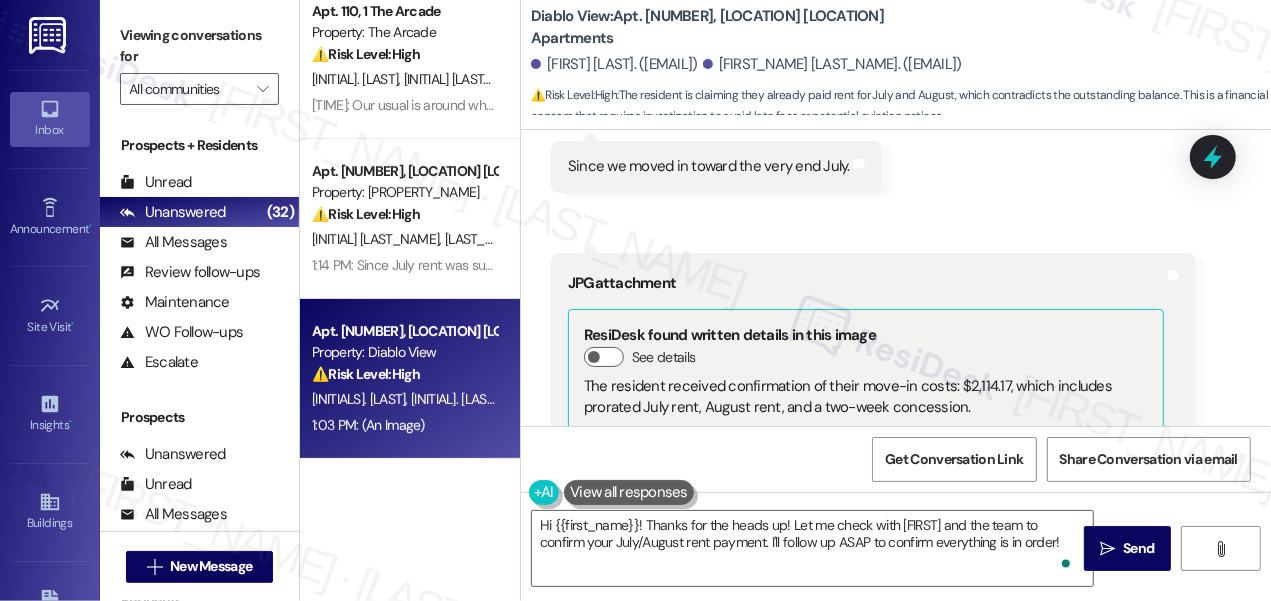 scroll, scrollTop: 2905, scrollLeft: 0, axis: vertical 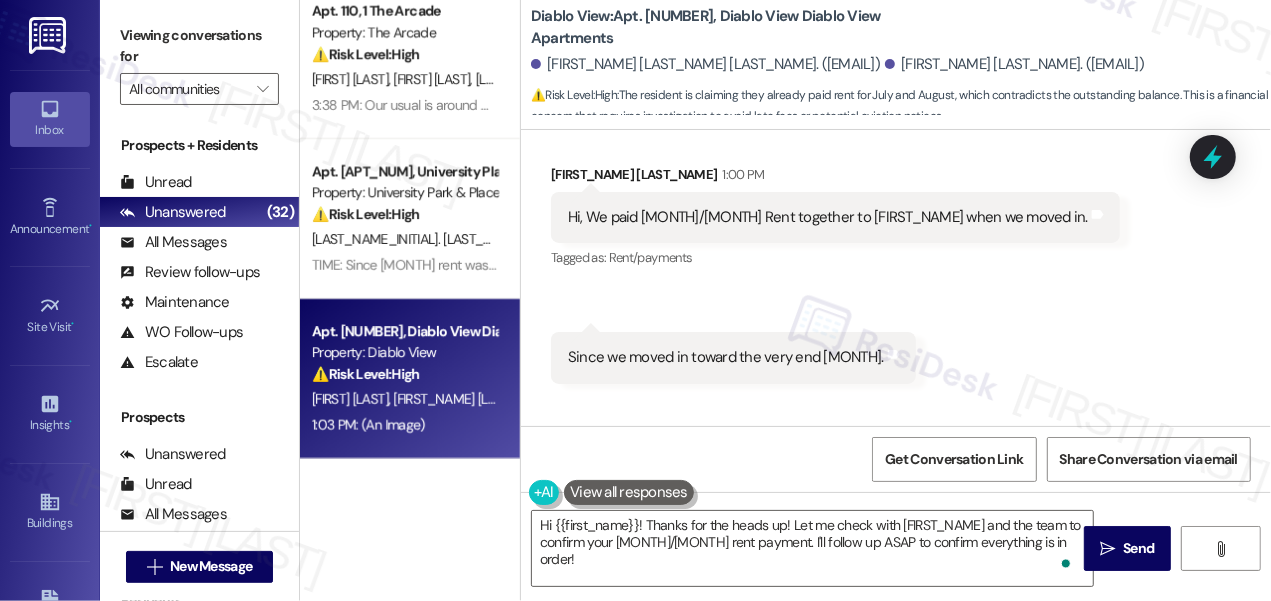 click on "Hi, We paid July/August Rent together to Lauren when we moved in. Tags and notes" at bounding box center (835, 217) 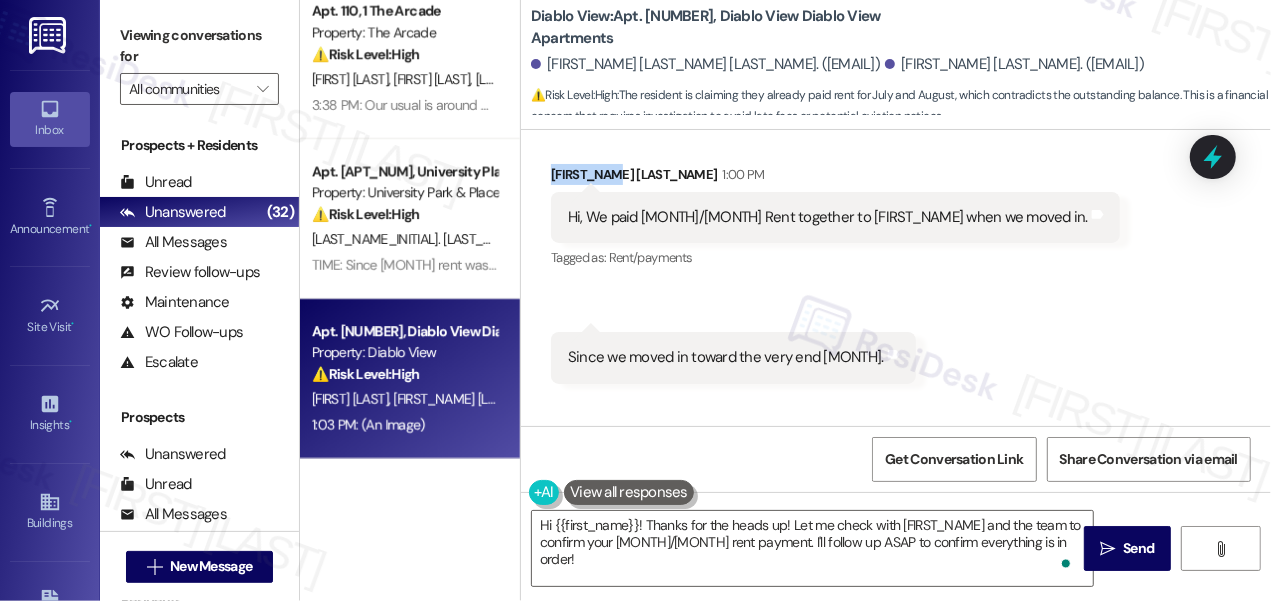 click on "Luraciana Wilkerson [TIME]" at bounding box center [835, 178] 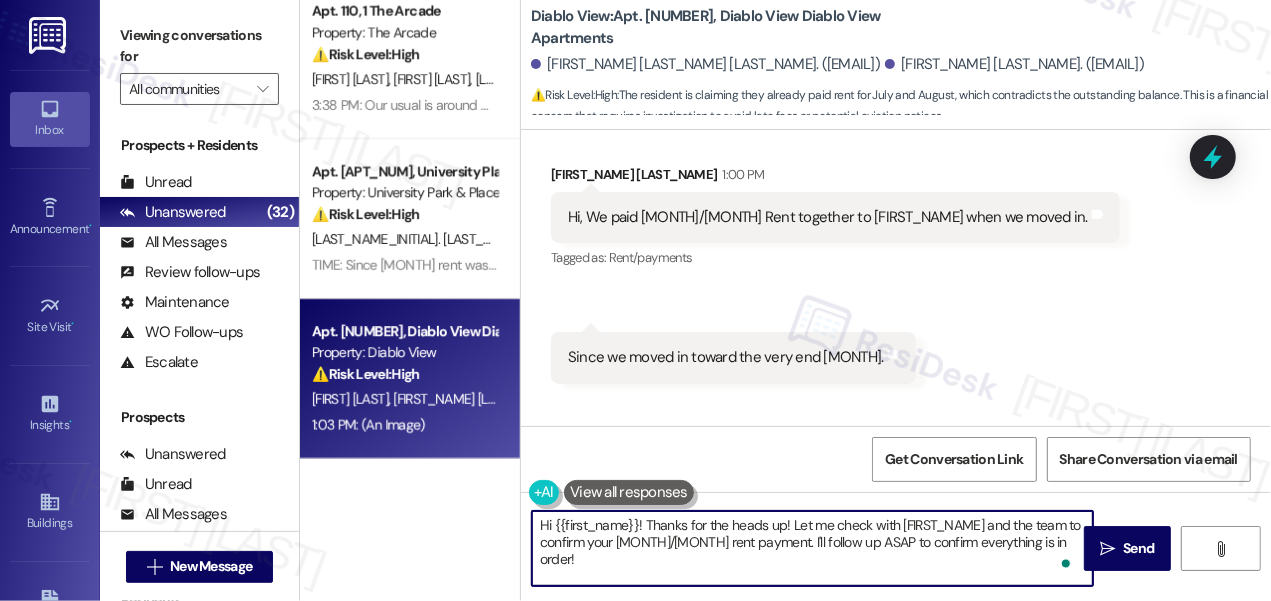 drag, startPoint x: 555, startPoint y: 526, endPoint x: 637, endPoint y: 526, distance: 82 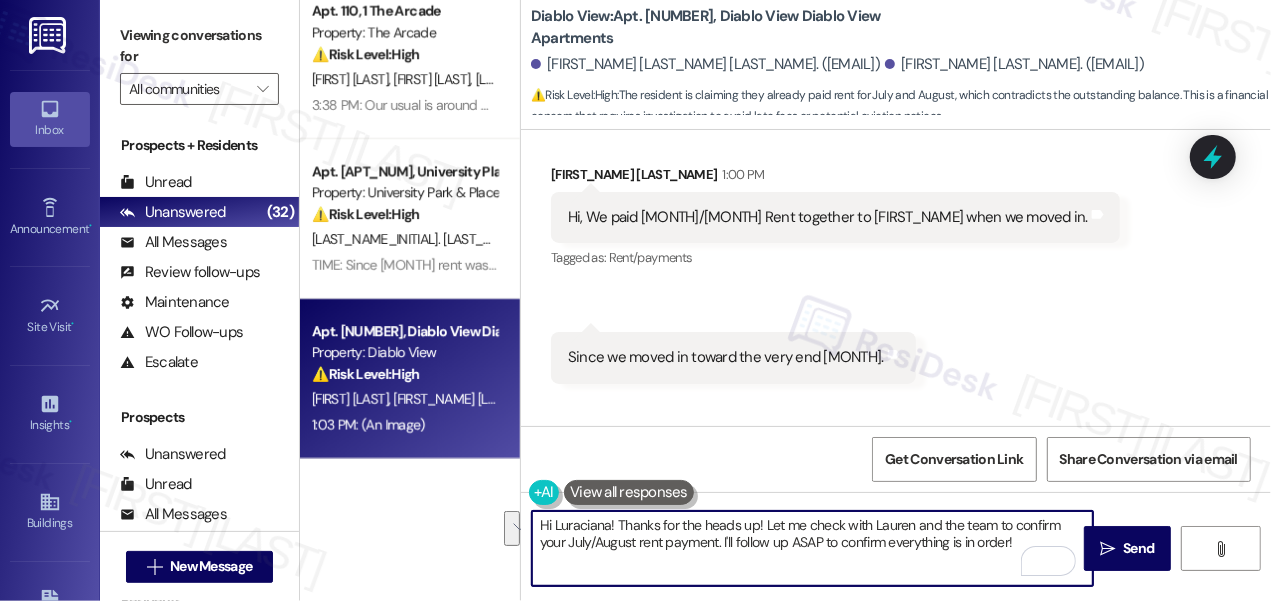 drag, startPoint x: 762, startPoint y: 525, endPoint x: 1029, endPoint y: 543, distance: 267.60605 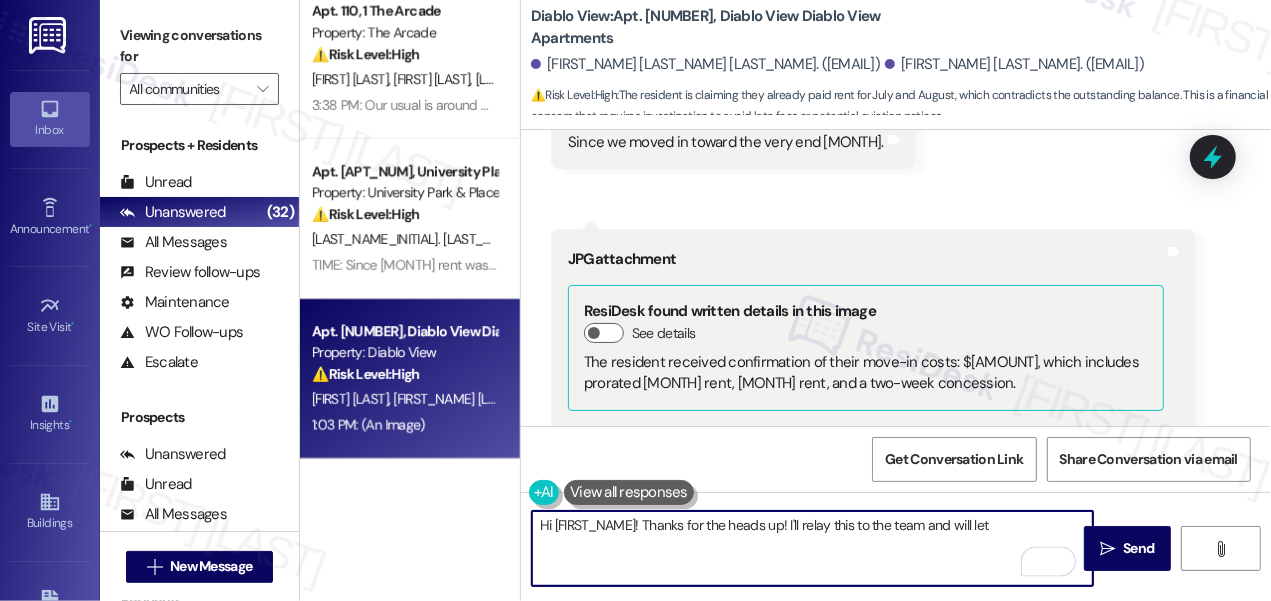 scroll, scrollTop: 3178, scrollLeft: 0, axis: vertical 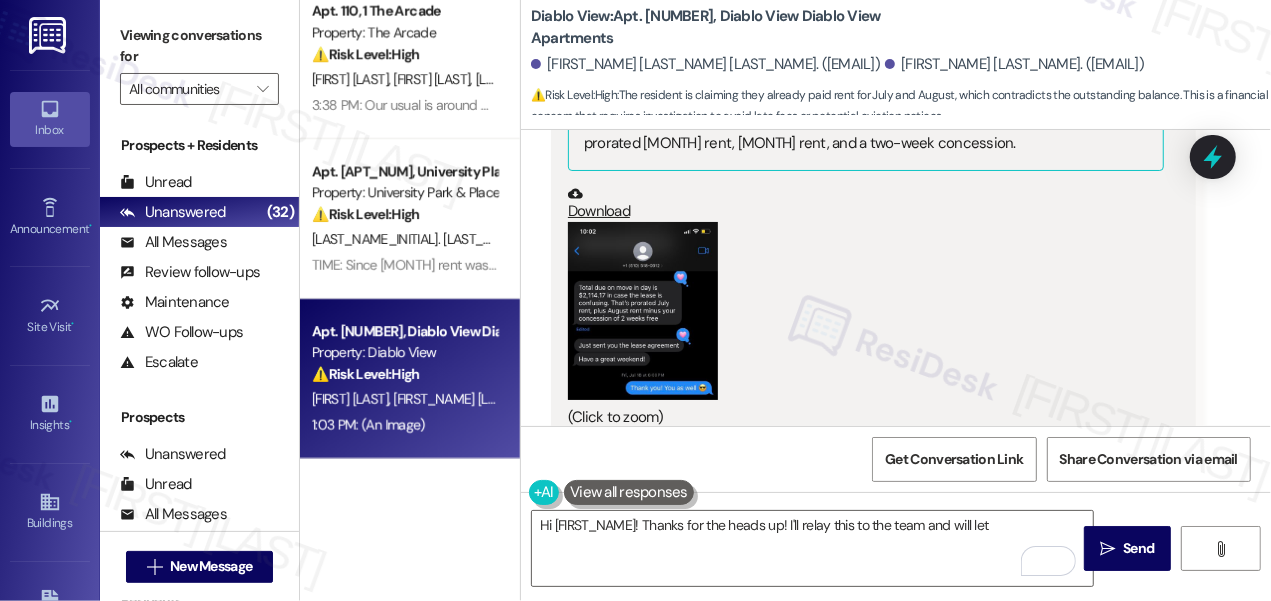 click on "Viewing conversations for" at bounding box center (199, 46) 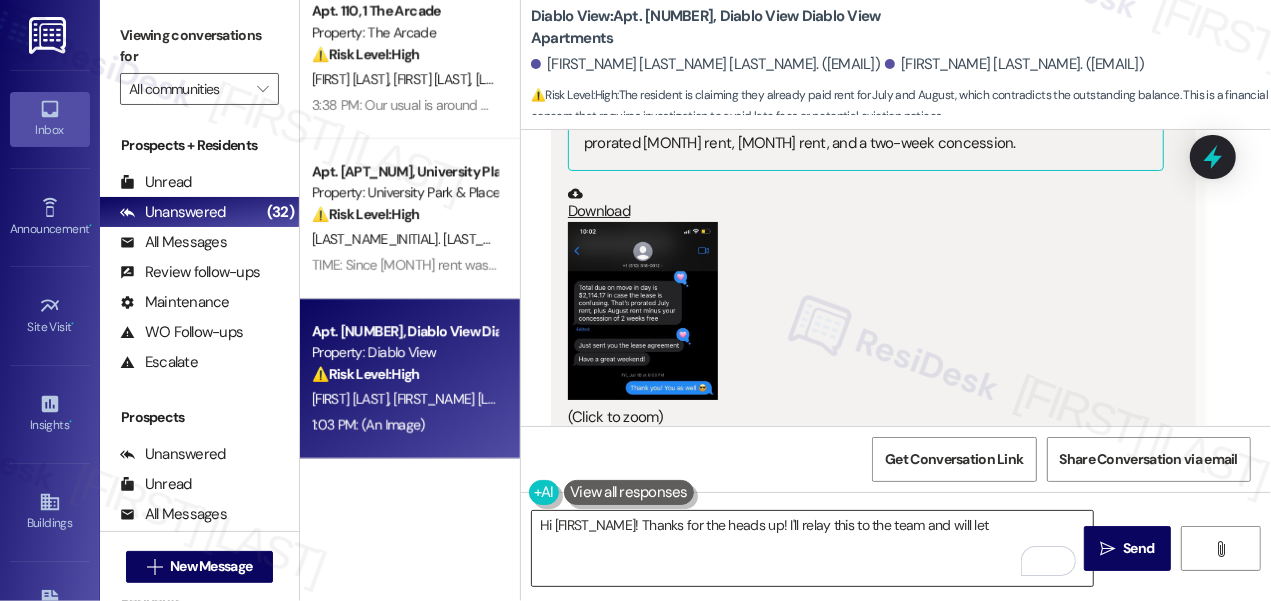 click on "Hi [FIRST_NAME]! Thanks for the heads up! I'll relay this to the team and will let" at bounding box center (812, 548) 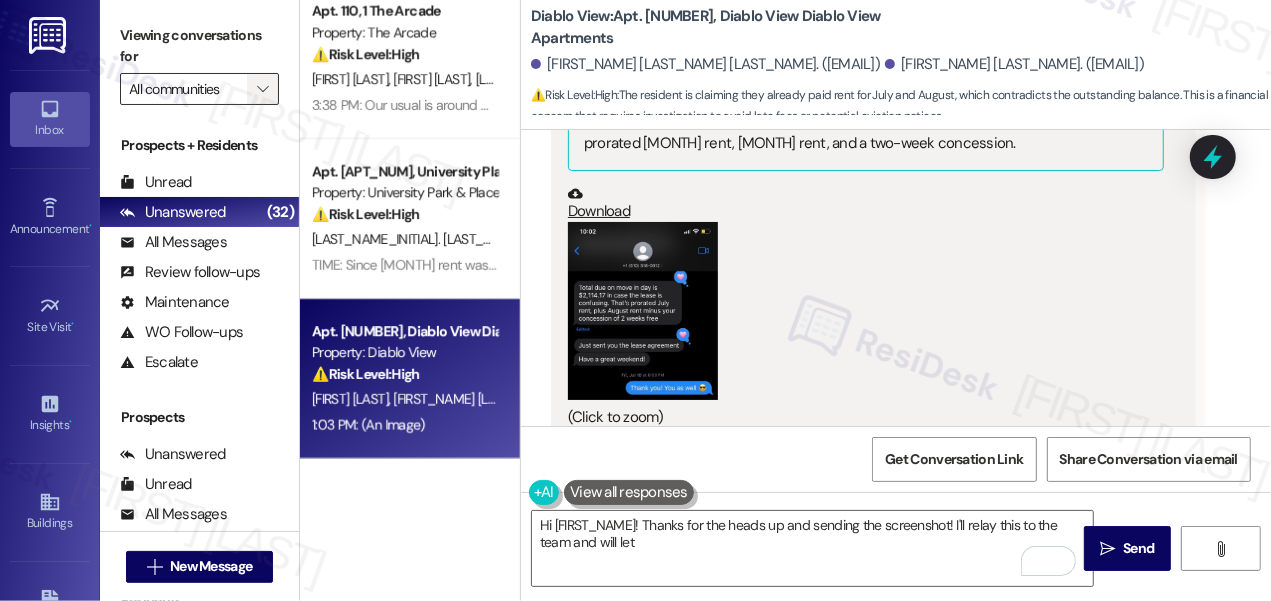 drag, startPoint x: 155, startPoint y: 23, endPoint x: 250, endPoint y: 96, distance: 119.80818 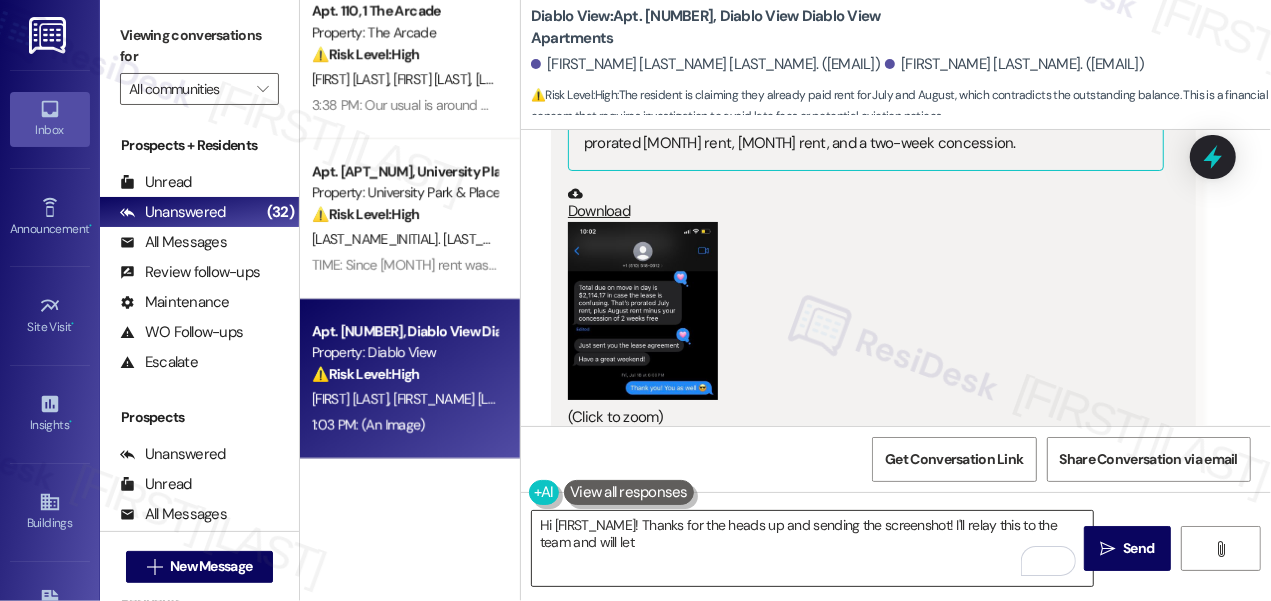 click on "Hi Luraciana! Thanks for the heads up and sending the screenshot! I'll relay this to the team and will let" at bounding box center [812, 548] 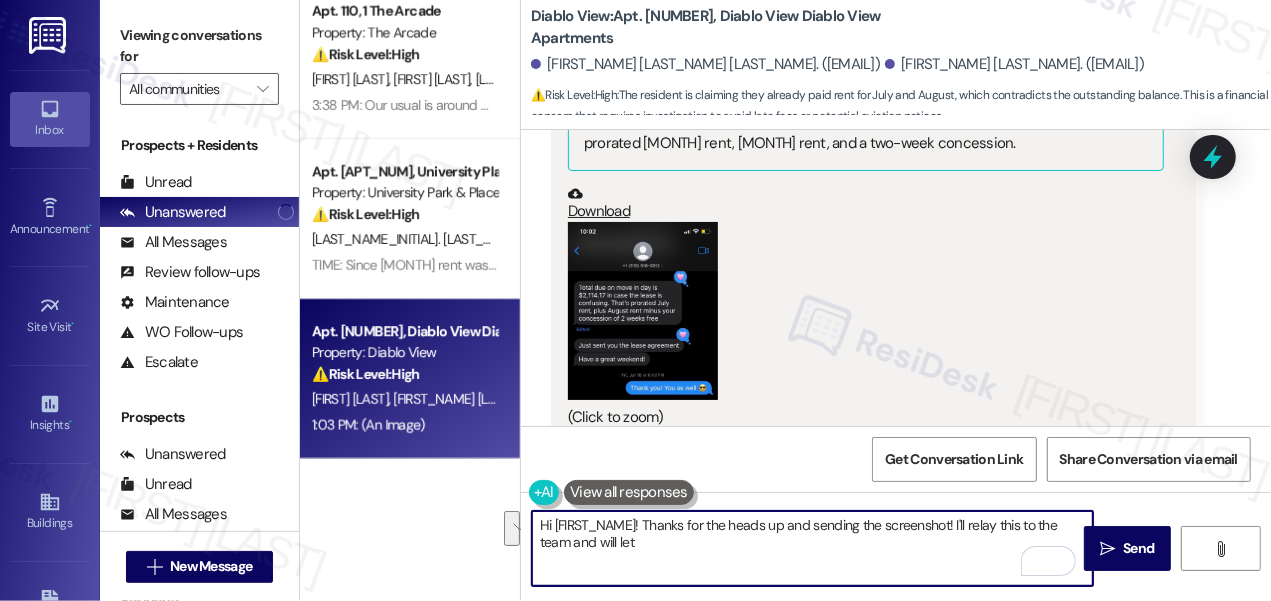 drag, startPoint x: 927, startPoint y: 546, endPoint x: 925, endPoint y: 519, distance: 27.073973 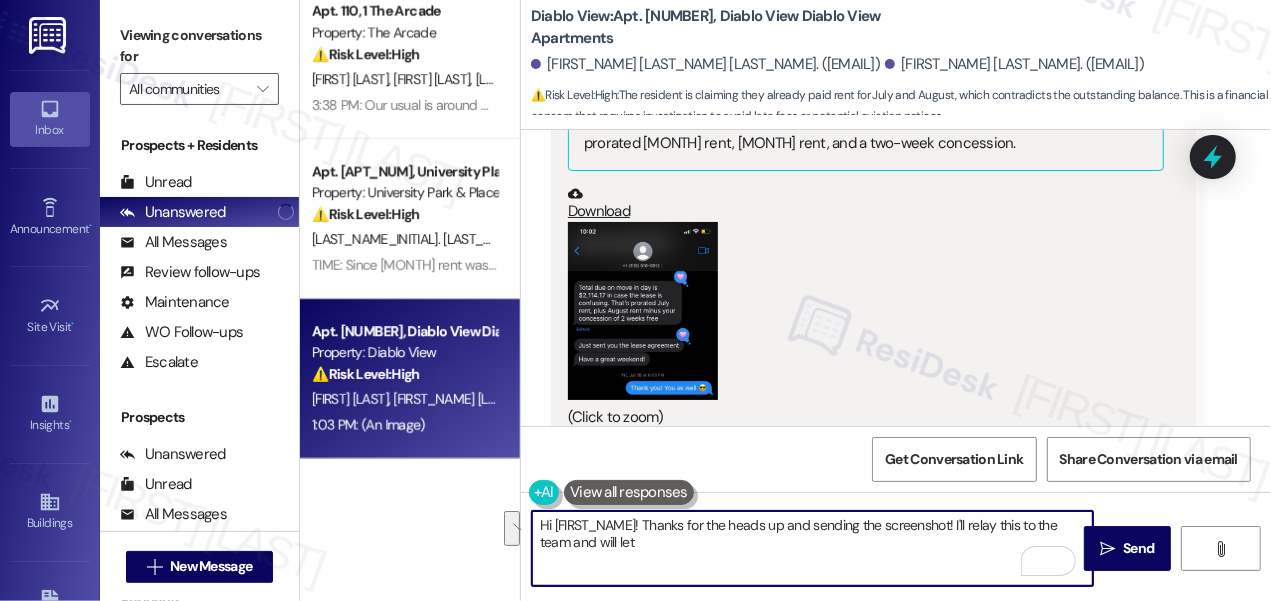 click on "Hi Luraciana! Thanks for the heads up and sending the screenshot! I'll relay this to the team and will let" at bounding box center [812, 548] 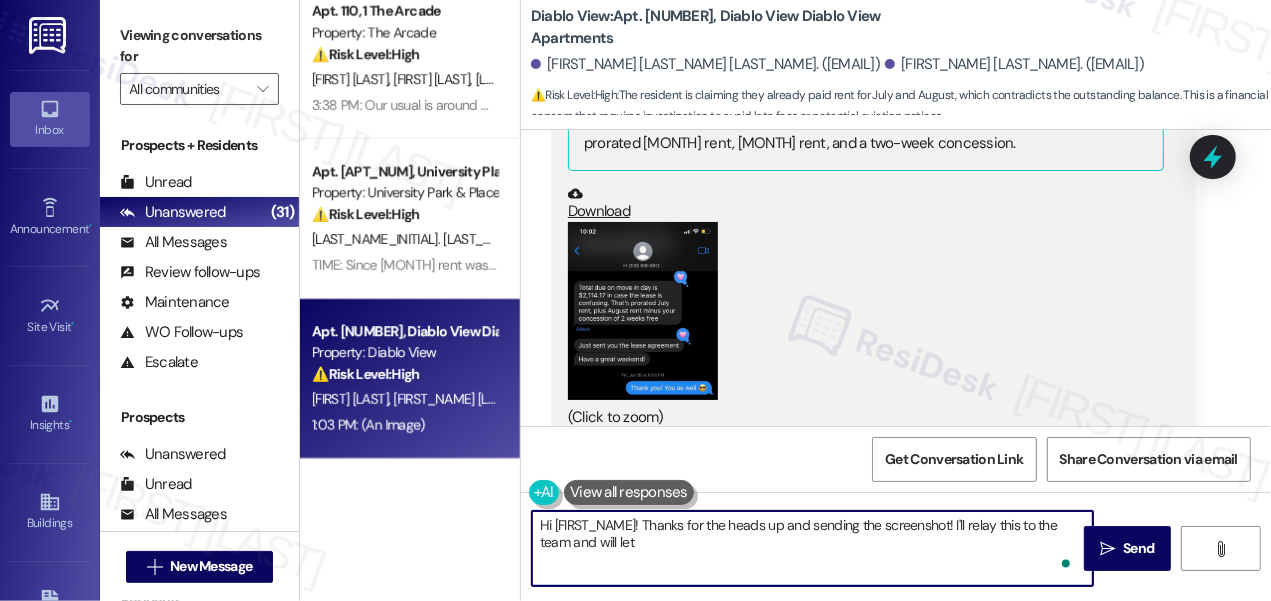 type on "Hi Luraciana! Thanks for the heads up and sending the screenshot! Did you receive a payment confirmation receipt yet, or has the payment already been reflected in your portal?" 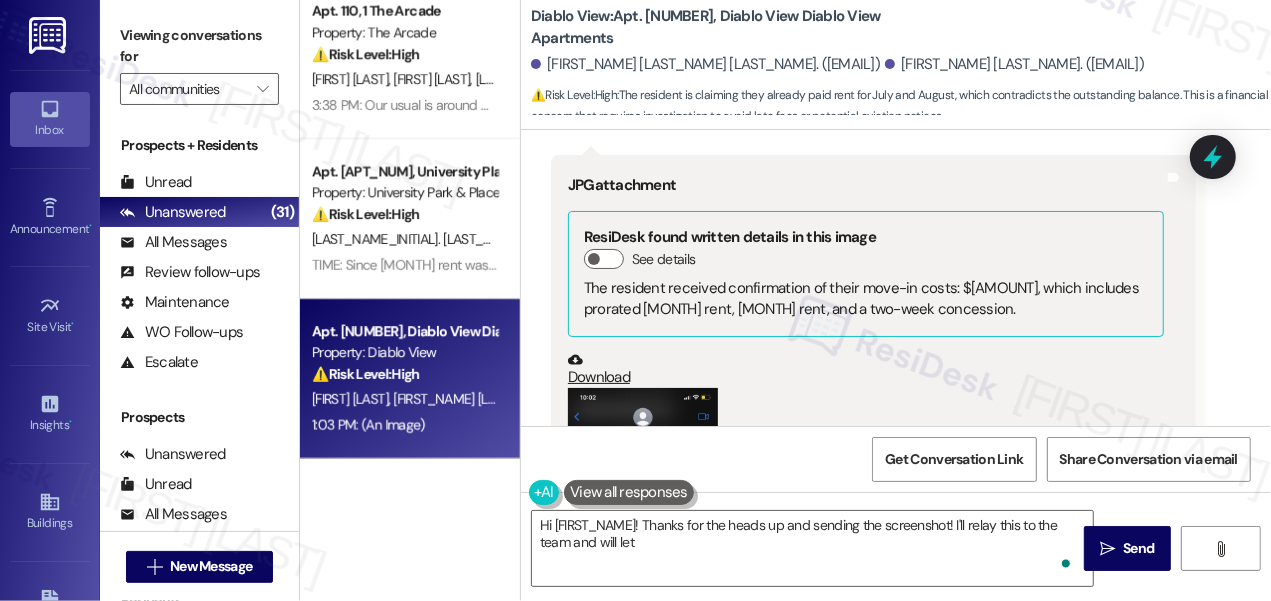 scroll, scrollTop: 3178, scrollLeft: 0, axis: vertical 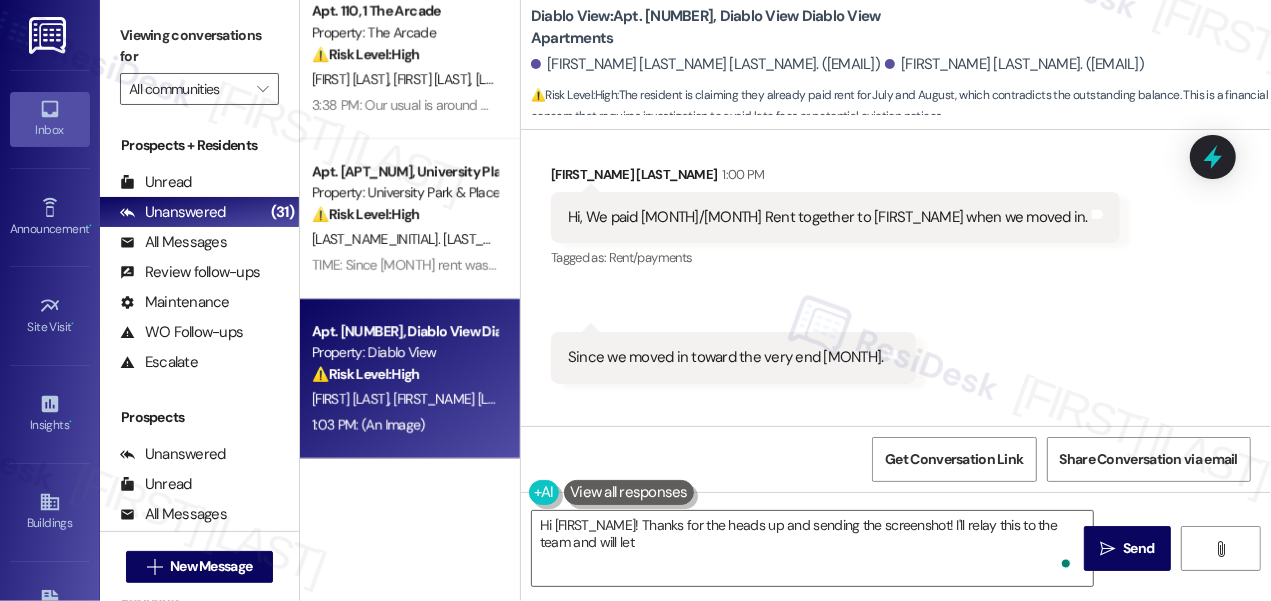 click on "Hi, We paid July/August Rent together  to Lauren when we moved in." at bounding box center (828, 217) 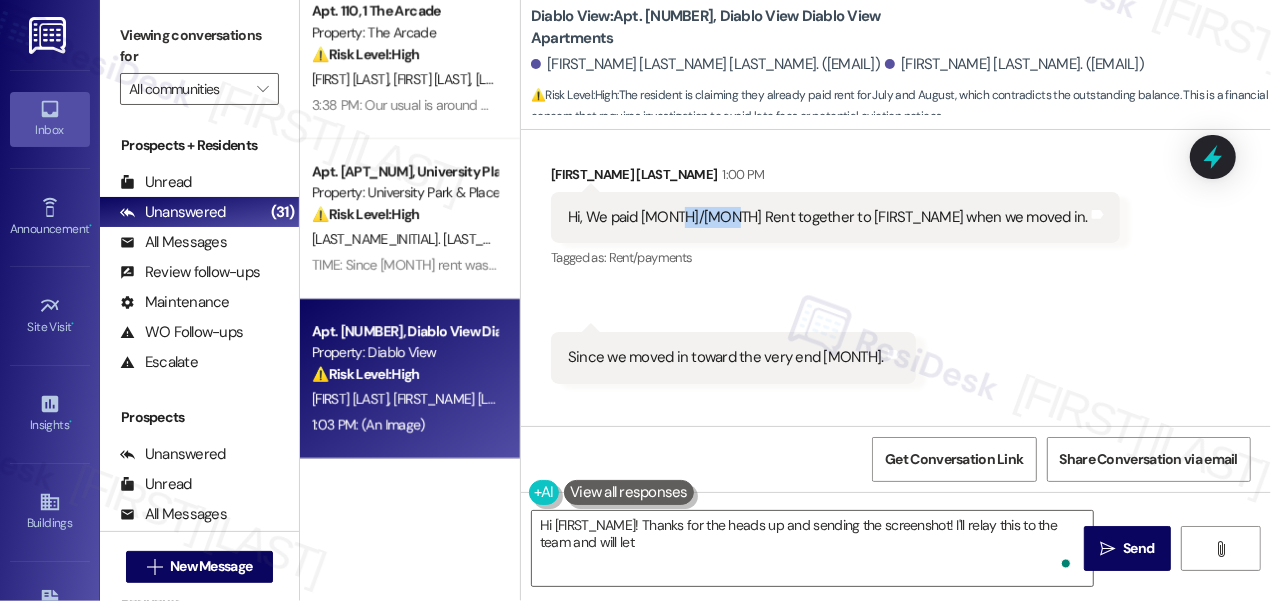 click on "Hi, We paid July/August Rent together  to Lauren when we moved in." at bounding box center (828, 217) 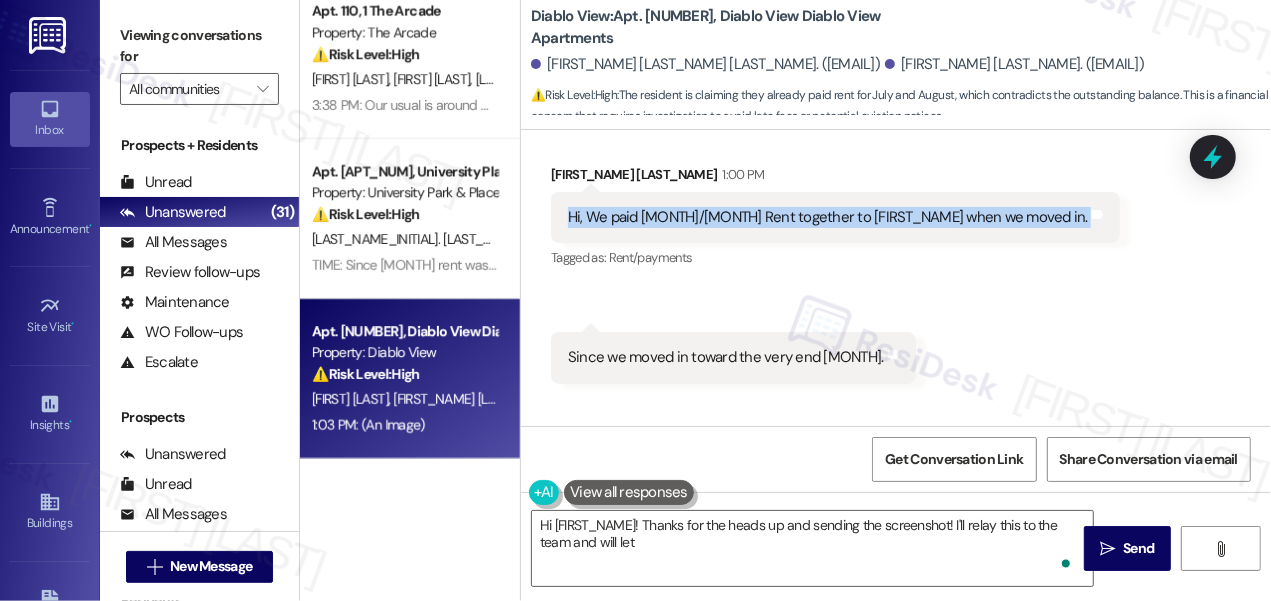 click on "Hi, We paid July/August Rent together  to Lauren when we moved in." at bounding box center [828, 217] 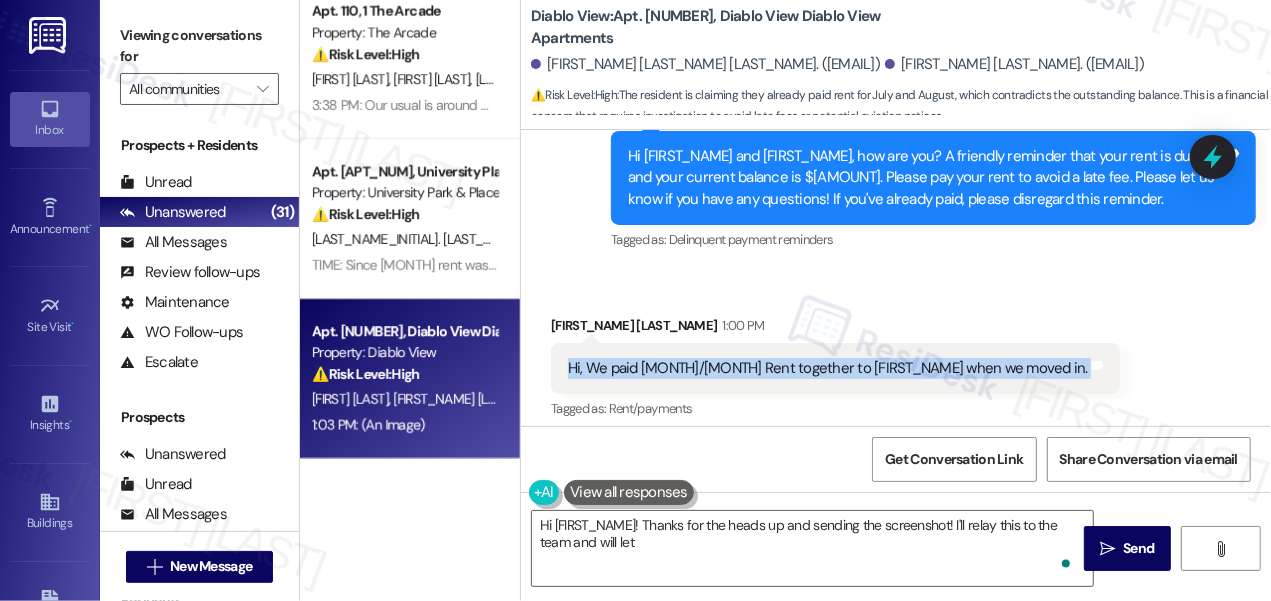 scroll, scrollTop: 2541, scrollLeft: 0, axis: vertical 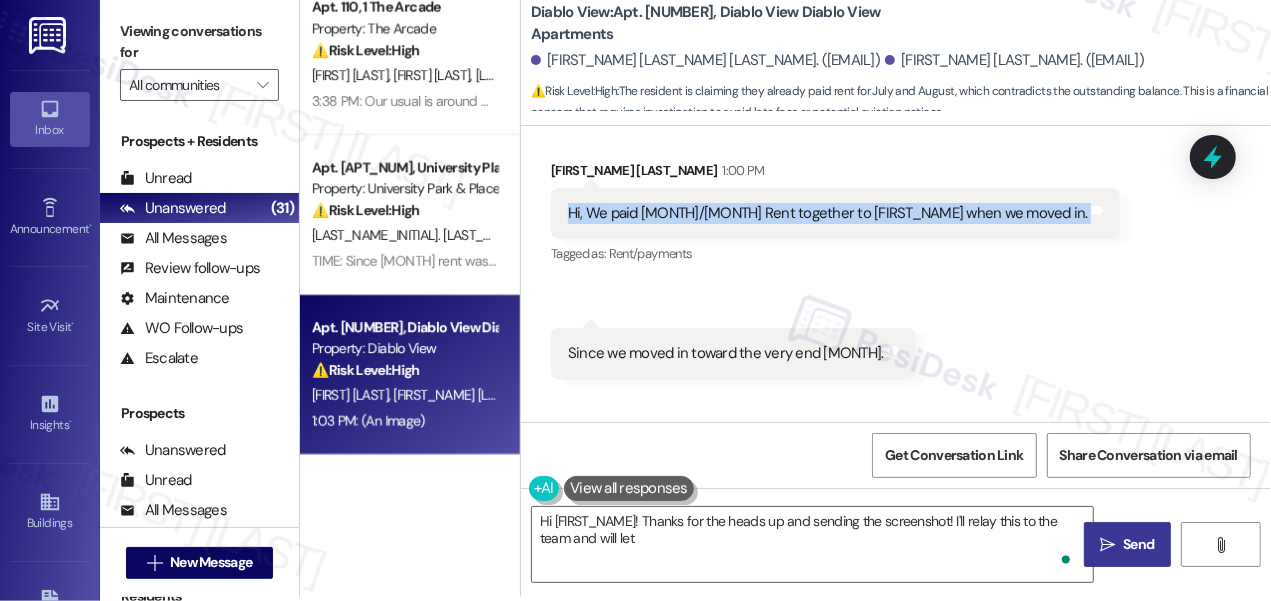 click on " Send" at bounding box center (1128, 544) 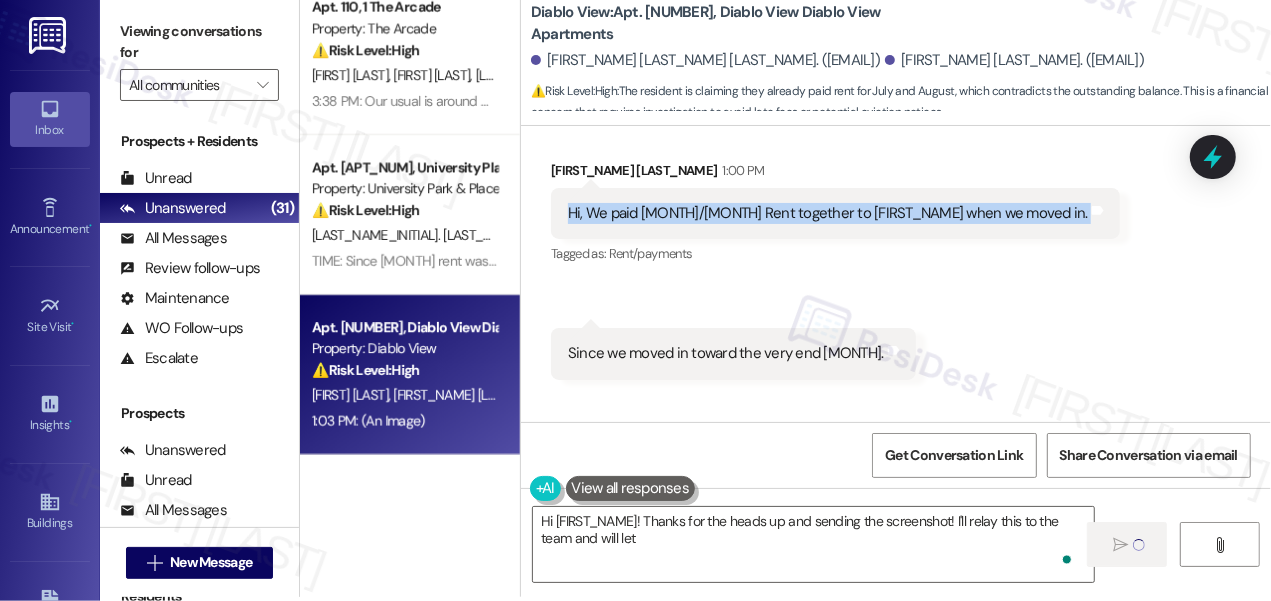 scroll, scrollTop: 454, scrollLeft: 0, axis: vertical 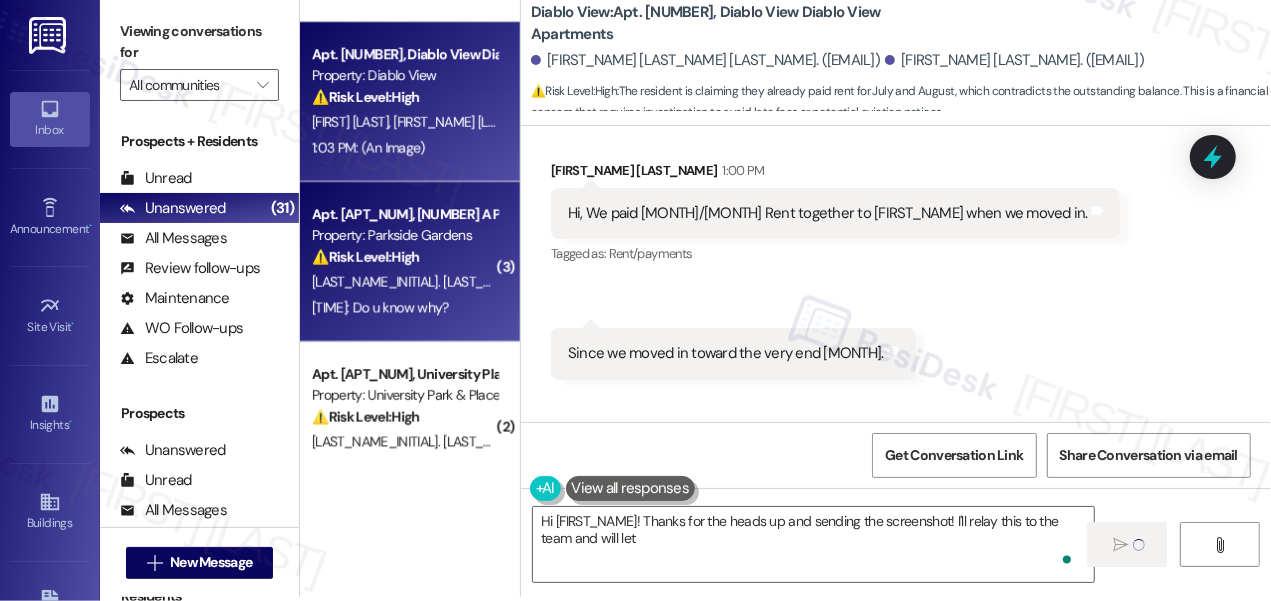 click on "Property: [STREET]" at bounding box center (404, 235) 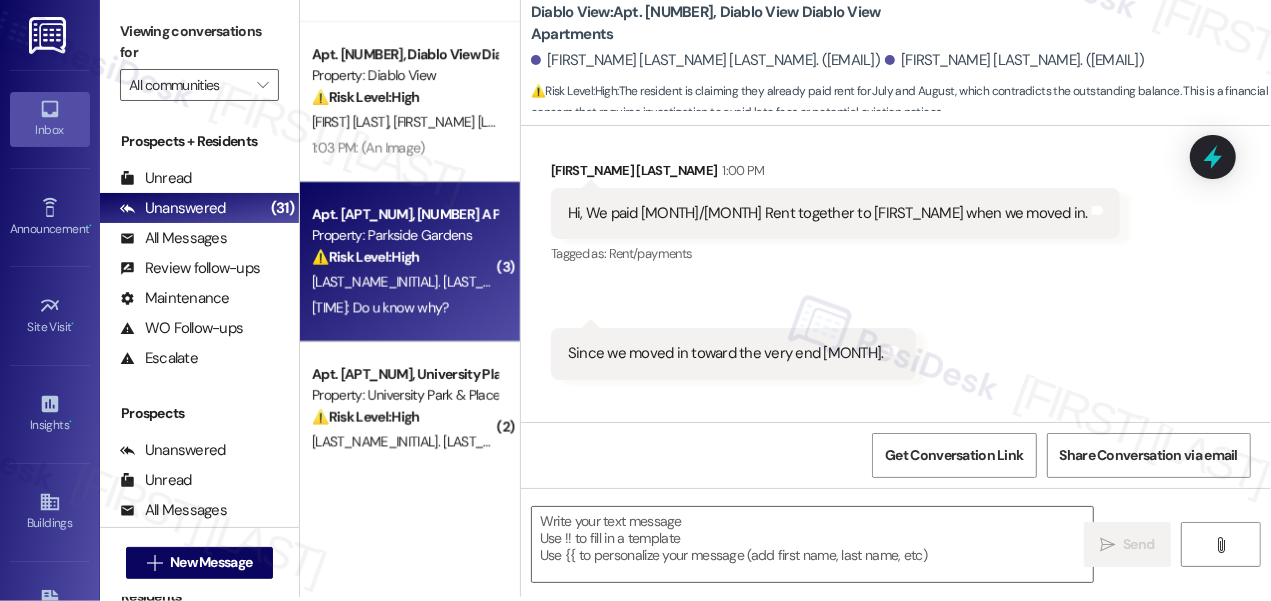type on "Fetching suggested responses. Please feel free to read through the conversation in the meantime." 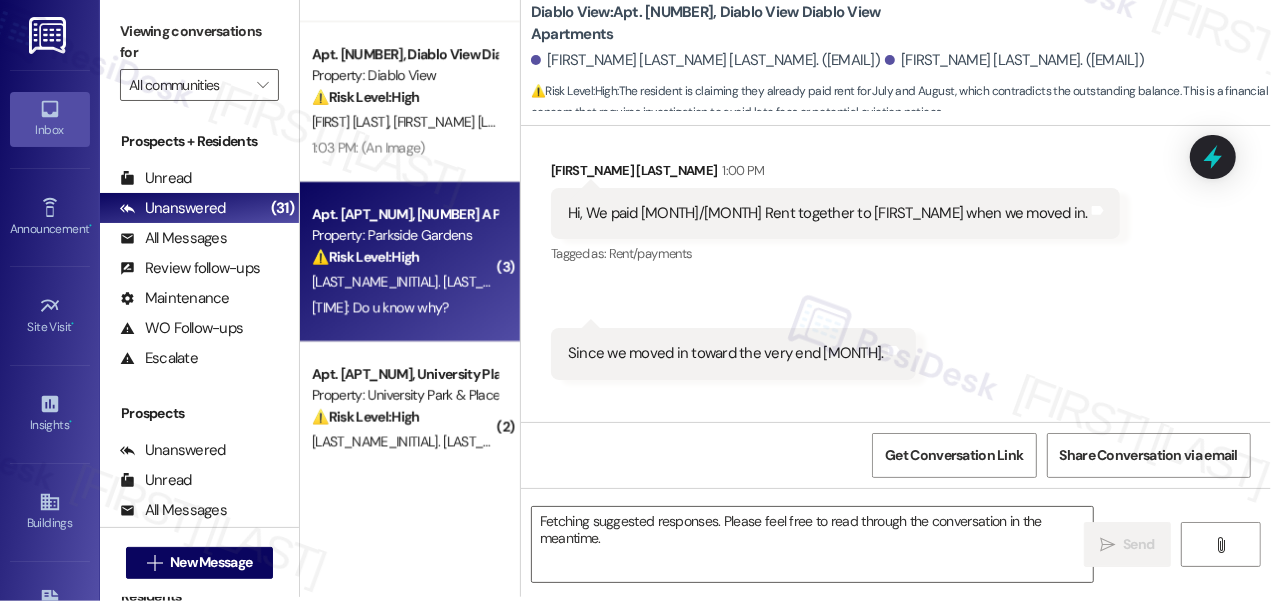 scroll, scrollTop: 2820, scrollLeft: 0, axis: vertical 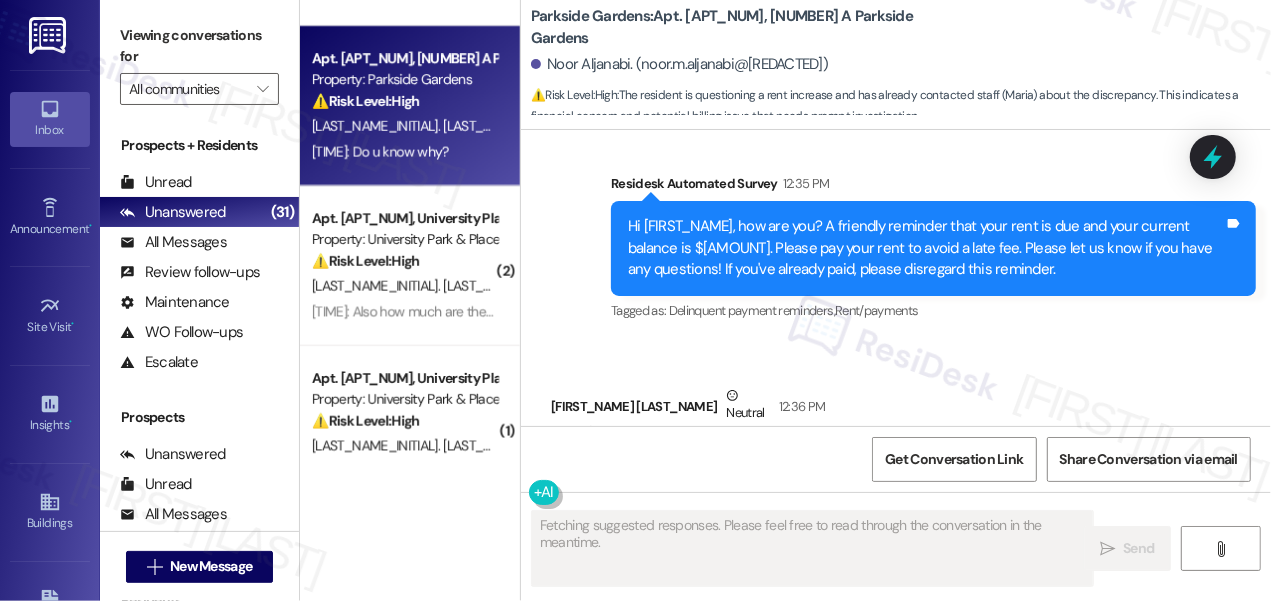 click on "Hi Noor, how are you? A friendly reminder that your rent is due and your current balance is $2231.57. Please pay your rent to avoid a late fee. Please let us know if you have any questions! If you've already paid, please disregard this reminder." at bounding box center [926, 248] 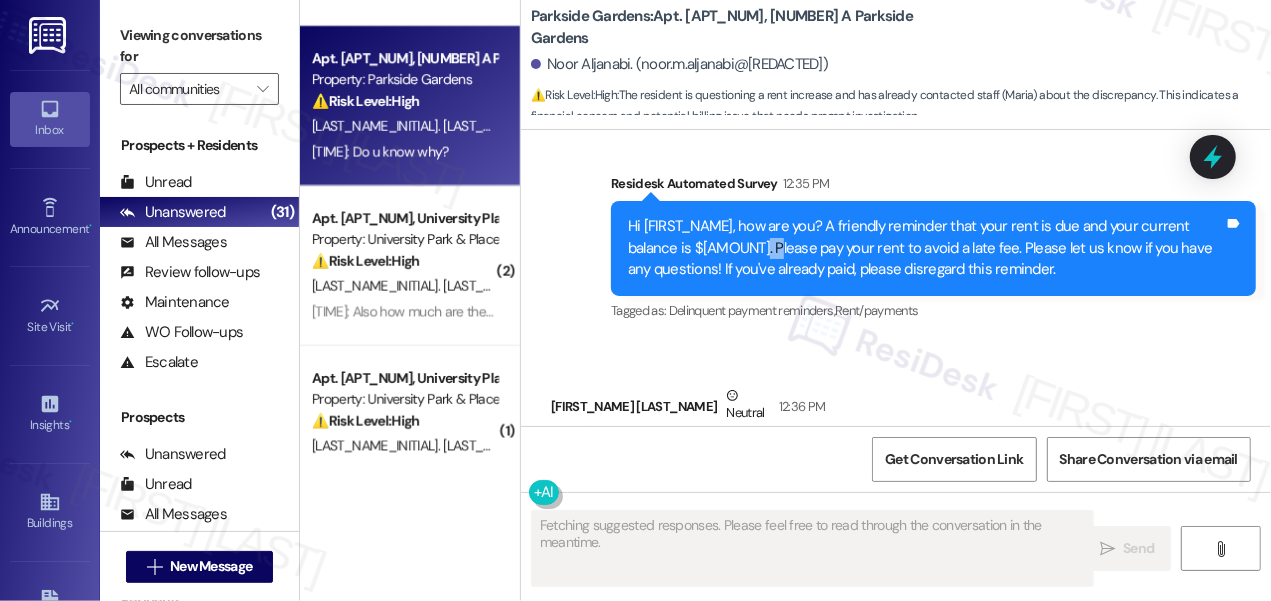 click on "Hi Noor, how are you? A friendly reminder that your rent is due and your current balance is $2231.57. Please pay your rent to avoid a late fee. Please let us know if you have any questions! If you've already paid, please disregard this reminder." at bounding box center [926, 248] 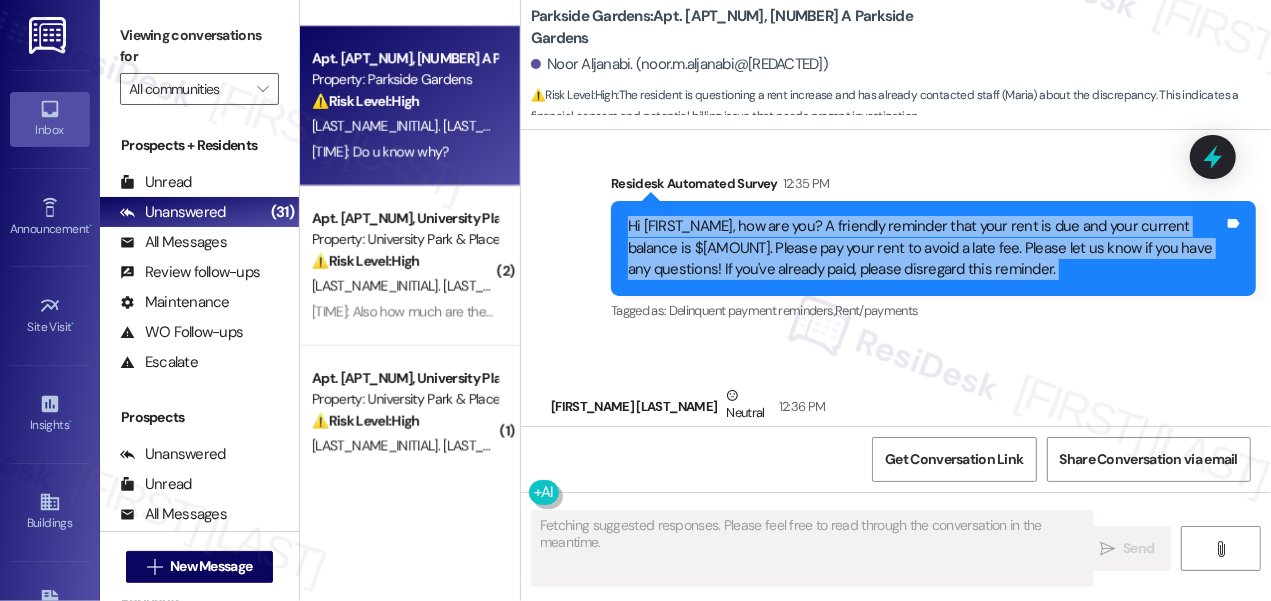click on "Hi Noor, how are you? A friendly reminder that your rent is due and your current balance is $2231.57. Please pay your rent to avoid a late fee. Please let us know if you have any questions! If you've already paid, please disregard this reminder." at bounding box center [926, 248] 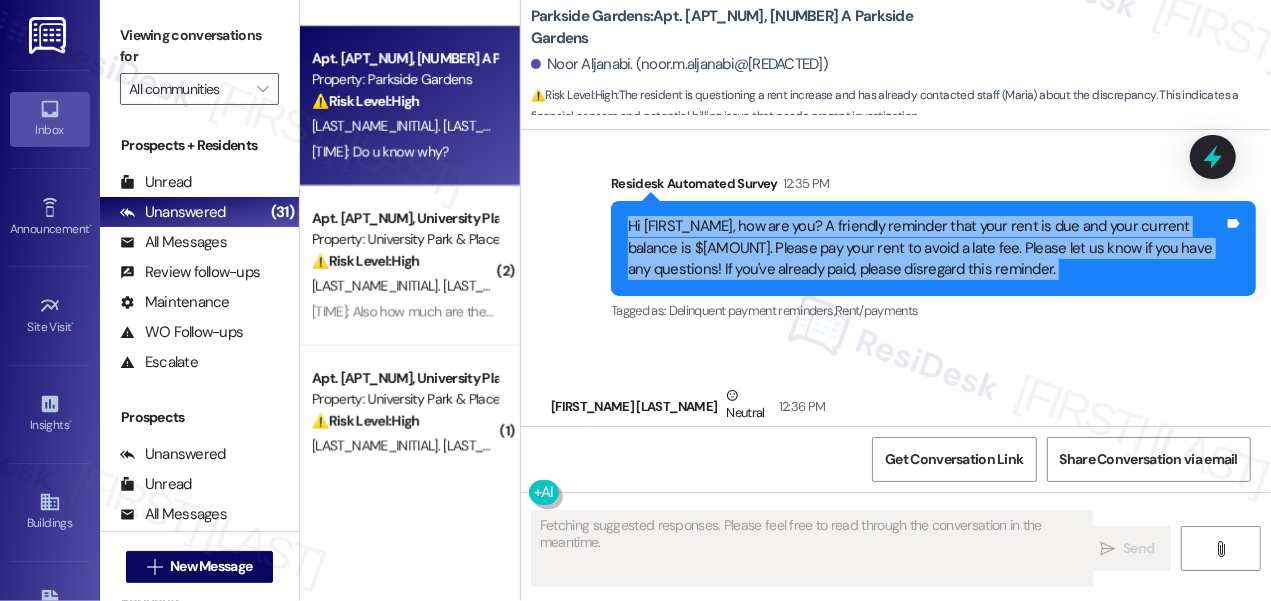 scroll, scrollTop: 2270, scrollLeft: 0, axis: vertical 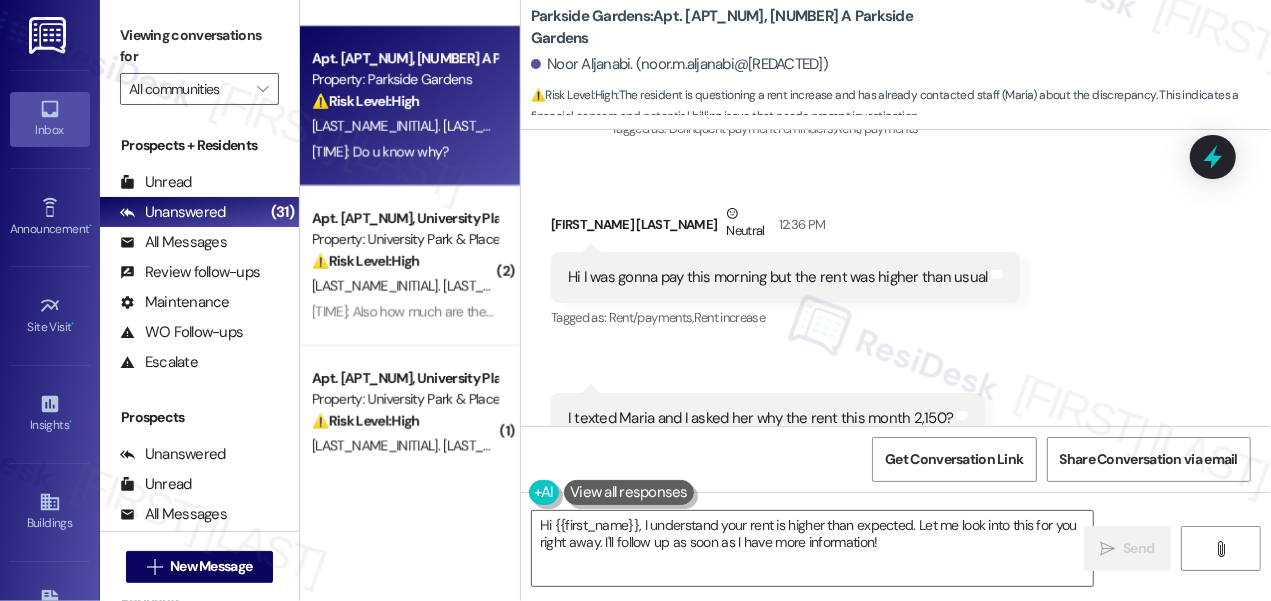 click on "Hi I was gonna pay this morning but the rent was higher than usual" at bounding box center (778, 277) 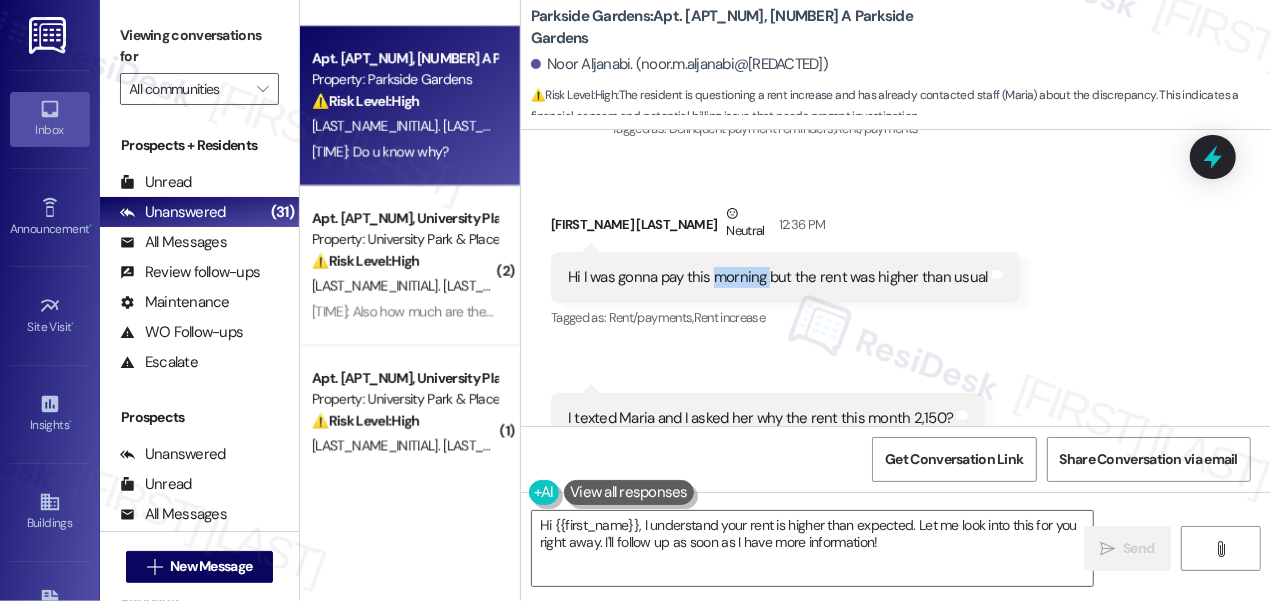 click on "Hi I was gonna pay this morning but the rent was higher than usual" at bounding box center (778, 277) 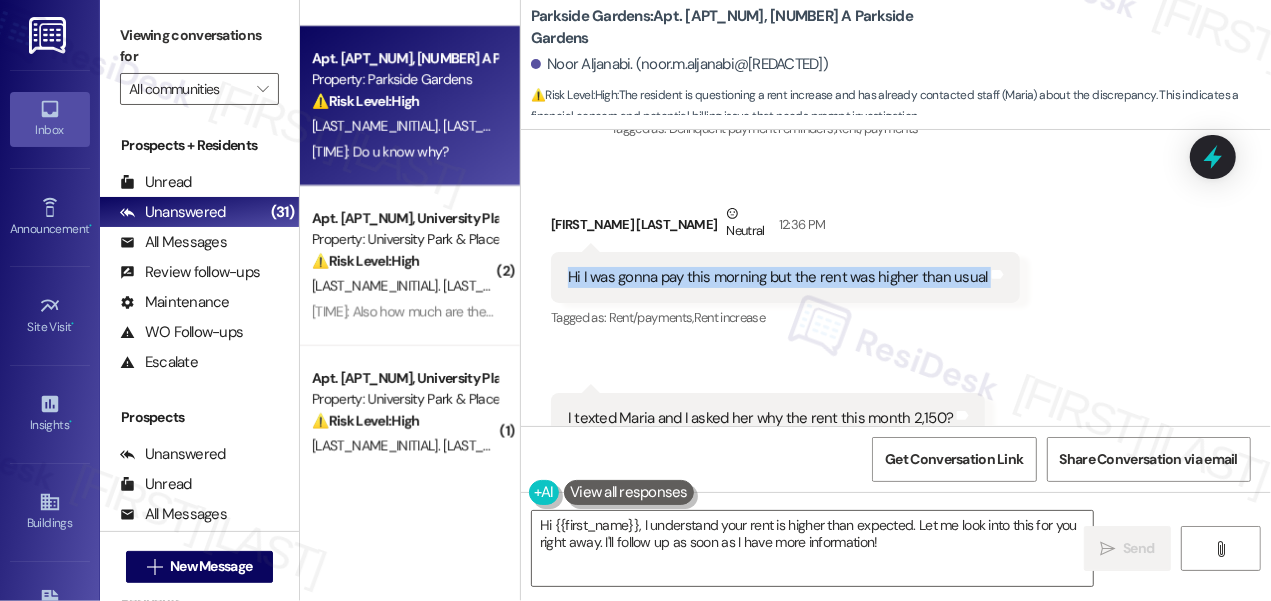 click on "Hi I was gonna pay this morning but the rent was higher than usual" at bounding box center (778, 277) 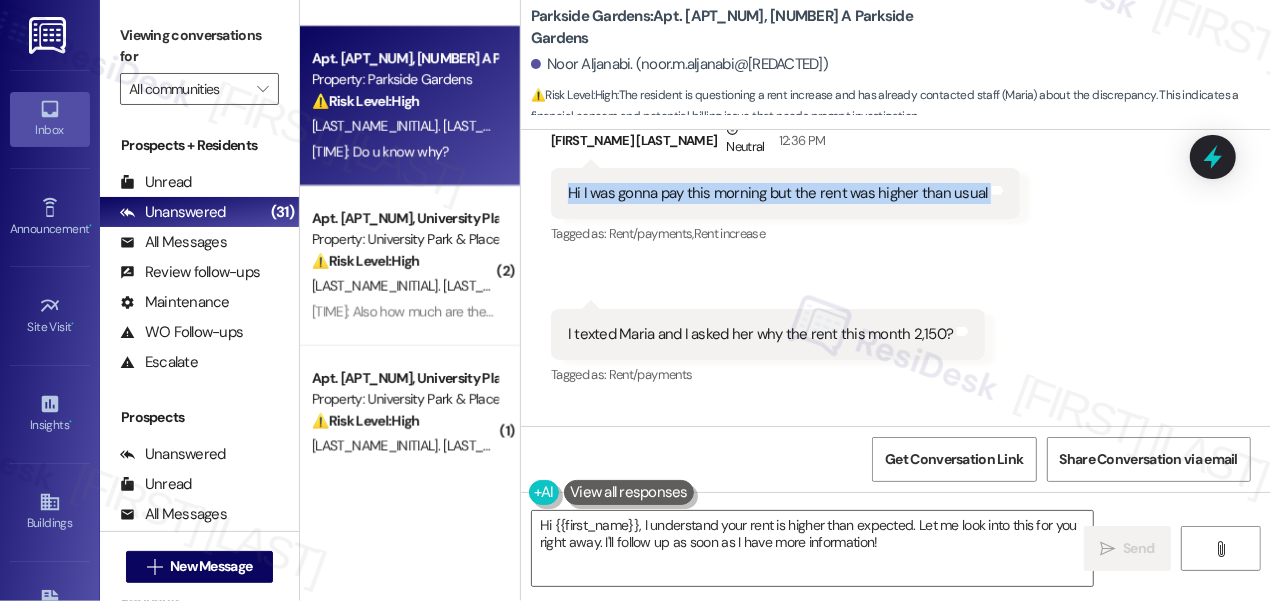 scroll, scrollTop: 2452, scrollLeft: 0, axis: vertical 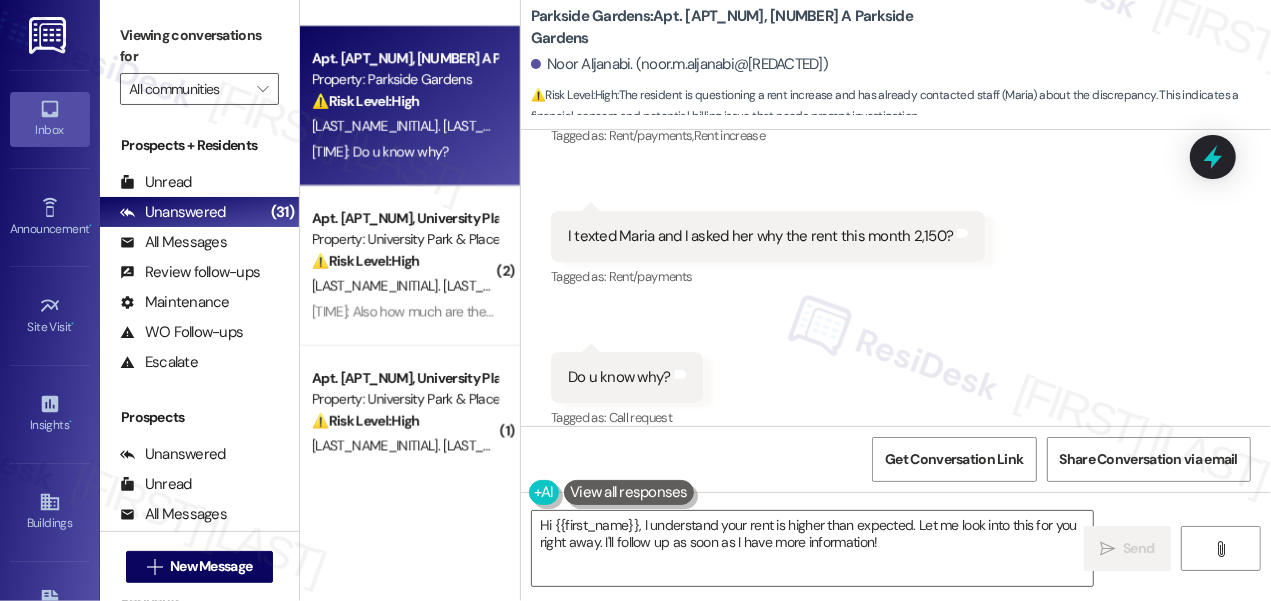 click on "I texted Maria and I asked her why the rent this month 2,150?" at bounding box center [760, 236] 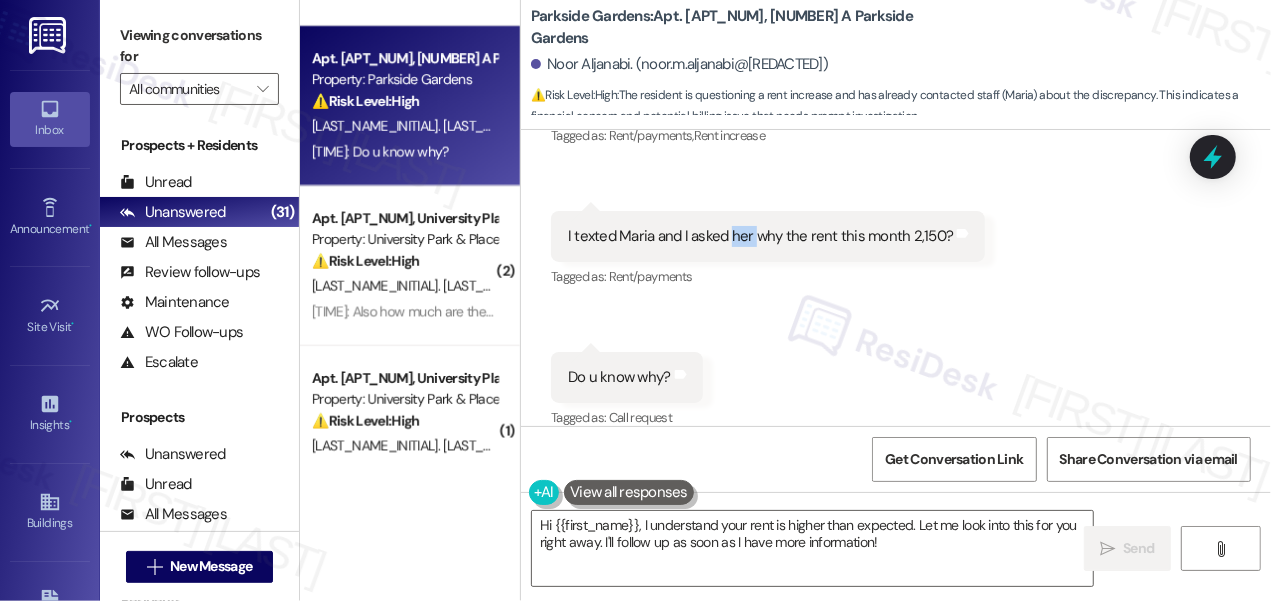 click on "I texted Maria and I asked her why the rent this month 2,150?" at bounding box center (760, 236) 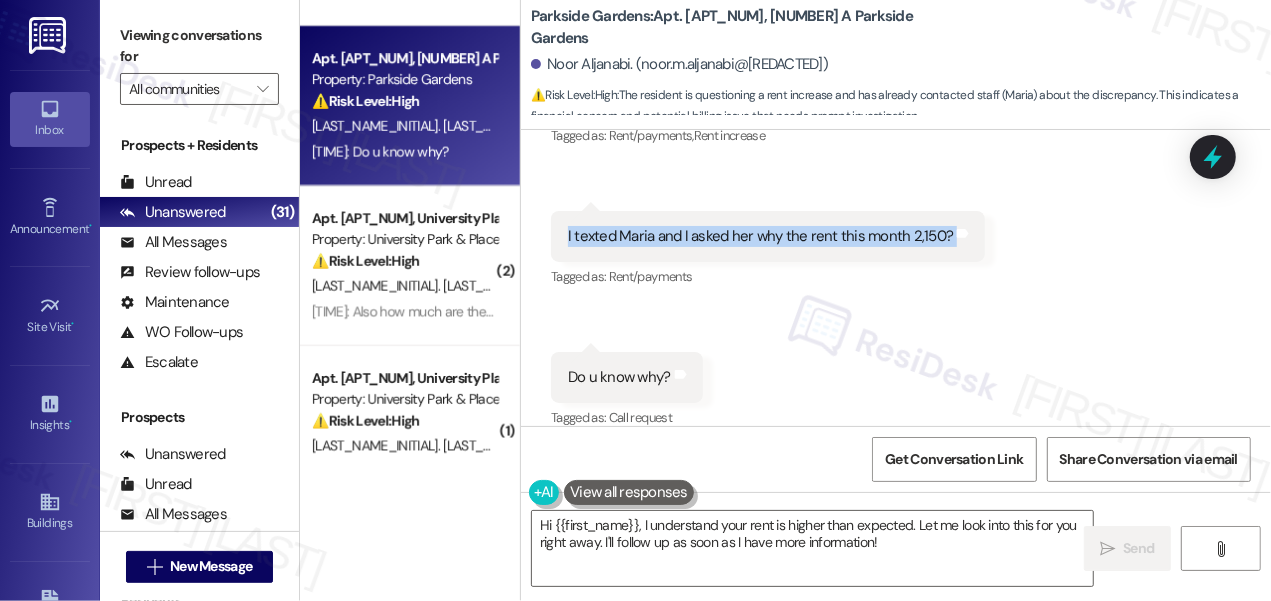 click on "I texted Maria and I asked her why the rent this month 2,150?" at bounding box center (760, 236) 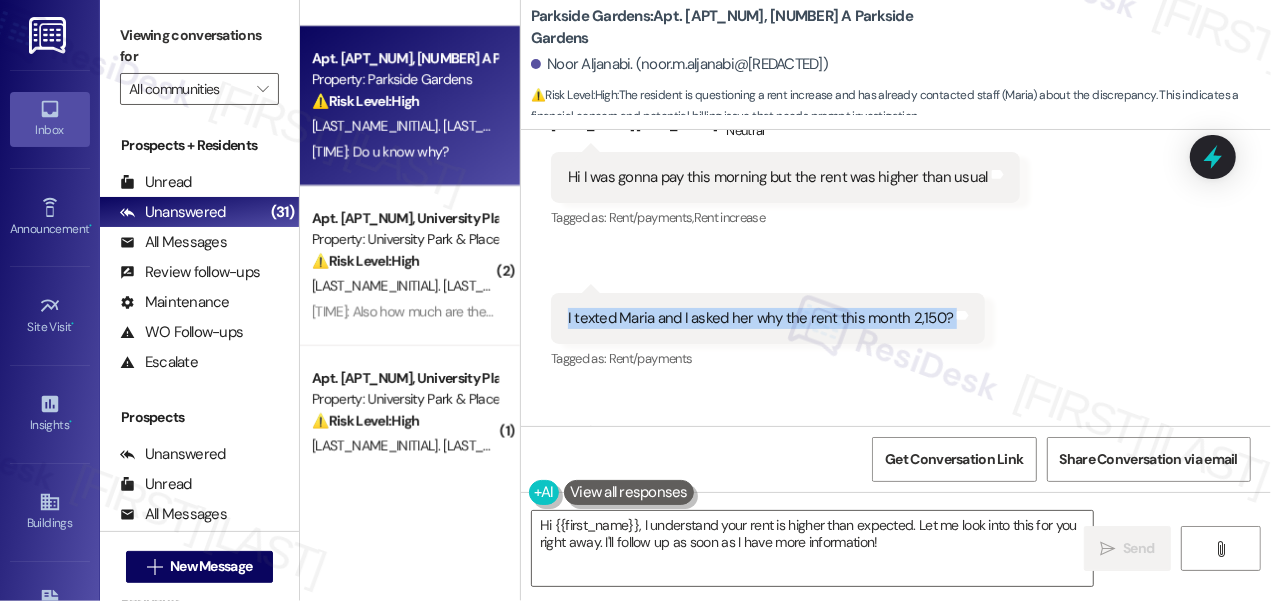 scroll, scrollTop: 2271, scrollLeft: 0, axis: vertical 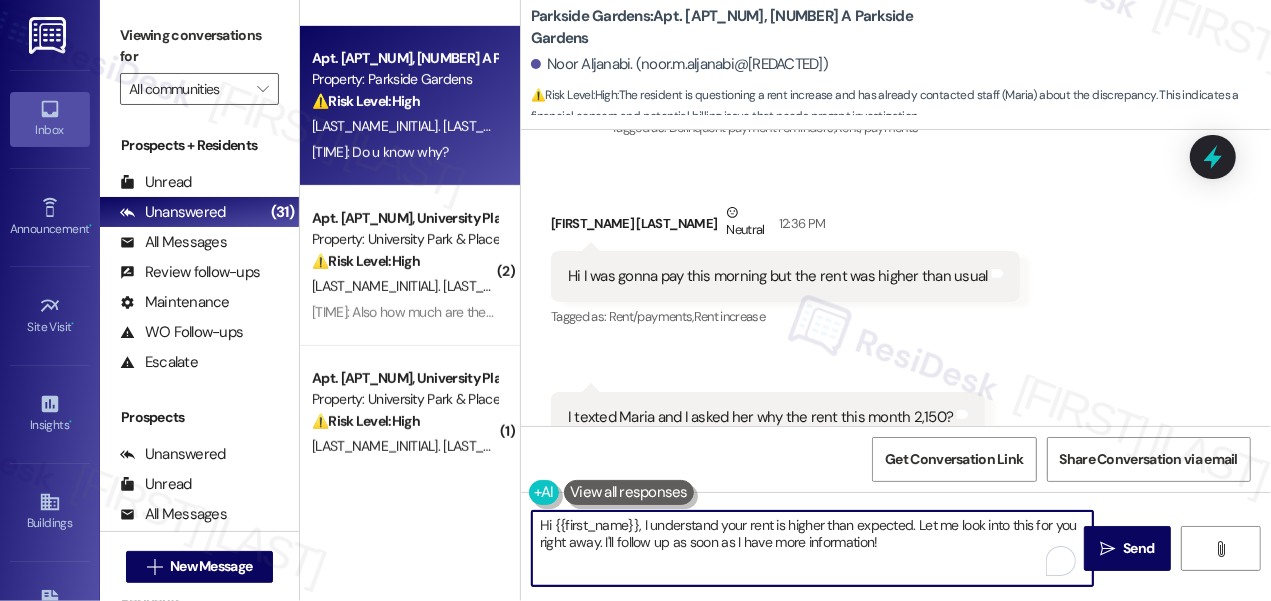 drag, startPoint x: 920, startPoint y: 546, endPoint x: 917, endPoint y: 524, distance: 22.203604 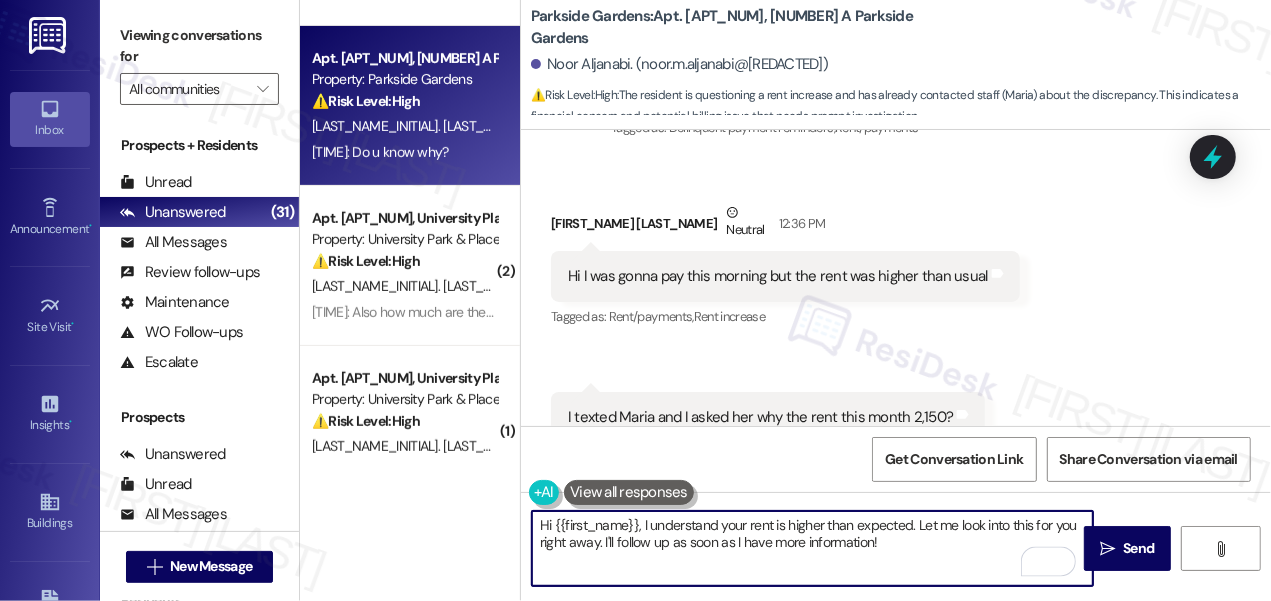click on "Hi {{first_name}}, I understand your rent is higher than expected. Let me look into this for you right away. I'll follow up as soon as I have more information!" at bounding box center [812, 548] 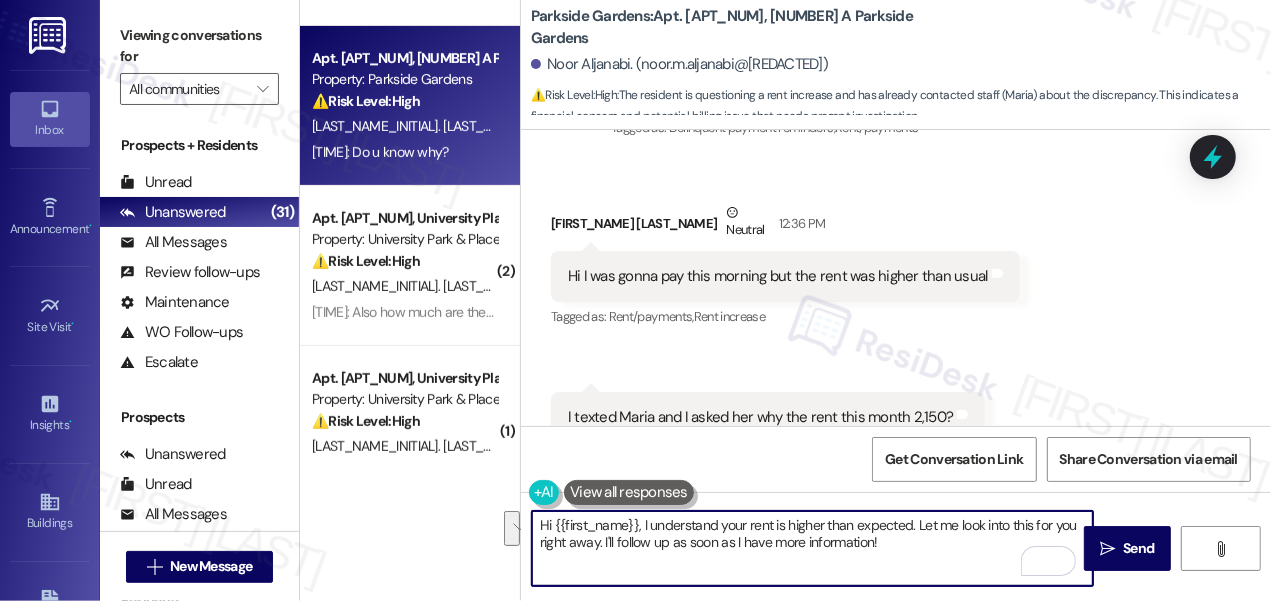 drag, startPoint x: 914, startPoint y: 525, endPoint x: 952, endPoint y: 555, distance: 48.414875 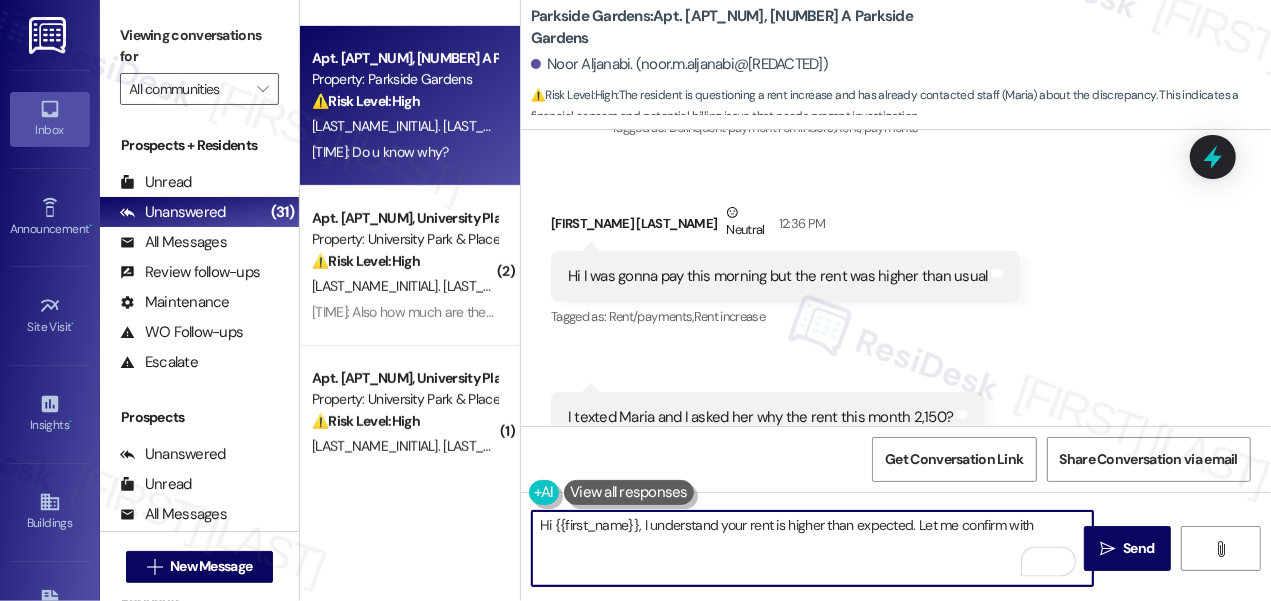 type on "Hi {{first_name}}, I understand your rent is higher than expected. Let me confirm with" 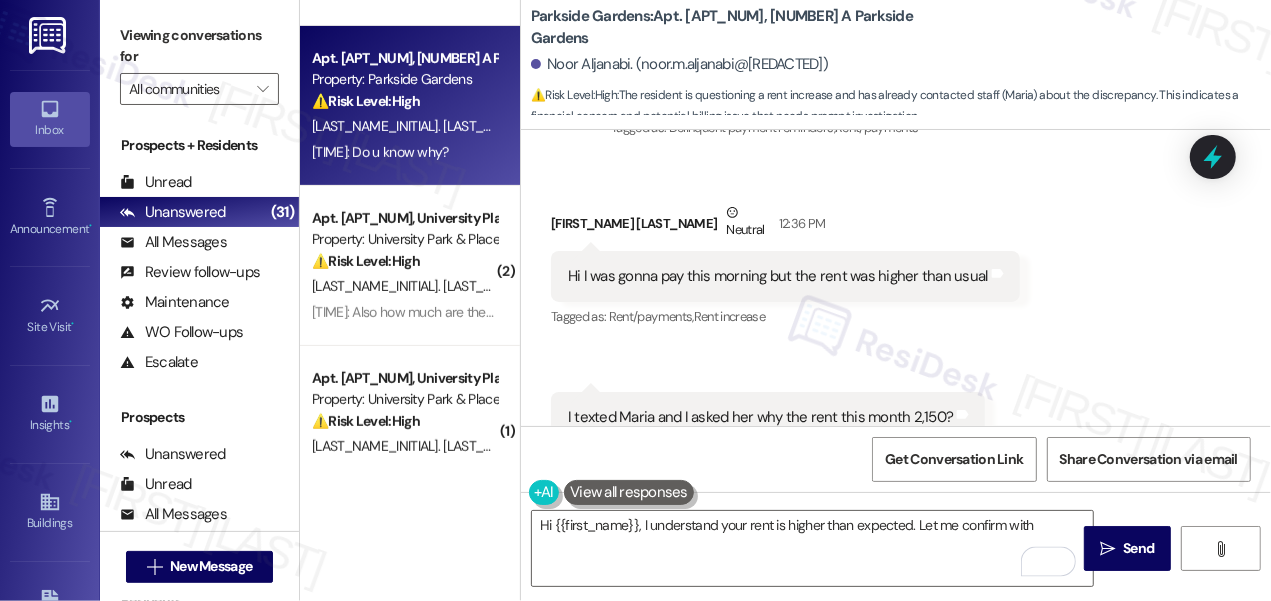 click on "Hi I was gonna pay this morning but the rent was higher than usual Tags and notes" at bounding box center (785, 276) 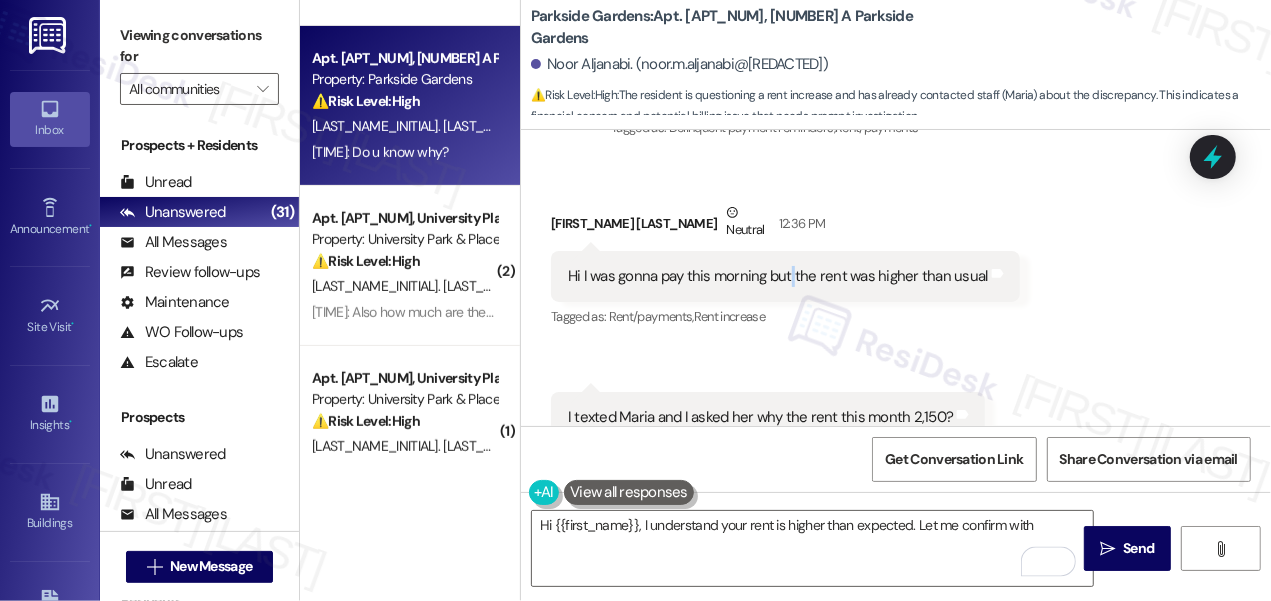 click on "Hi I was gonna pay this morning but the rent was higher than usual" at bounding box center (778, 276) 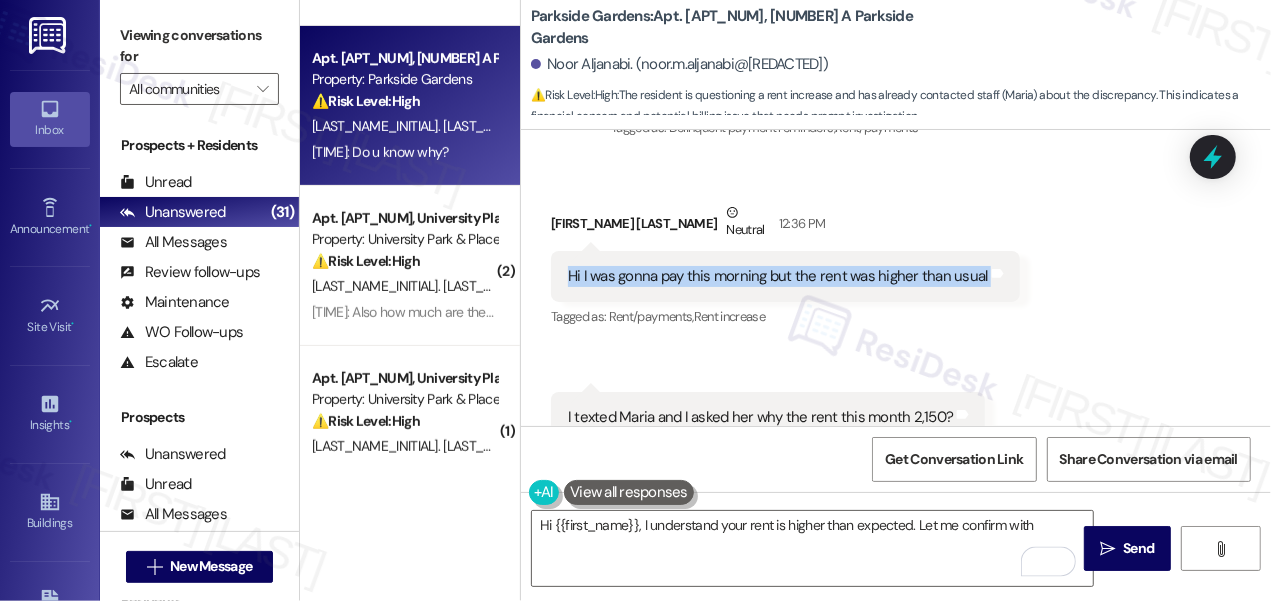 click on "Hi I was gonna pay this morning but the rent was higher than usual" at bounding box center [778, 276] 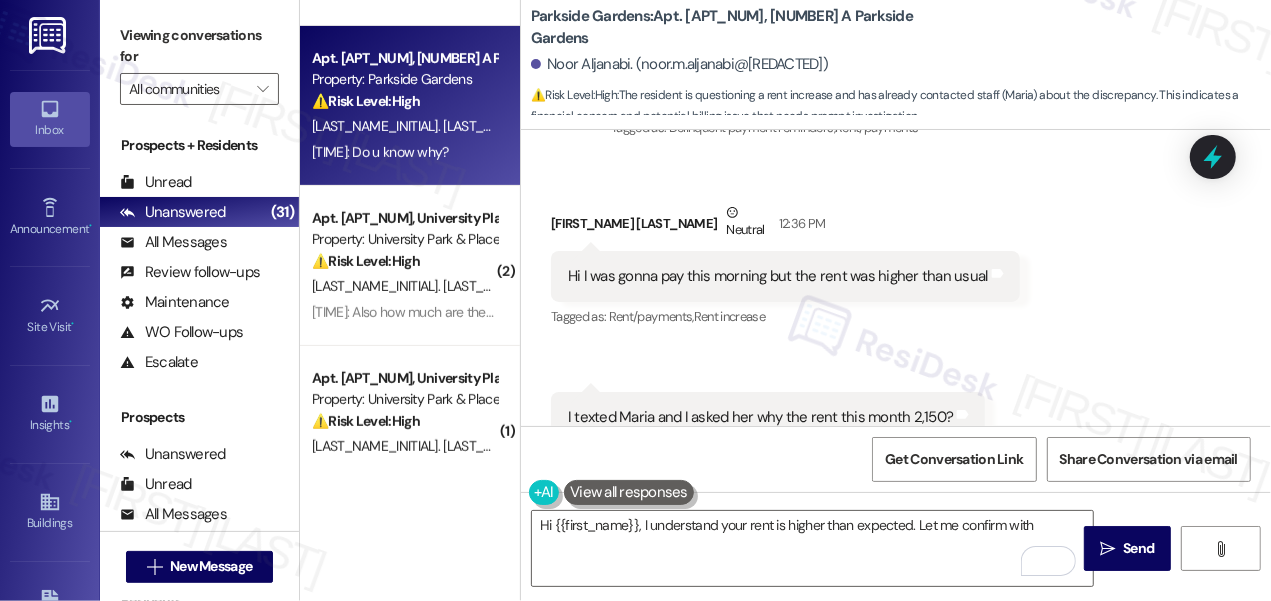click on "Viewing conversations for" at bounding box center [199, 46] 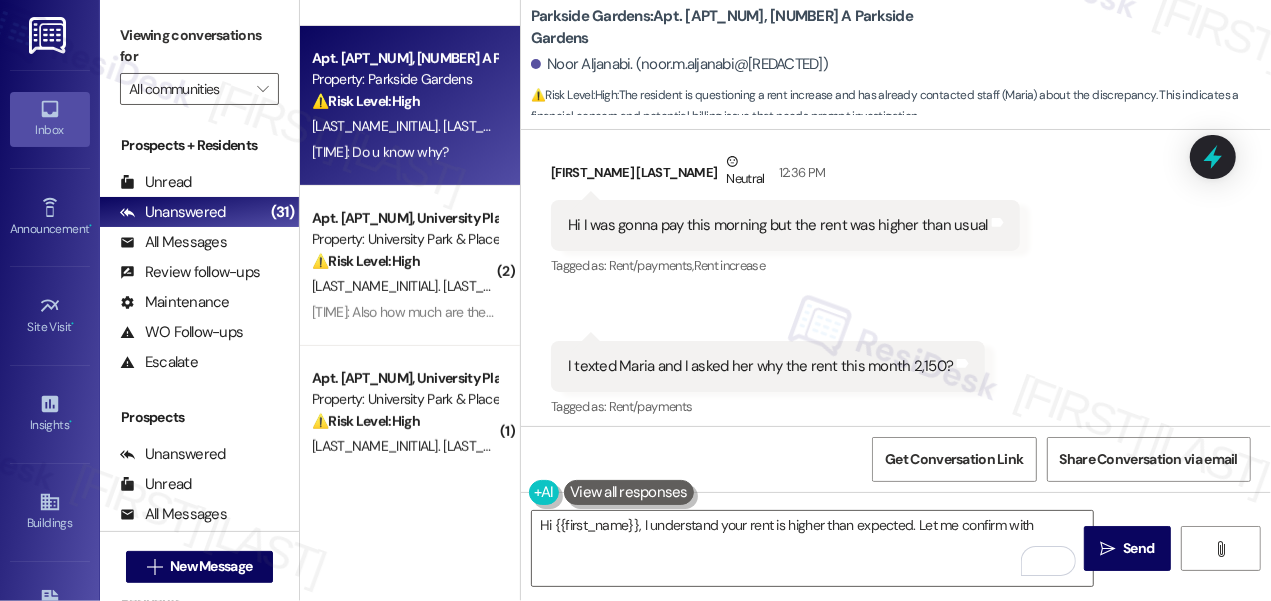 scroll, scrollTop: 2362, scrollLeft: 0, axis: vertical 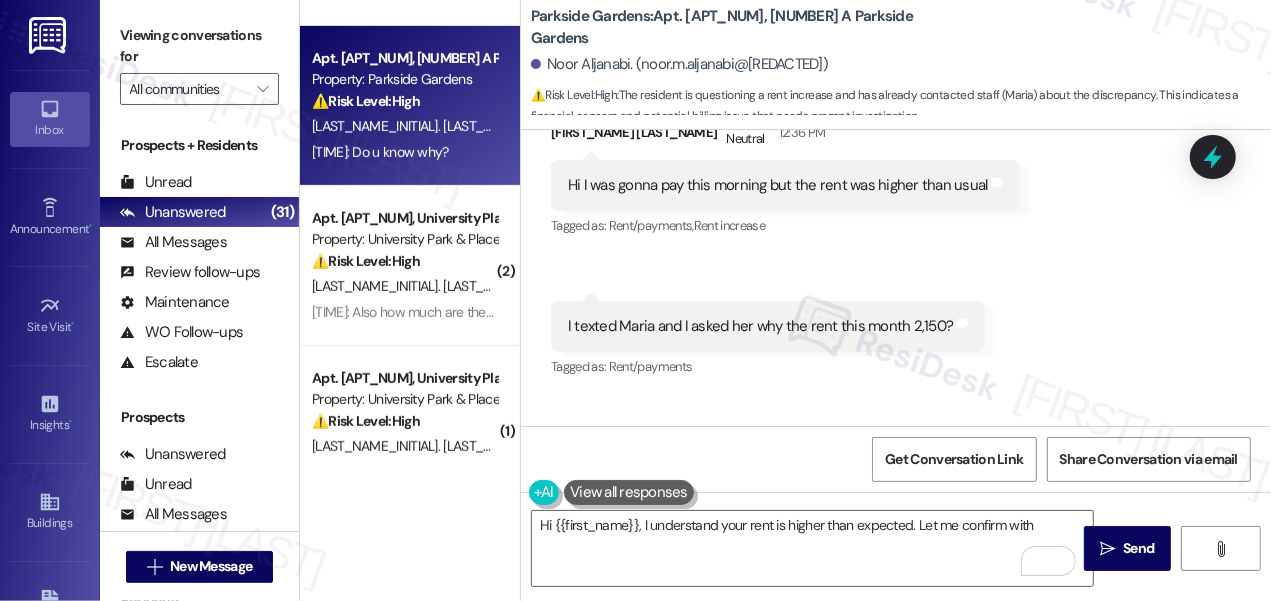 click on "I texted Maria and I asked her why the rent this month 2,150?" at bounding box center [760, 326] 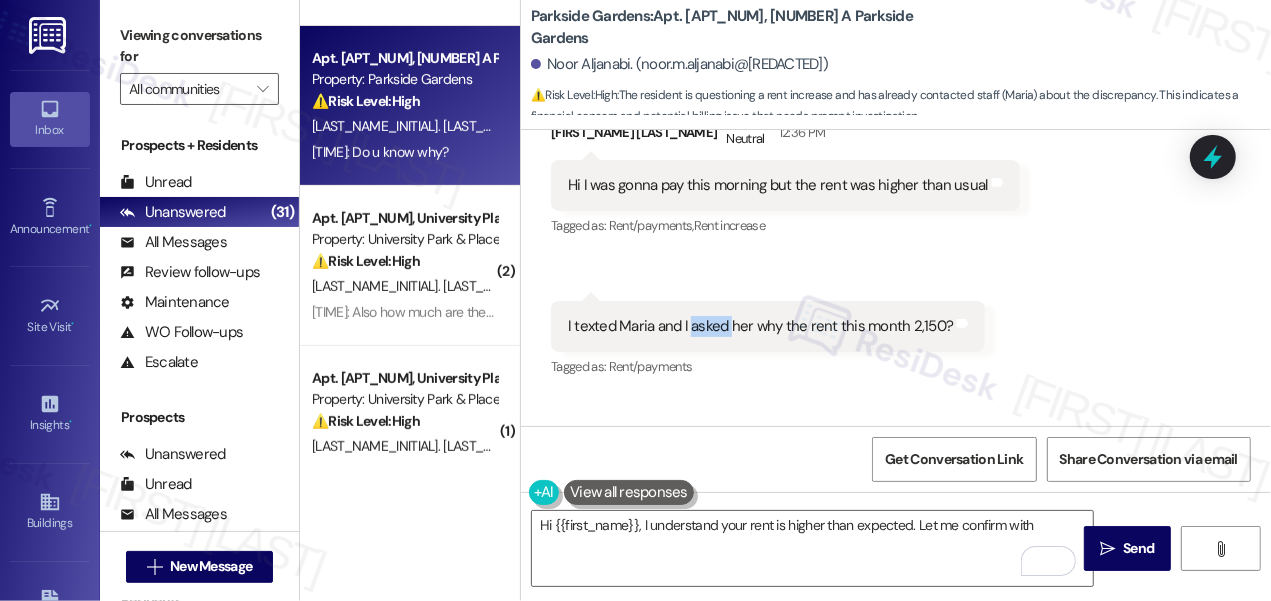 click on "I texted Maria and I asked her why the rent this month 2,150?" at bounding box center [760, 326] 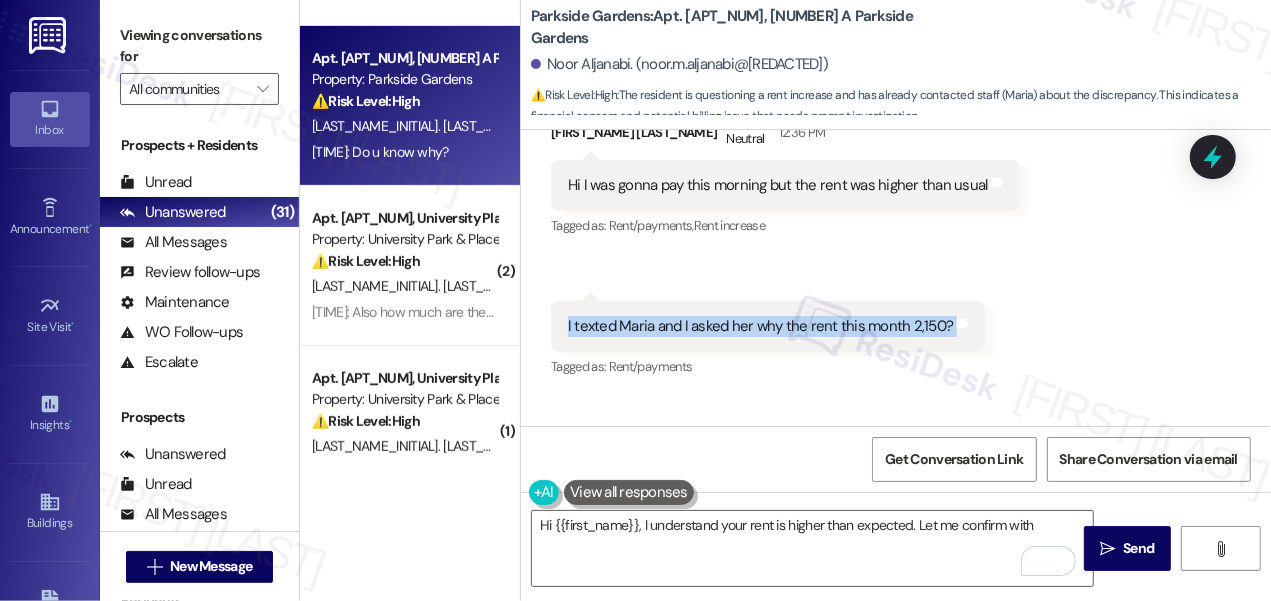 click on "I texted Maria and I asked her why the rent this month 2,150?" at bounding box center (760, 326) 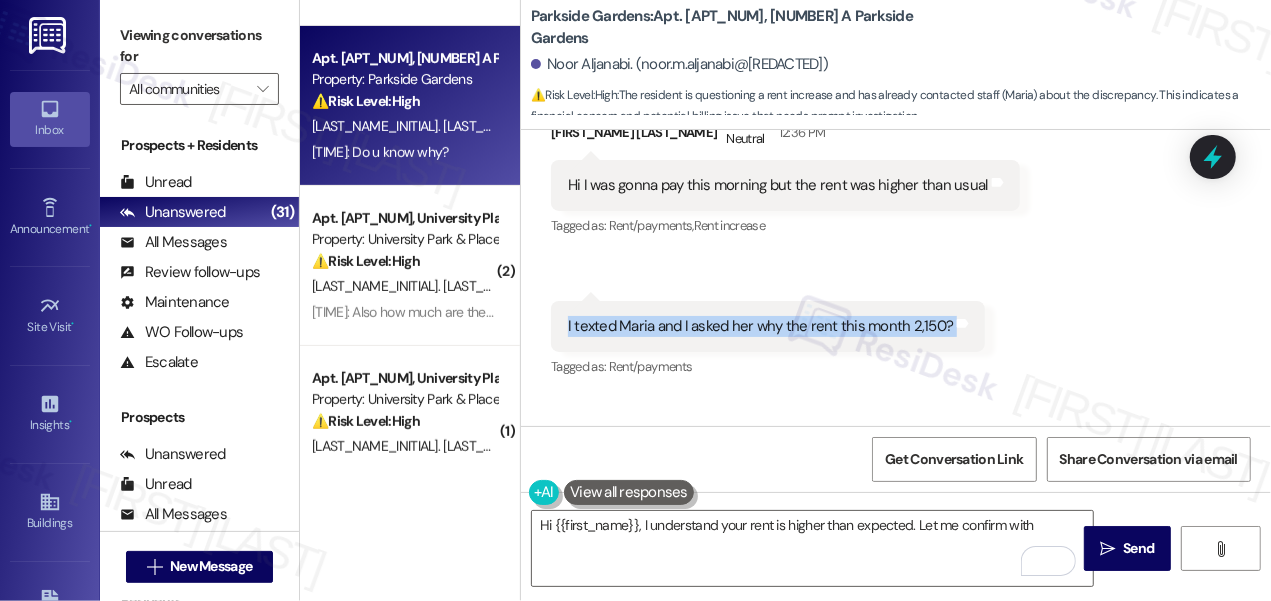 copy on "I texted Maria and I asked her why the rent this month 2,150?  Tags and notes" 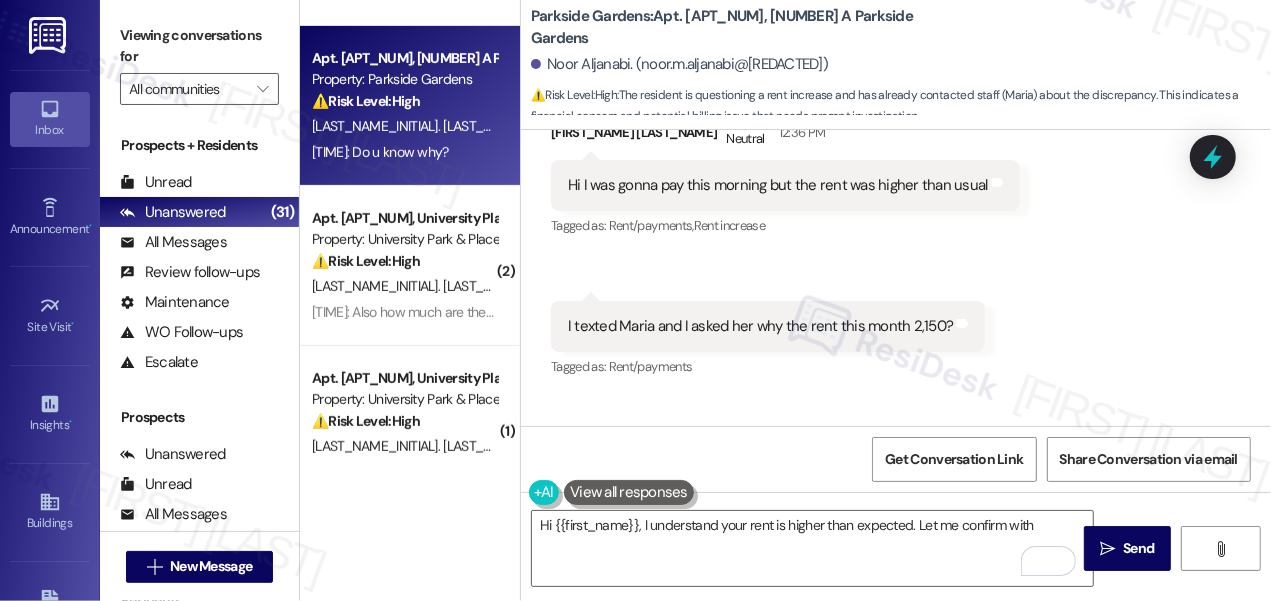 click on "Viewing conversations for" at bounding box center [199, 46] 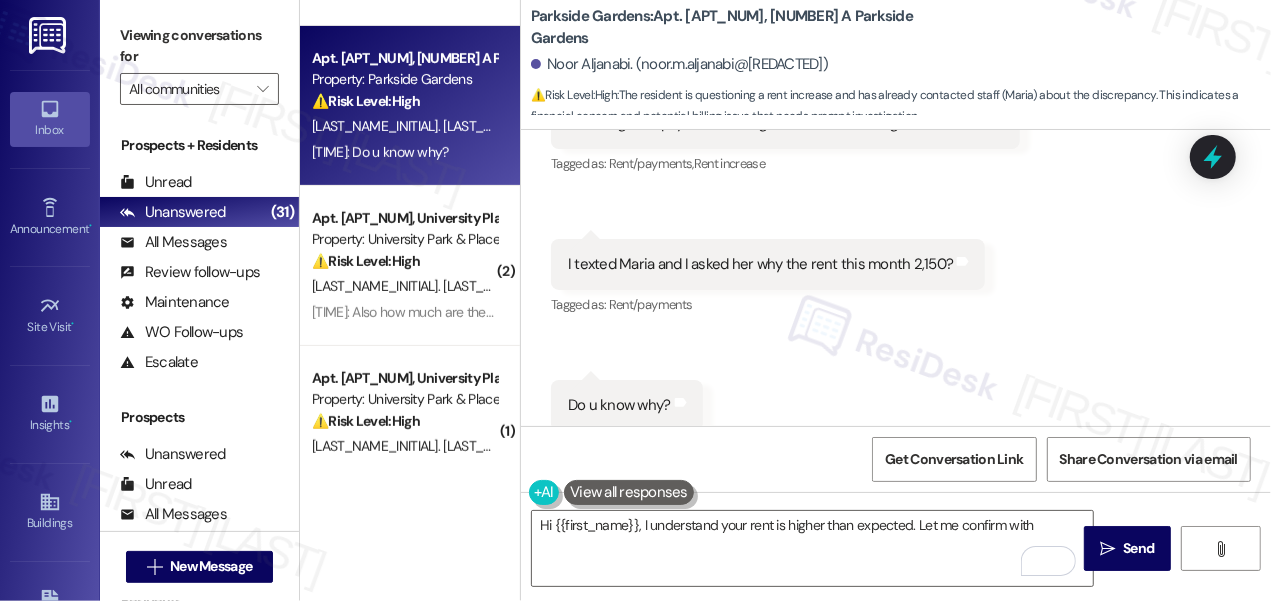scroll, scrollTop: 2453, scrollLeft: 0, axis: vertical 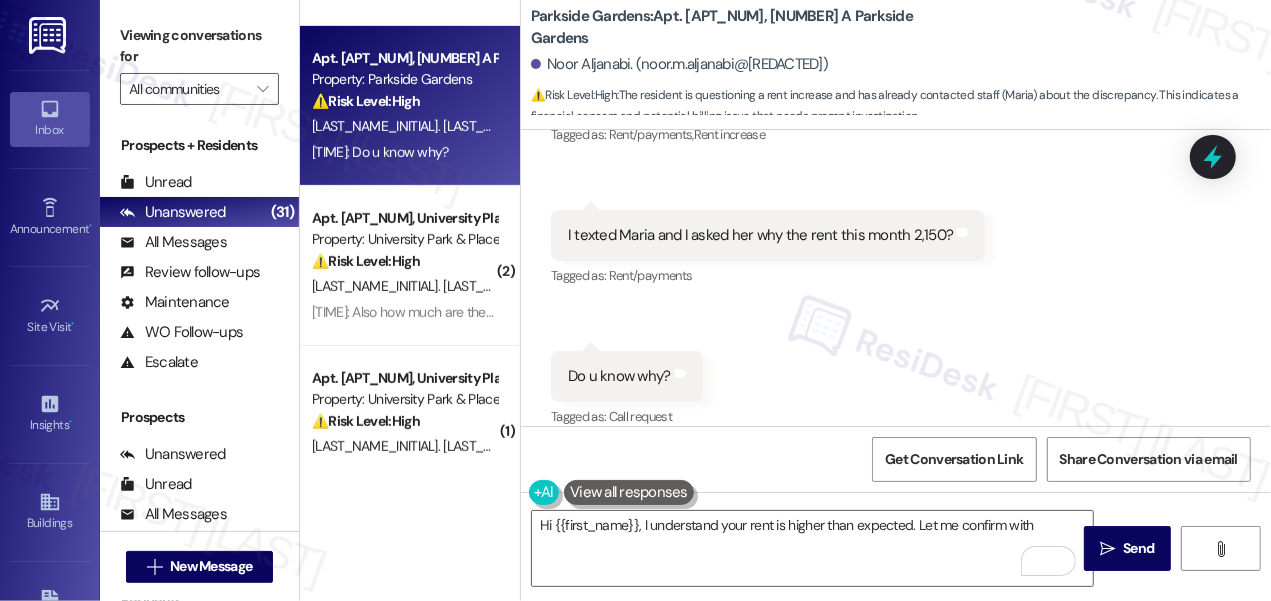 click on "Do u know why?" at bounding box center [619, 376] 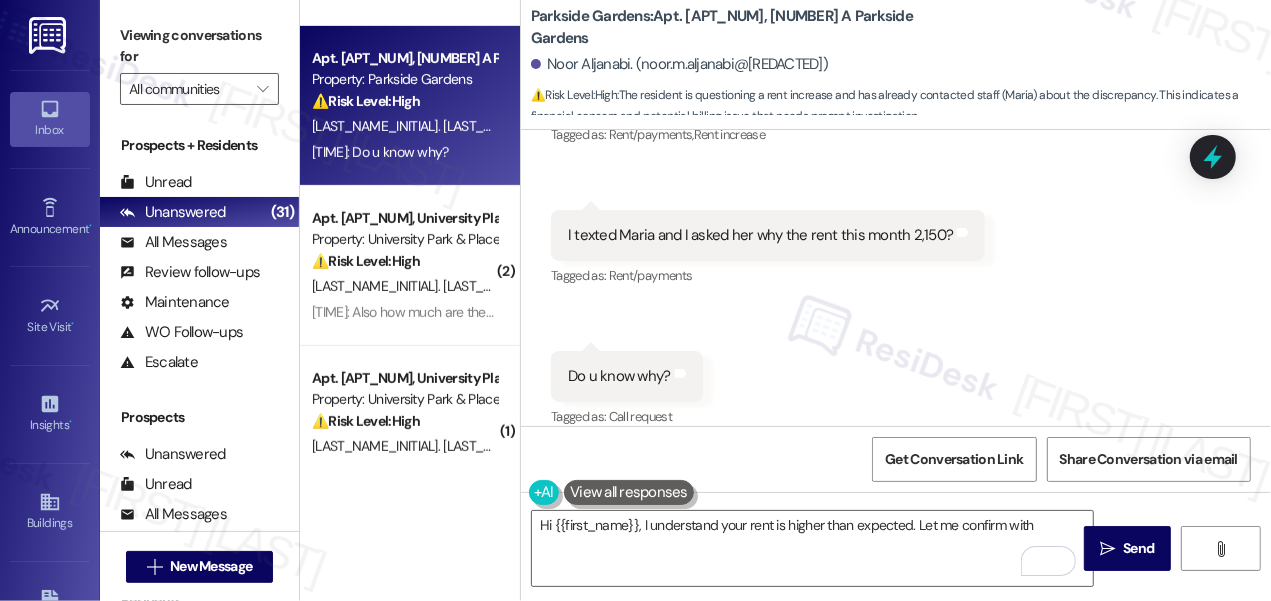 click on "Viewing conversations for" at bounding box center (199, 46) 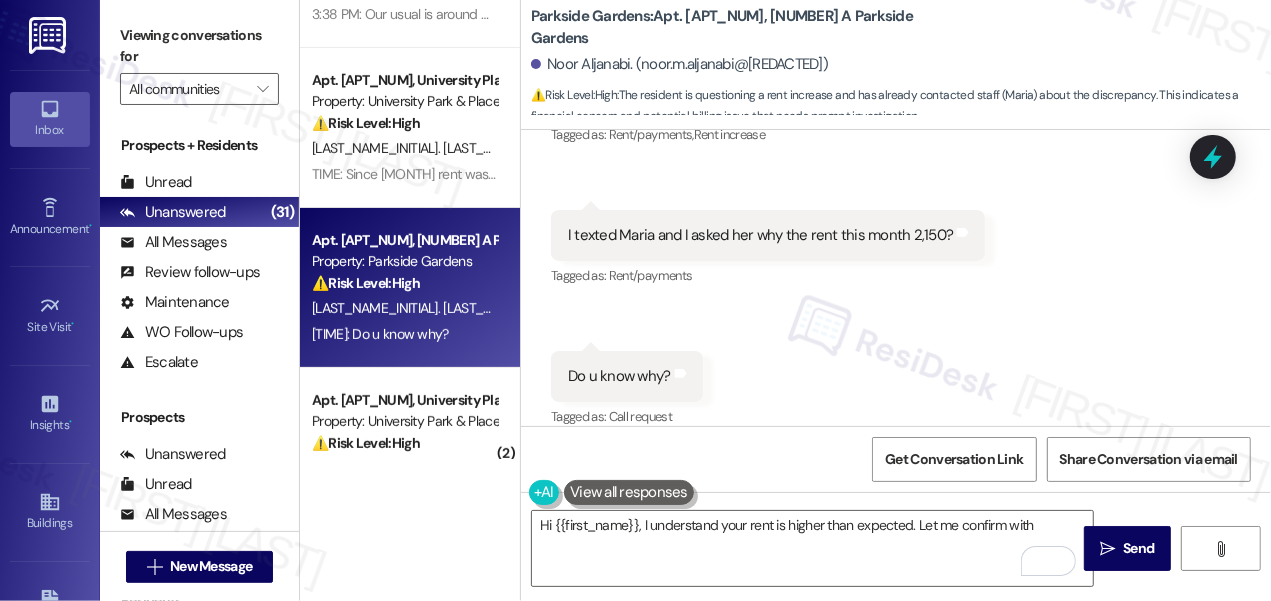 scroll, scrollTop: 0, scrollLeft: 0, axis: both 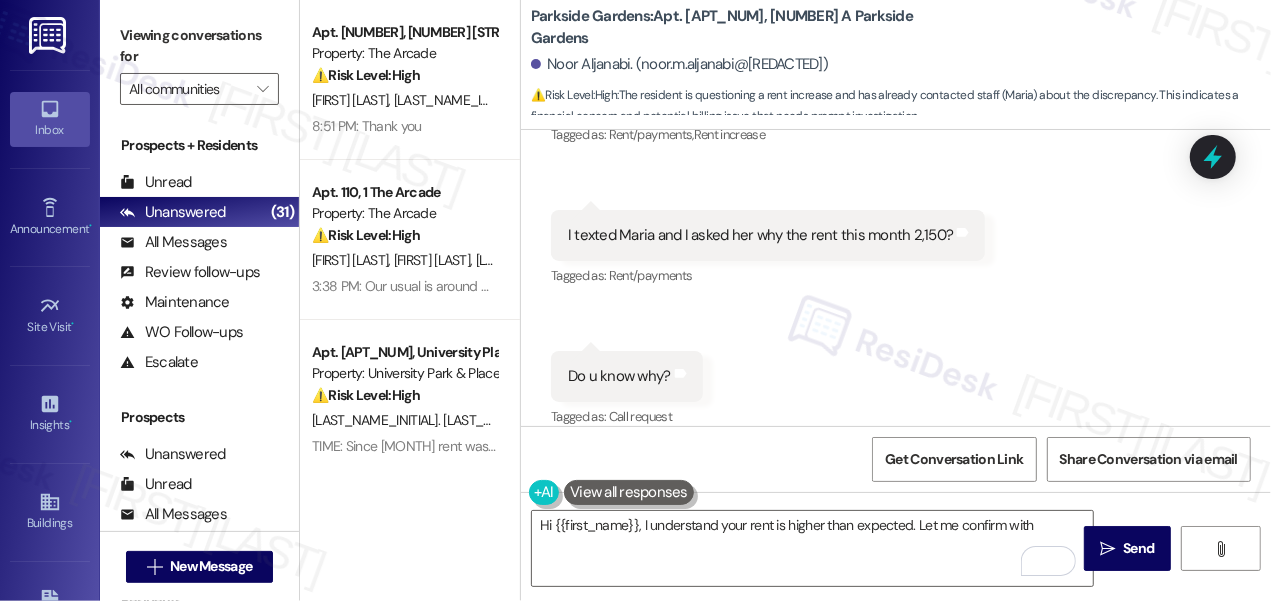 click on "Viewing conversations for All communities " at bounding box center [199, 62] 